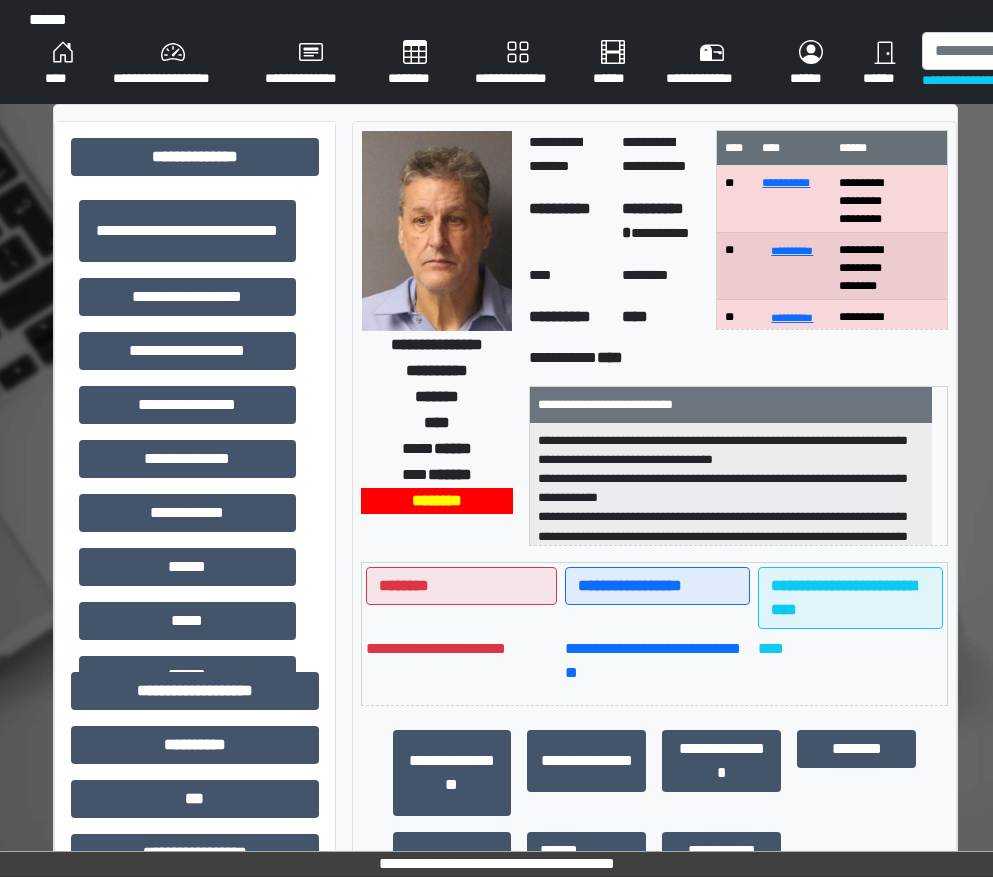 scroll, scrollTop: 700, scrollLeft: 0, axis: vertical 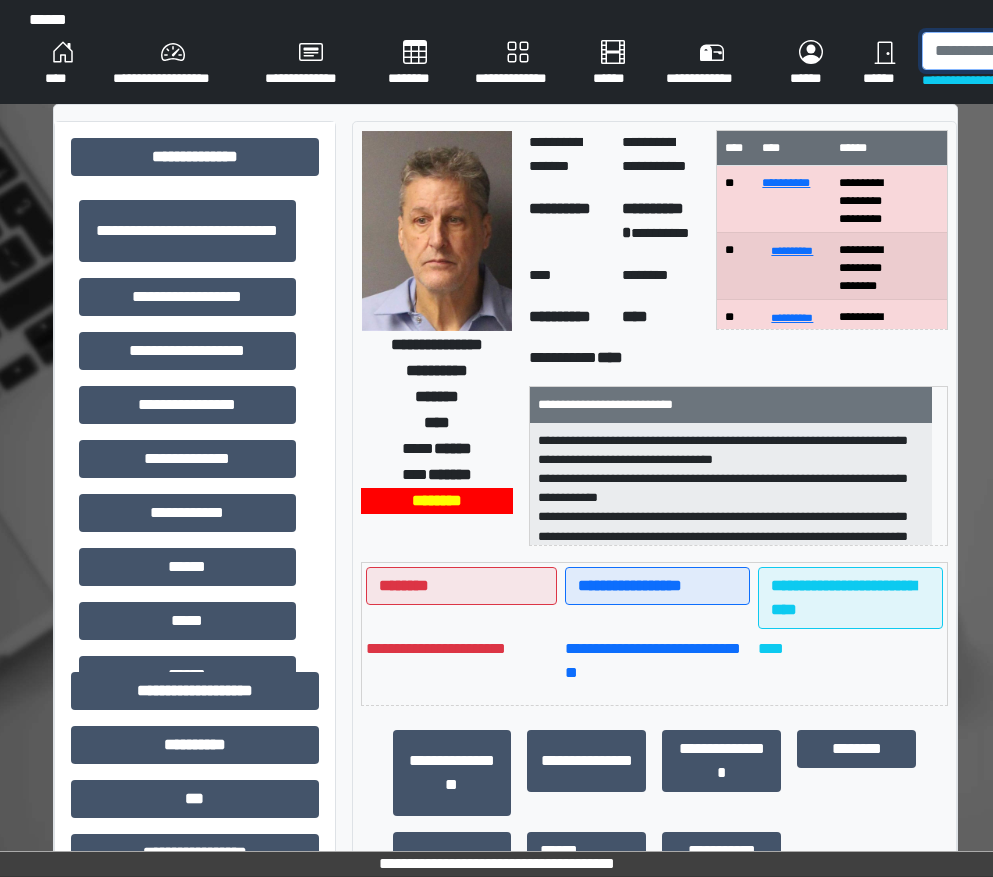 click at bounding box center [1025, 51] 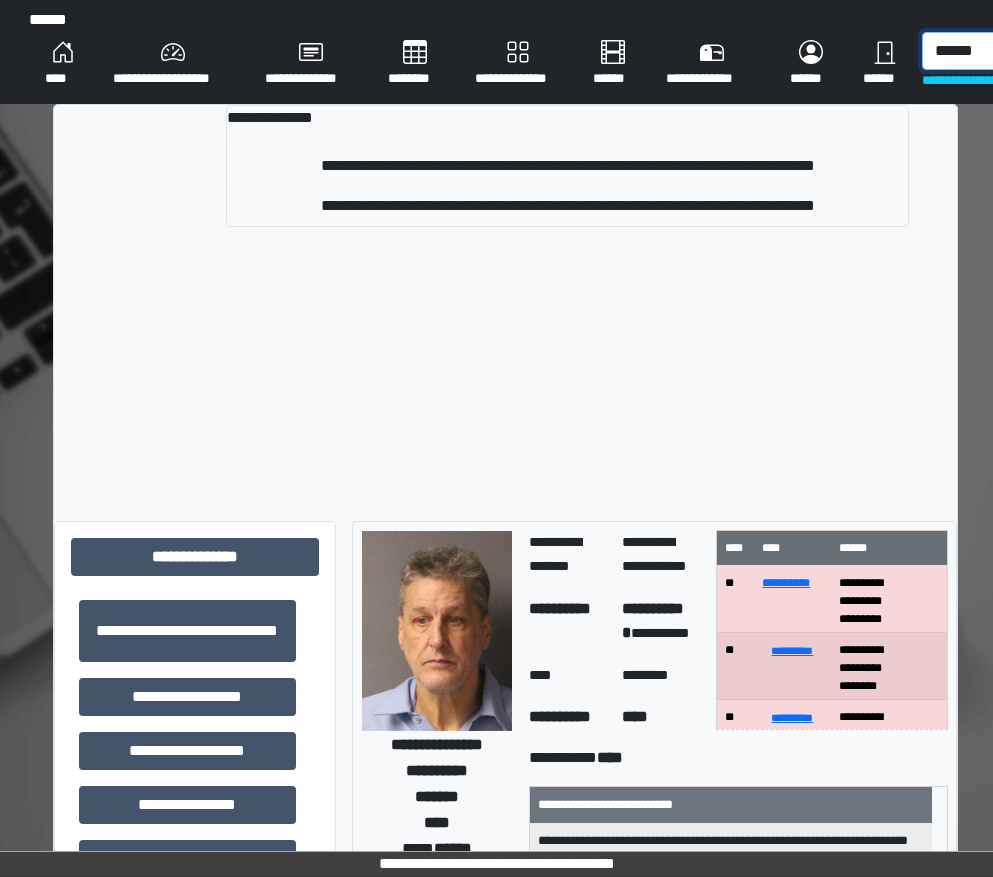 type on "******" 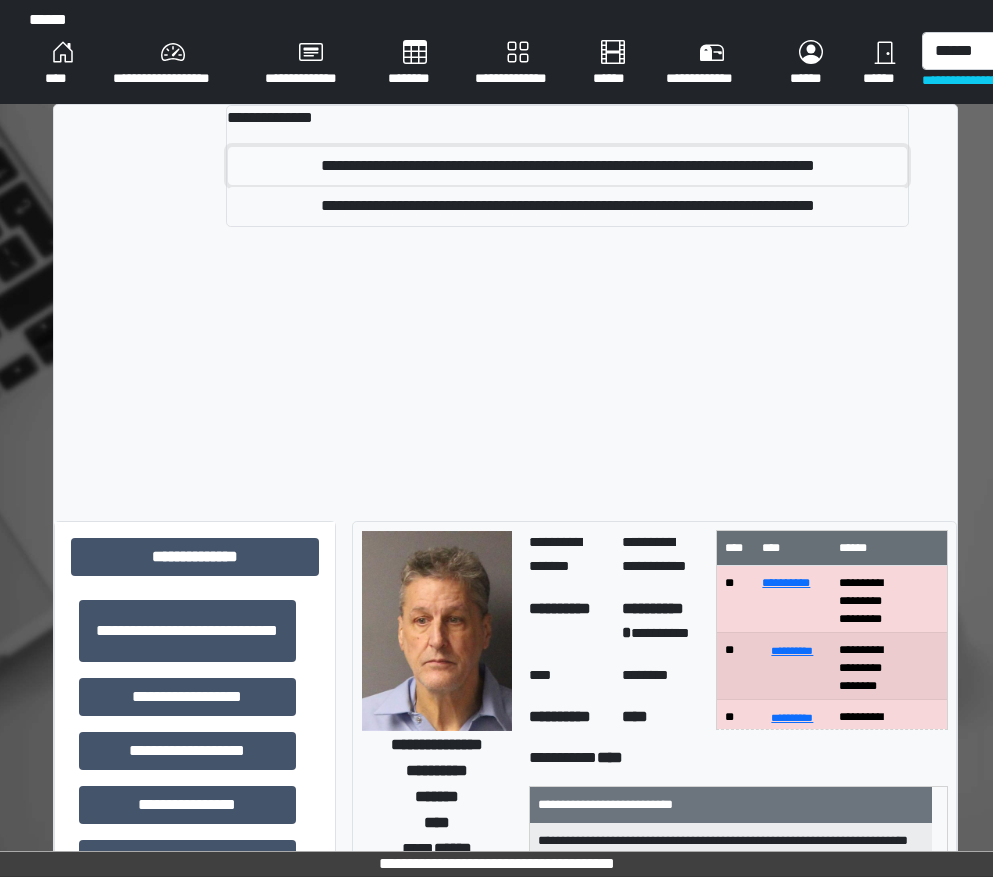 click on "**********" at bounding box center [567, 166] 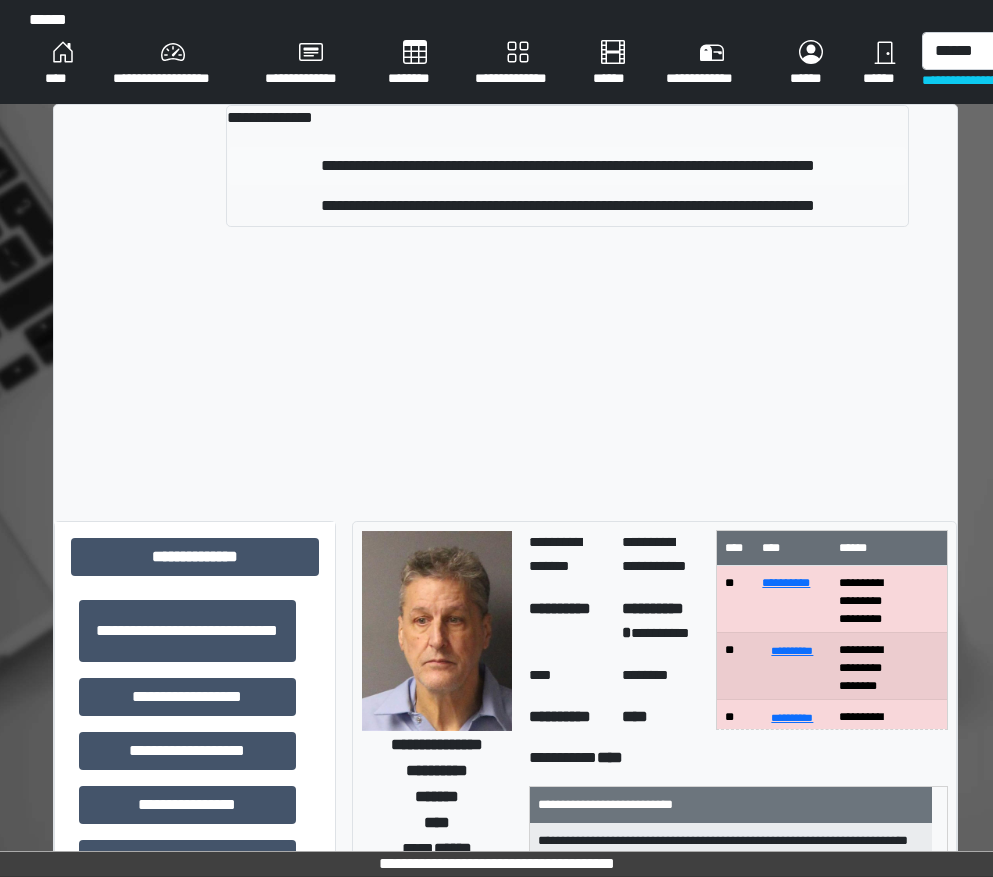 type 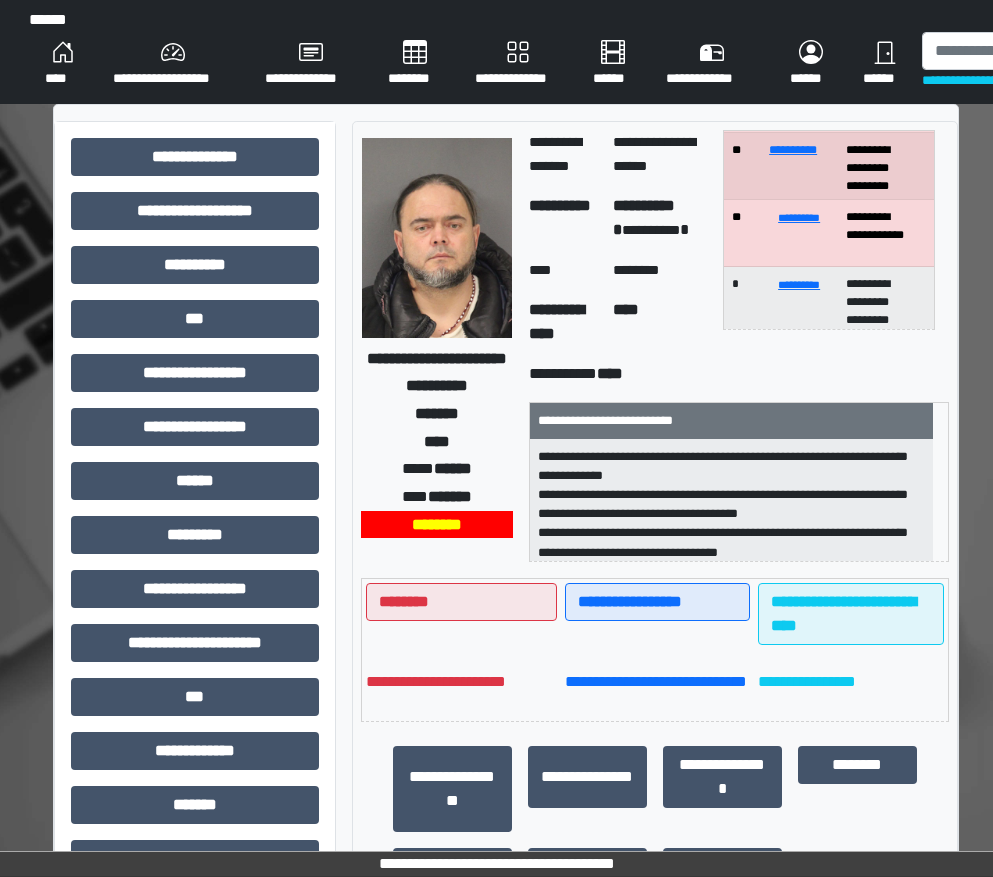 scroll, scrollTop: 0, scrollLeft: 0, axis: both 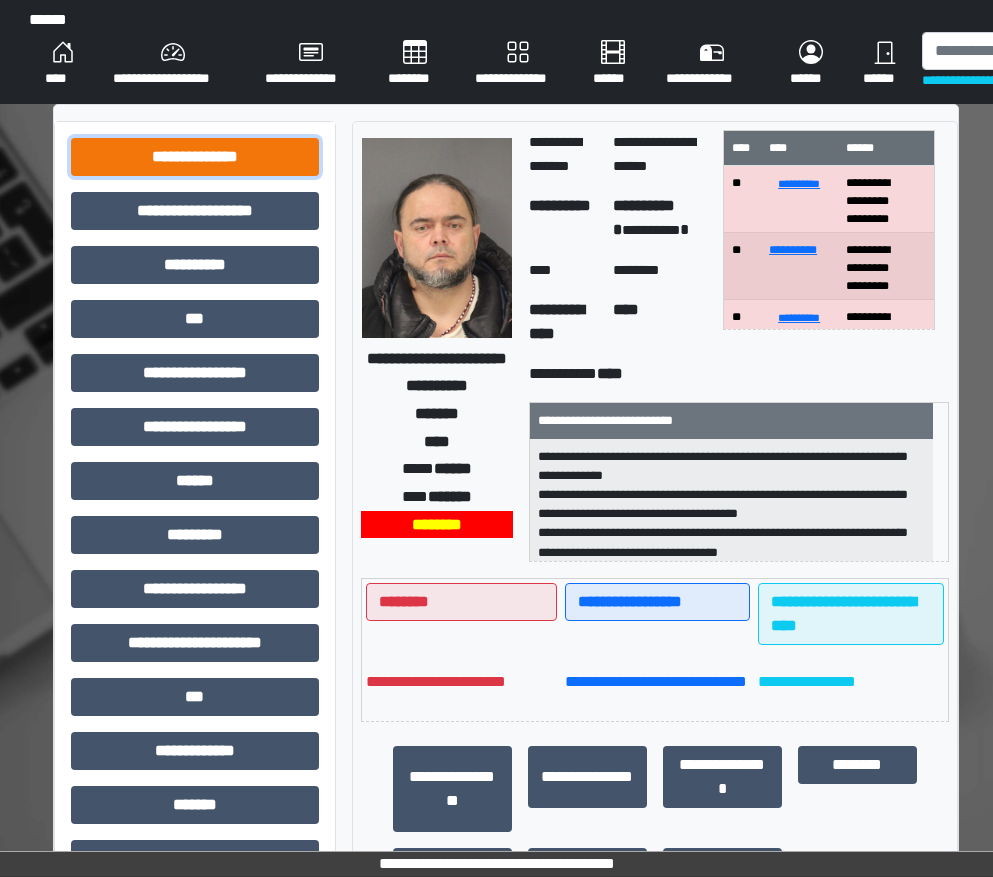 click on "**********" at bounding box center (195, 157) 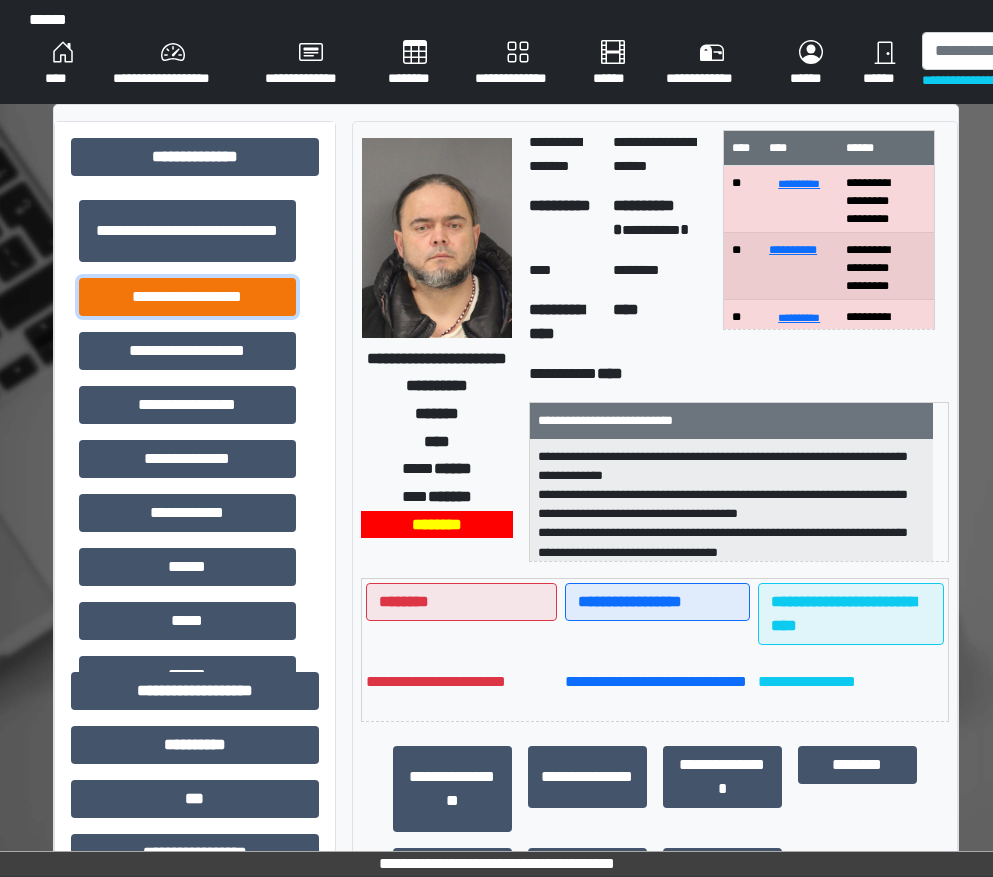 click on "**********" at bounding box center (187, 297) 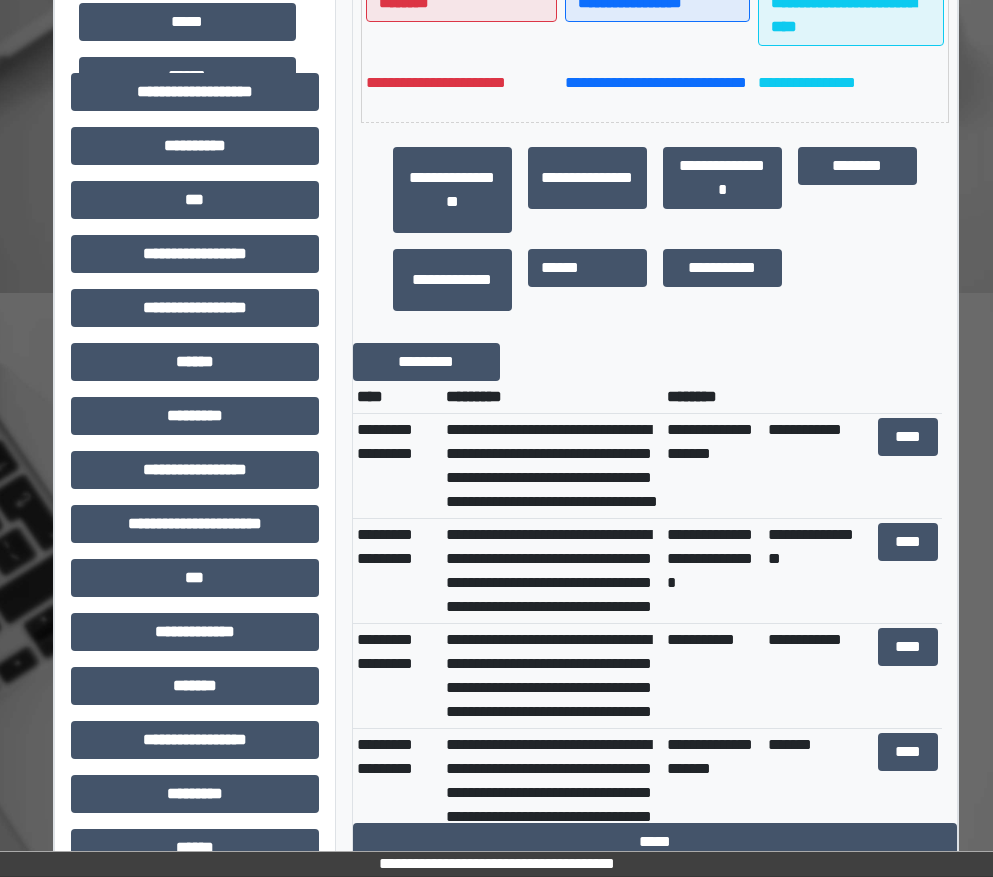 scroll, scrollTop: 600, scrollLeft: 0, axis: vertical 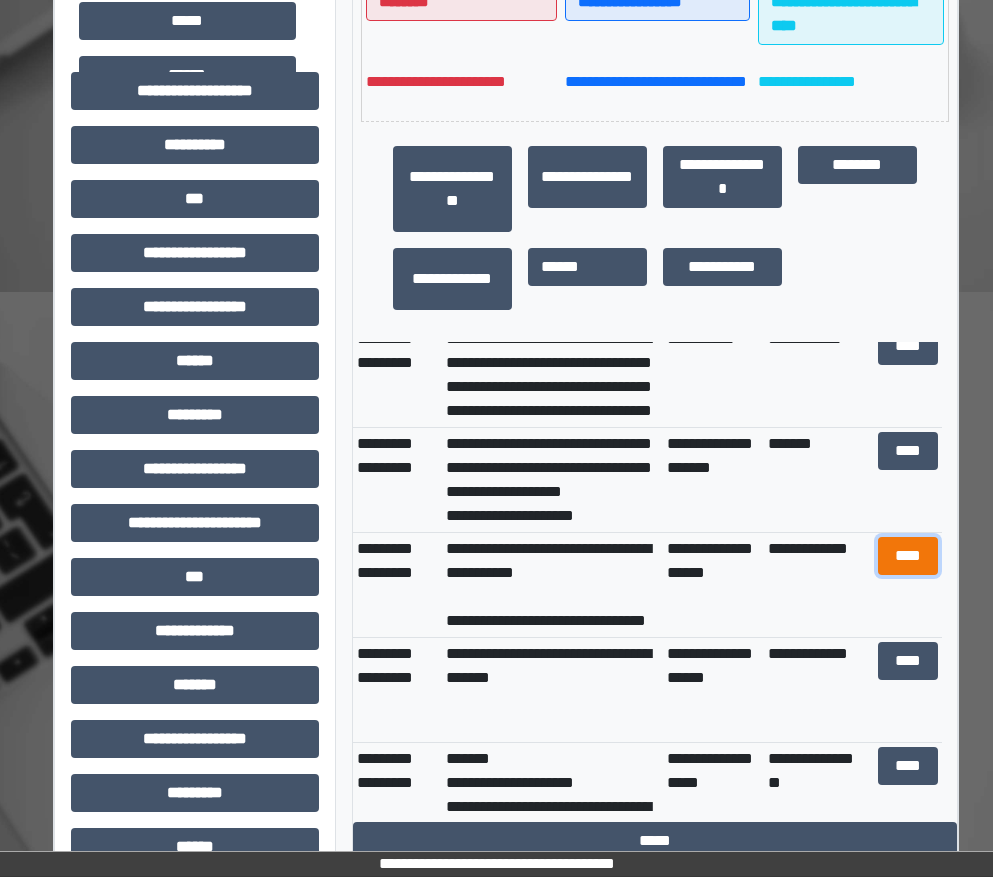 click on "****" at bounding box center [908, 556] 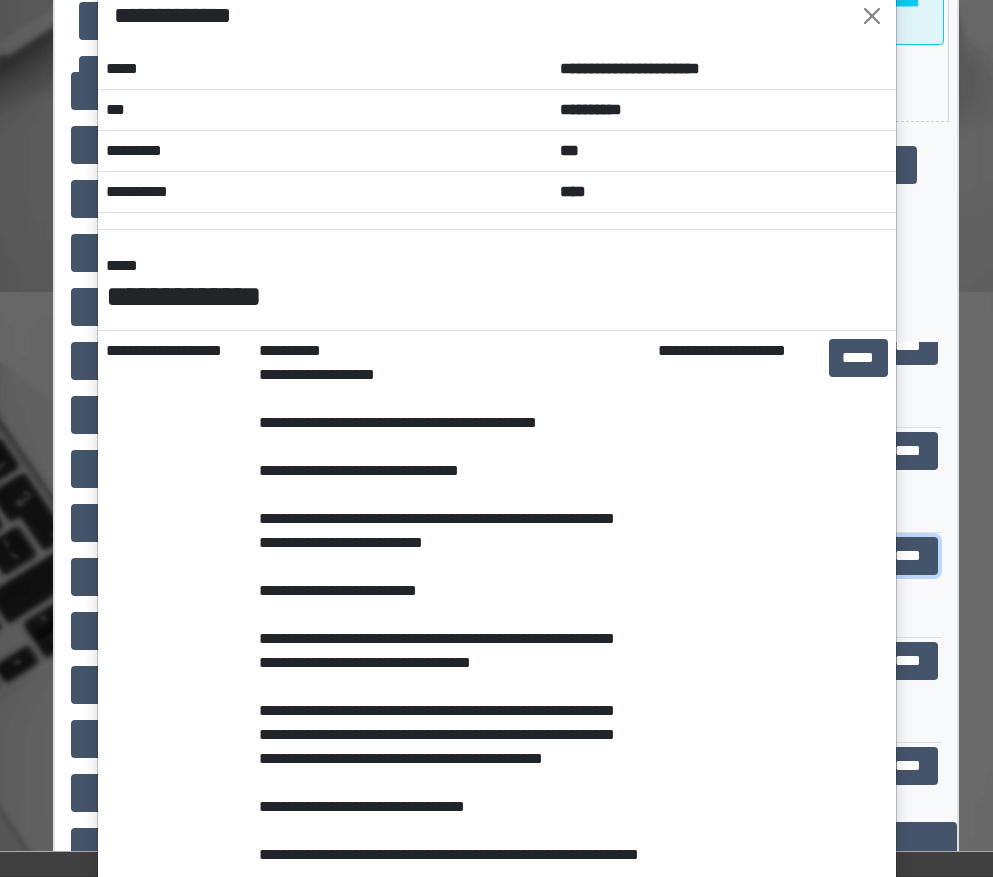 scroll, scrollTop: 0, scrollLeft: 0, axis: both 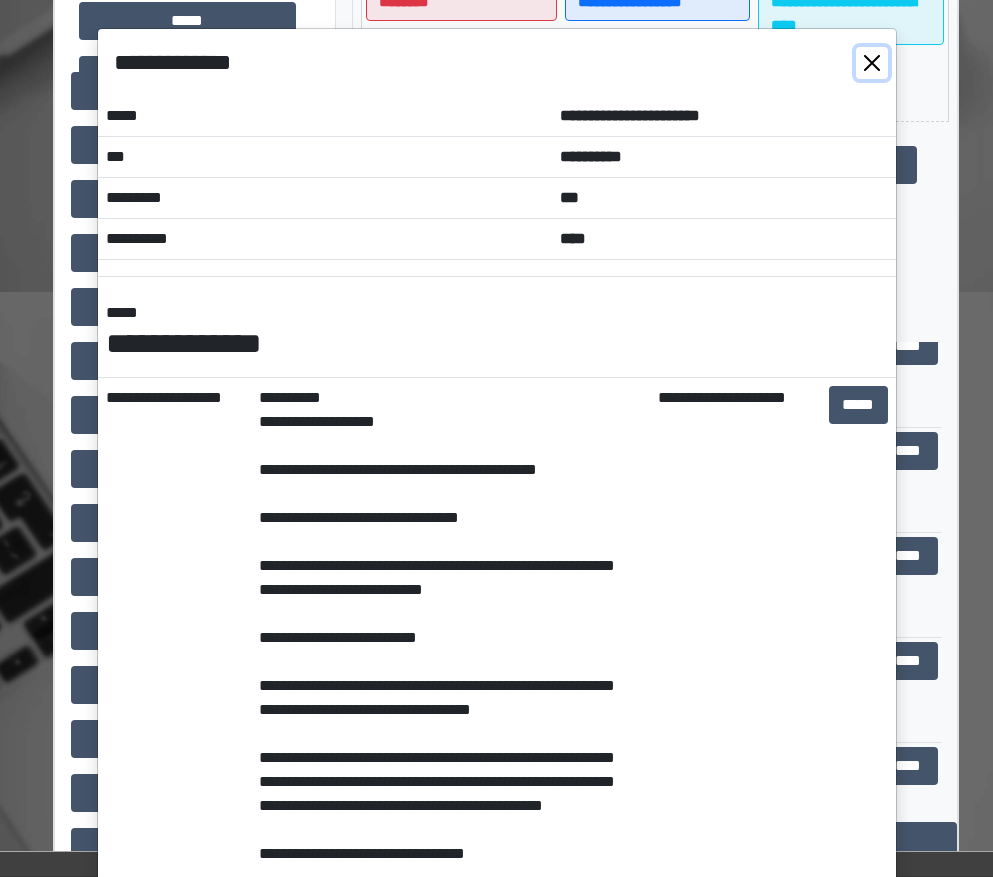 click at bounding box center [872, 63] 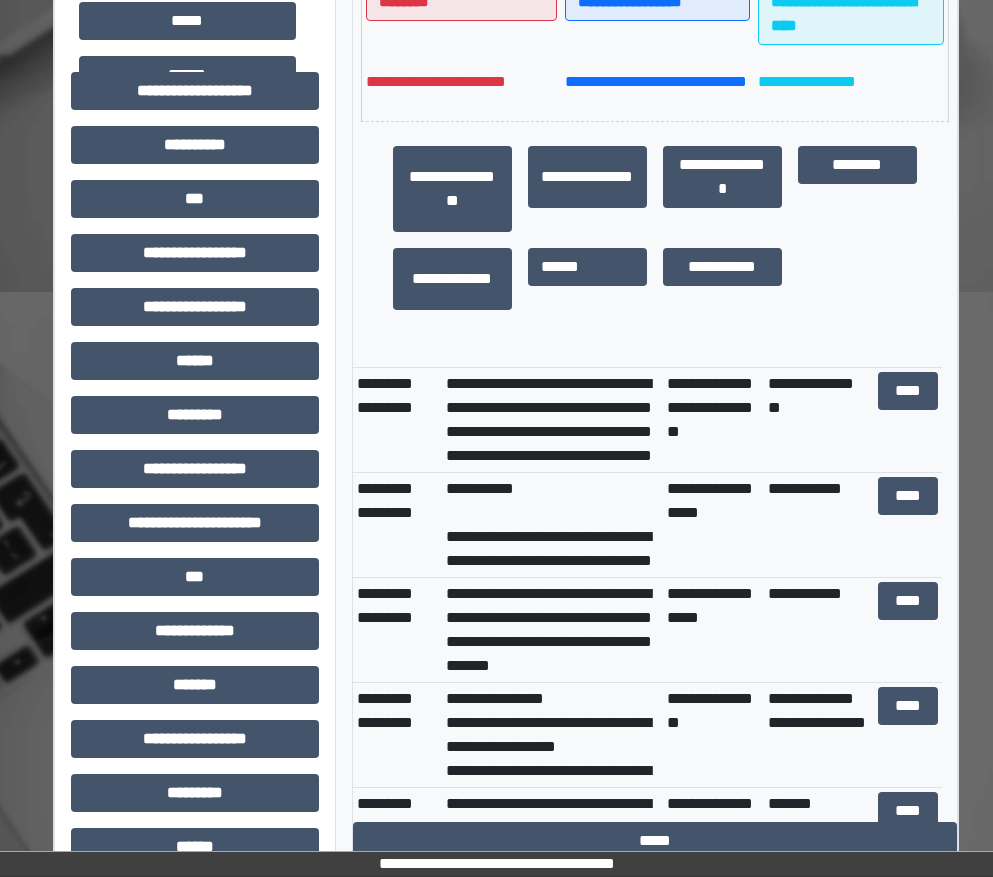 scroll, scrollTop: 2600, scrollLeft: 0, axis: vertical 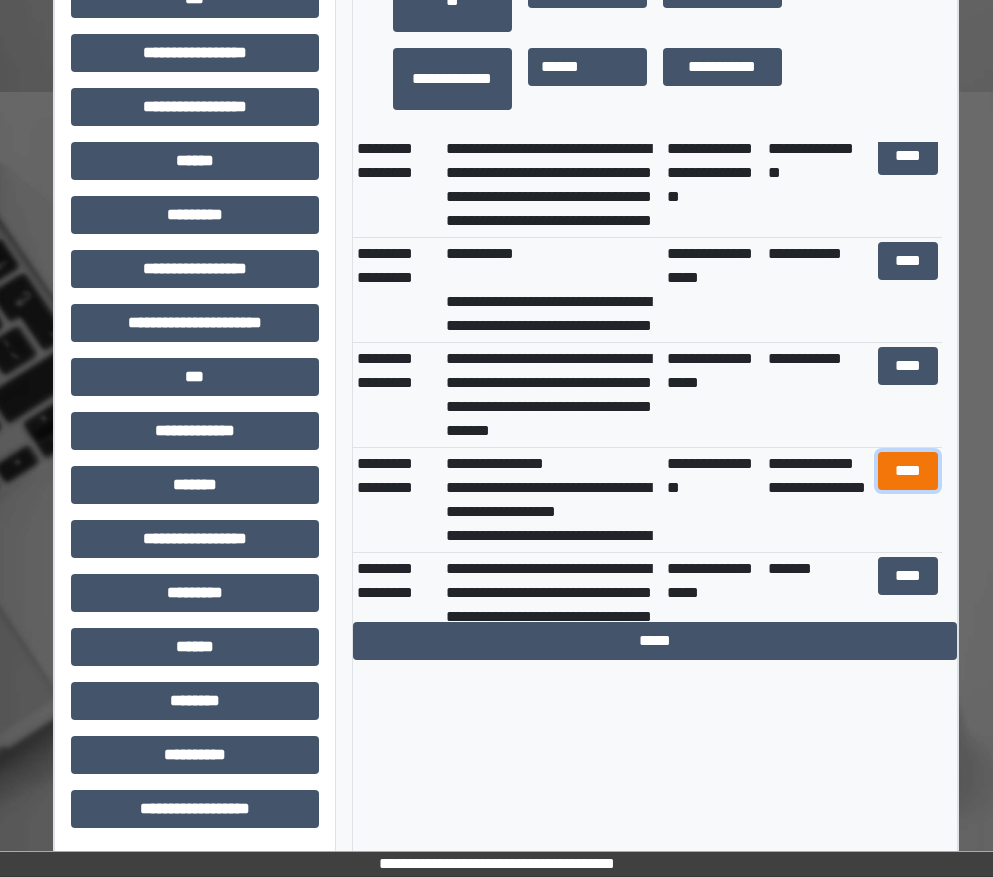 click on "****" at bounding box center [908, 471] 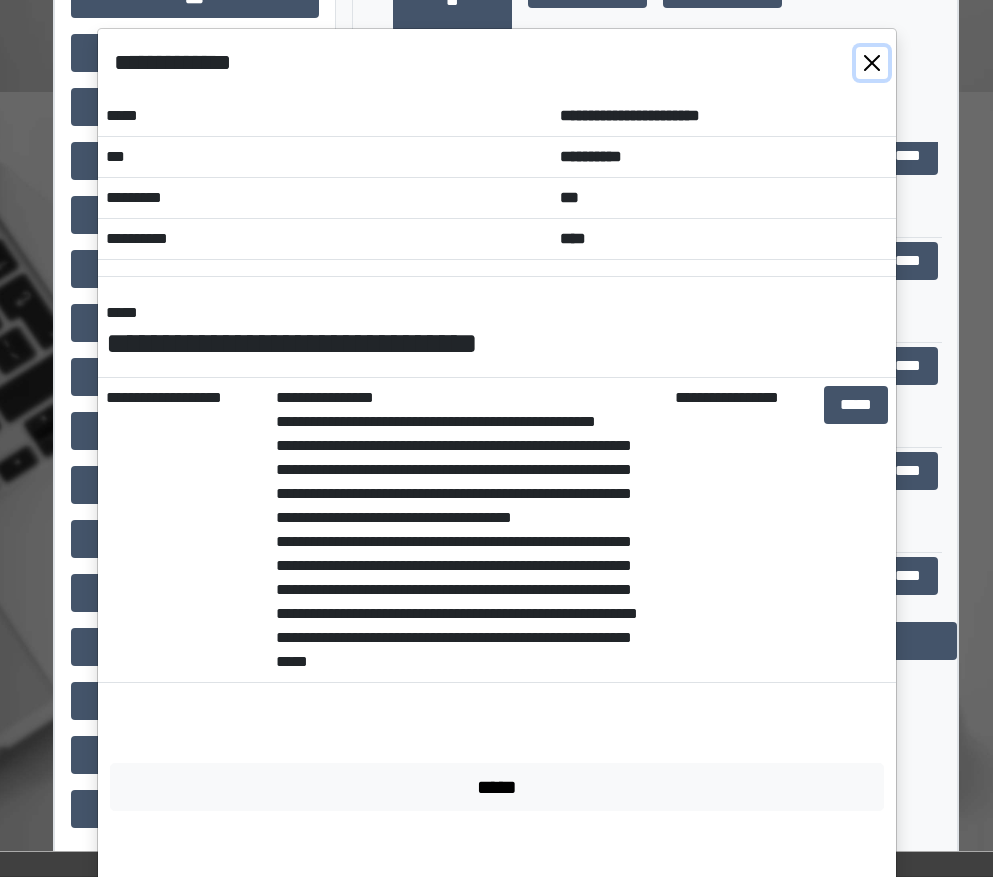 click at bounding box center [872, 63] 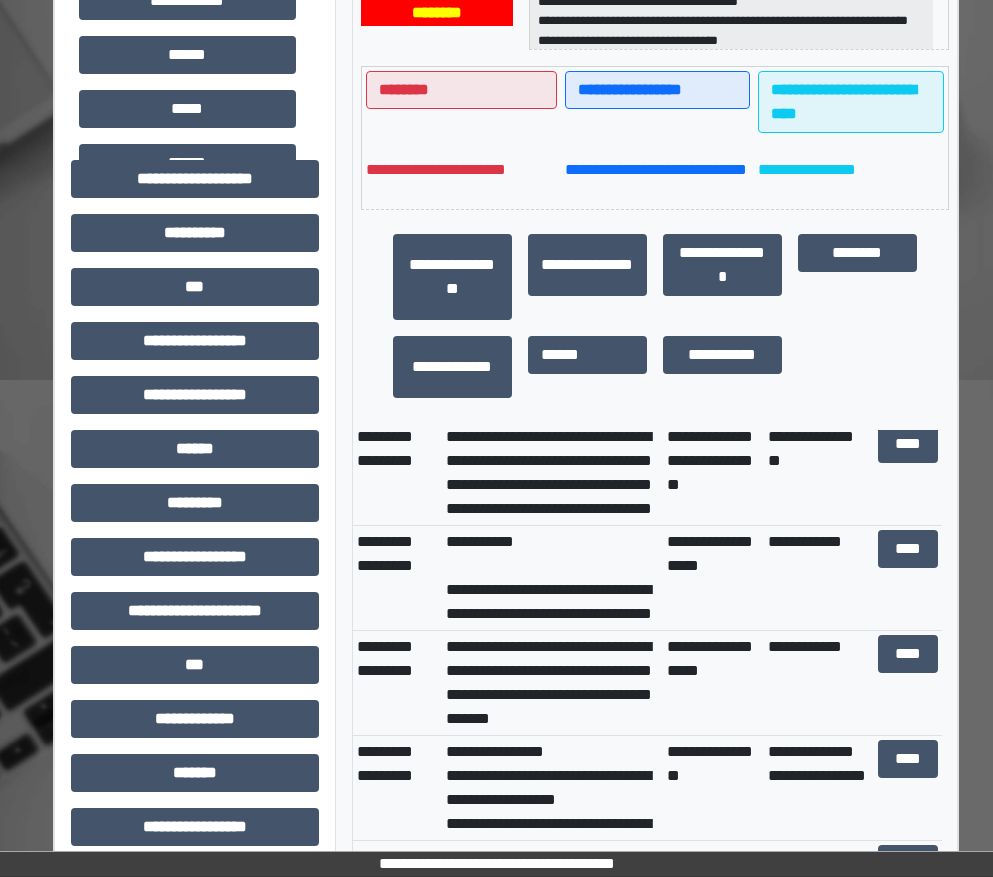 scroll, scrollTop: 100, scrollLeft: 0, axis: vertical 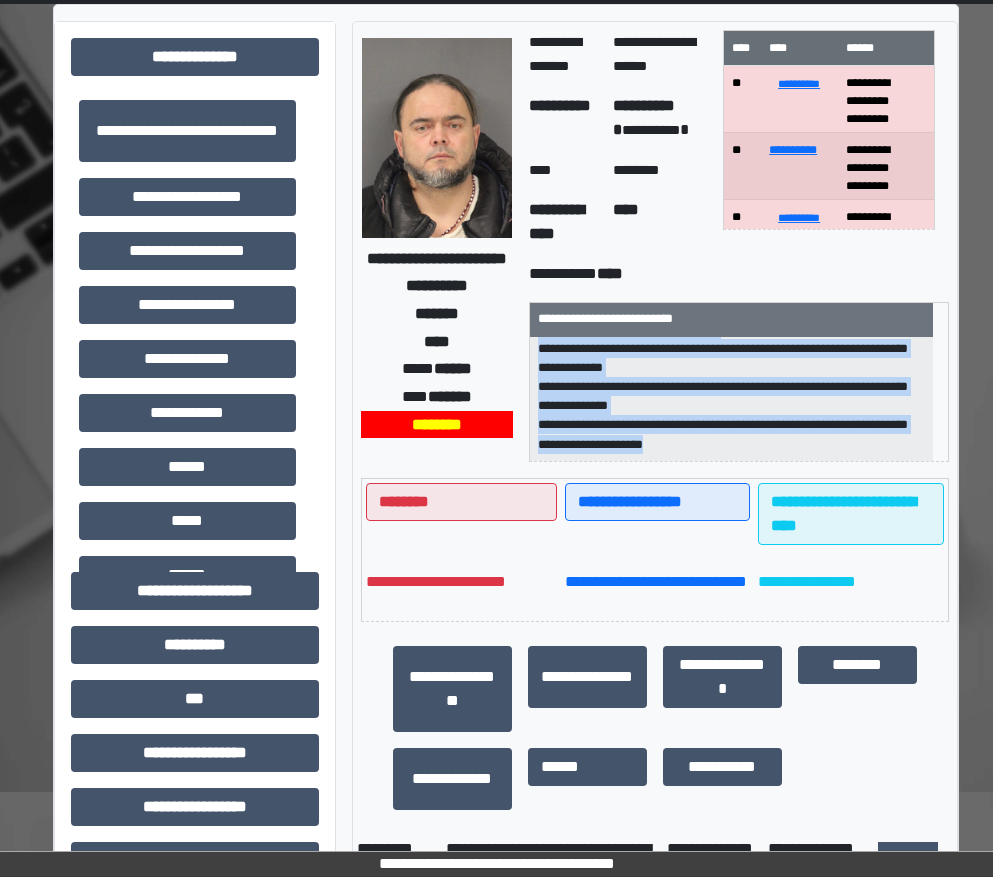 drag, startPoint x: 535, startPoint y: 356, endPoint x: 800, endPoint y: 446, distance: 279.86603 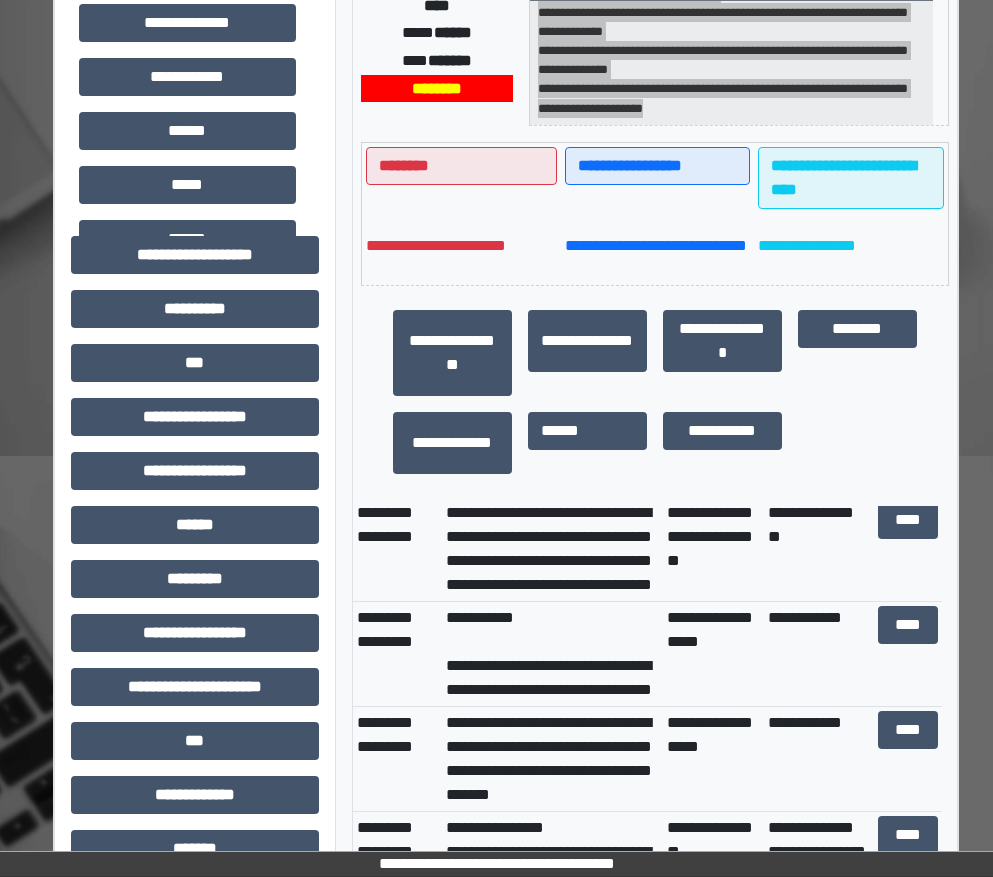 scroll, scrollTop: 0, scrollLeft: 0, axis: both 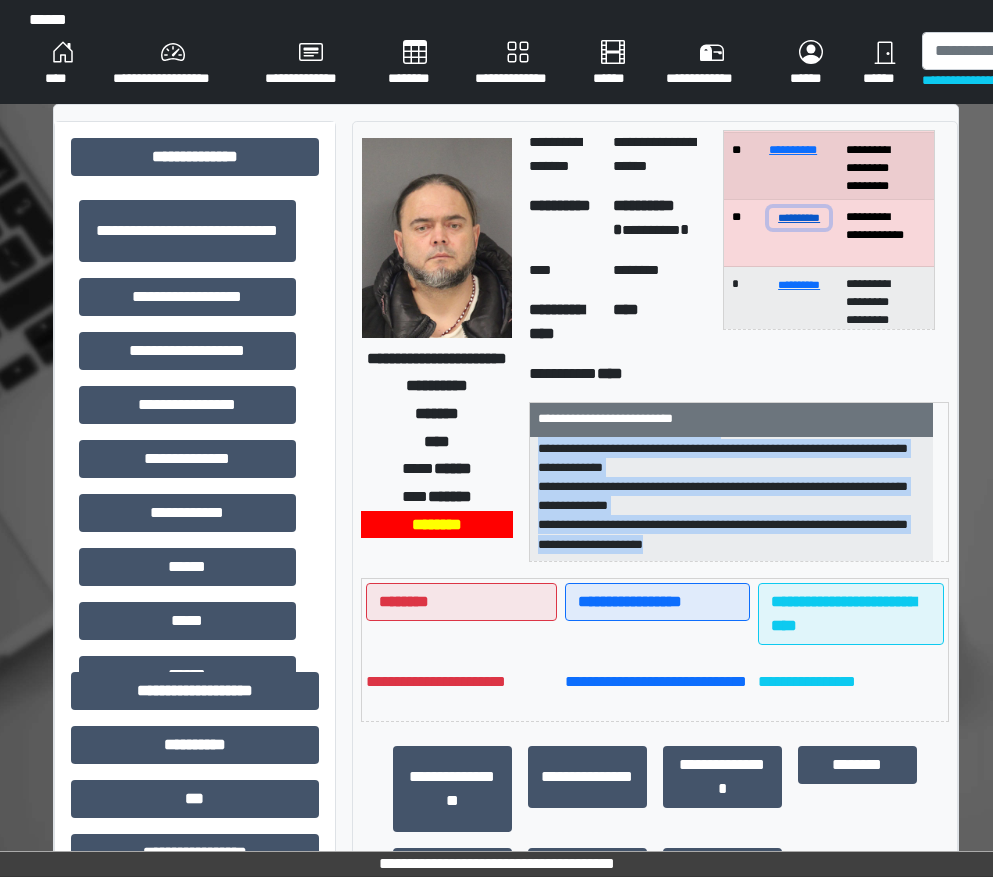 click on "**********" at bounding box center [799, 217] 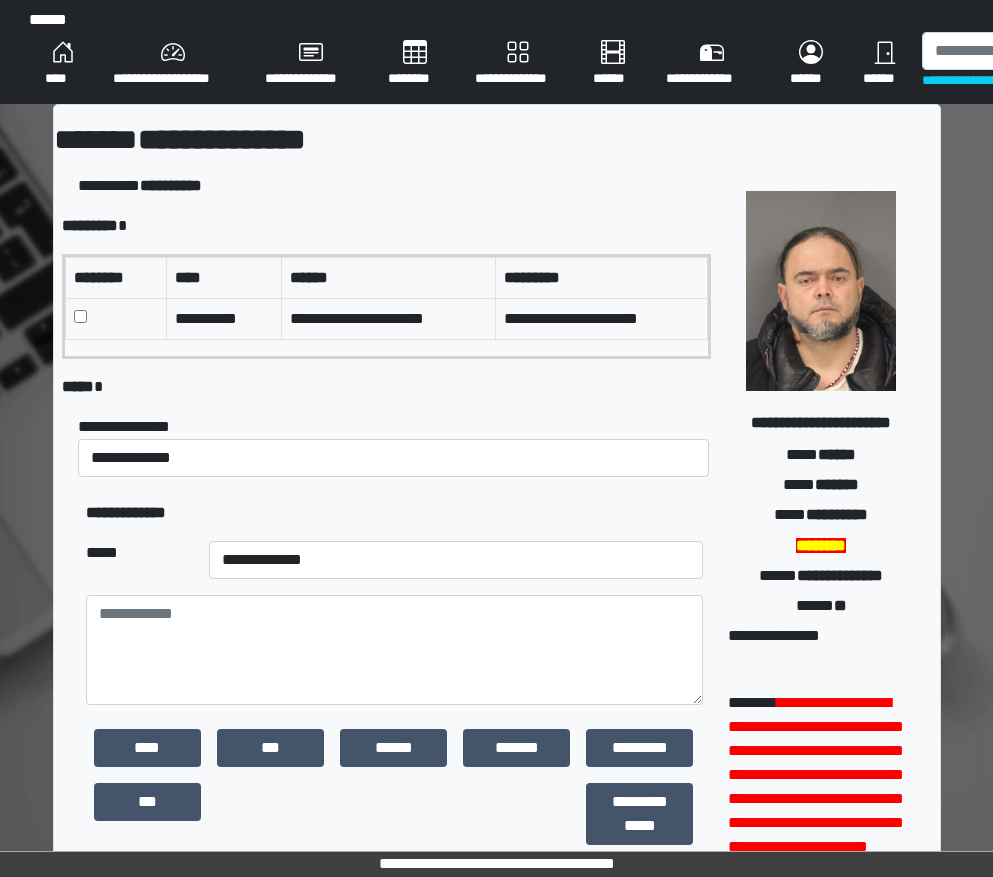 scroll, scrollTop: 379, scrollLeft: 0, axis: vertical 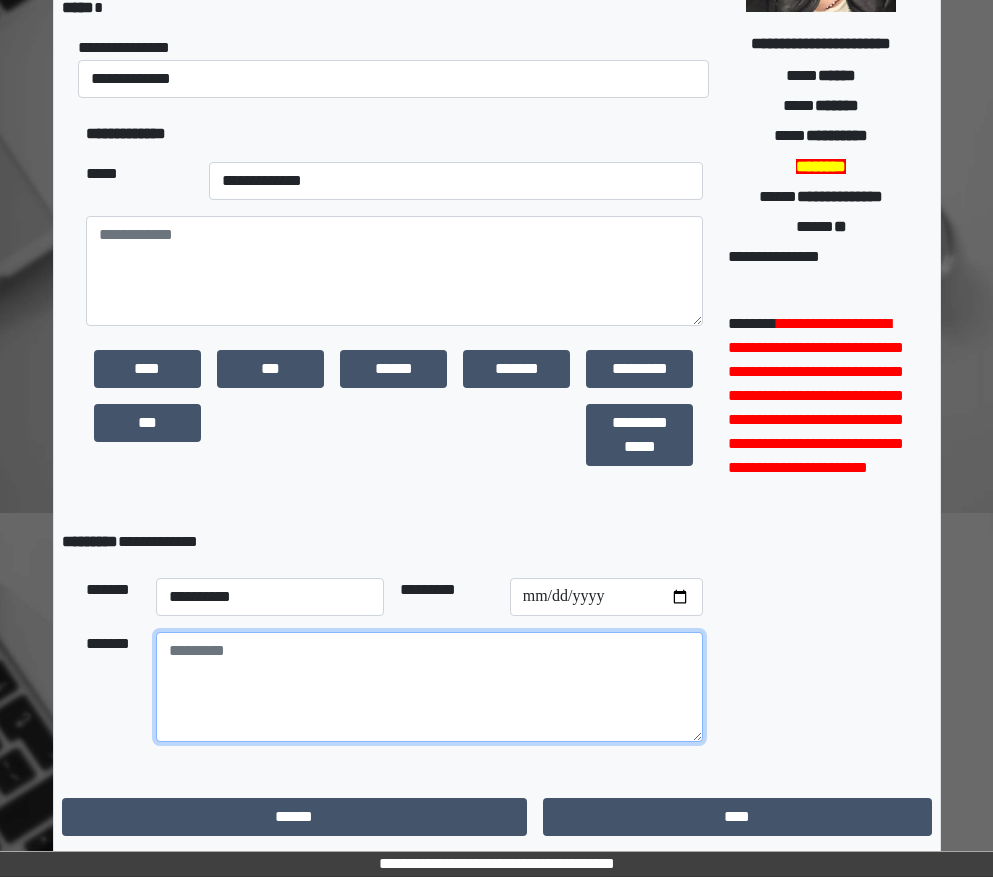 click at bounding box center [429, 687] 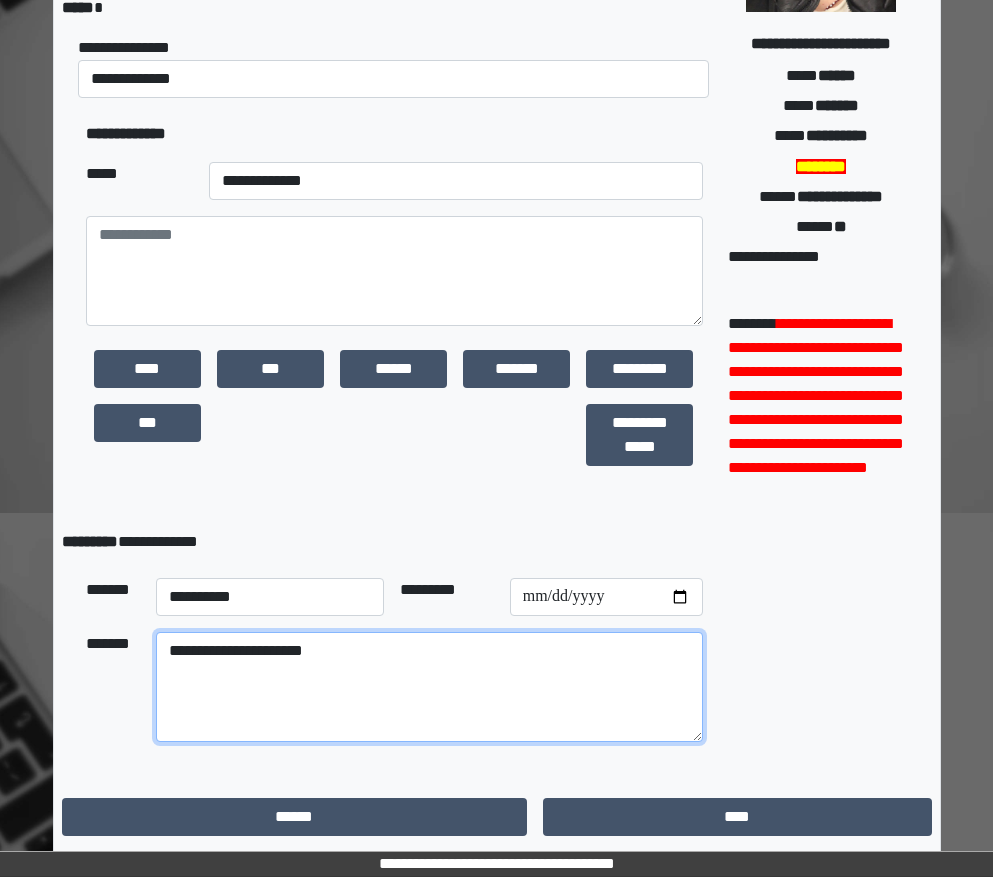 type on "**********" 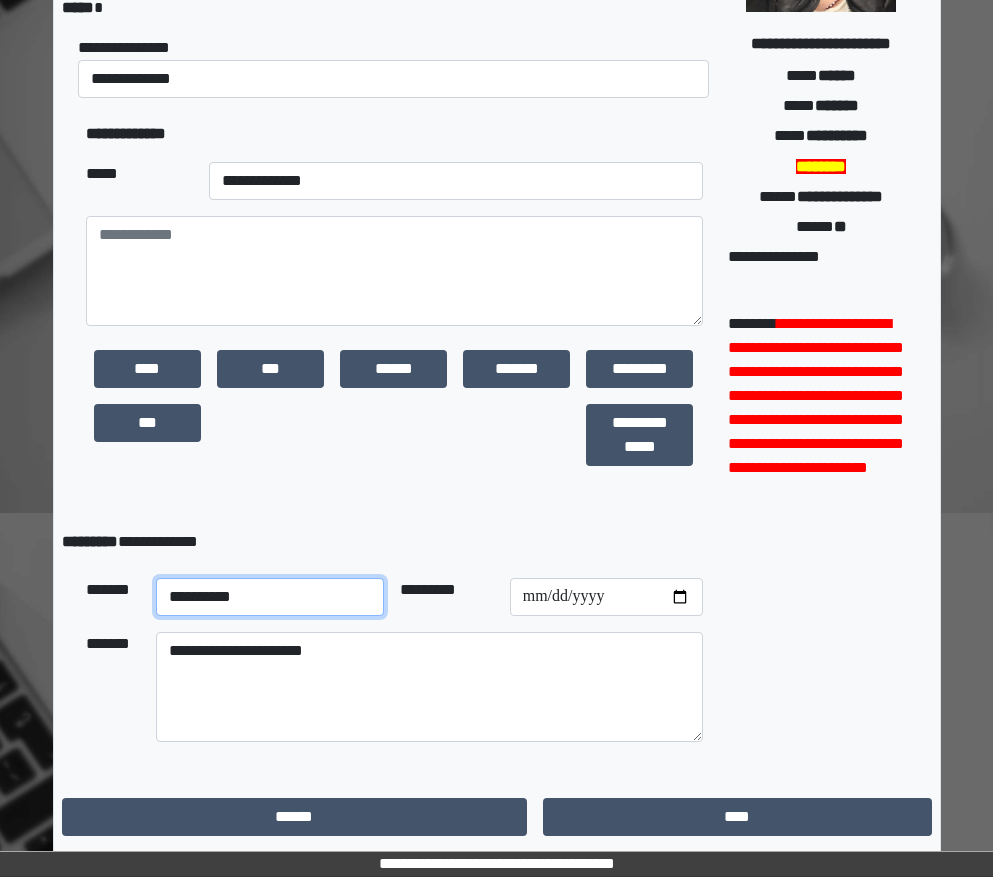 click on "**********" at bounding box center [270, 597] 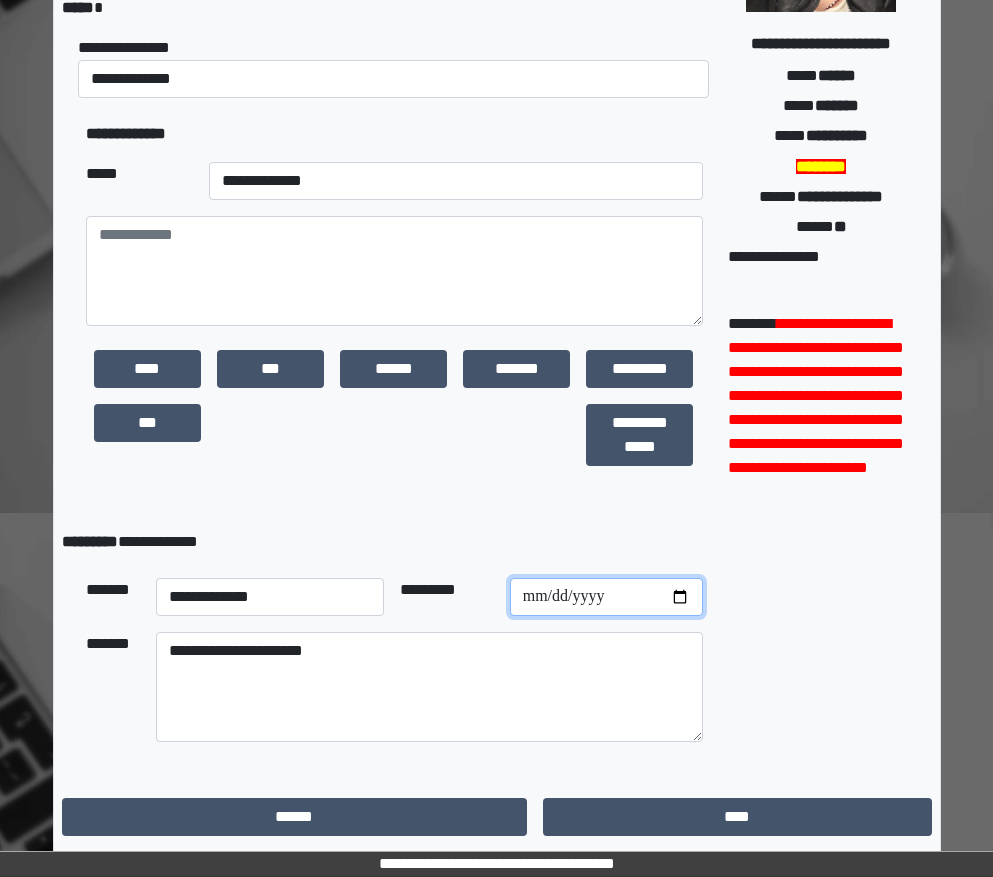 click at bounding box center [606, 597] 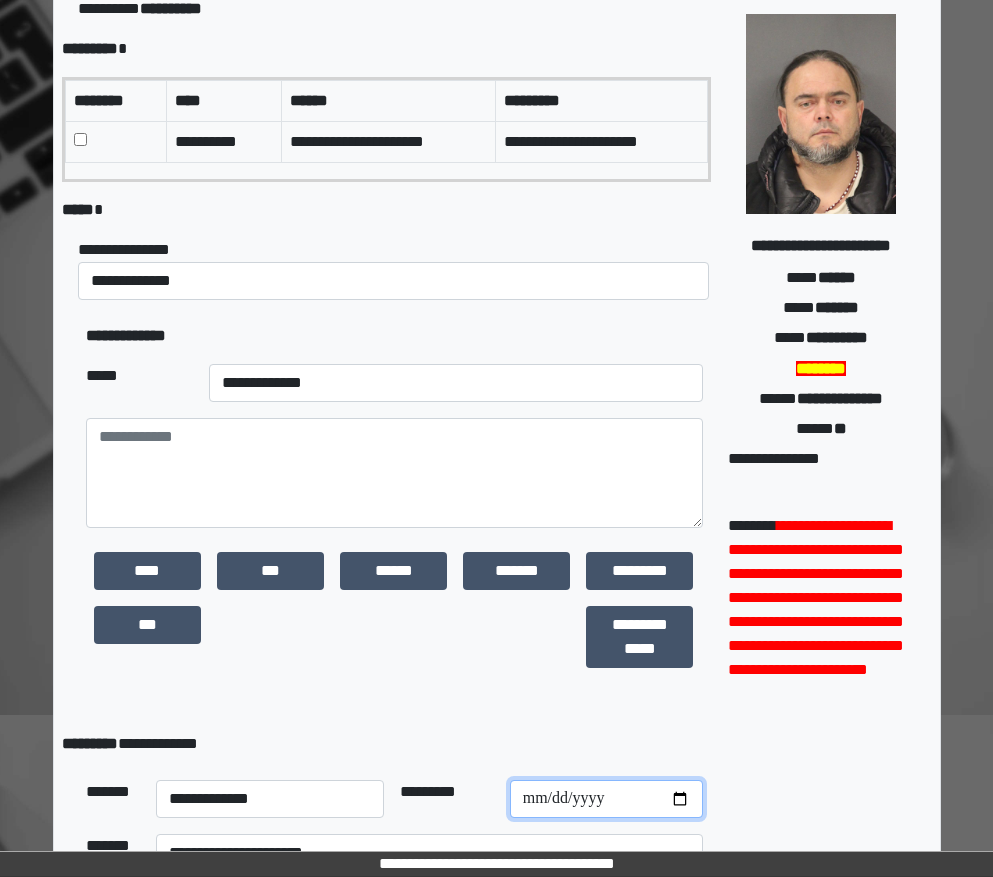 scroll, scrollTop: 79, scrollLeft: 0, axis: vertical 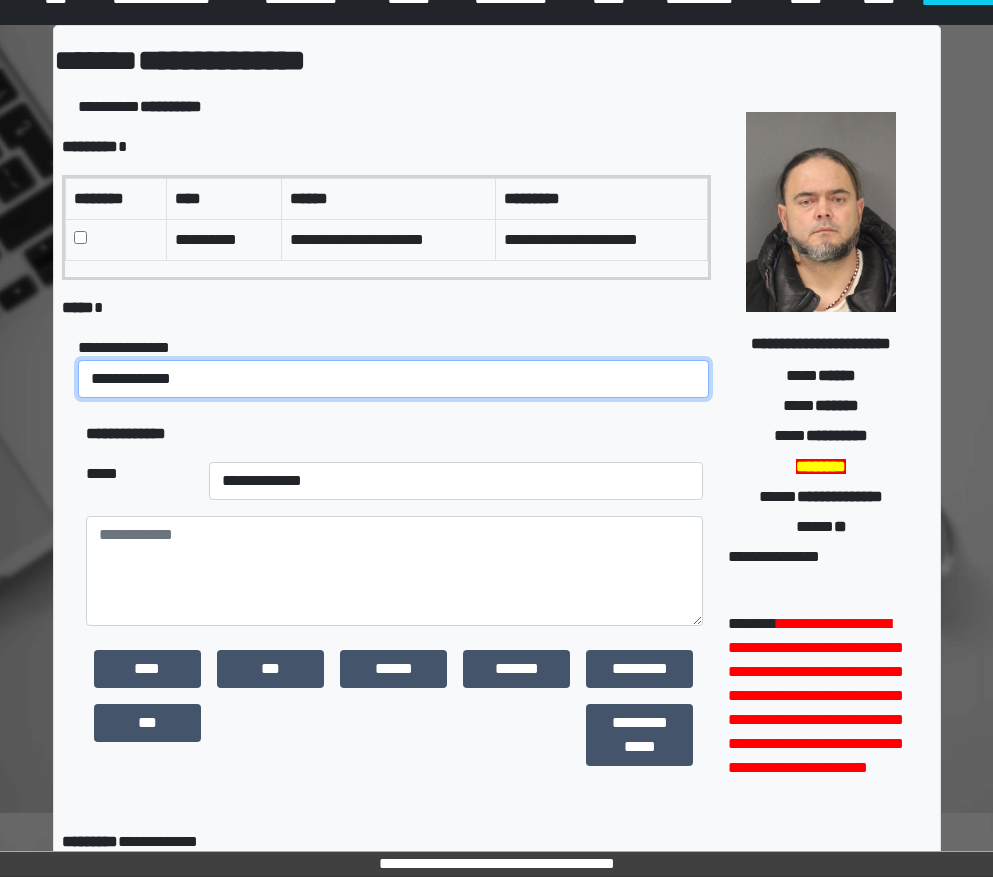 click on "**********" at bounding box center [394, 379] 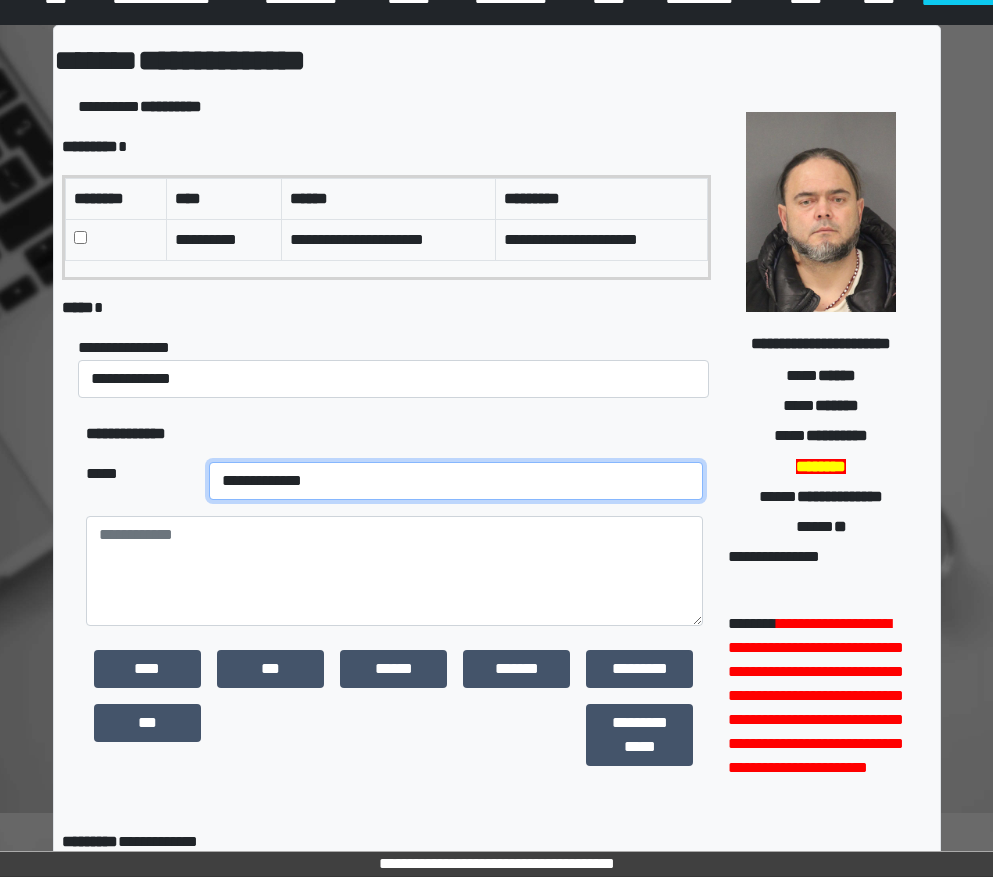click on "**********" at bounding box center [456, 481] 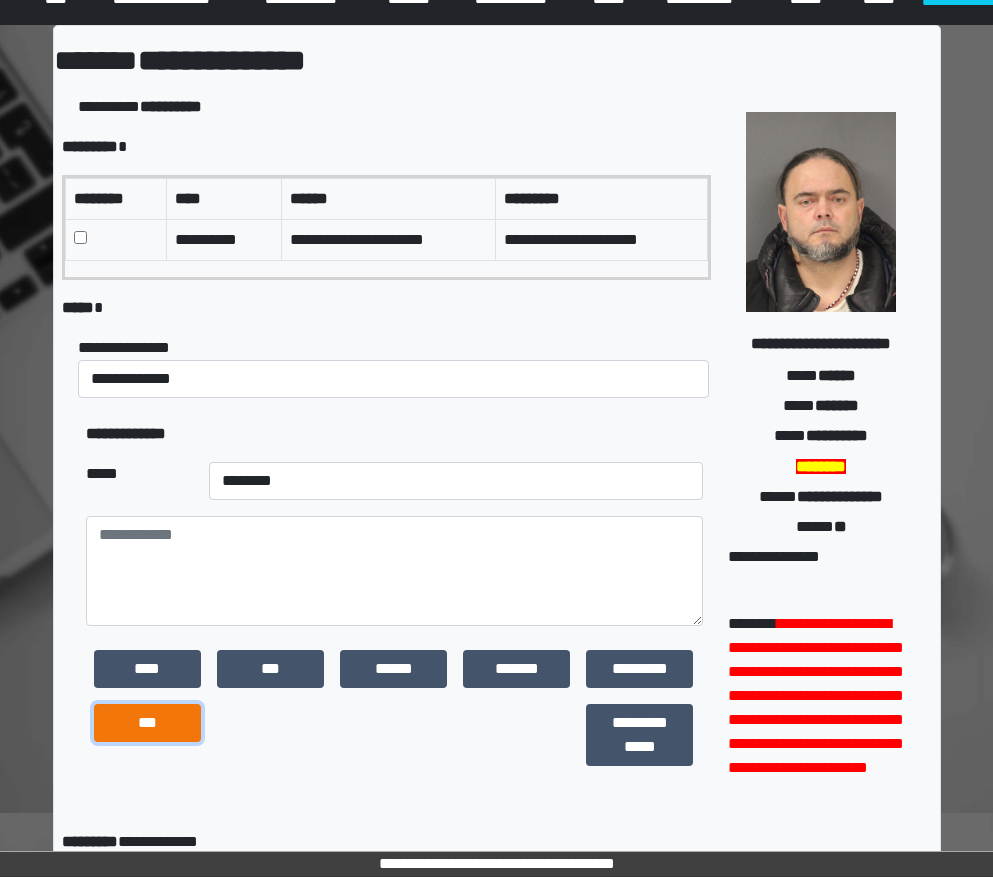 click on "***" at bounding box center [147, 723] 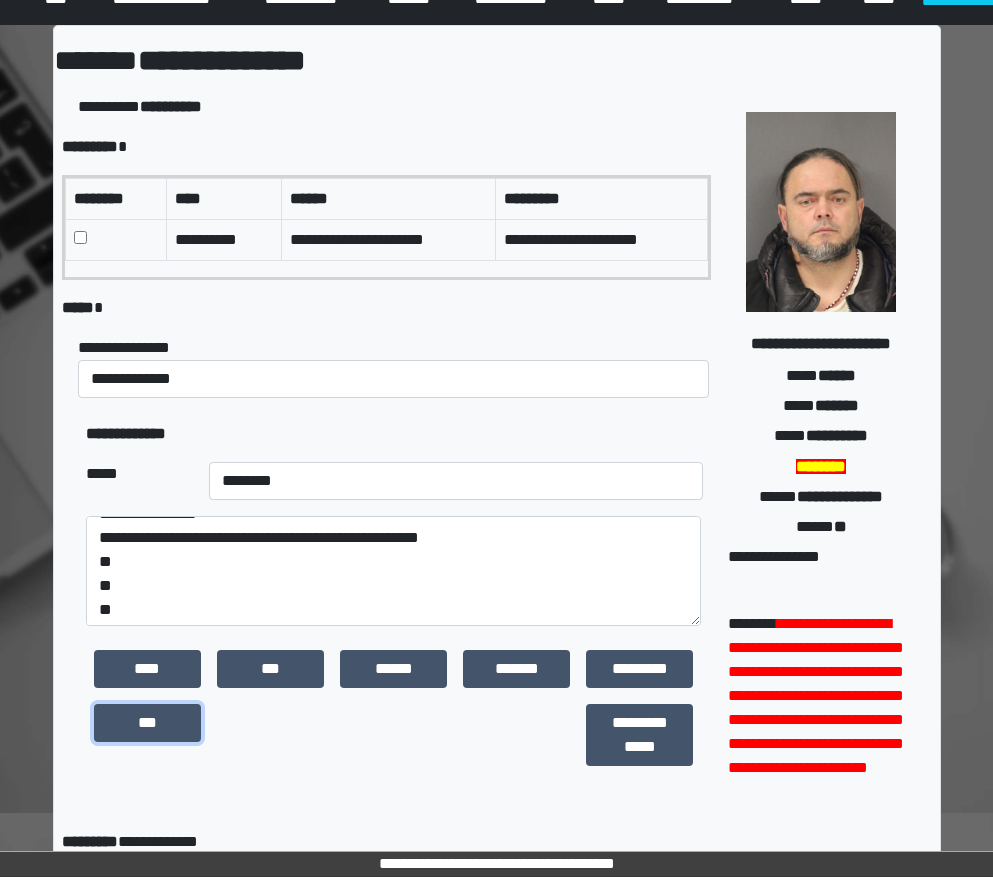 scroll, scrollTop: 24, scrollLeft: 0, axis: vertical 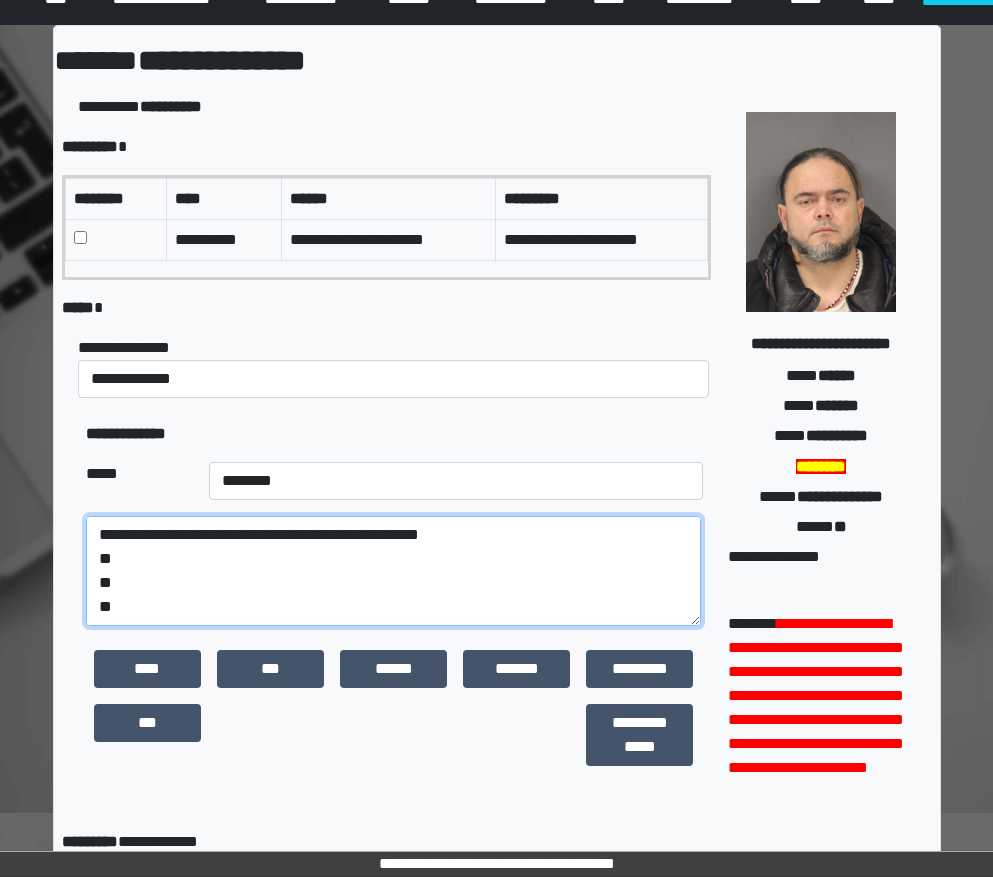 click on "**********" at bounding box center (394, 571) 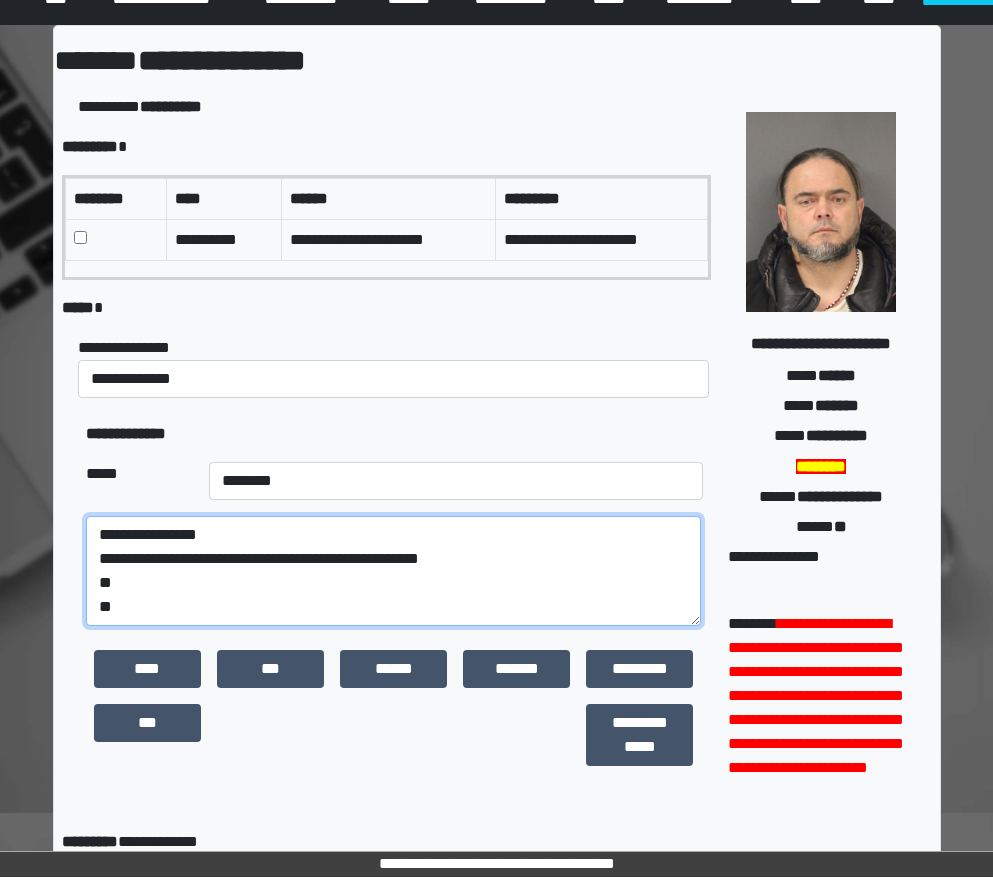 scroll, scrollTop: 0, scrollLeft: 0, axis: both 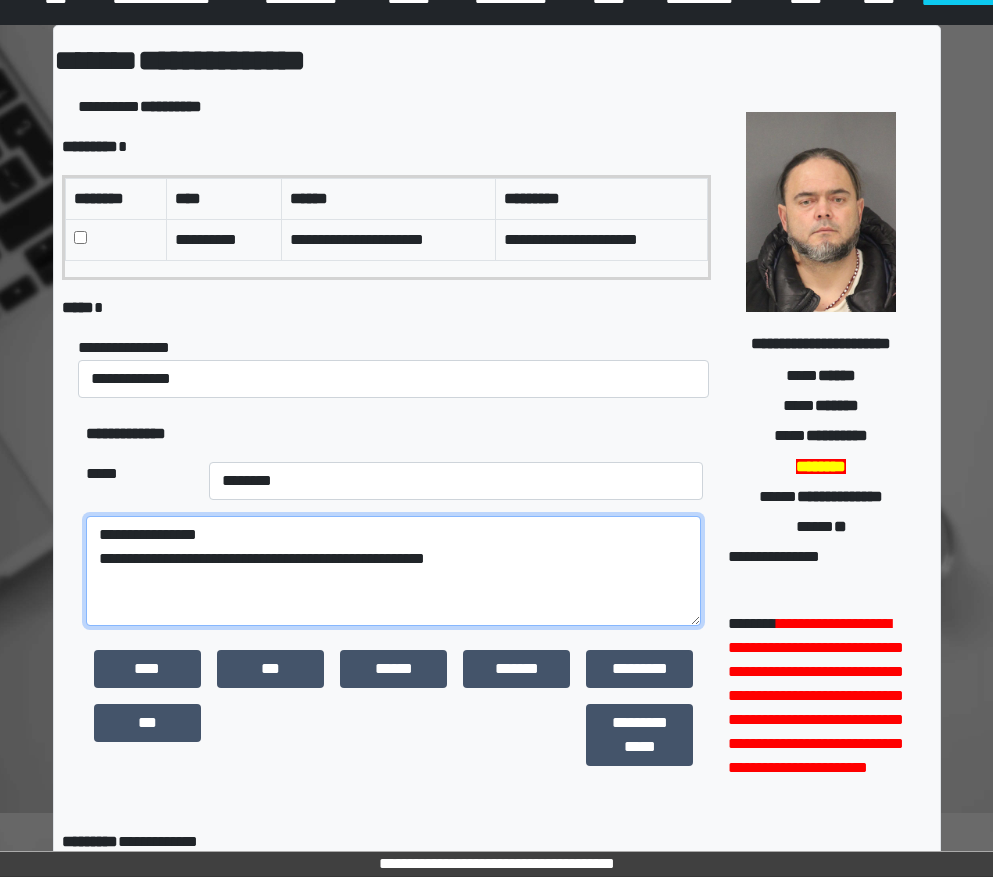 click on "**********" at bounding box center [394, 571] 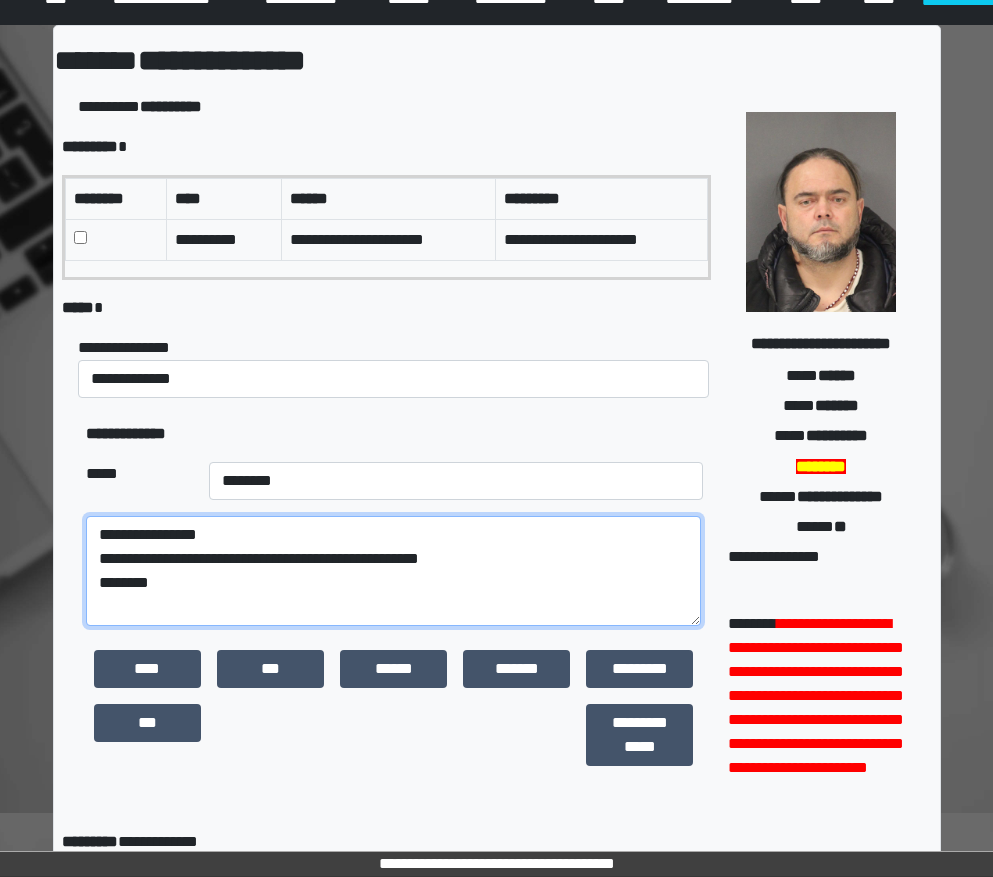 paste on "**********" 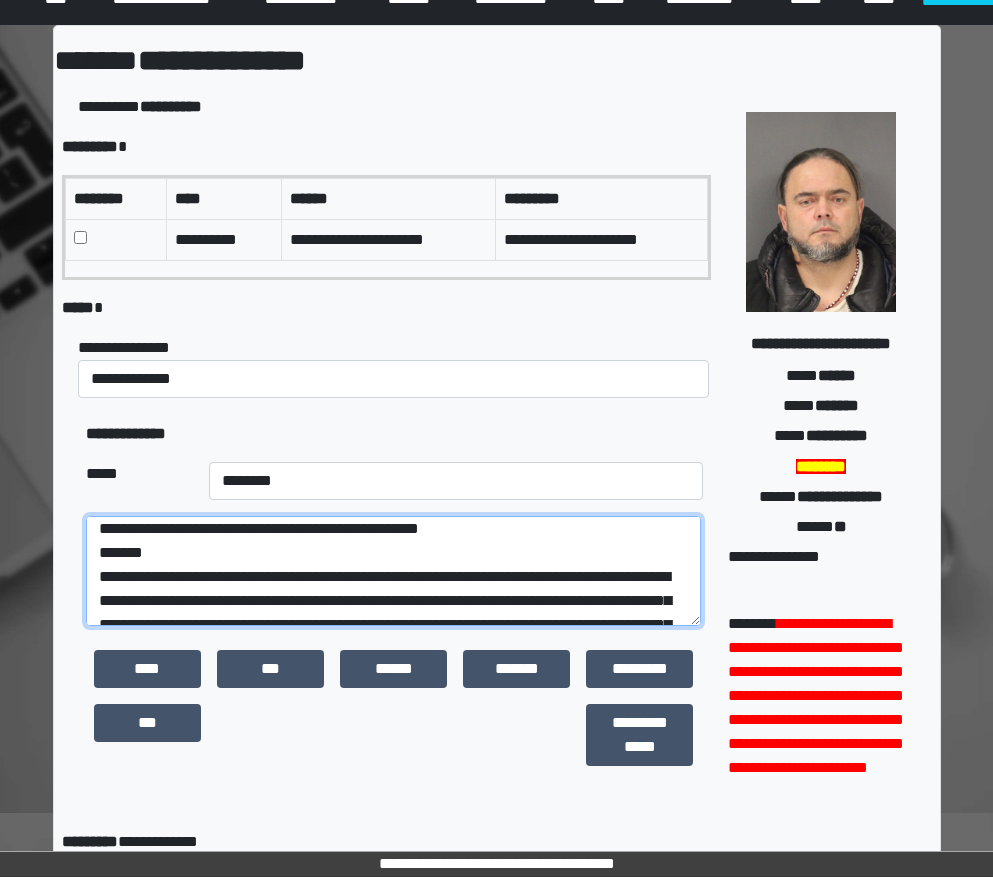 scroll, scrollTop: 6, scrollLeft: 0, axis: vertical 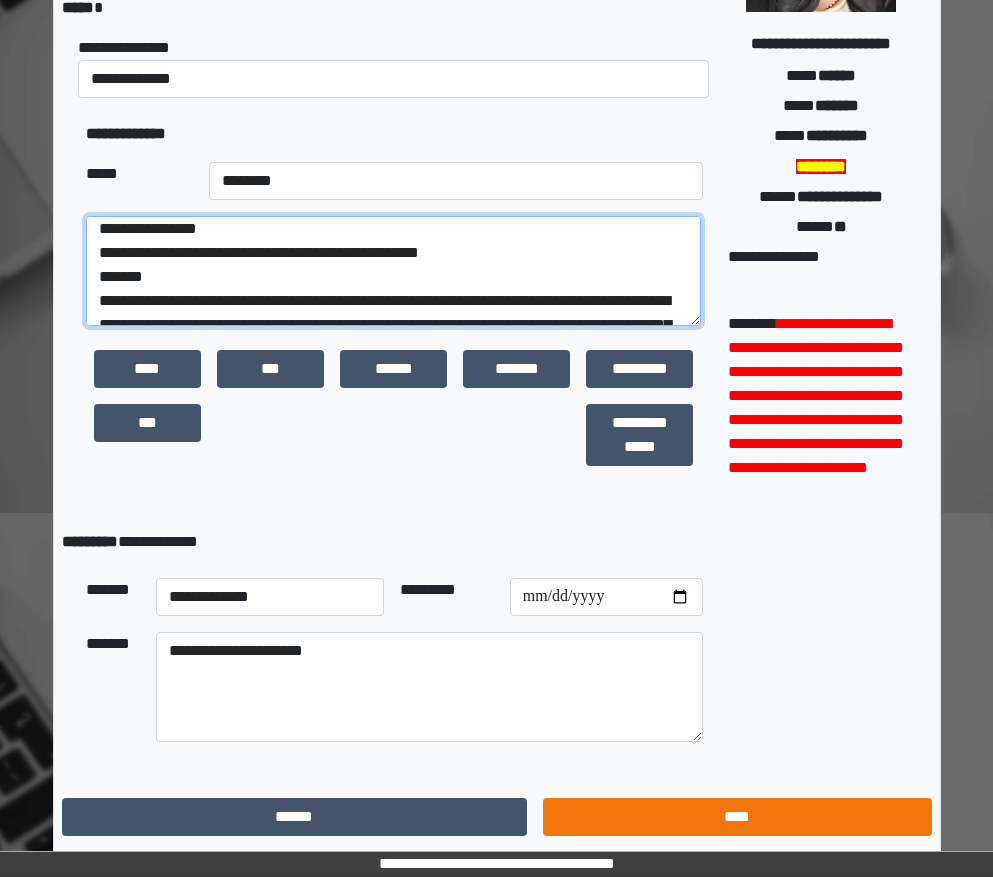 type on "**********" 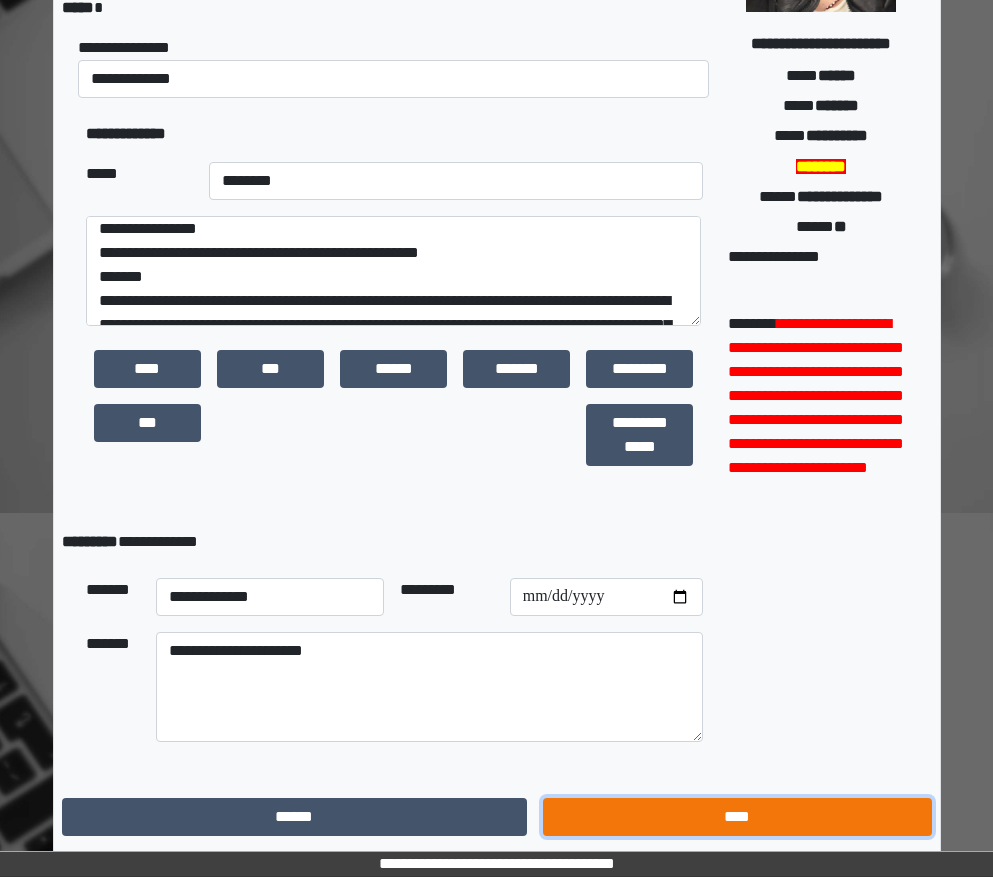 click on "****" at bounding box center [737, 817] 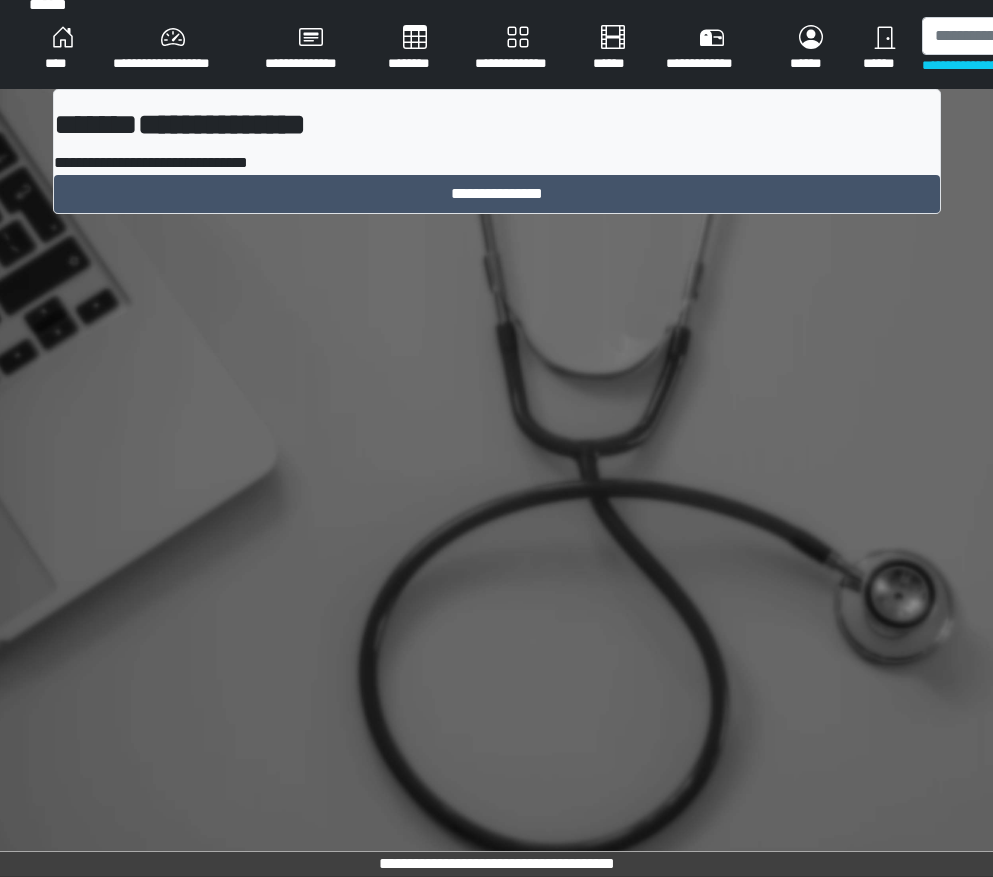 scroll, scrollTop: 15, scrollLeft: 0, axis: vertical 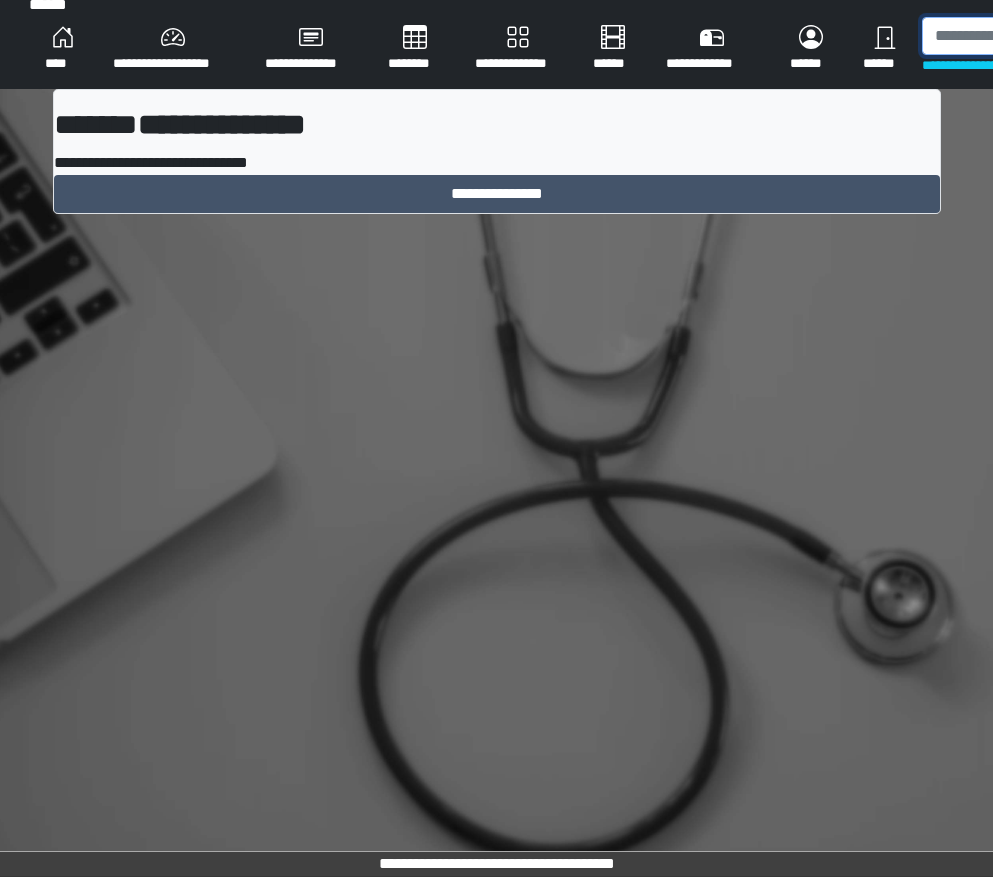 click at bounding box center [1025, 36] 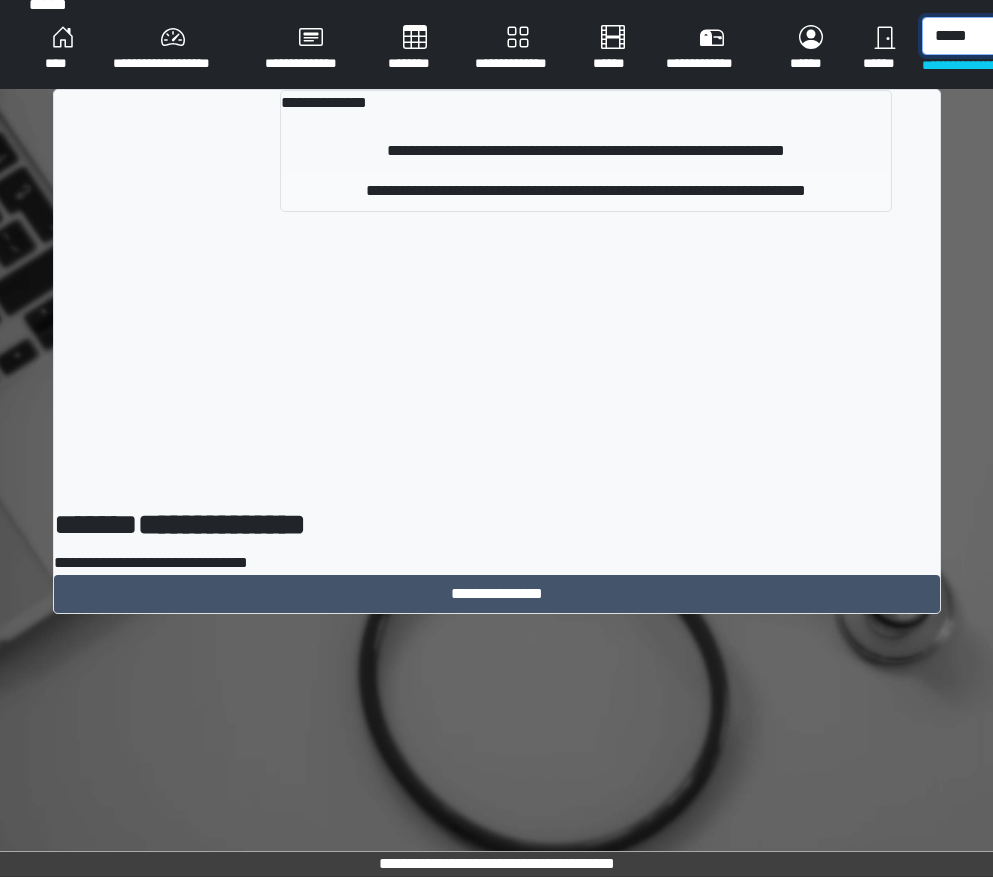 type on "*****" 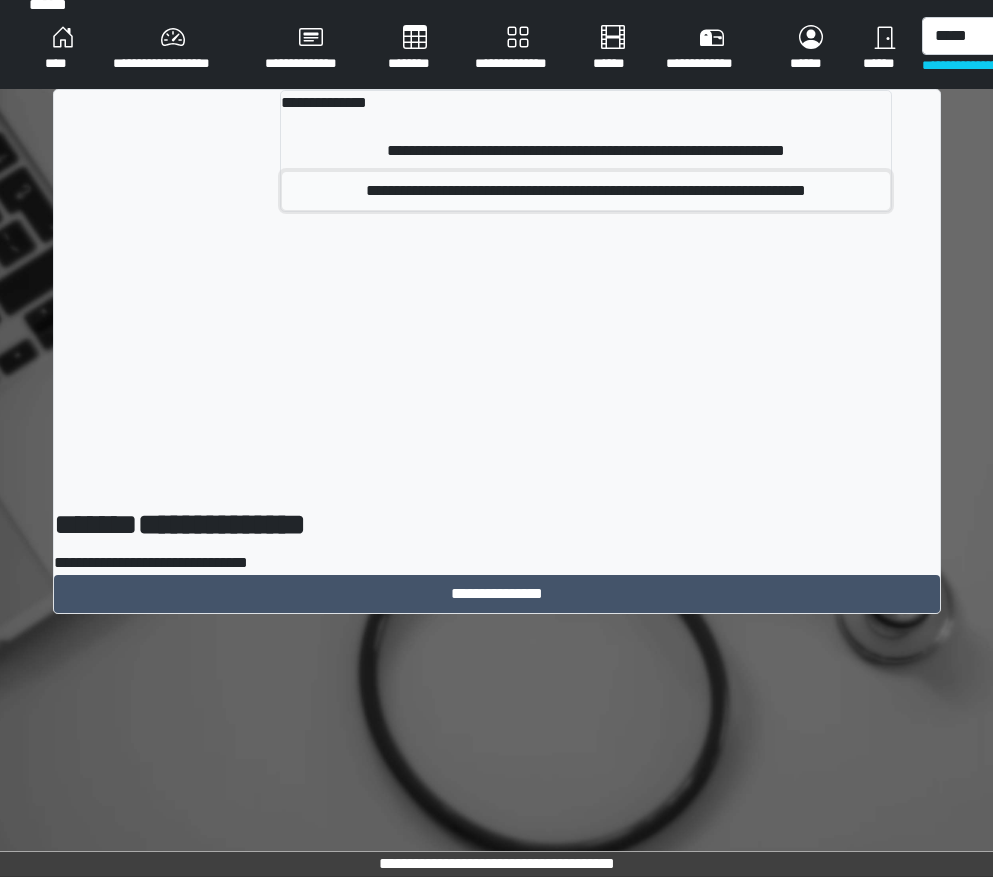 click on "**********" at bounding box center [586, 191] 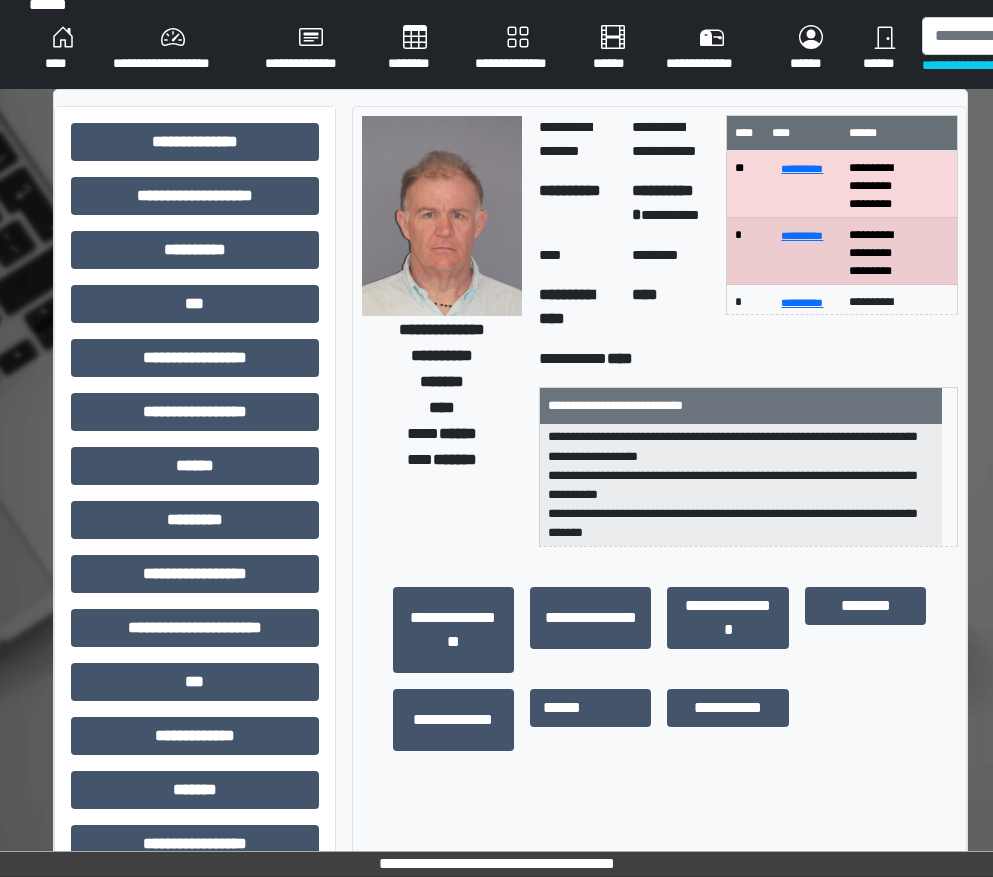 scroll, scrollTop: 82, scrollLeft: 0, axis: vertical 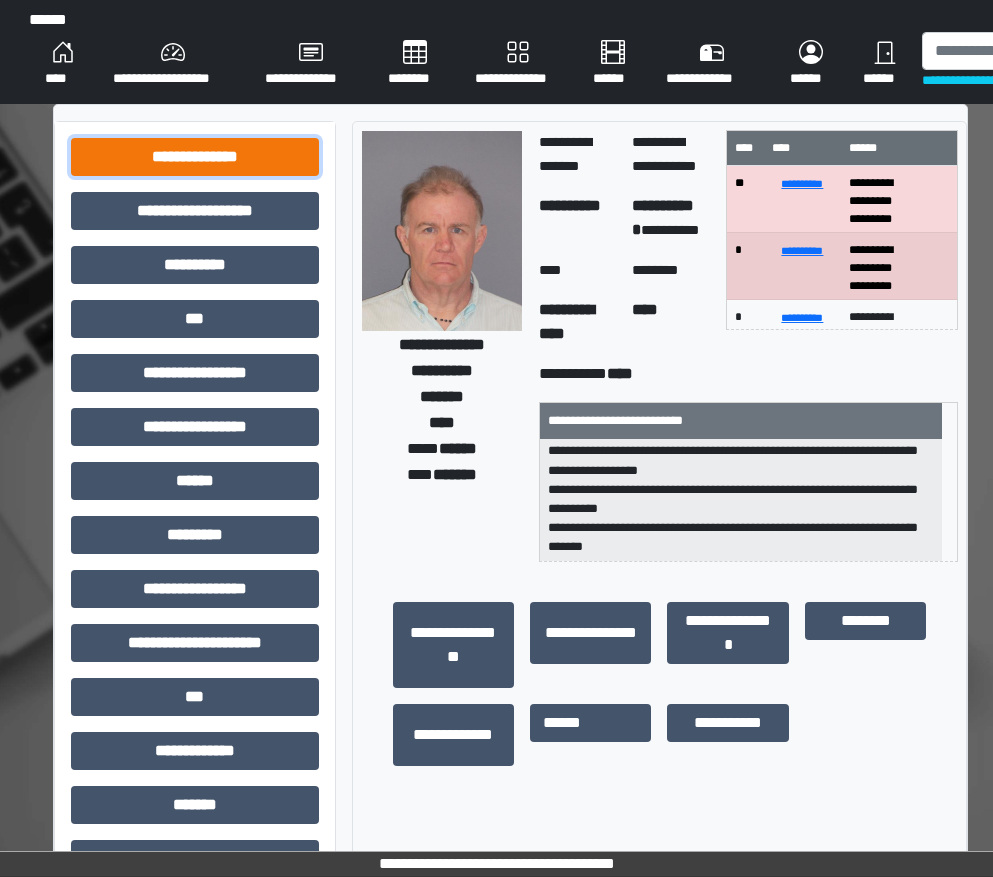 click on "**********" at bounding box center (195, 157) 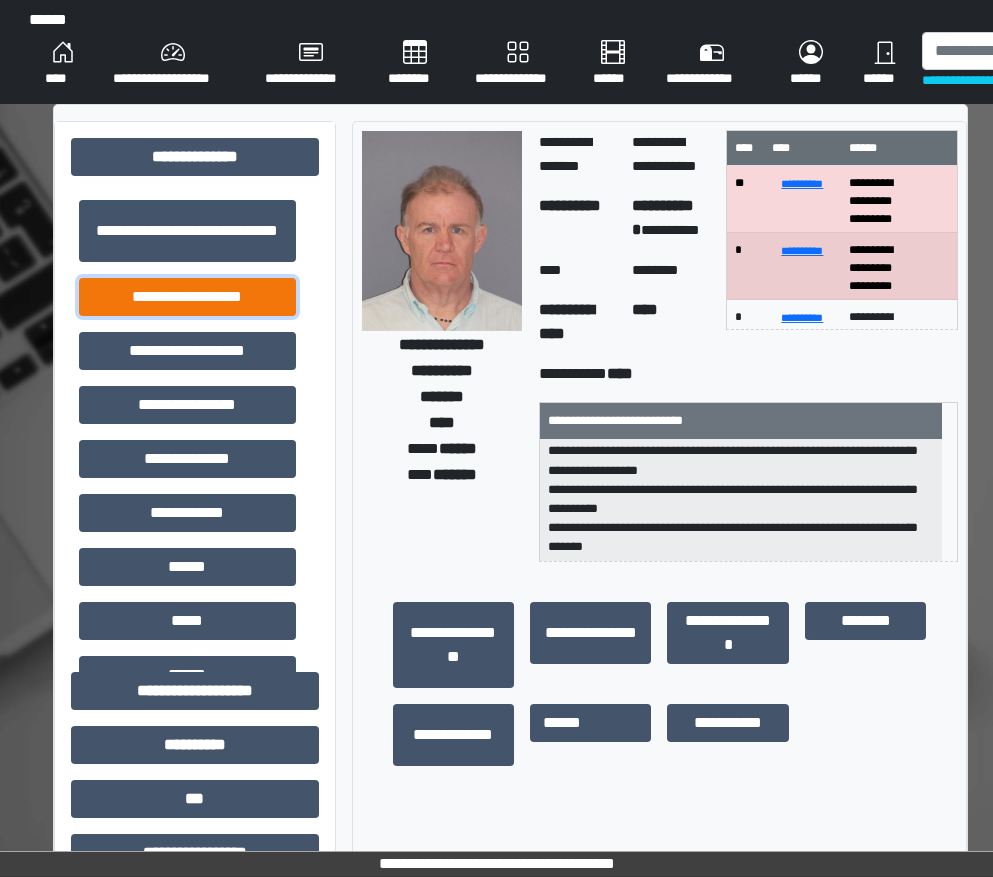 click on "**********" at bounding box center (187, 297) 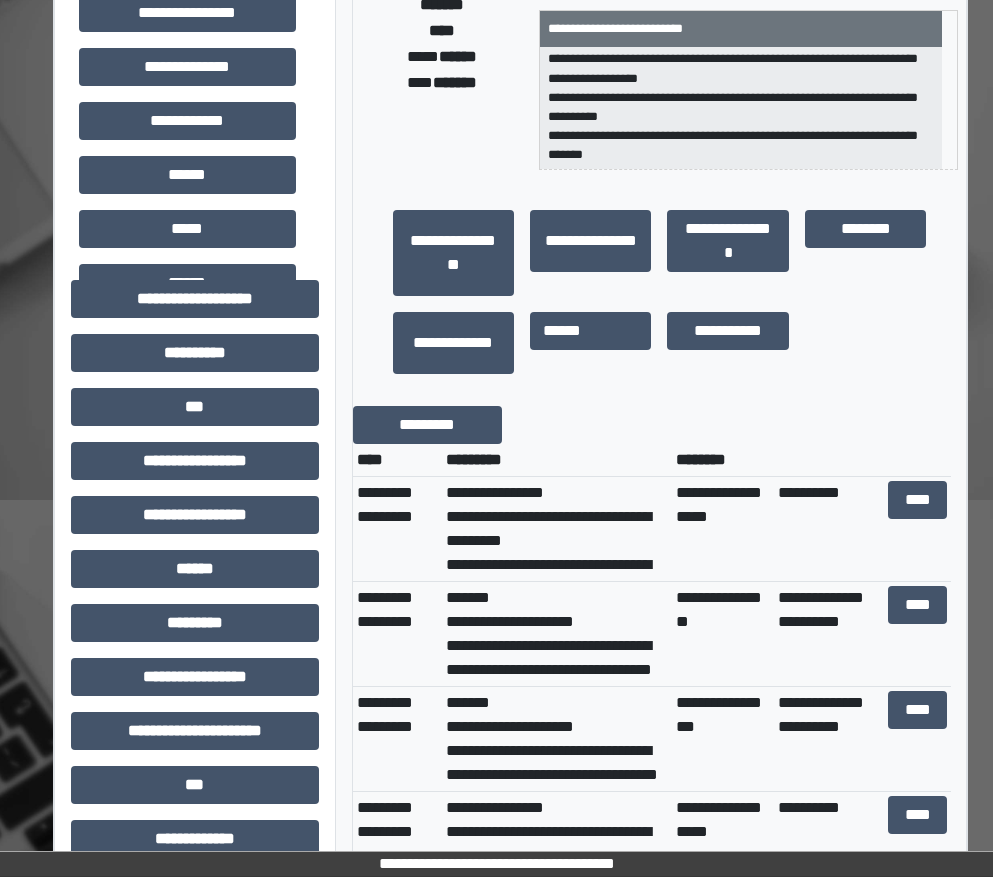 scroll, scrollTop: 400, scrollLeft: 0, axis: vertical 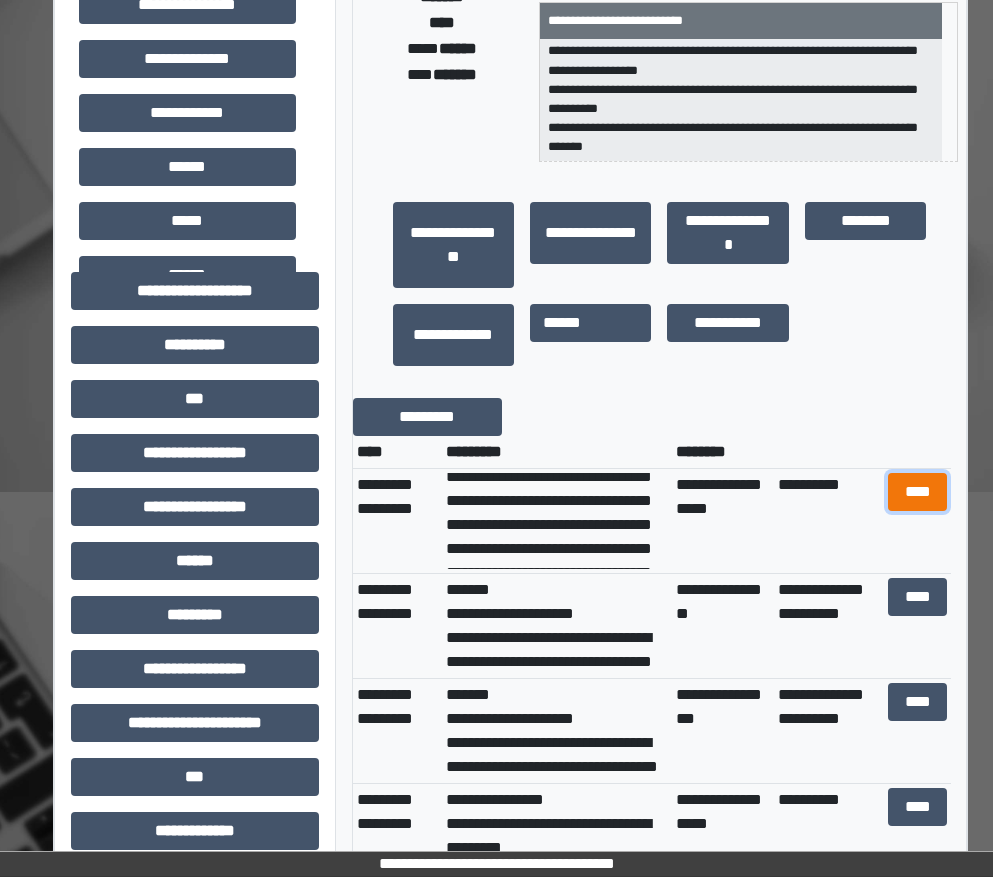 click on "****" at bounding box center (918, 492) 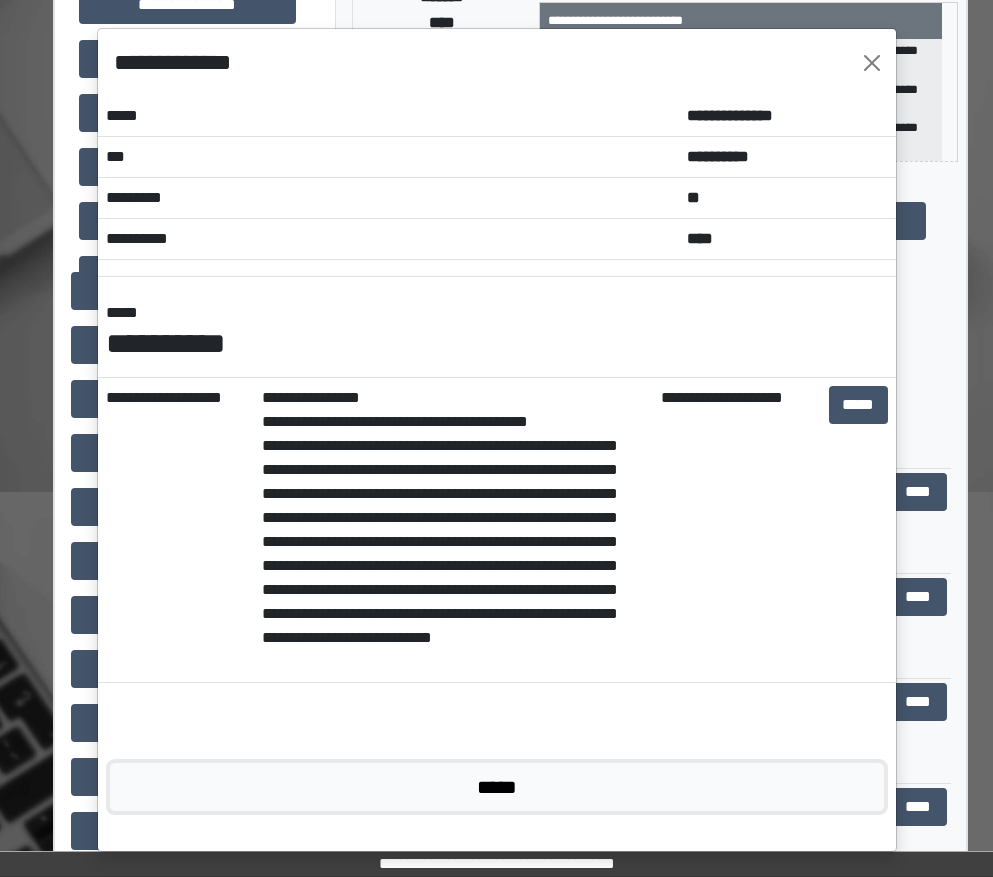 click on "*****" at bounding box center (497, 787) 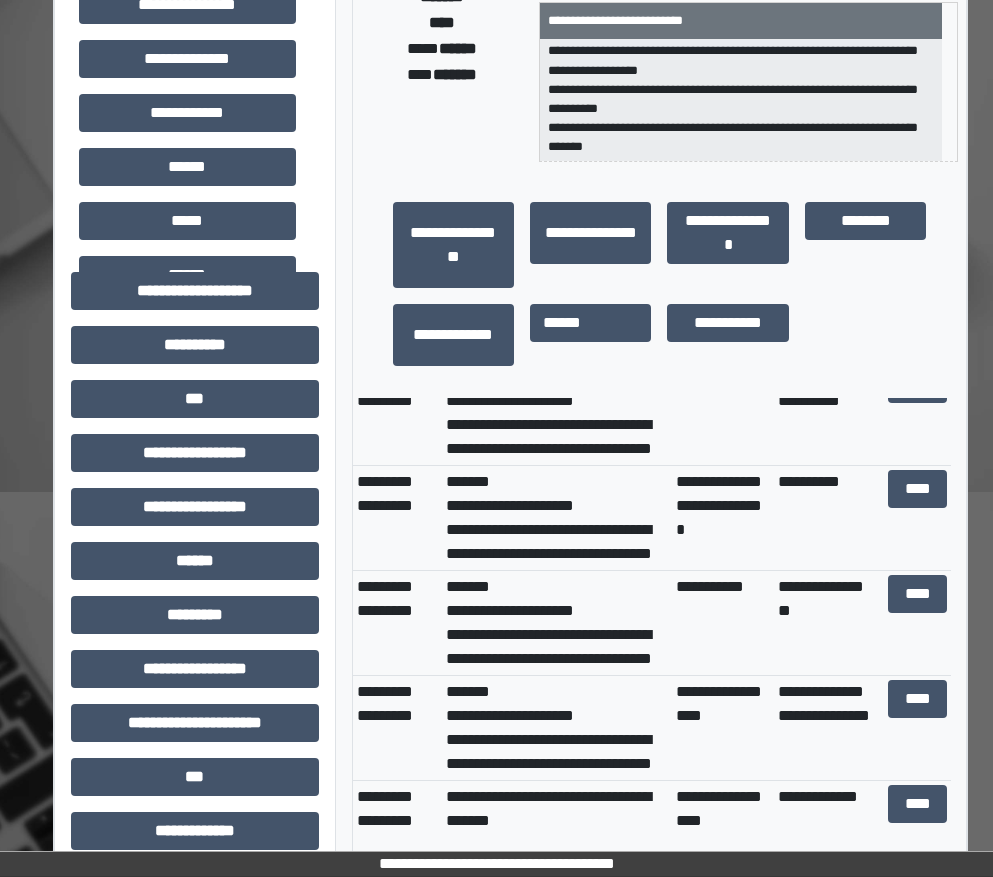 scroll, scrollTop: 892, scrollLeft: 0, axis: vertical 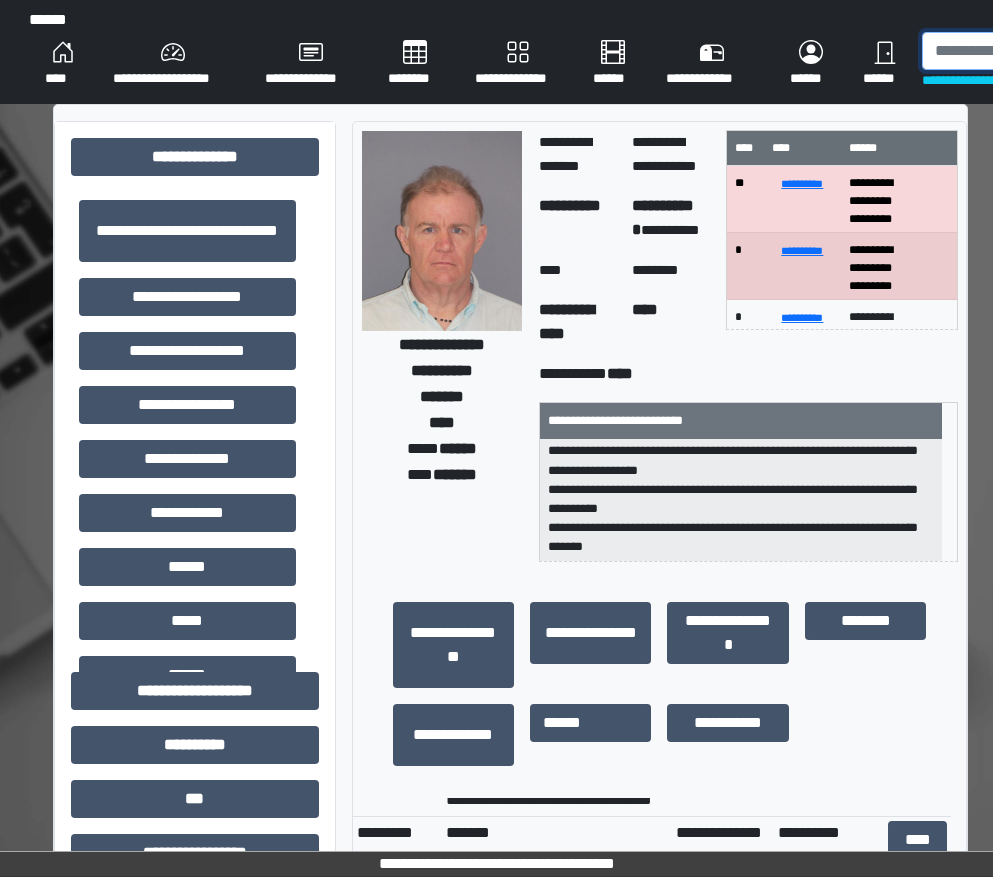 click at bounding box center [1025, 51] 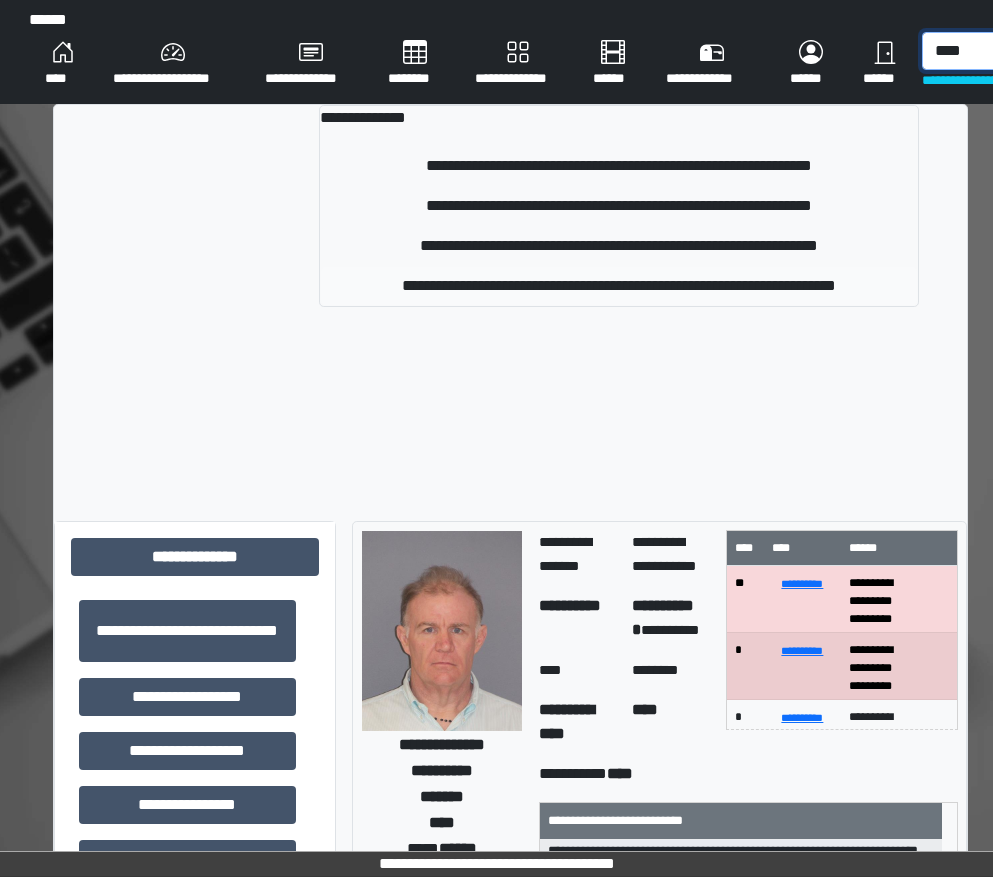 type on "****" 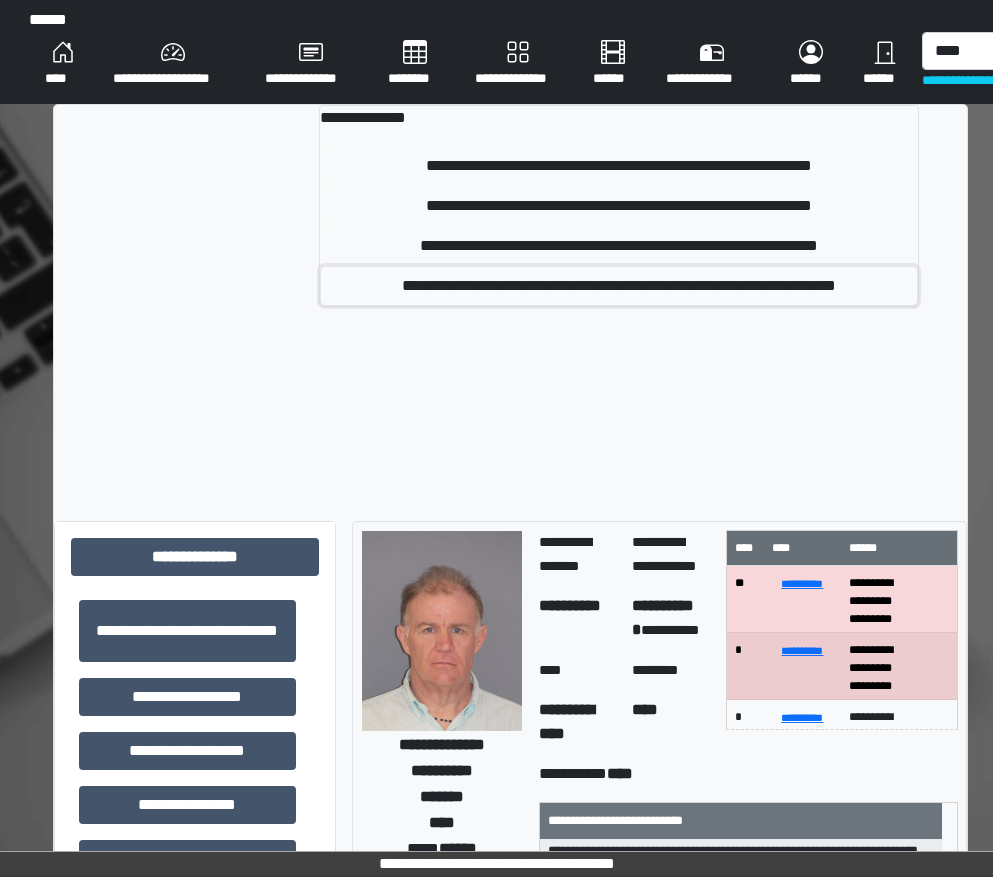click on "**********" at bounding box center [619, 286] 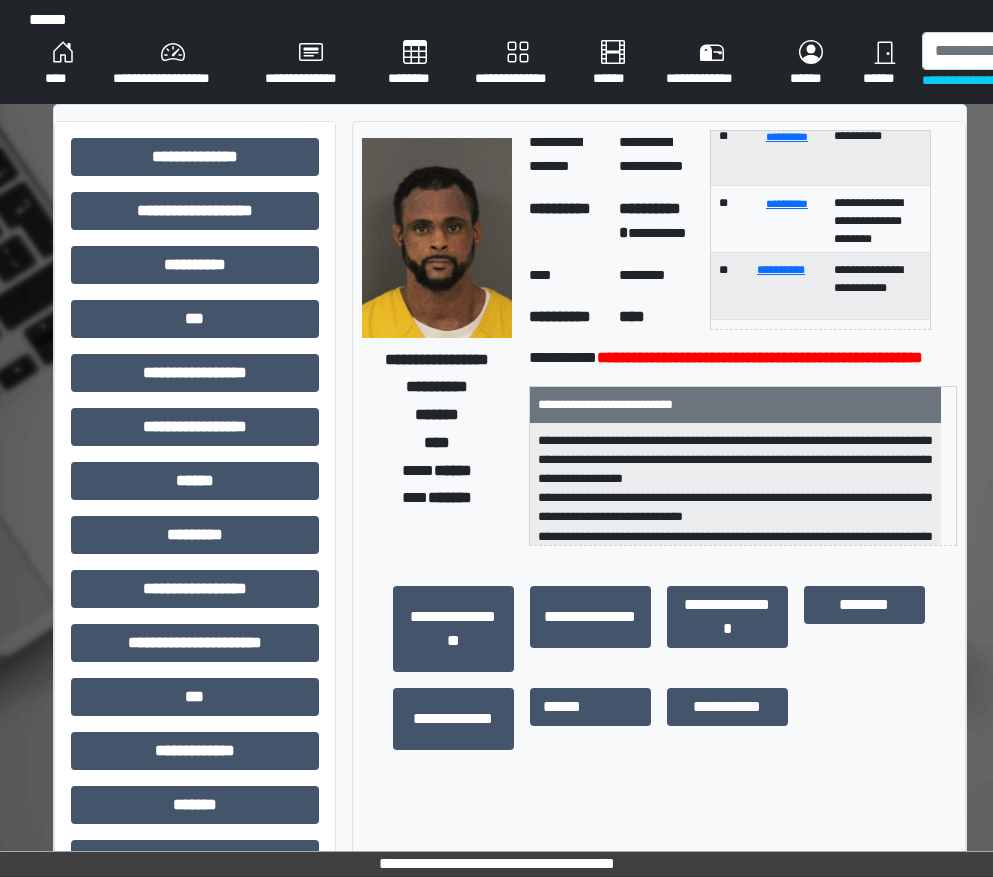 scroll, scrollTop: 255, scrollLeft: 0, axis: vertical 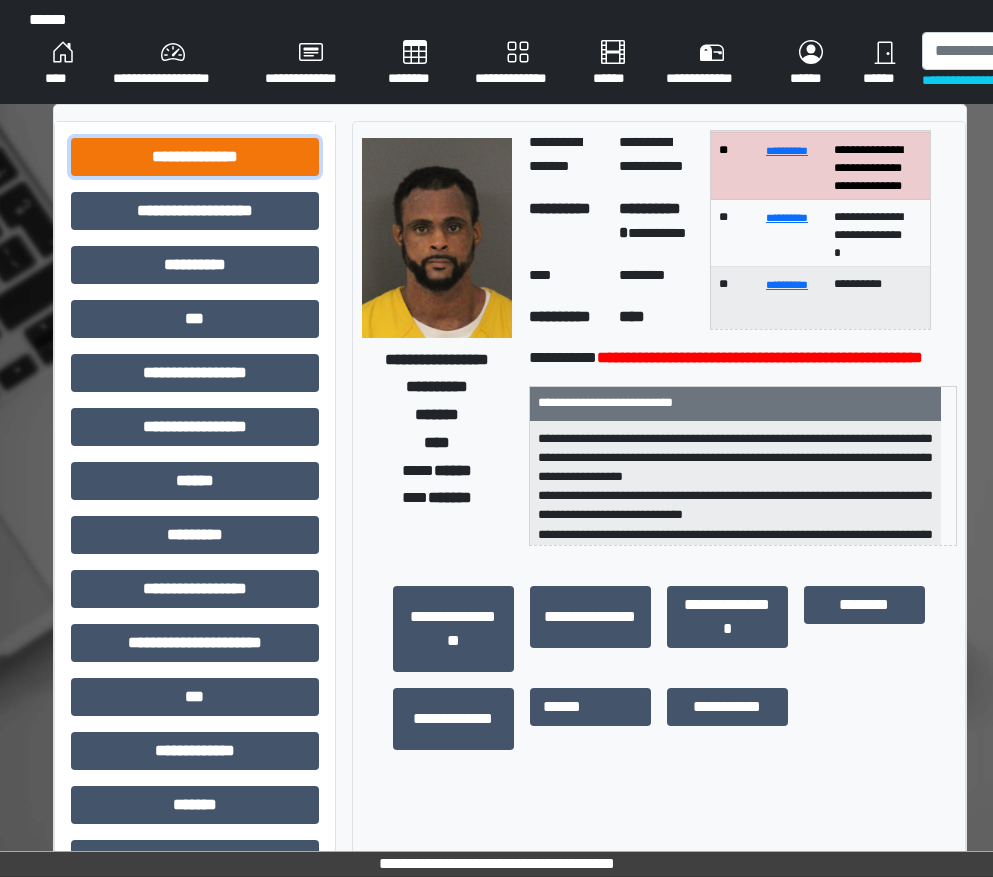 click on "**********" at bounding box center [195, 157] 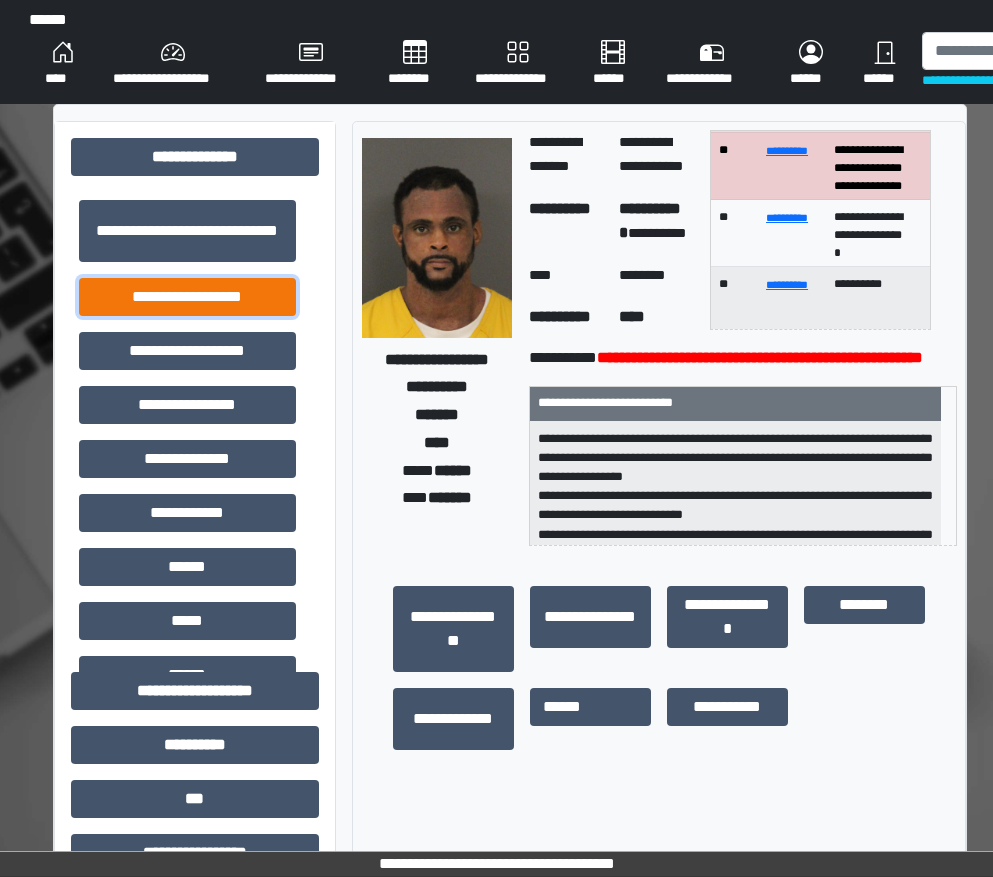 click on "**********" at bounding box center [187, 297] 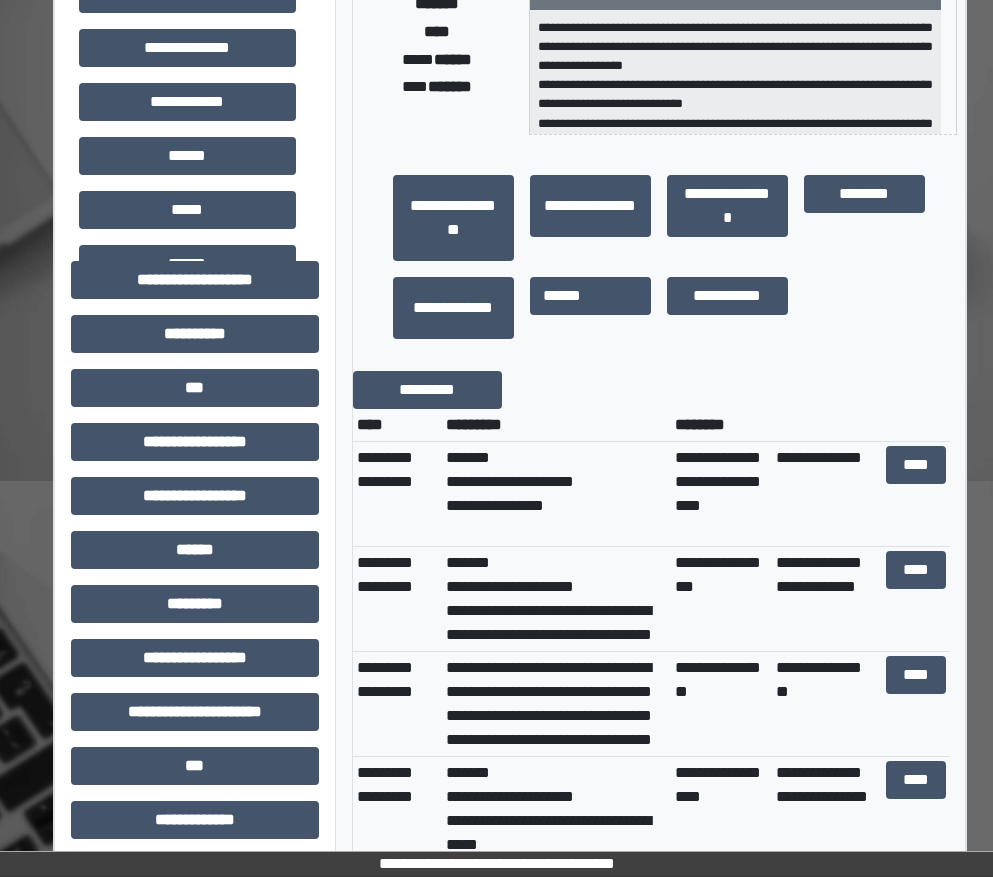 scroll, scrollTop: 500, scrollLeft: 0, axis: vertical 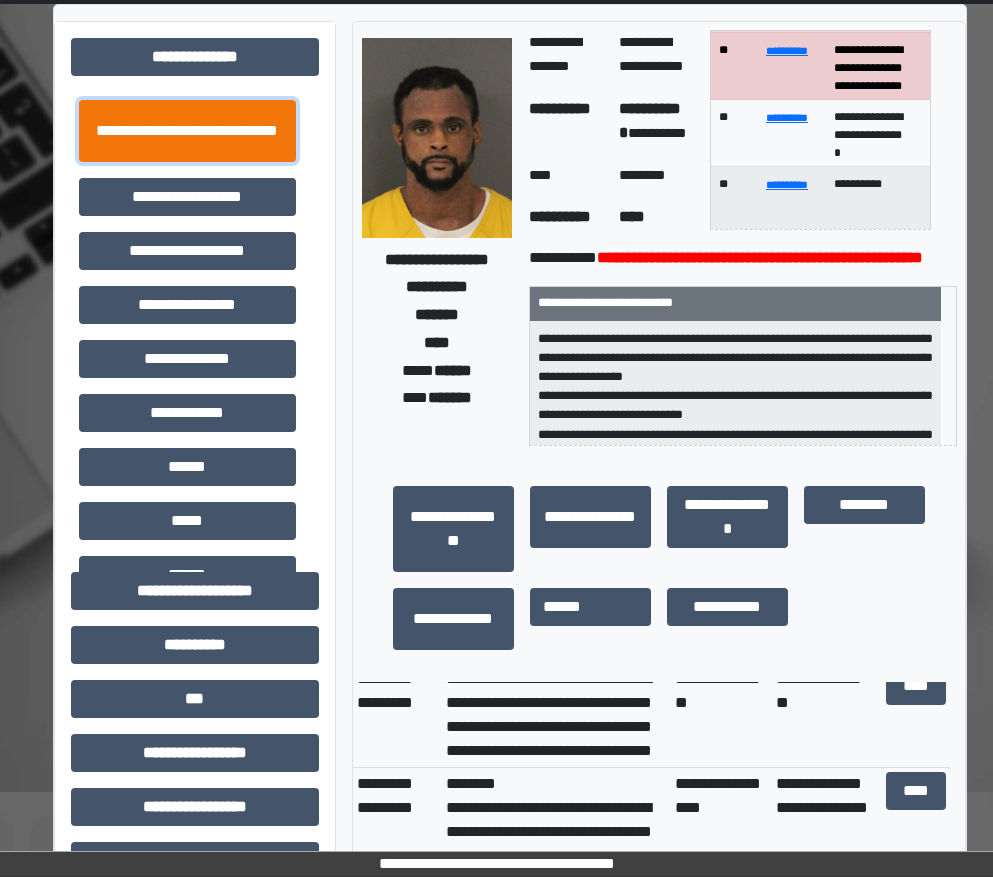 click on "**********" at bounding box center [187, 131] 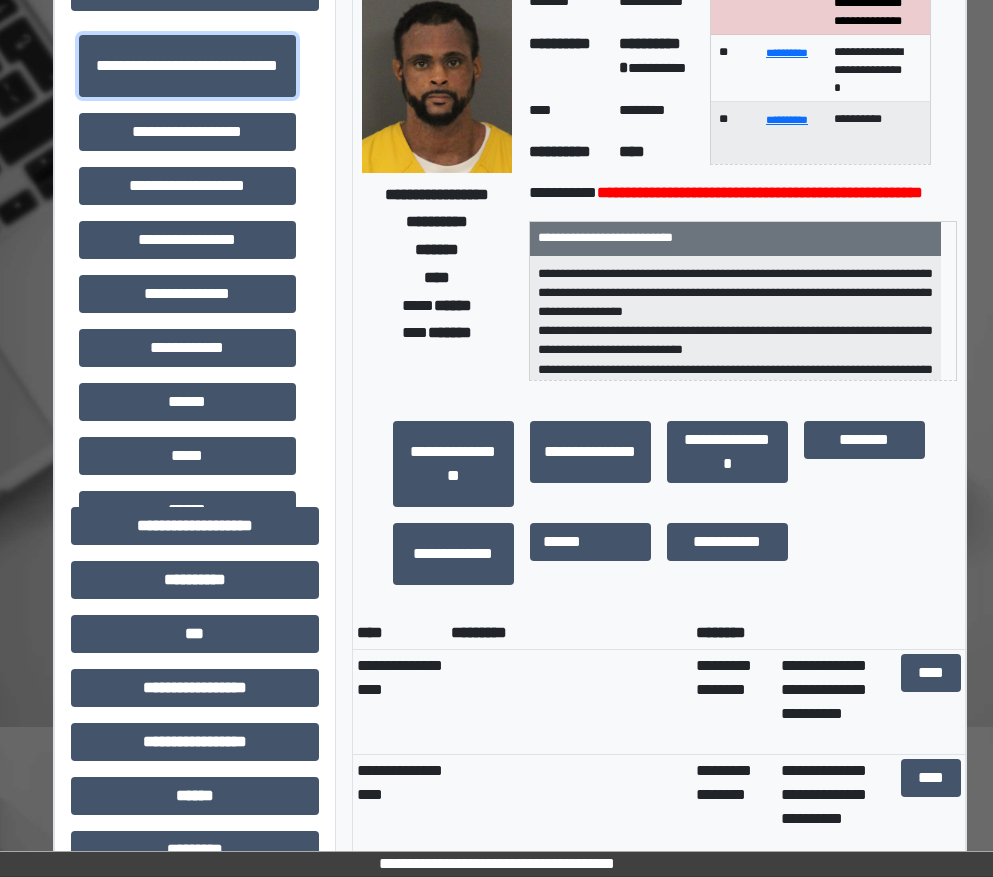 scroll, scrollTop: 300, scrollLeft: 0, axis: vertical 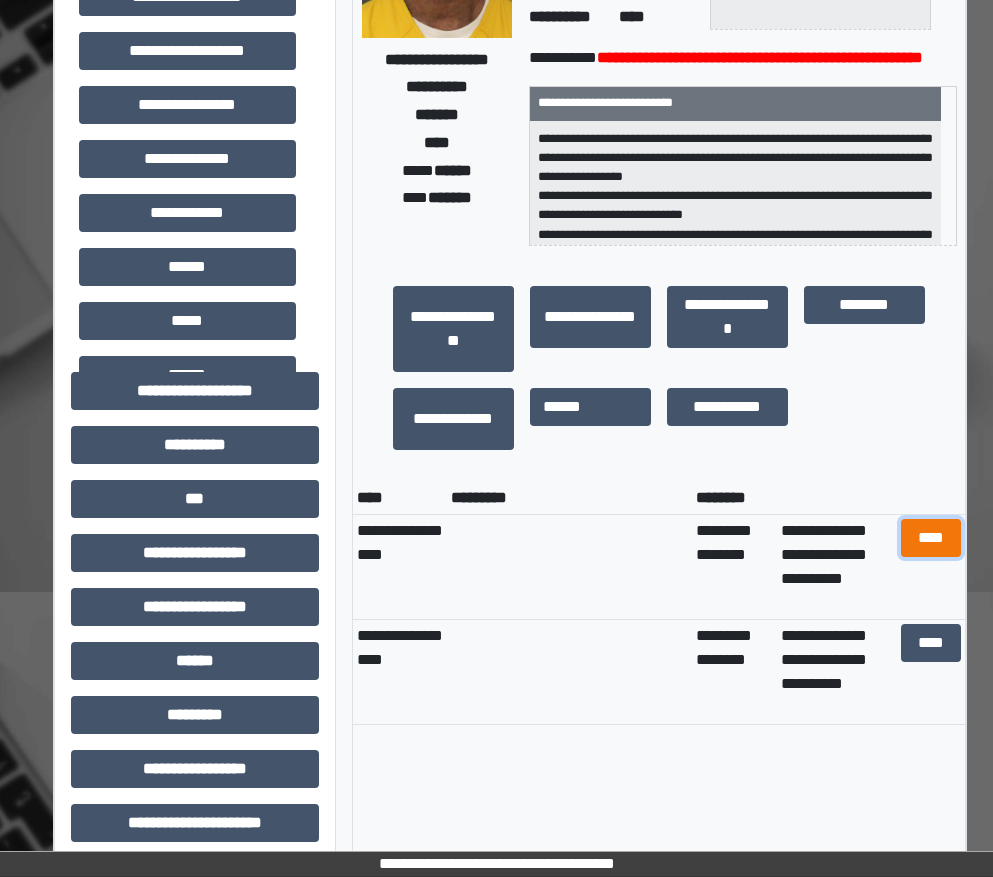 click on "****" at bounding box center [931, 538] 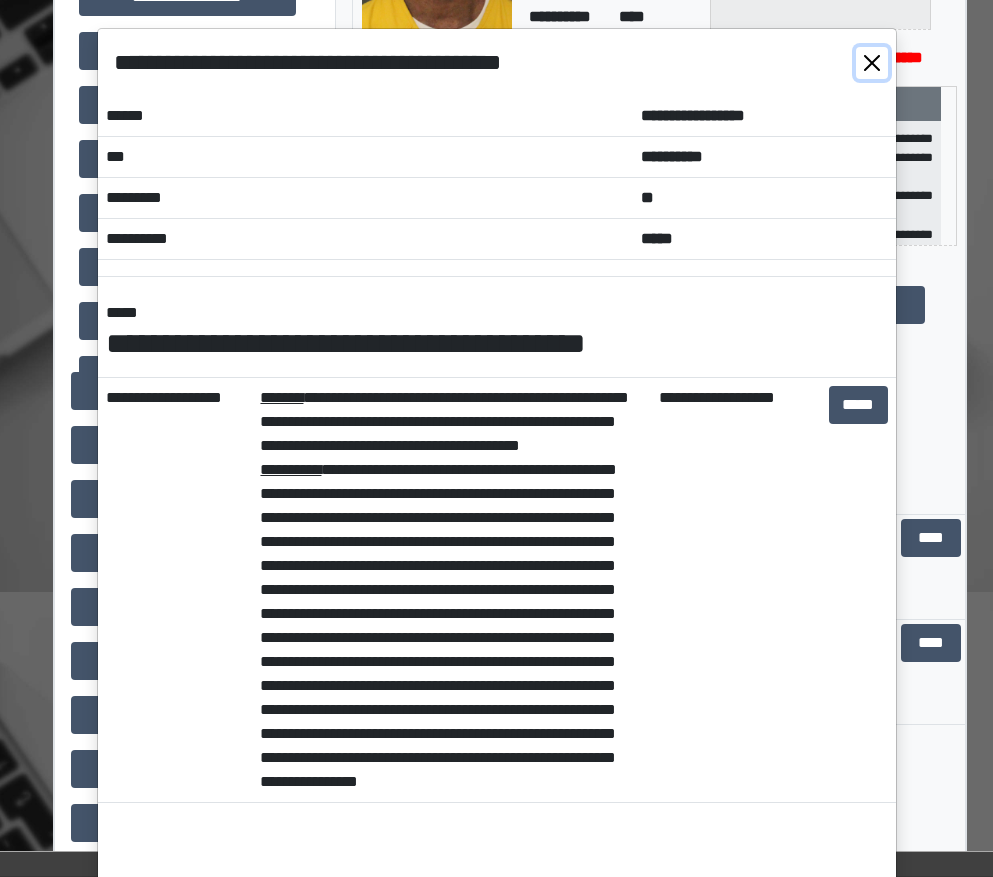 click at bounding box center [872, 63] 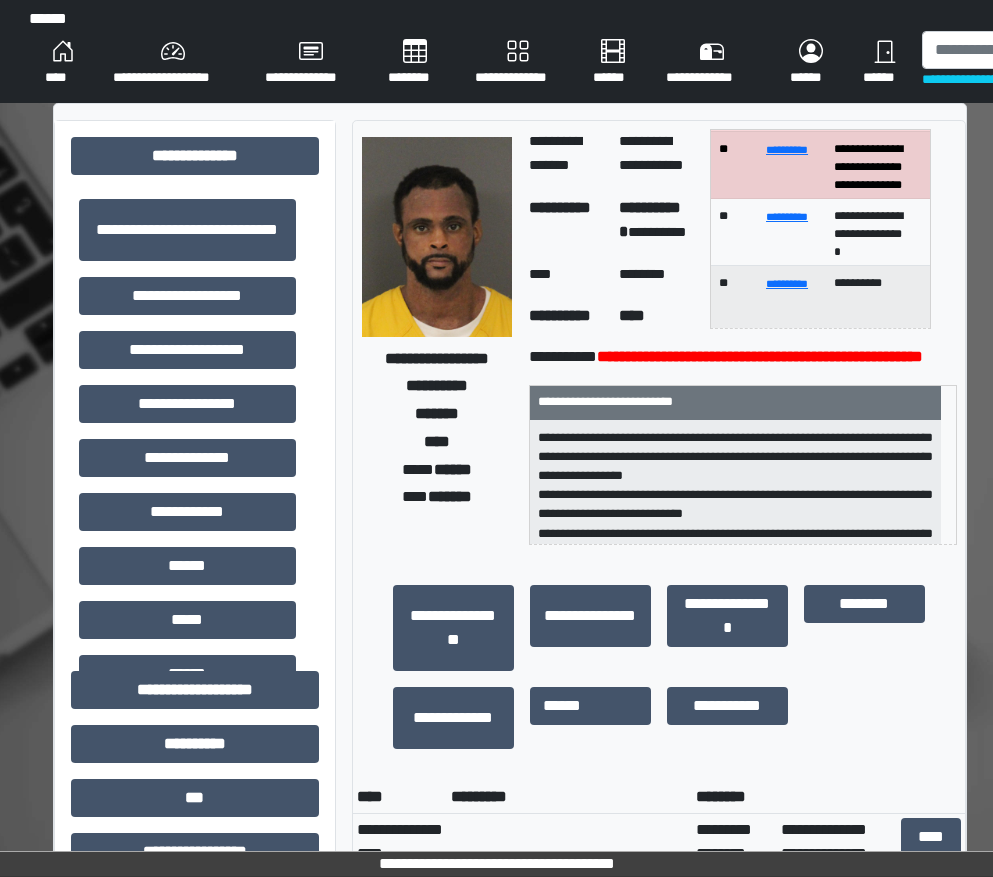 scroll, scrollTop: 0, scrollLeft: 0, axis: both 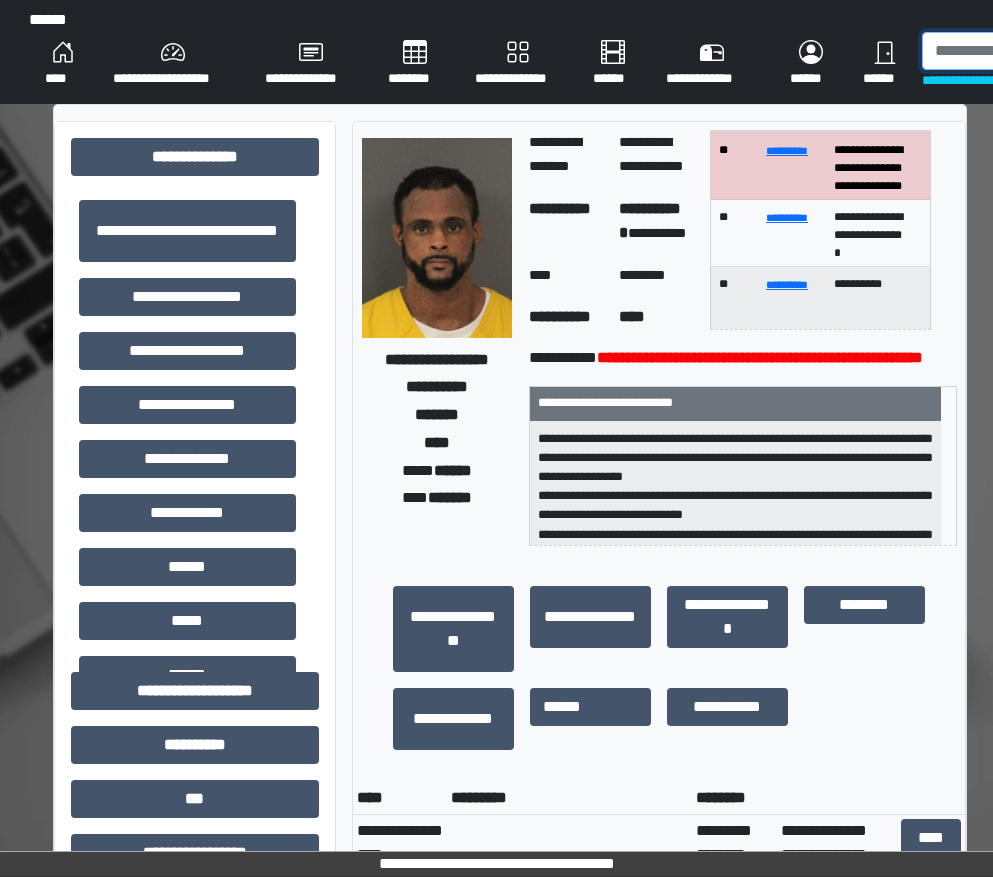 click at bounding box center [1025, 51] 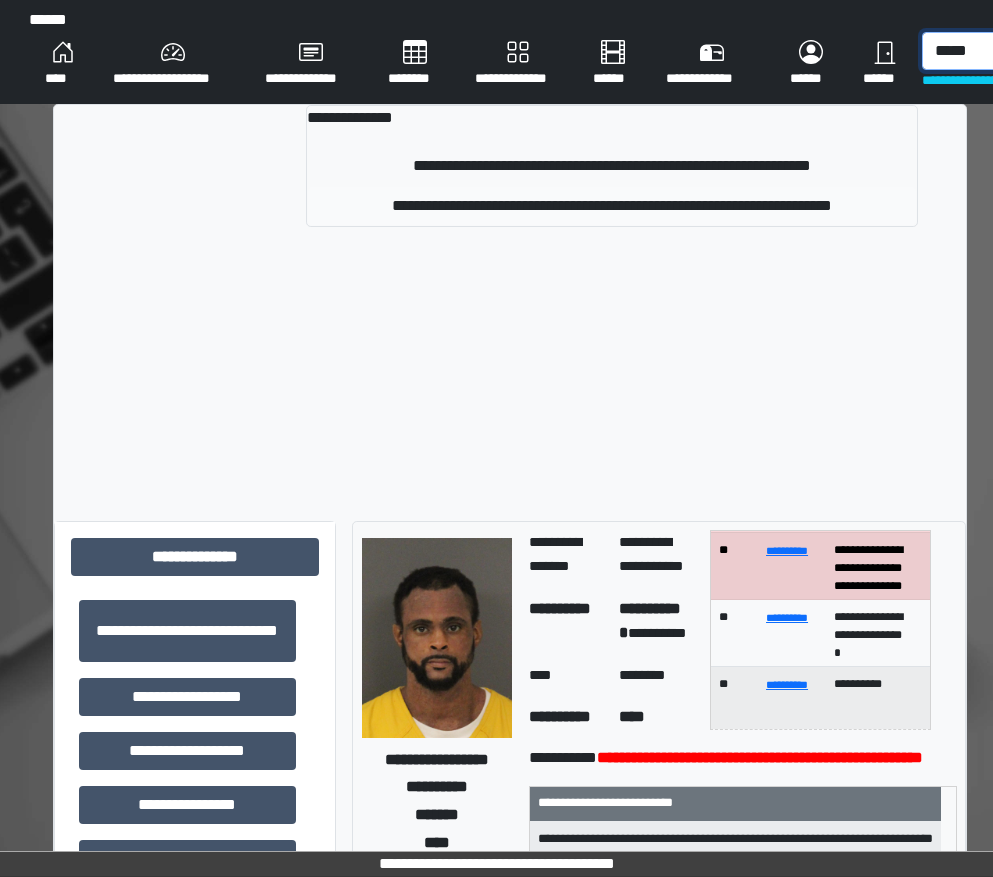 type on "*****" 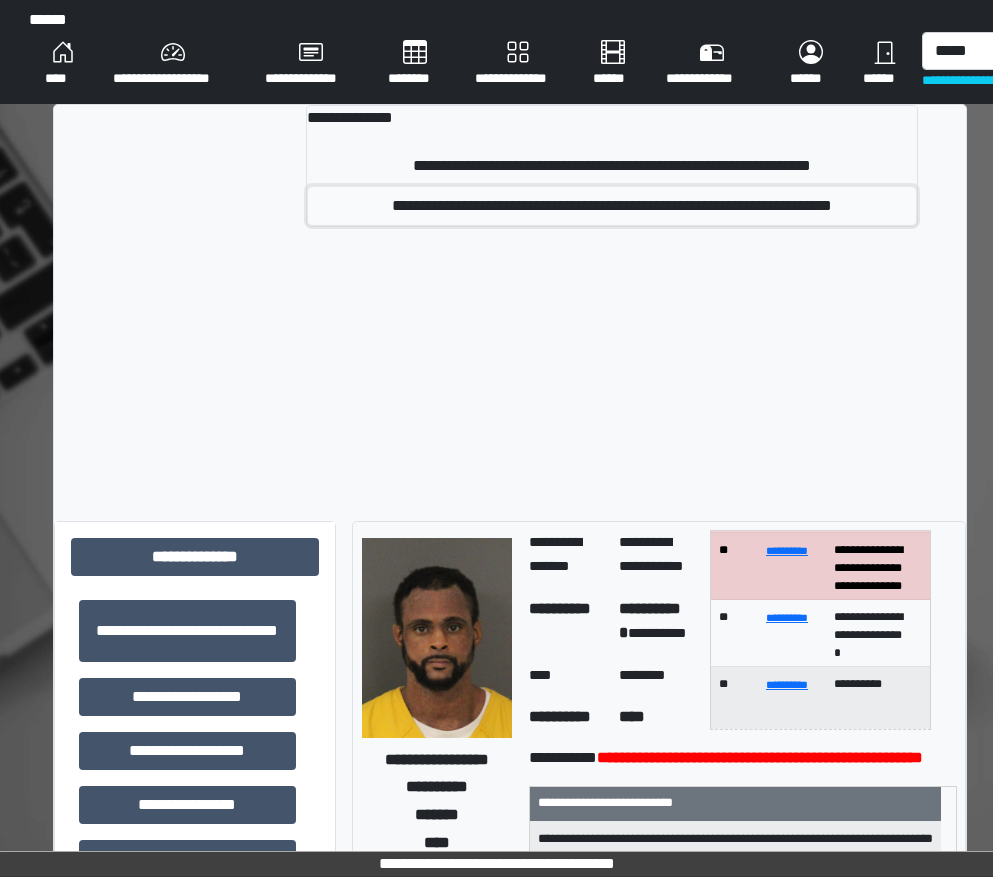 click on "**********" at bounding box center [612, 206] 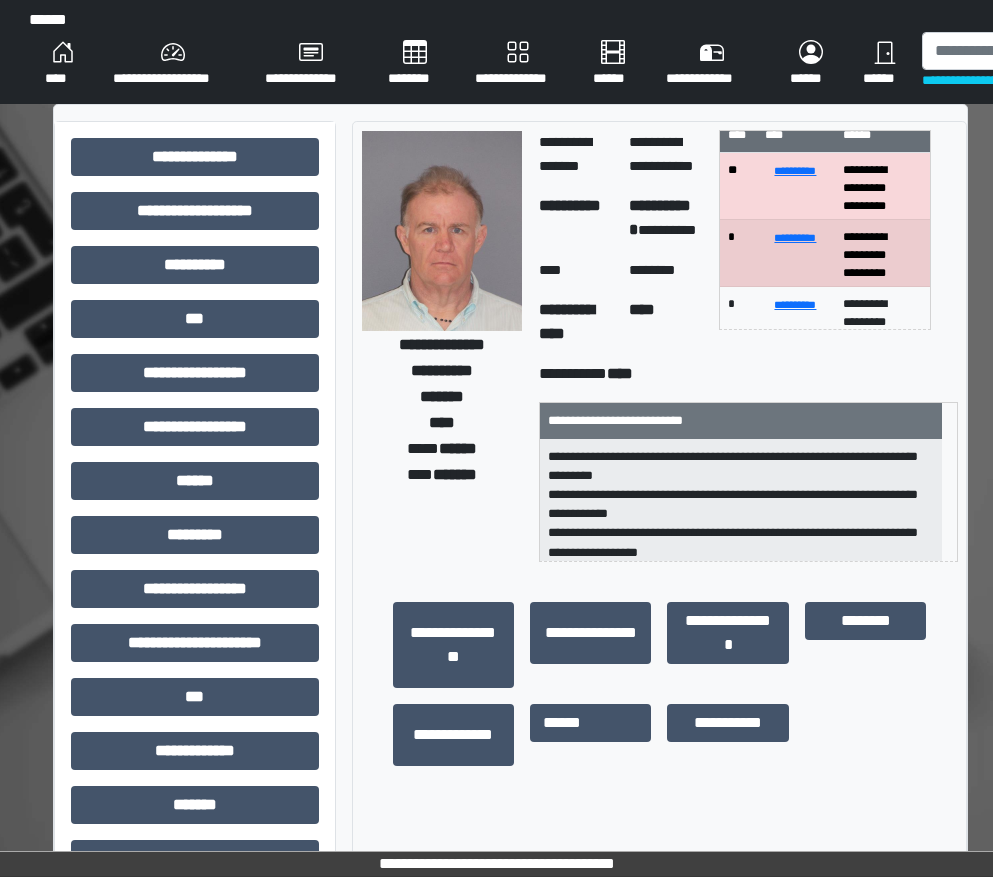scroll, scrollTop: 100, scrollLeft: 0, axis: vertical 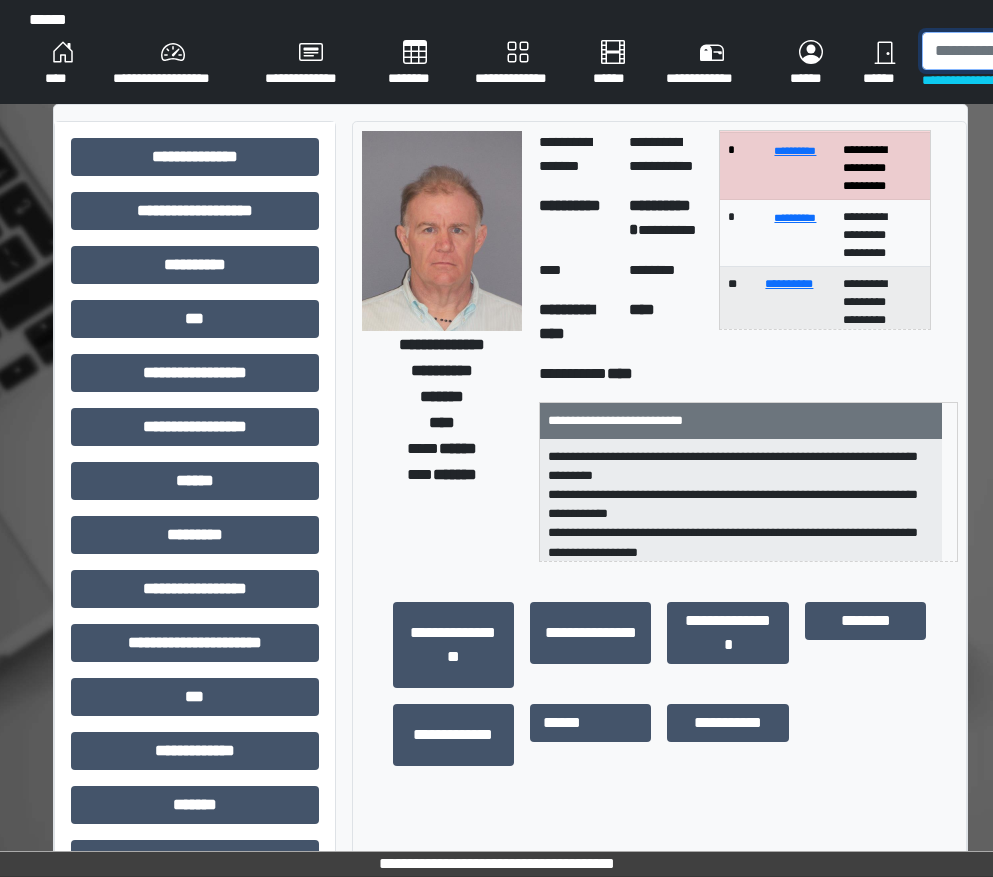 click at bounding box center (1025, 51) 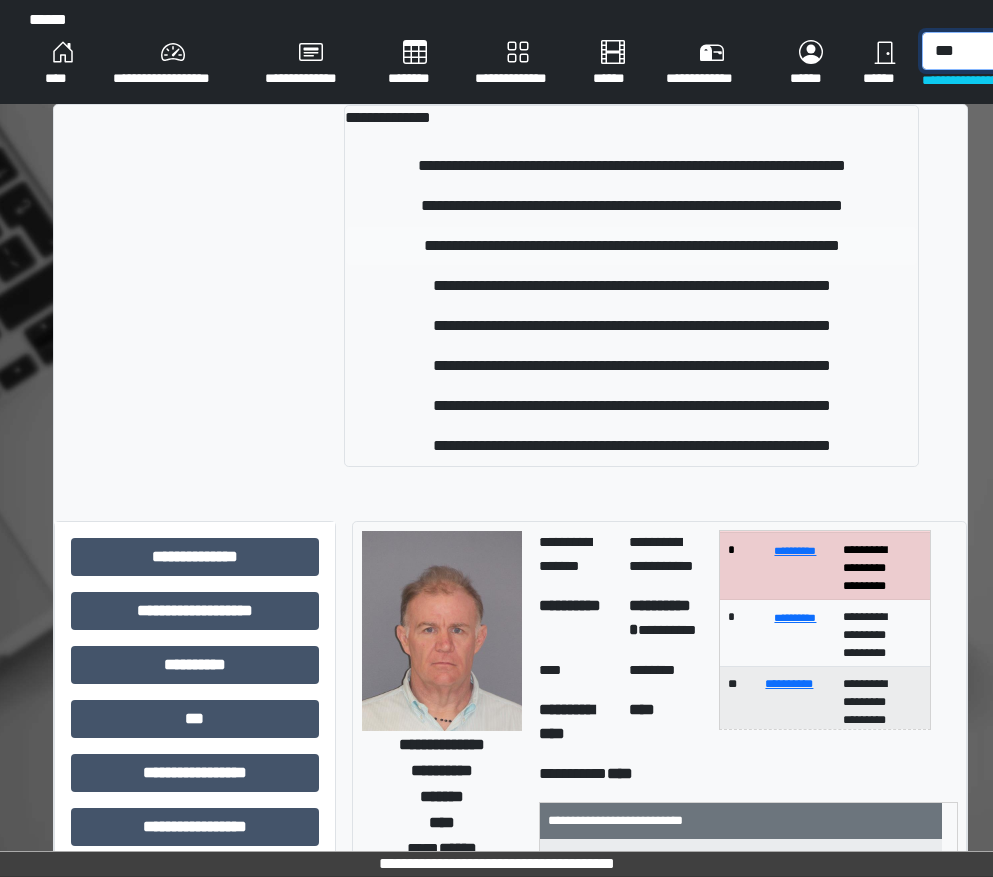 type on "***" 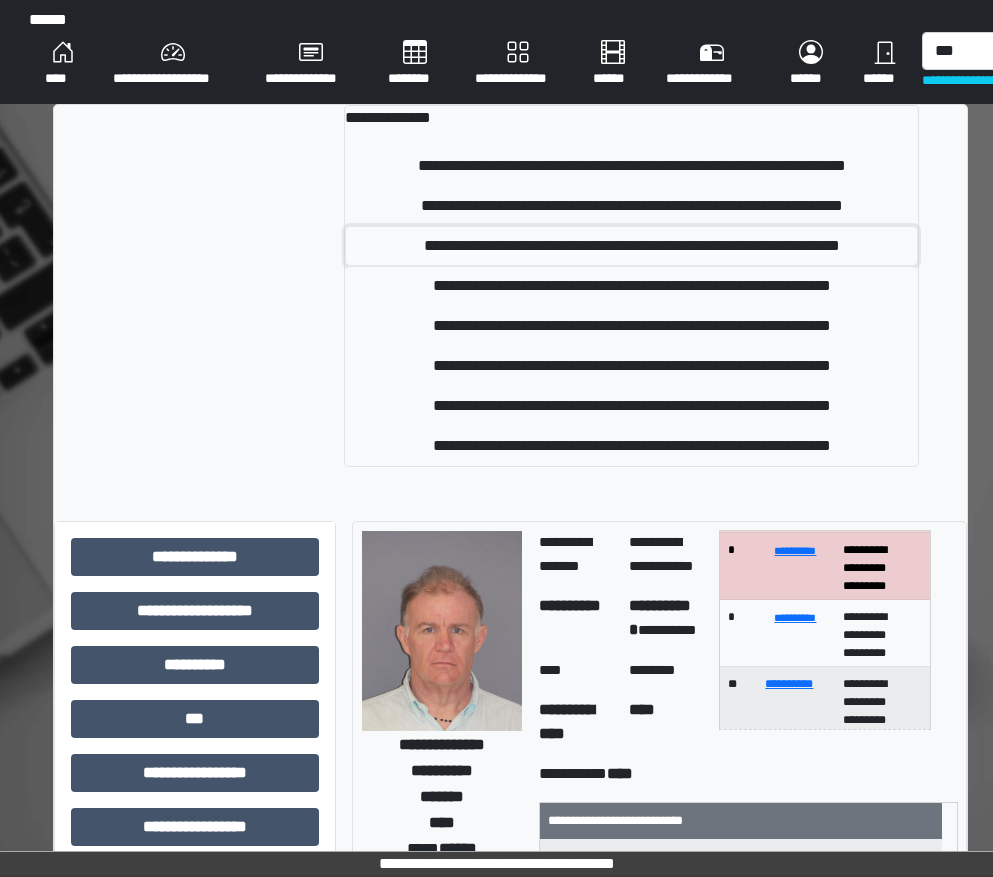 click on "**********" at bounding box center (631, 246) 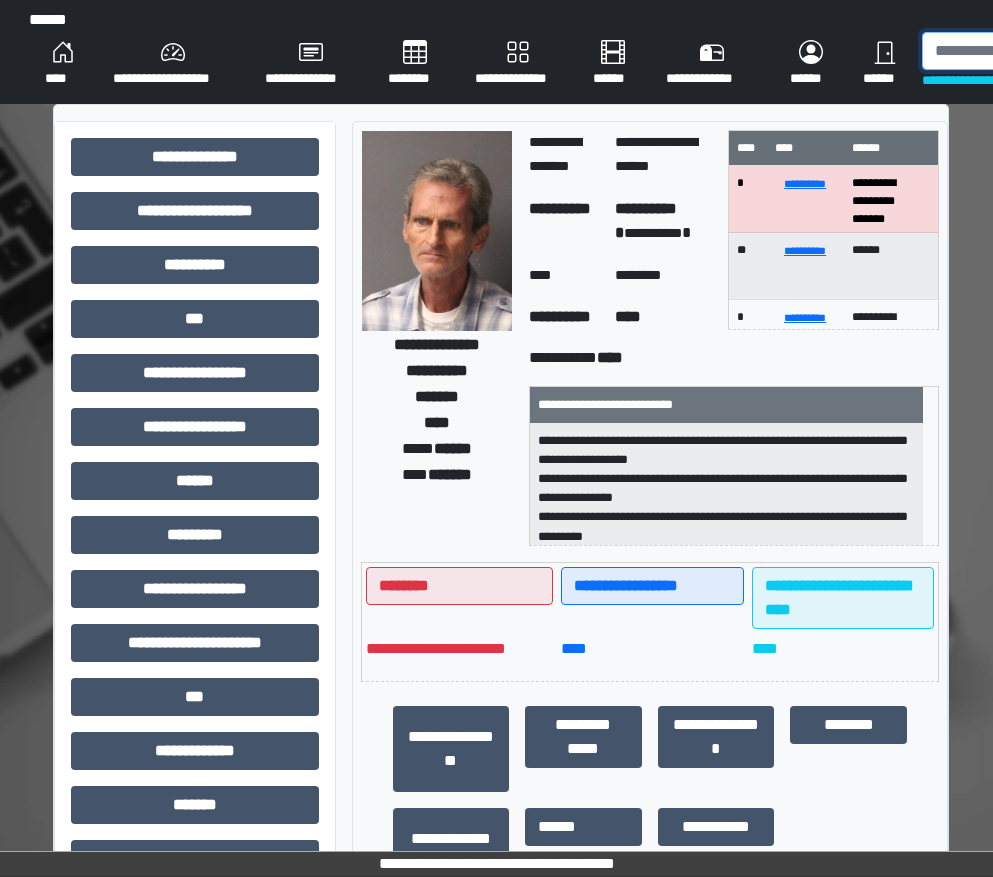 click at bounding box center [1025, 51] 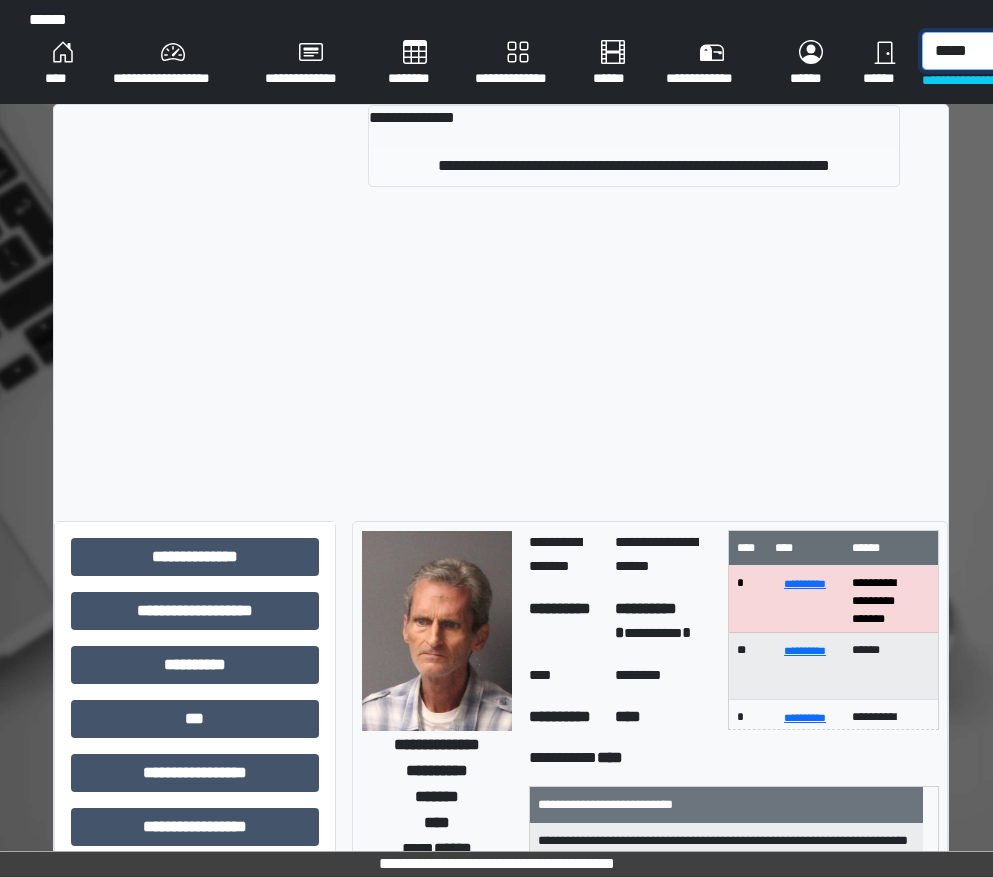 type on "*****" 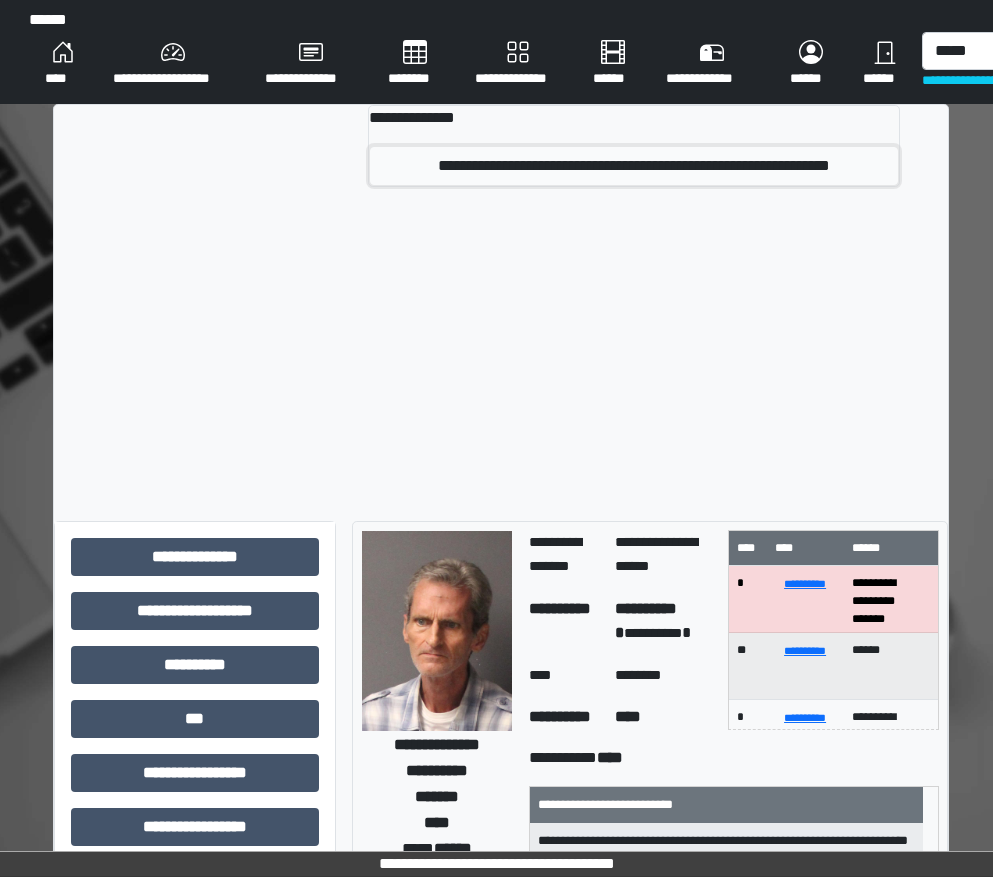 click on "**********" at bounding box center [634, 166] 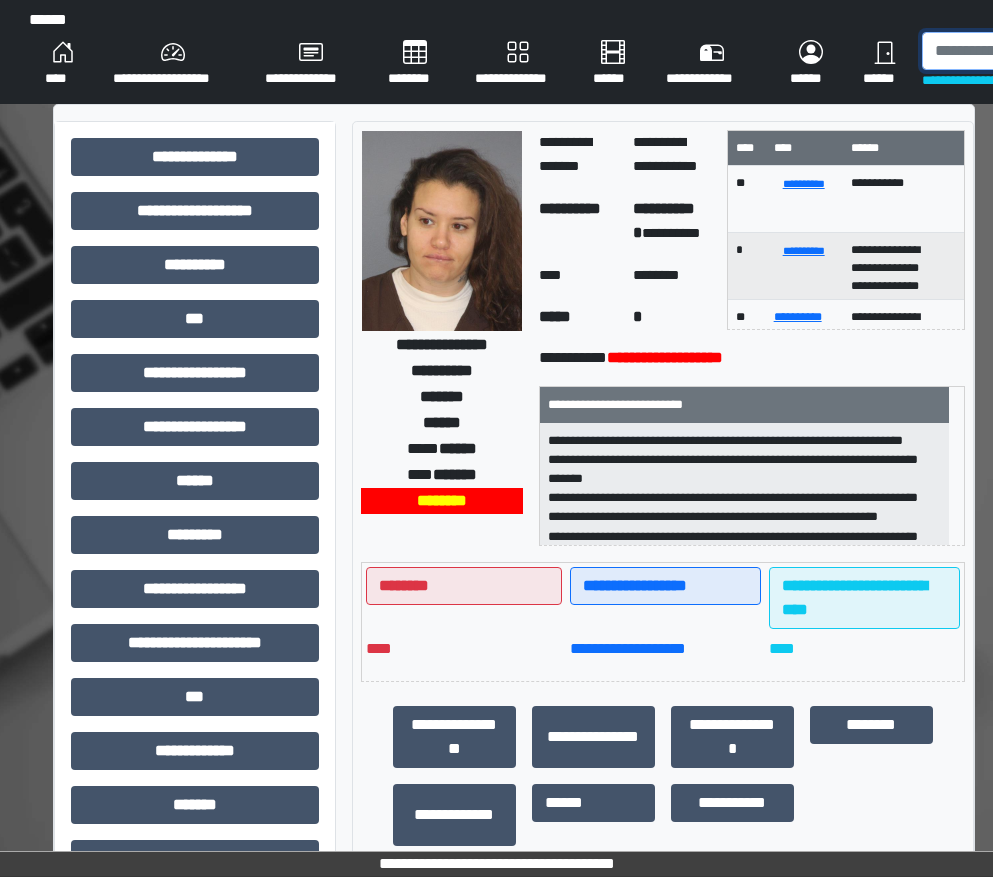 click at bounding box center [1025, 51] 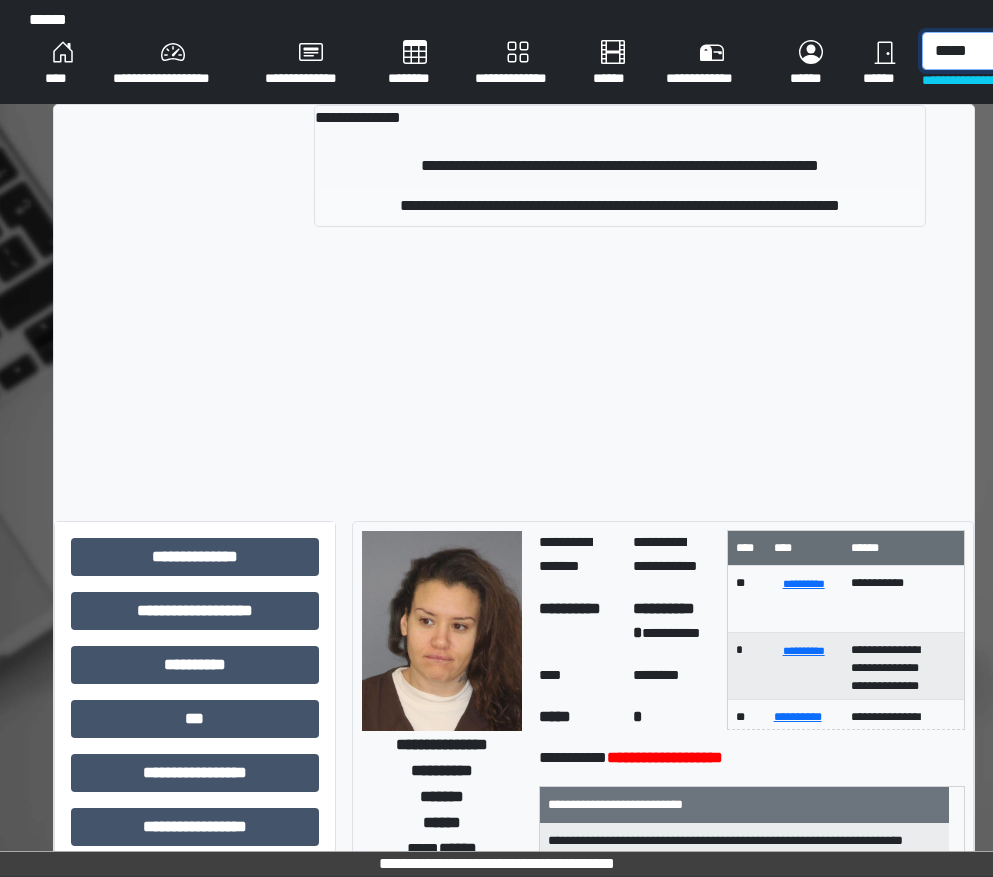 type on "*****" 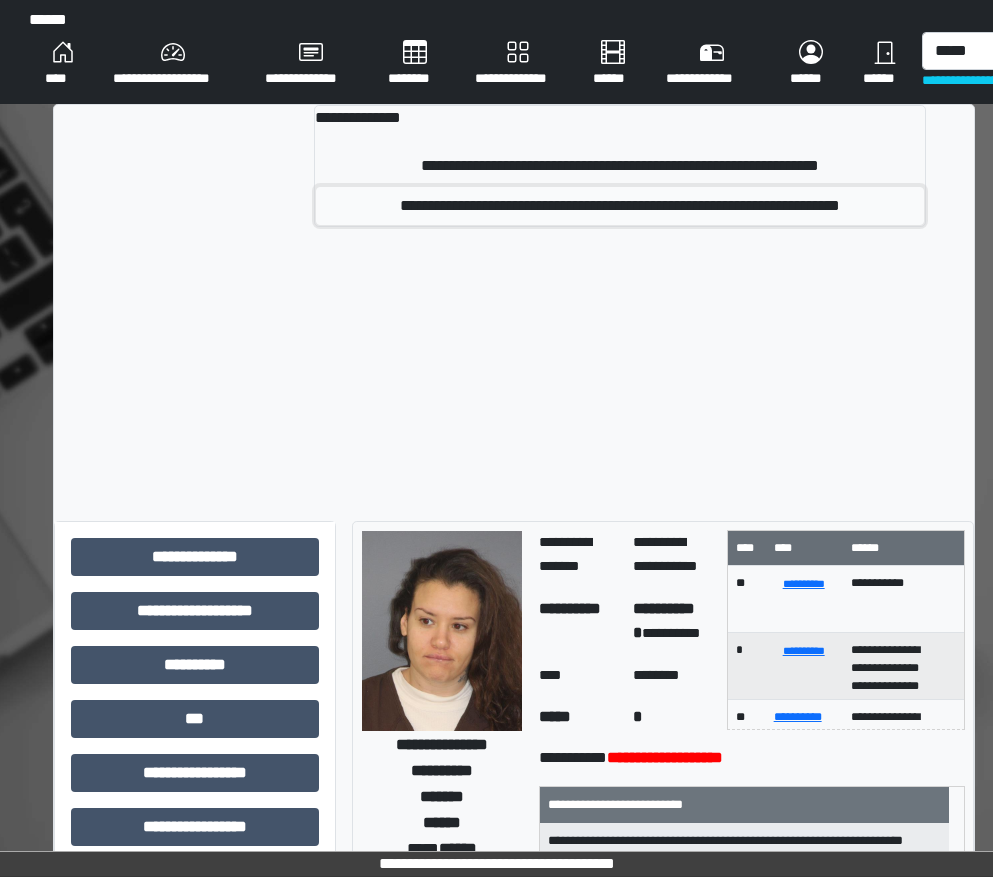 click on "**********" at bounding box center [620, 206] 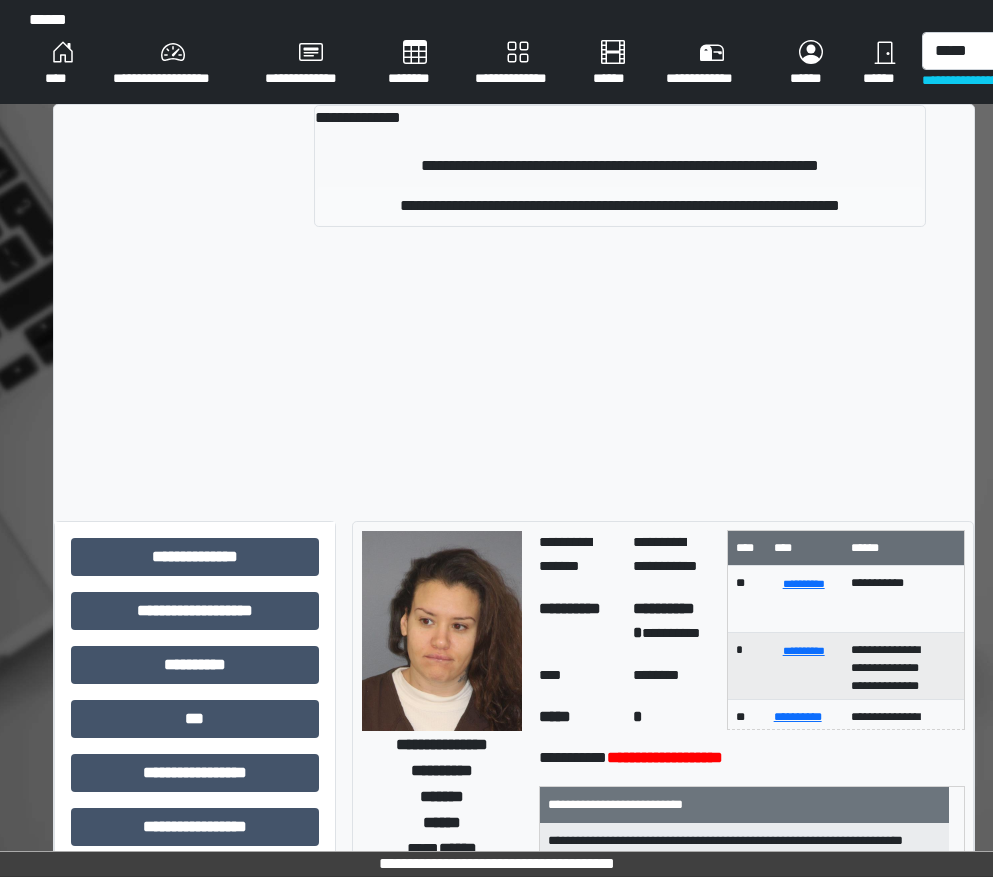 type 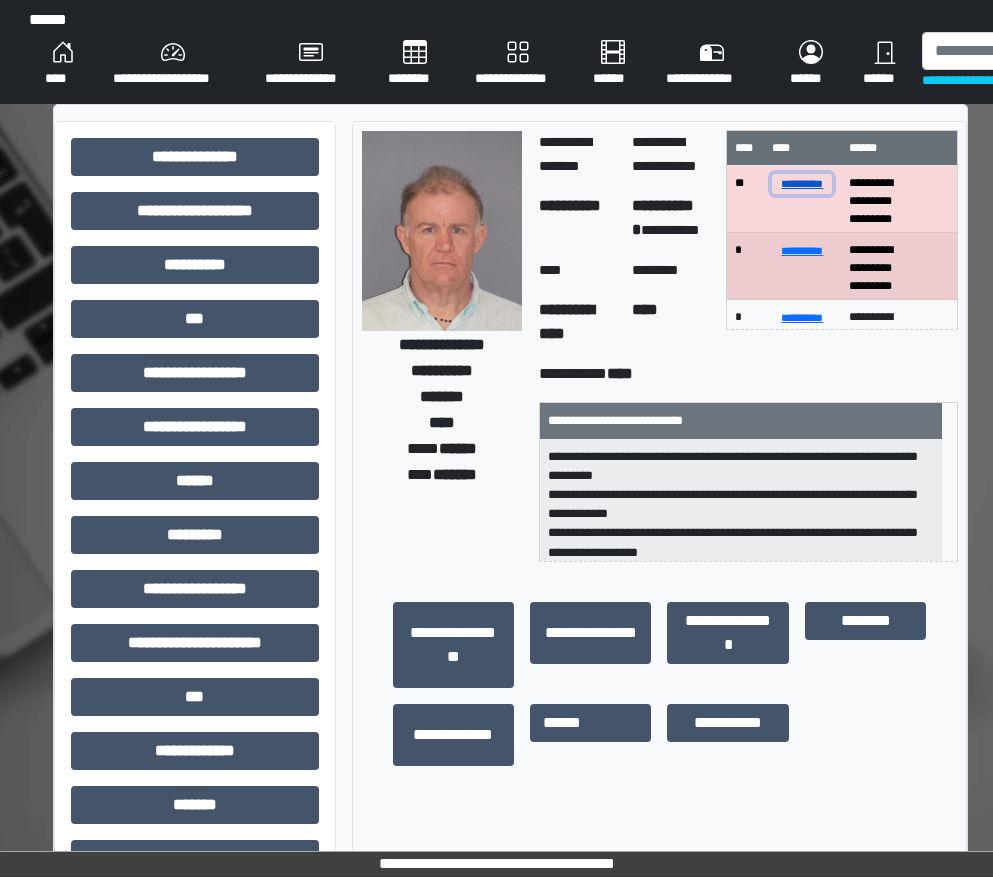 click on "**********" at bounding box center (802, 183) 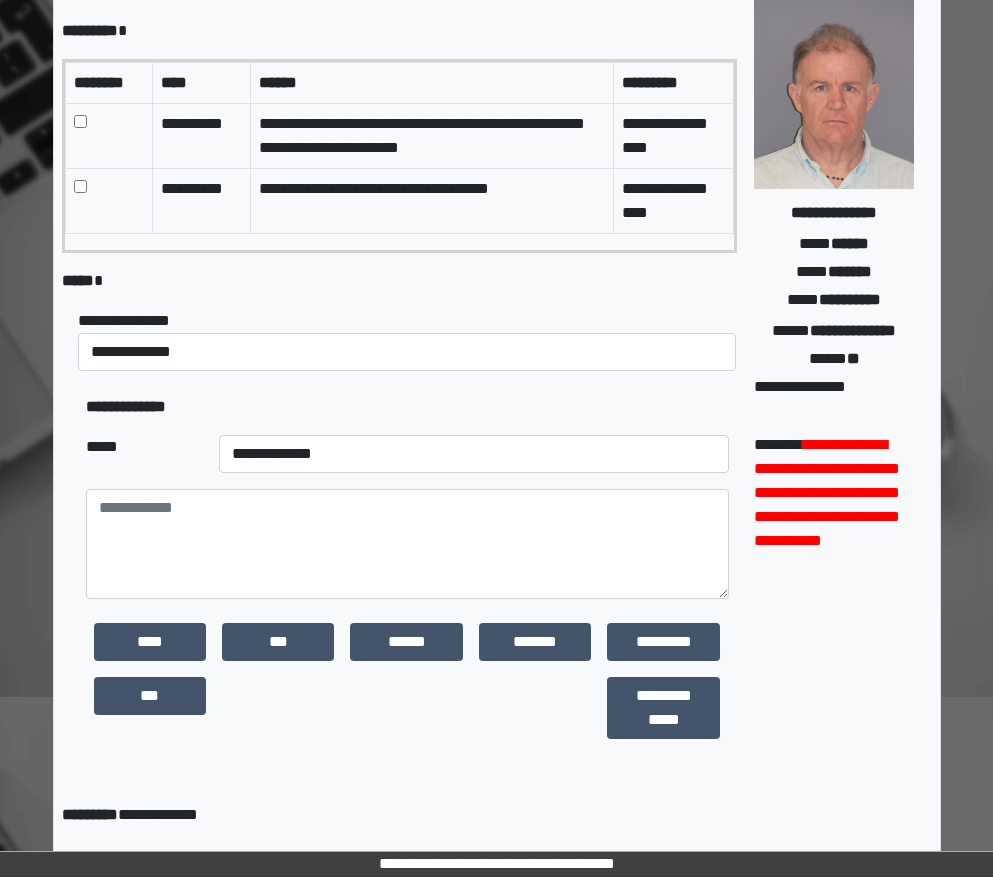 scroll, scrollTop: 200, scrollLeft: 0, axis: vertical 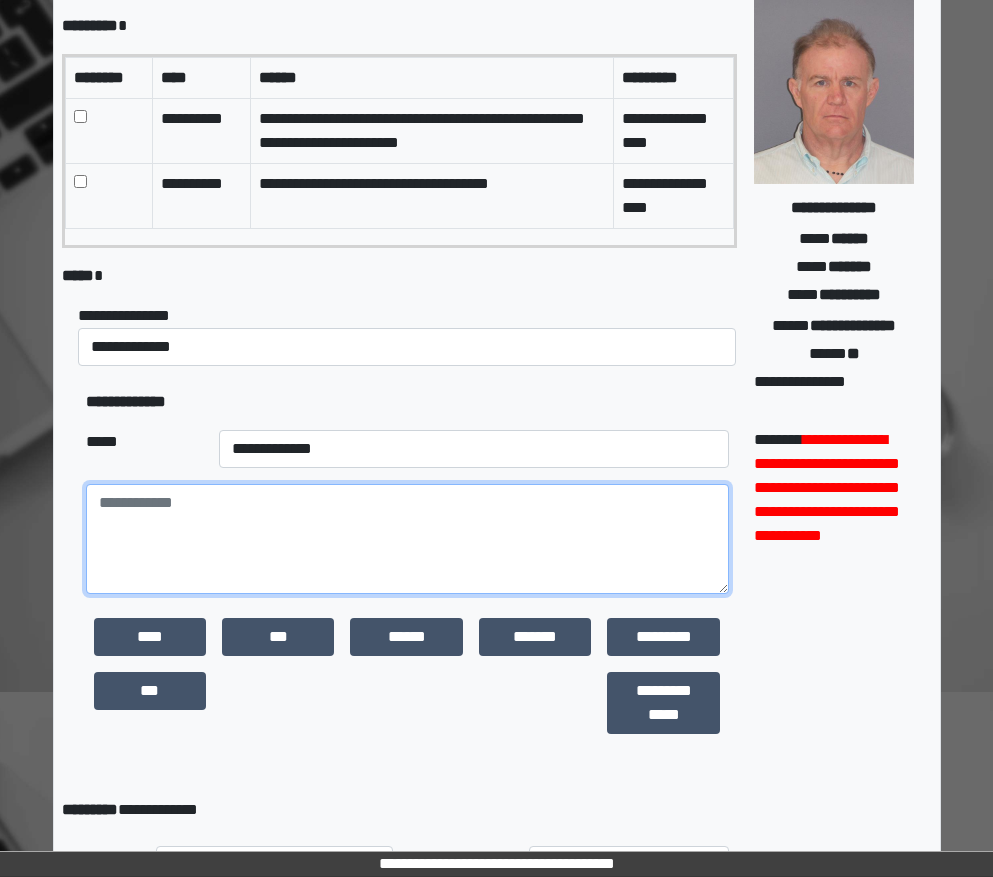 click at bounding box center (408, 539) 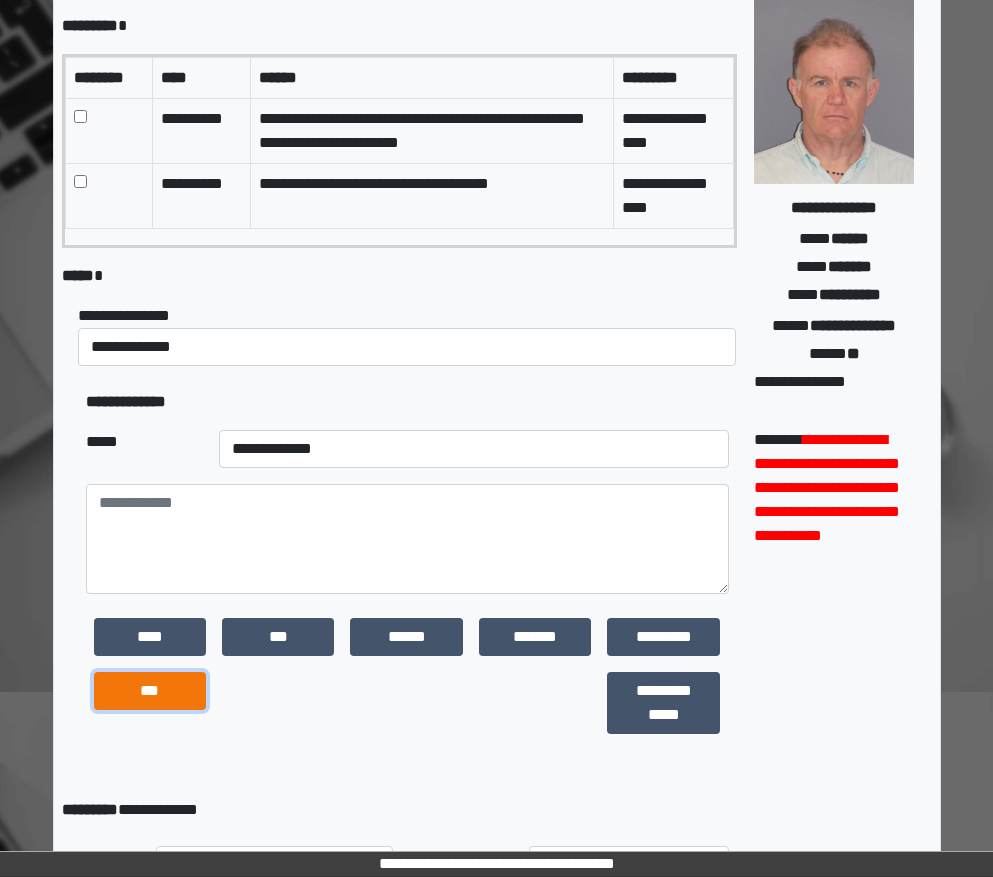 click on "***" at bounding box center [150, 691] 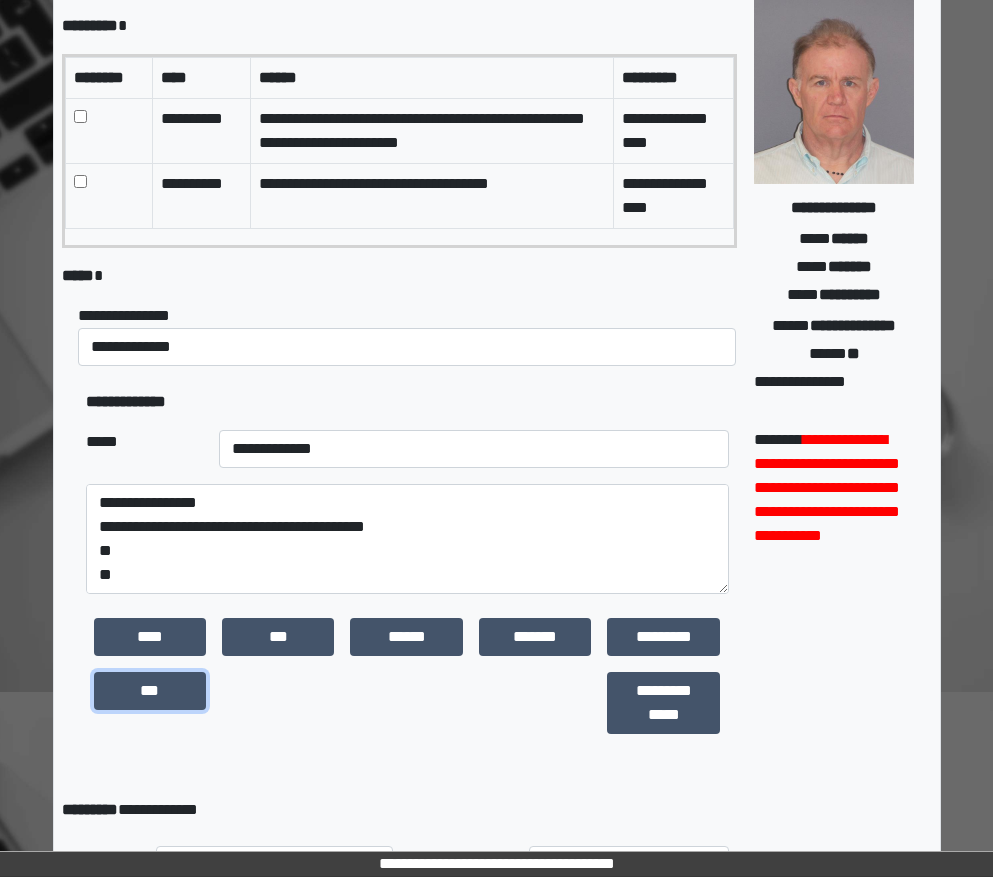 scroll, scrollTop: 24, scrollLeft: 0, axis: vertical 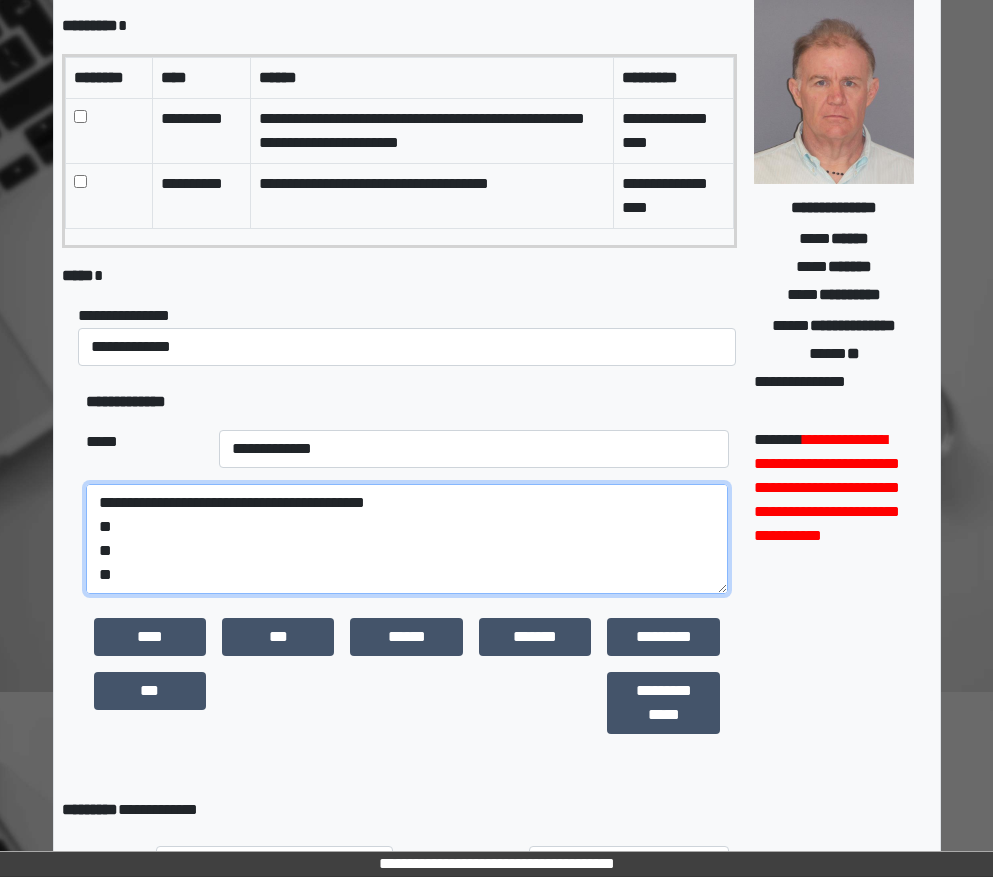 click on "**********" at bounding box center [407, 539] 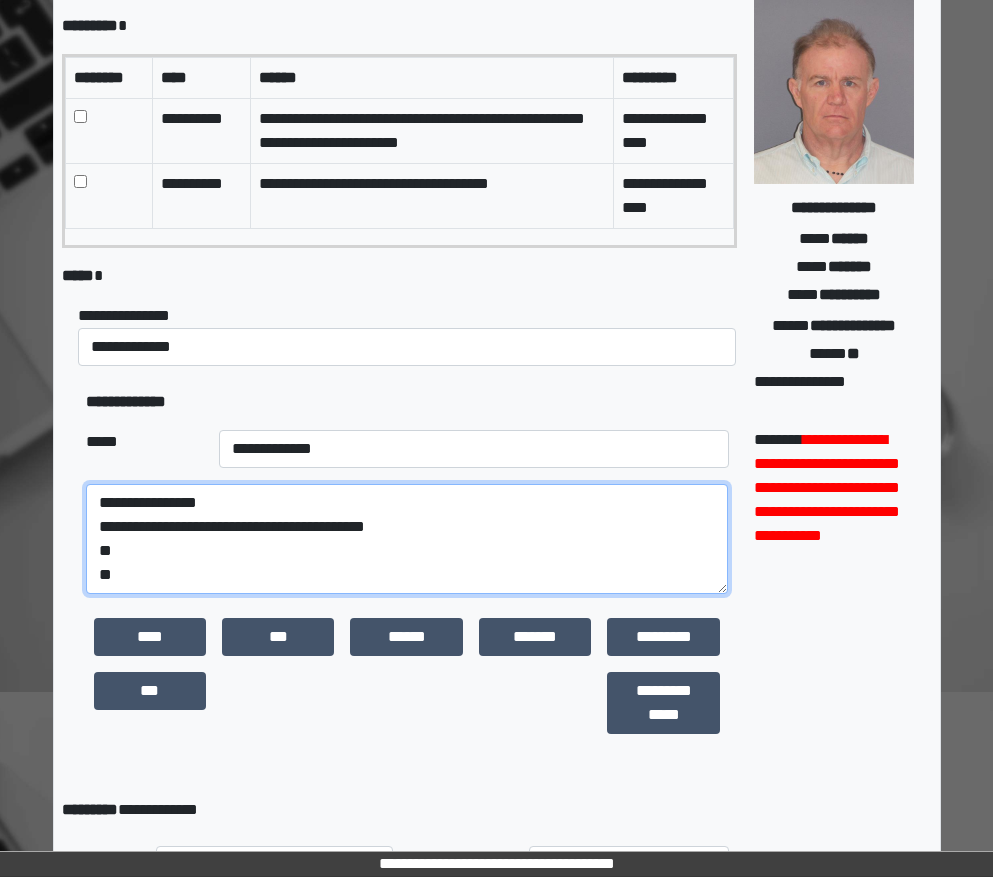 scroll, scrollTop: 0, scrollLeft: 0, axis: both 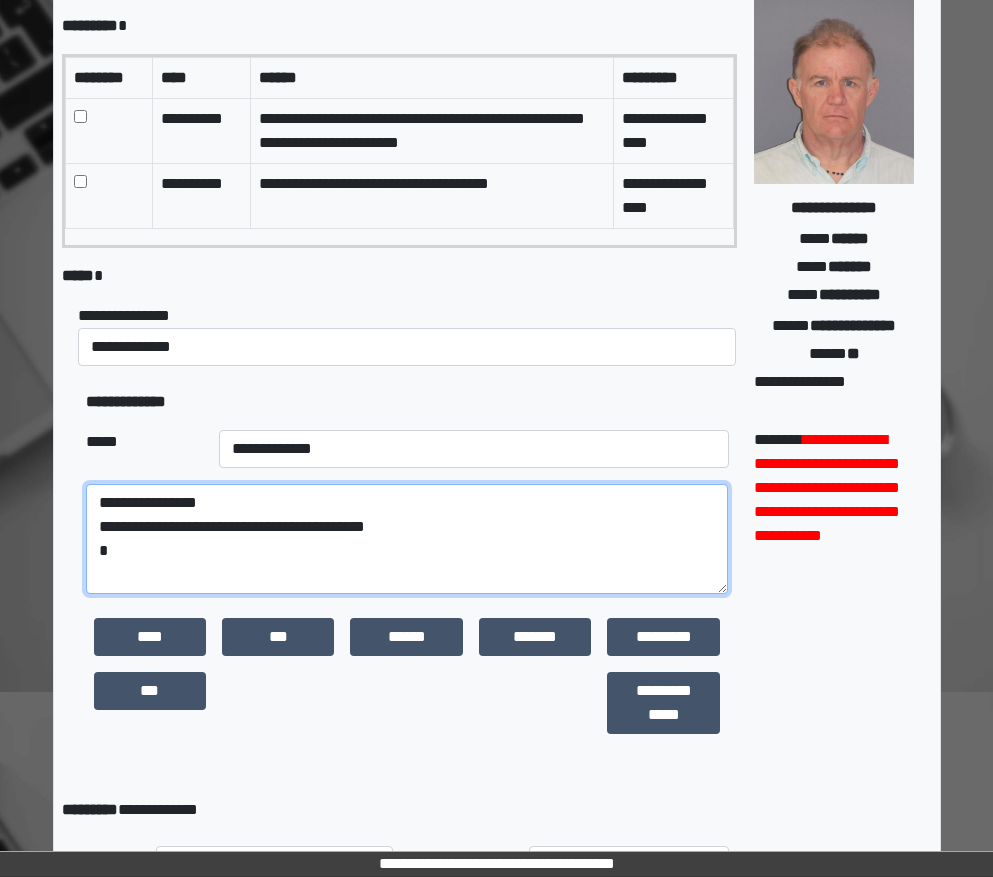 paste on "**********" 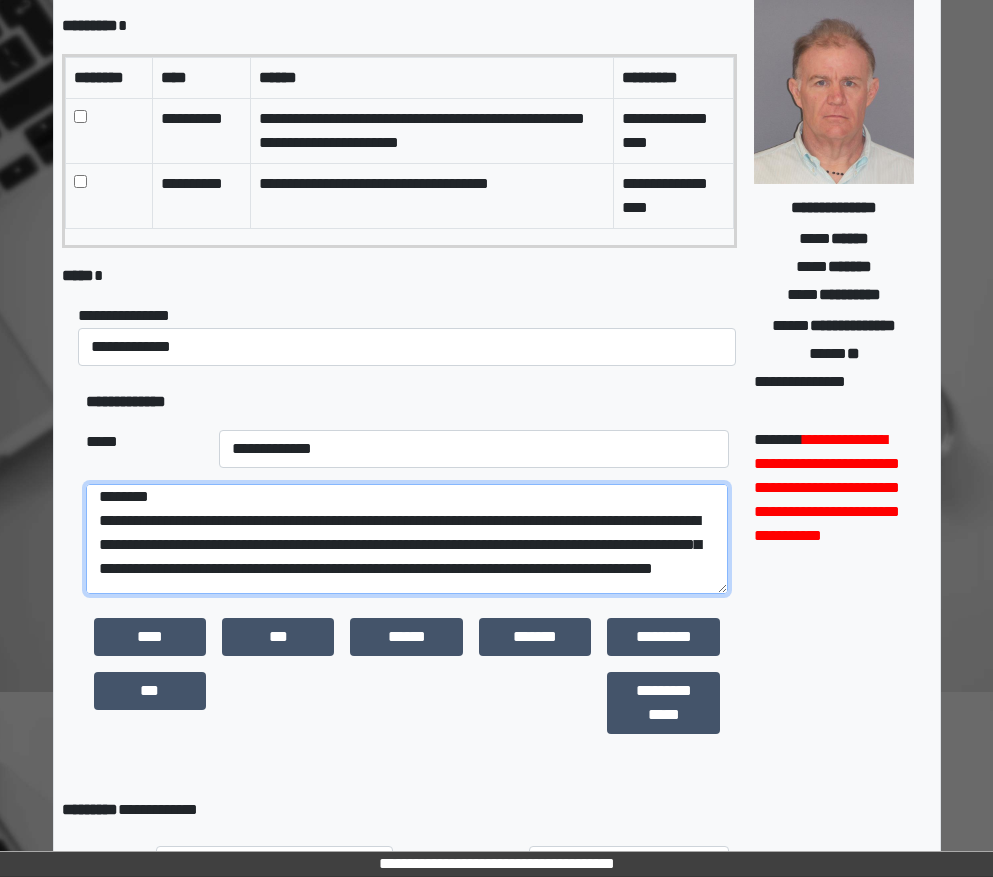 scroll, scrollTop: 30, scrollLeft: 0, axis: vertical 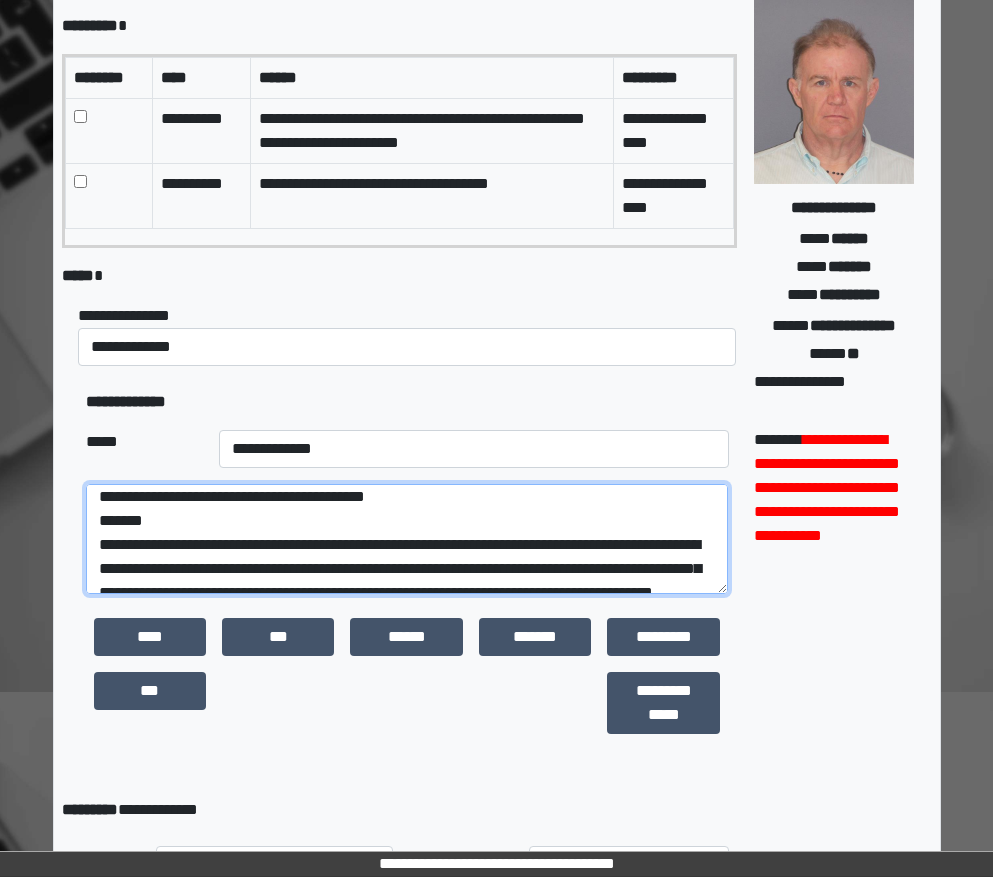 type on "**********" 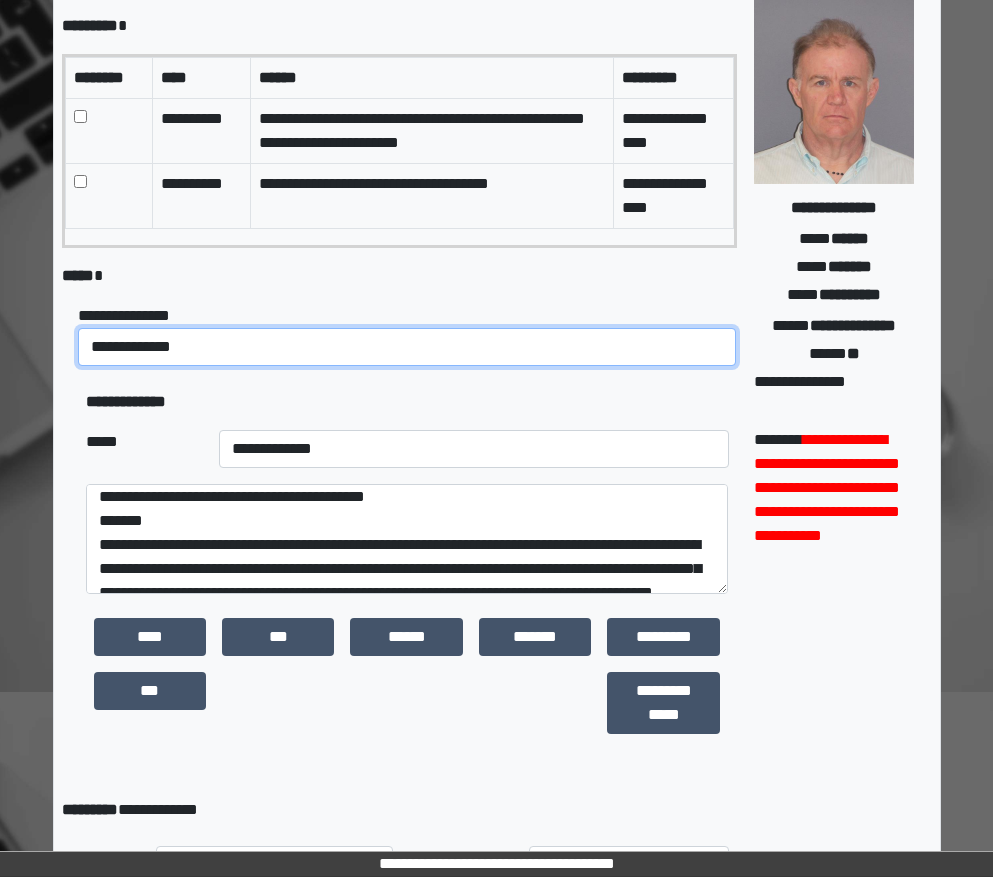 click on "**********" at bounding box center [407, 347] 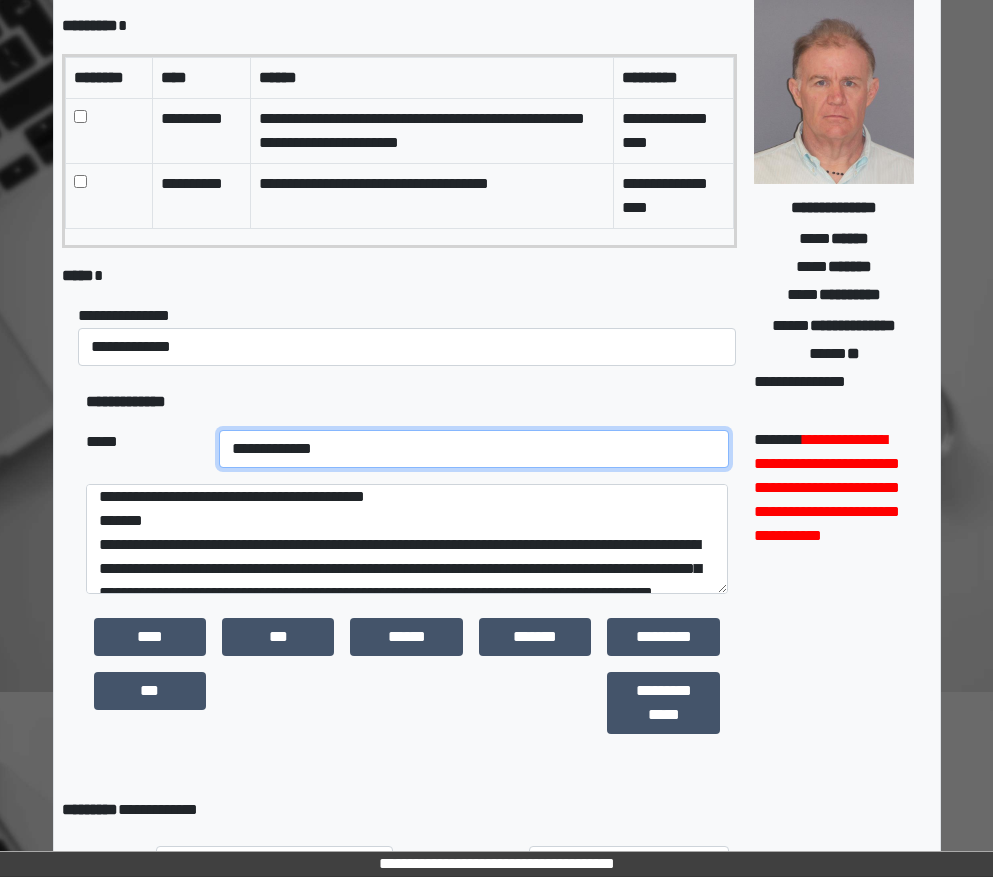 click on "**********" at bounding box center [474, 449] 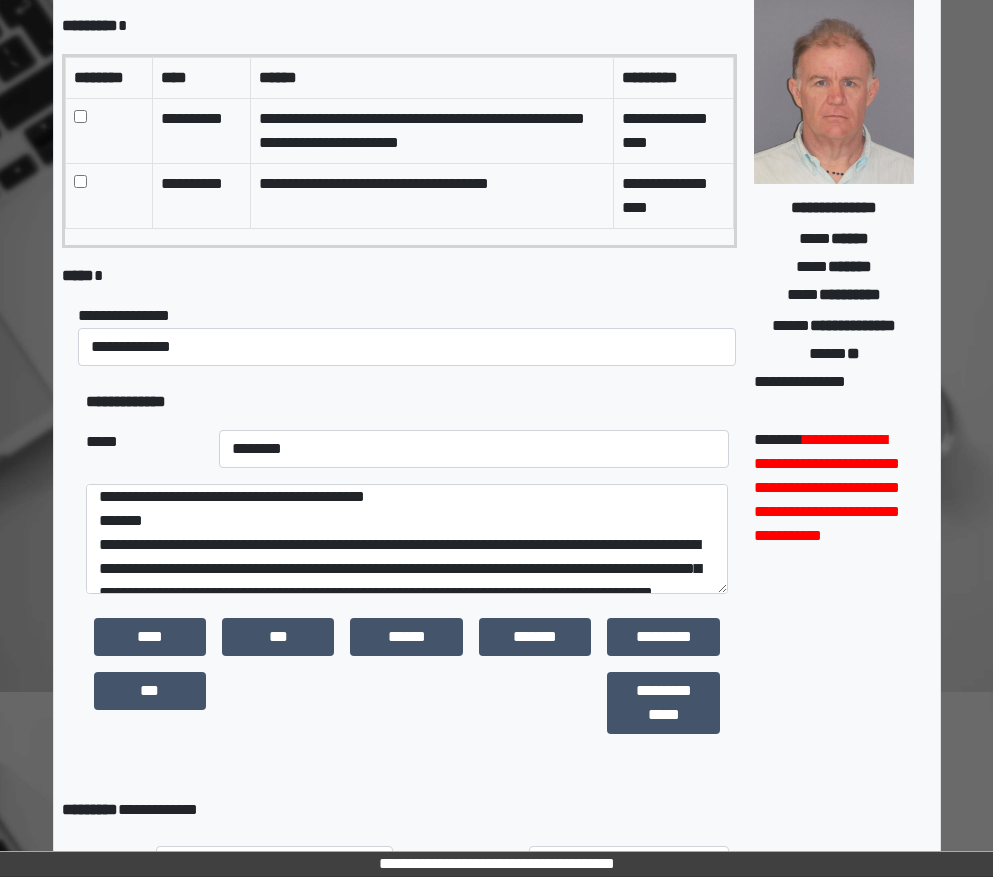 click on "***** *" at bounding box center [400, 276] 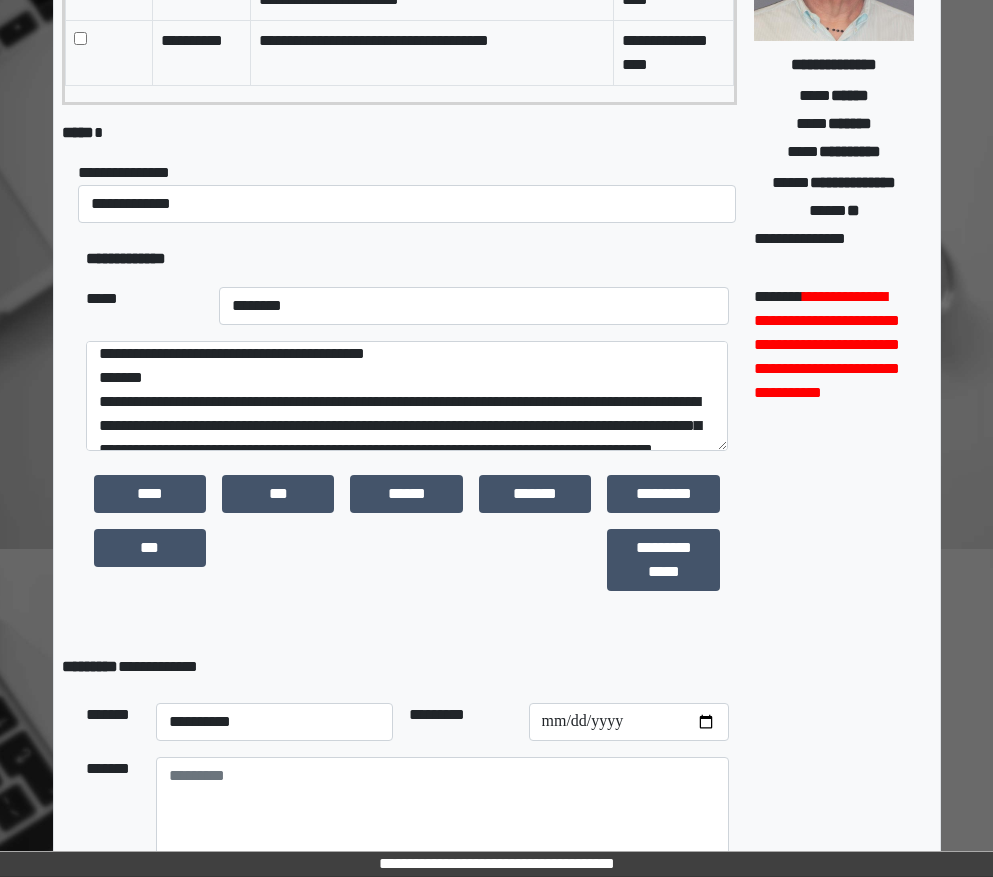 scroll, scrollTop: 468, scrollLeft: 0, axis: vertical 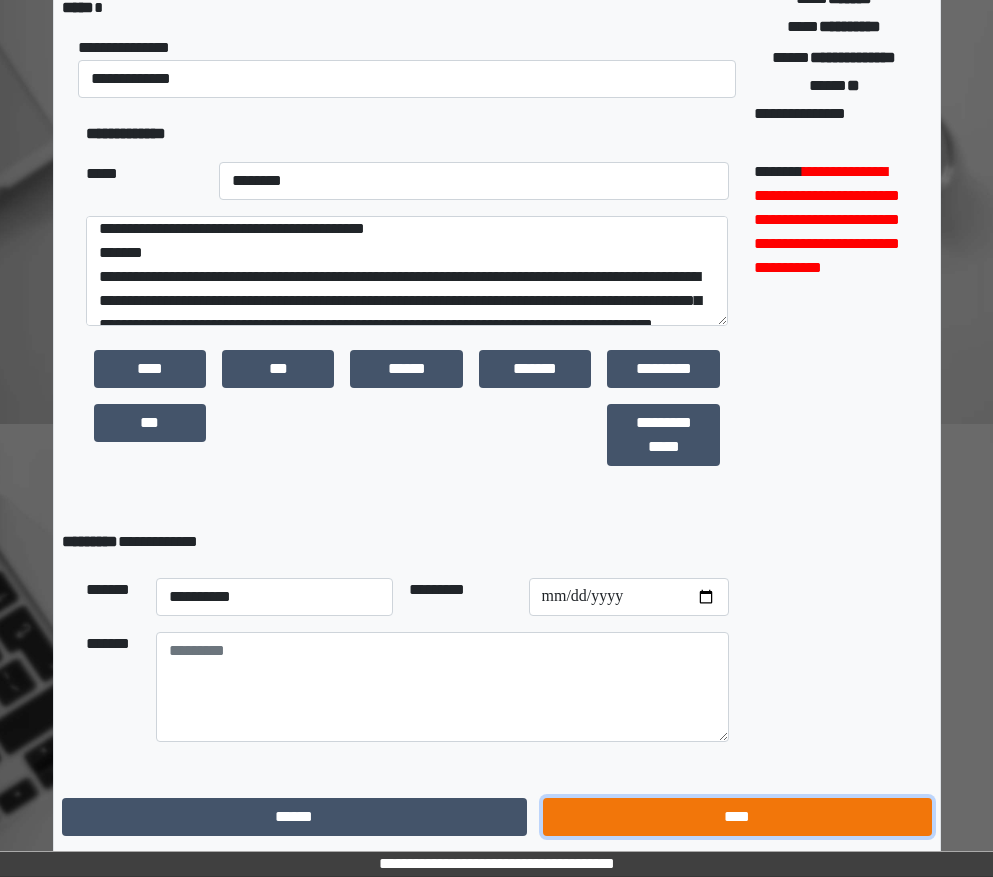 click on "****" at bounding box center (737, 817) 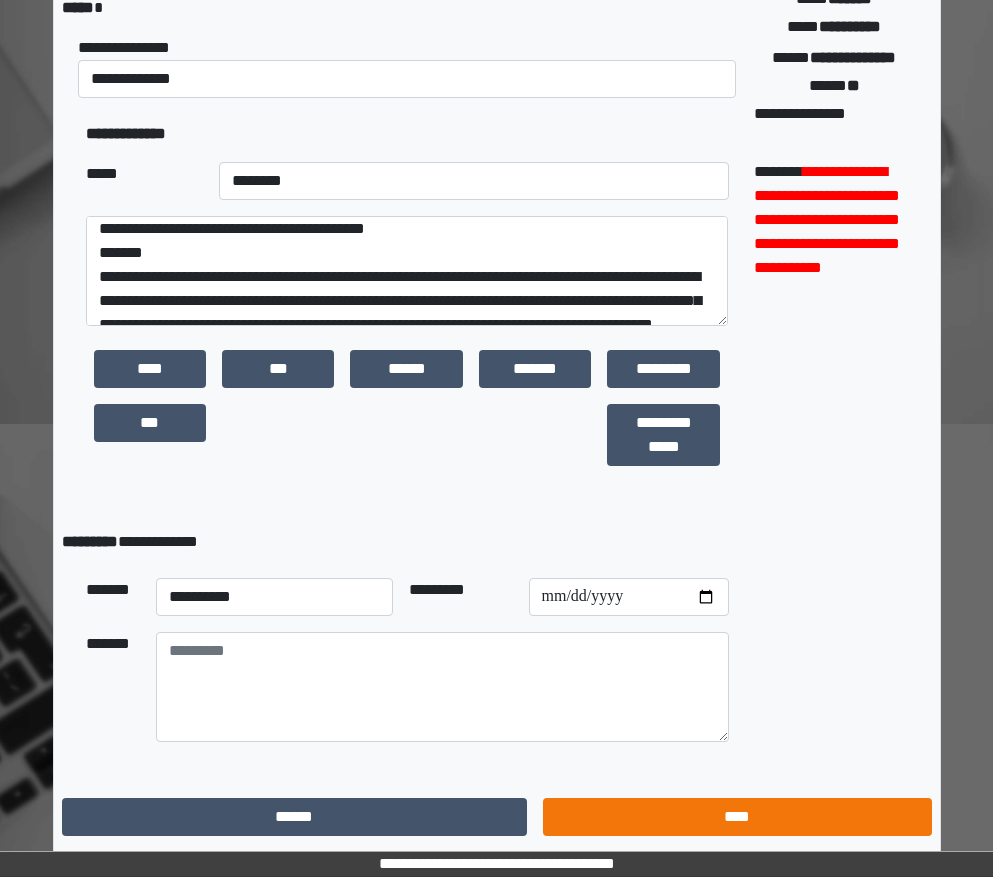 scroll, scrollTop: 15, scrollLeft: 0, axis: vertical 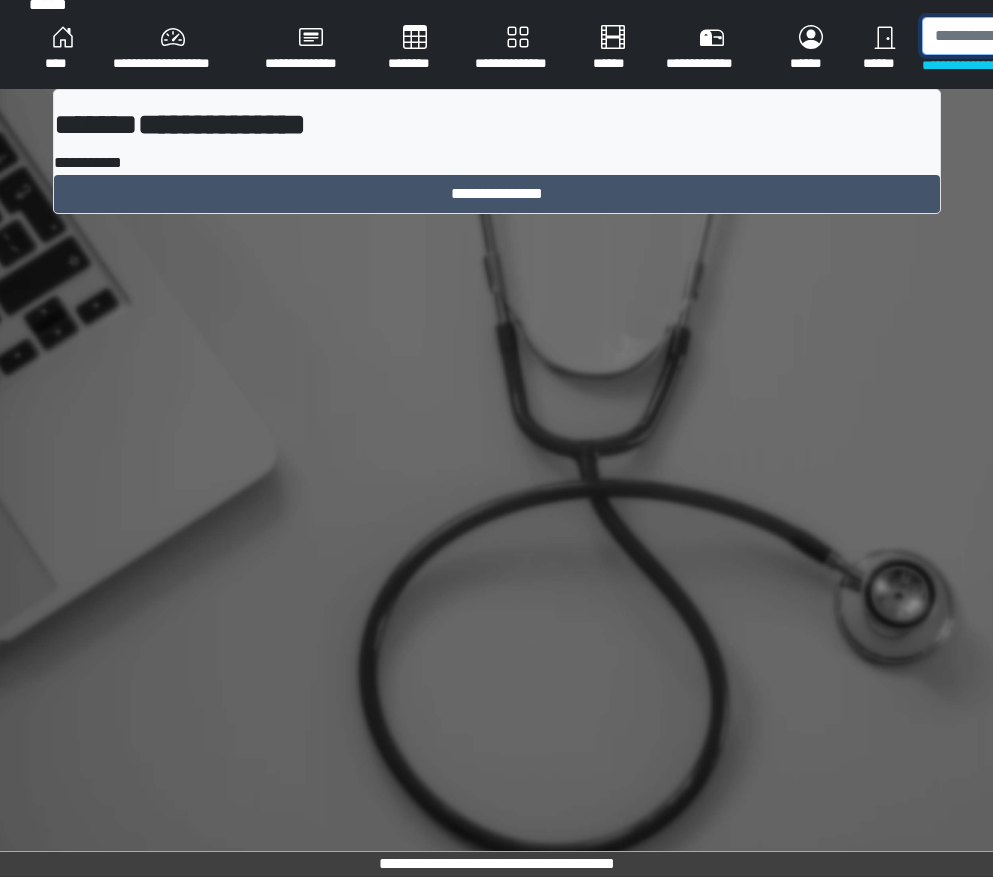 click at bounding box center (1025, 36) 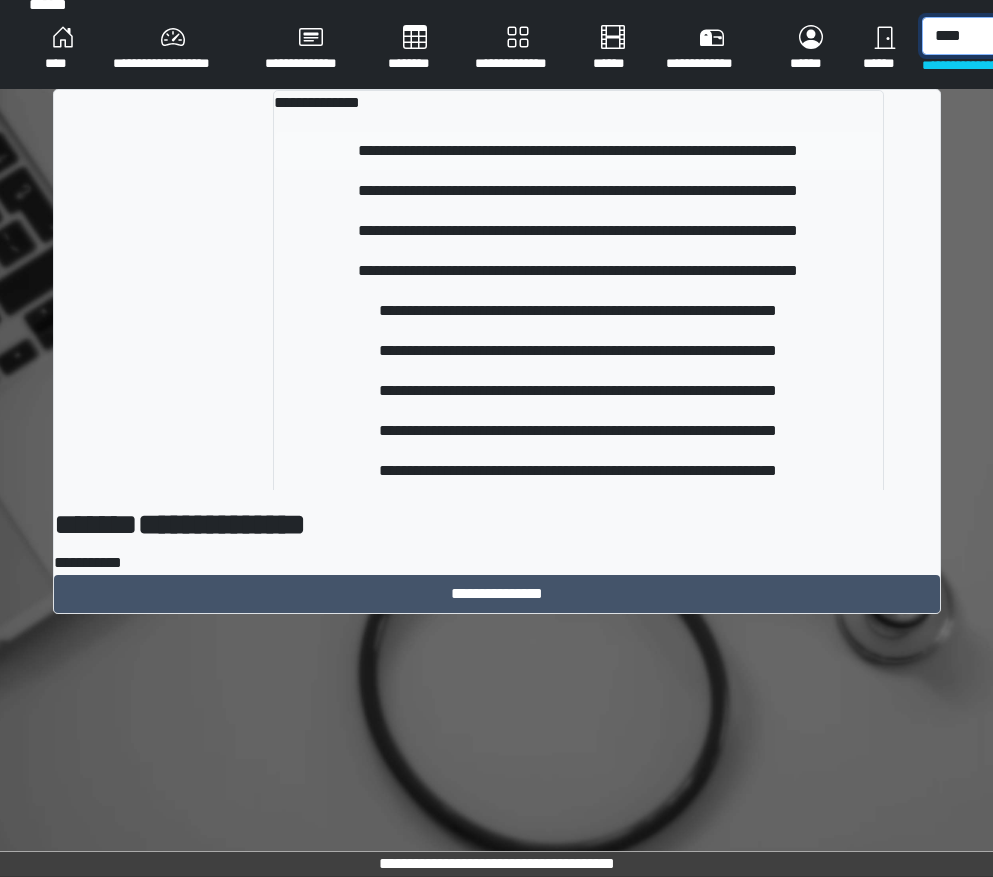 type on "****" 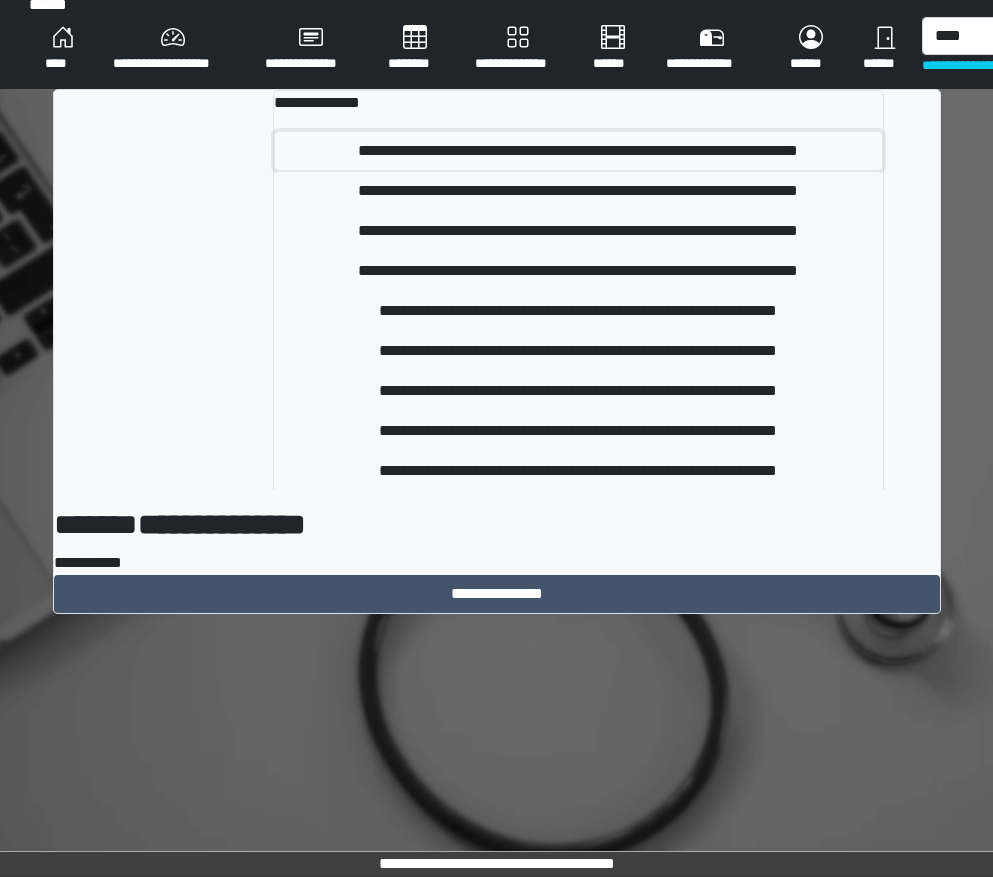 click on "**********" at bounding box center [578, 151] 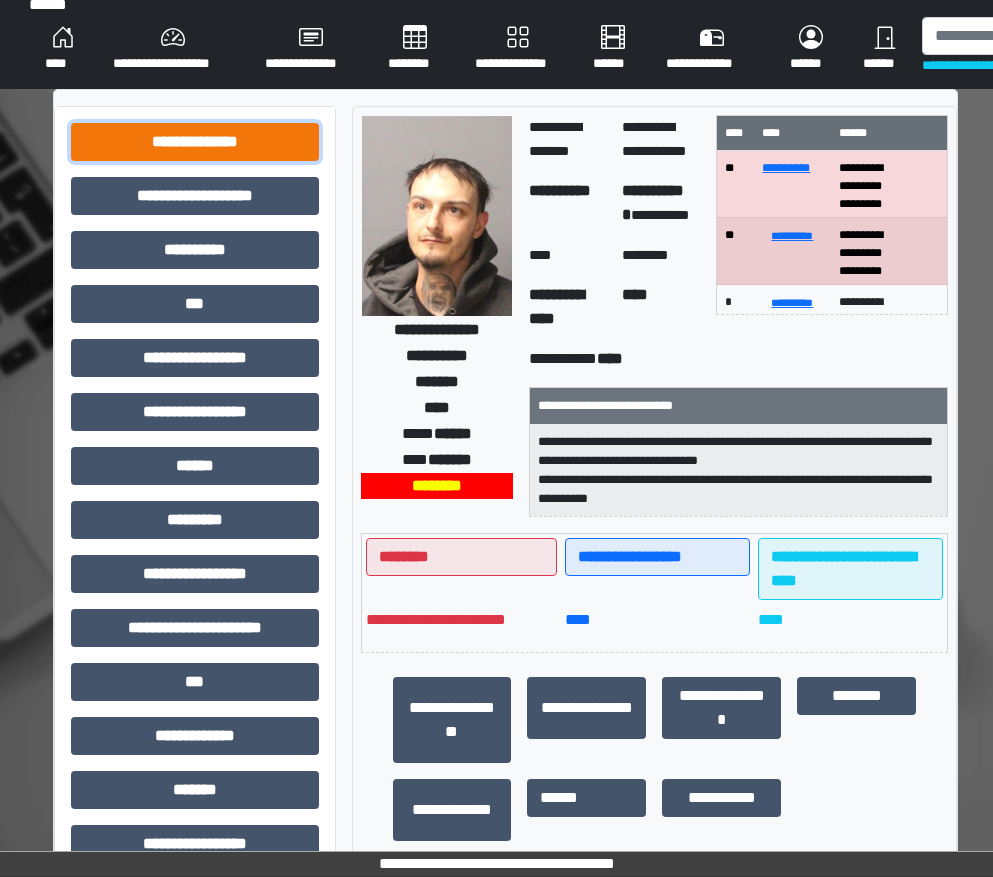 click on "**********" at bounding box center (195, 142) 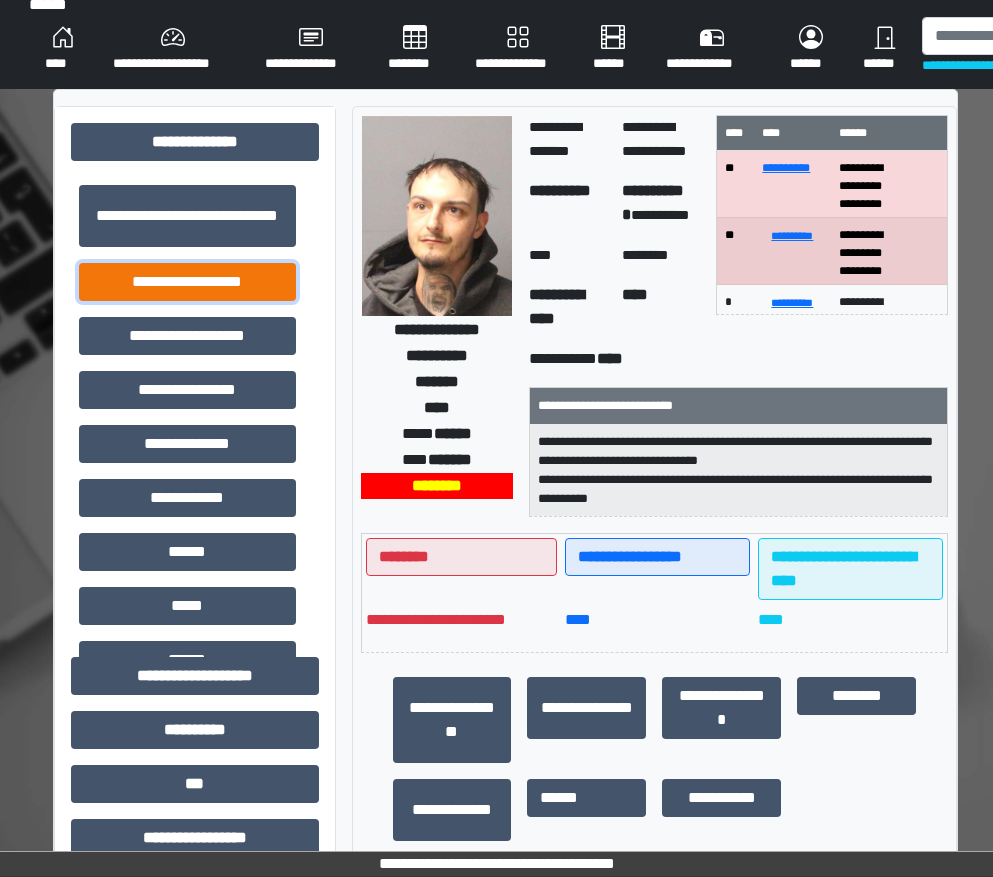 click on "**********" at bounding box center [187, 282] 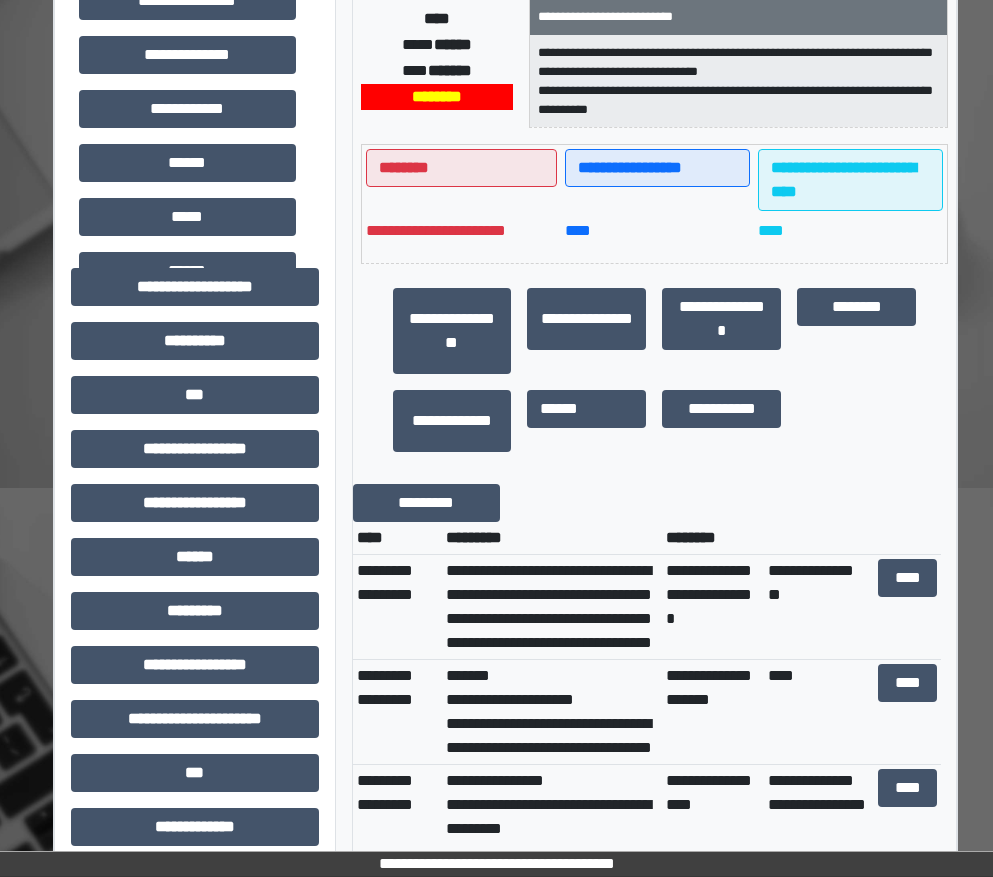 scroll, scrollTop: 415, scrollLeft: 0, axis: vertical 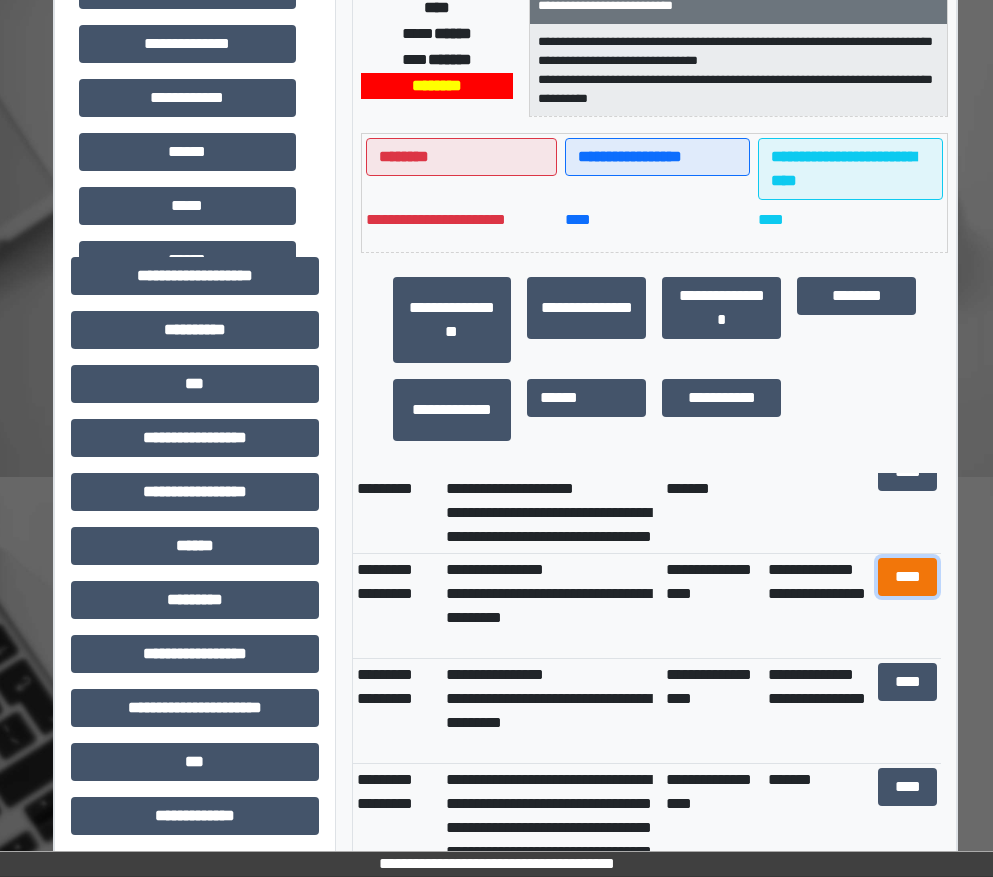 click on "****" at bounding box center (908, 577) 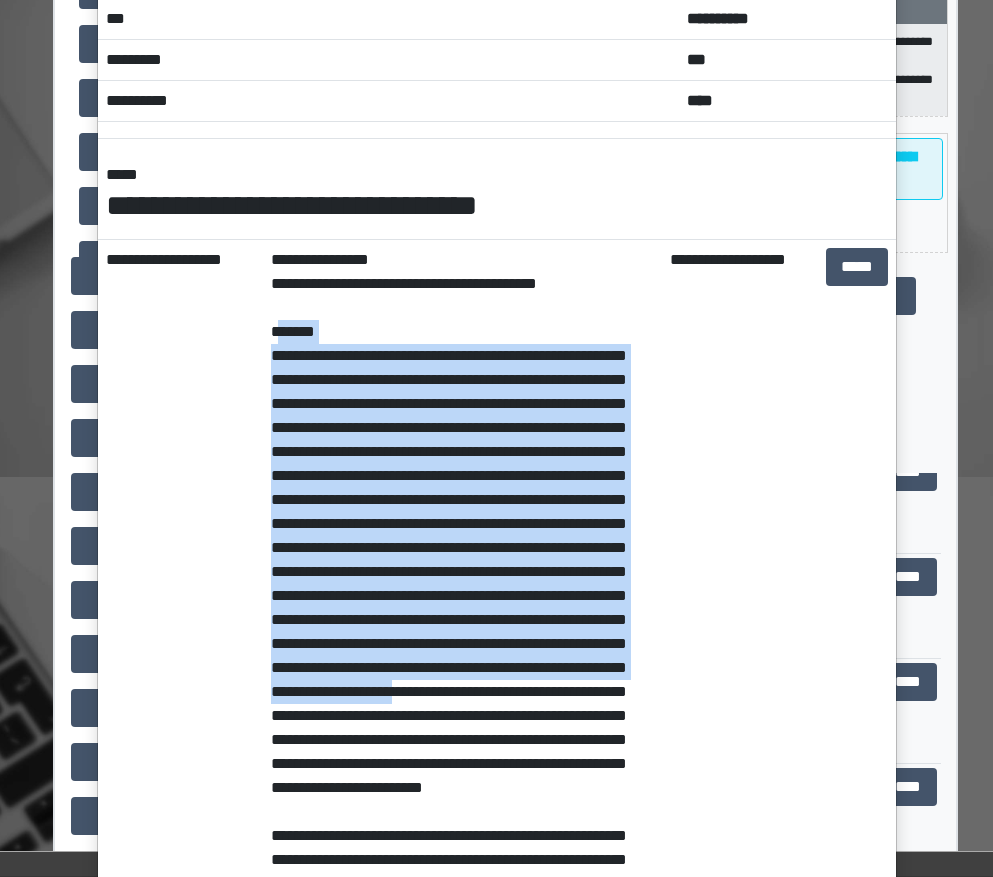 scroll, scrollTop: 400, scrollLeft: 0, axis: vertical 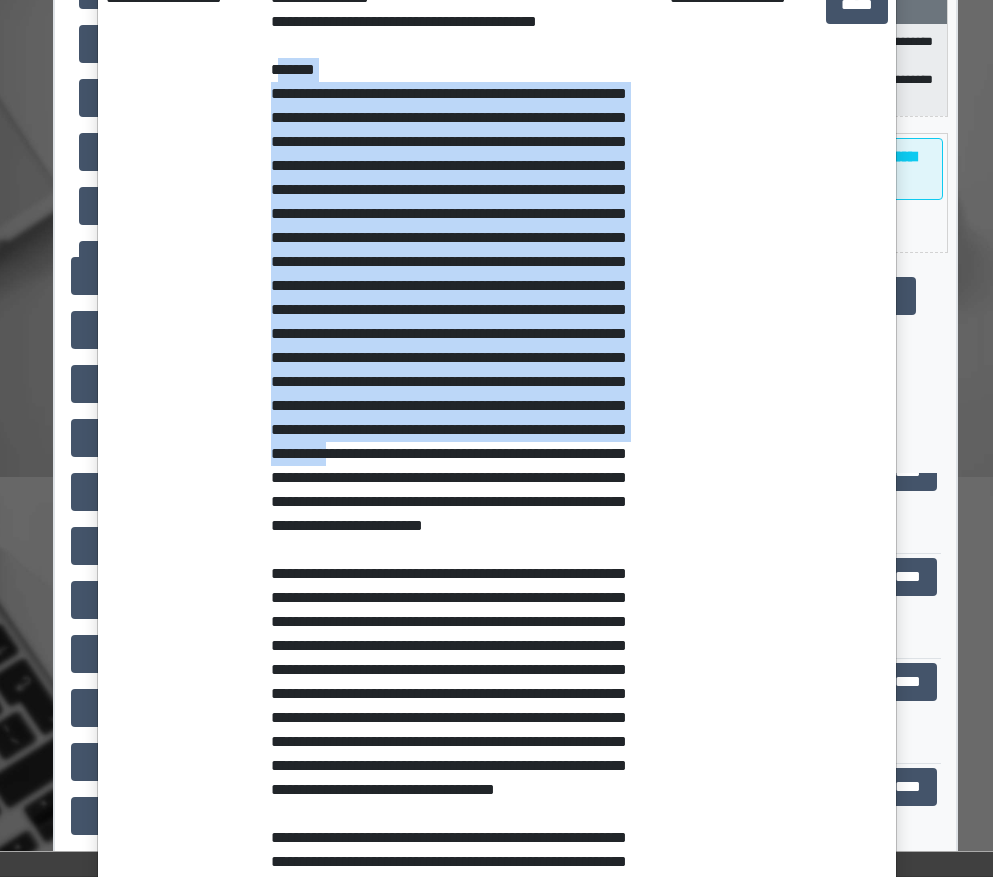 drag, startPoint x: 301, startPoint y: 483, endPoint x: 428, endPoint y: 505, distance: 128.89143 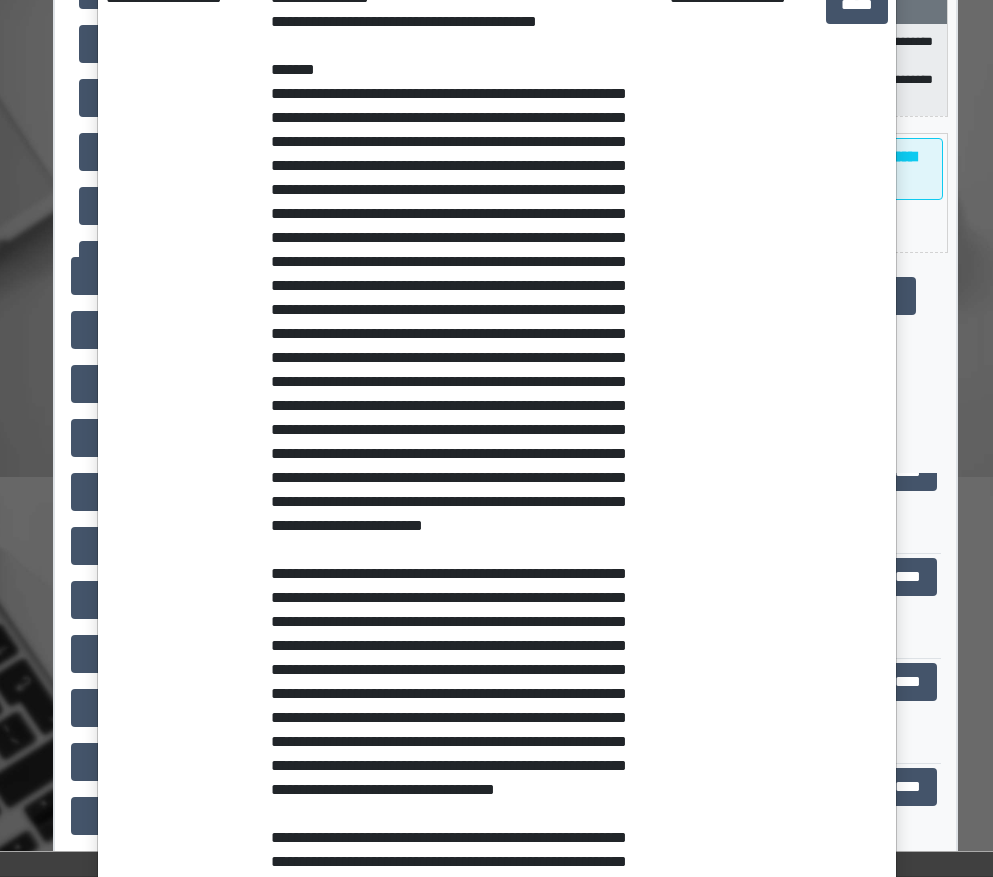 click on "**********" at bounding box center (181, 454) 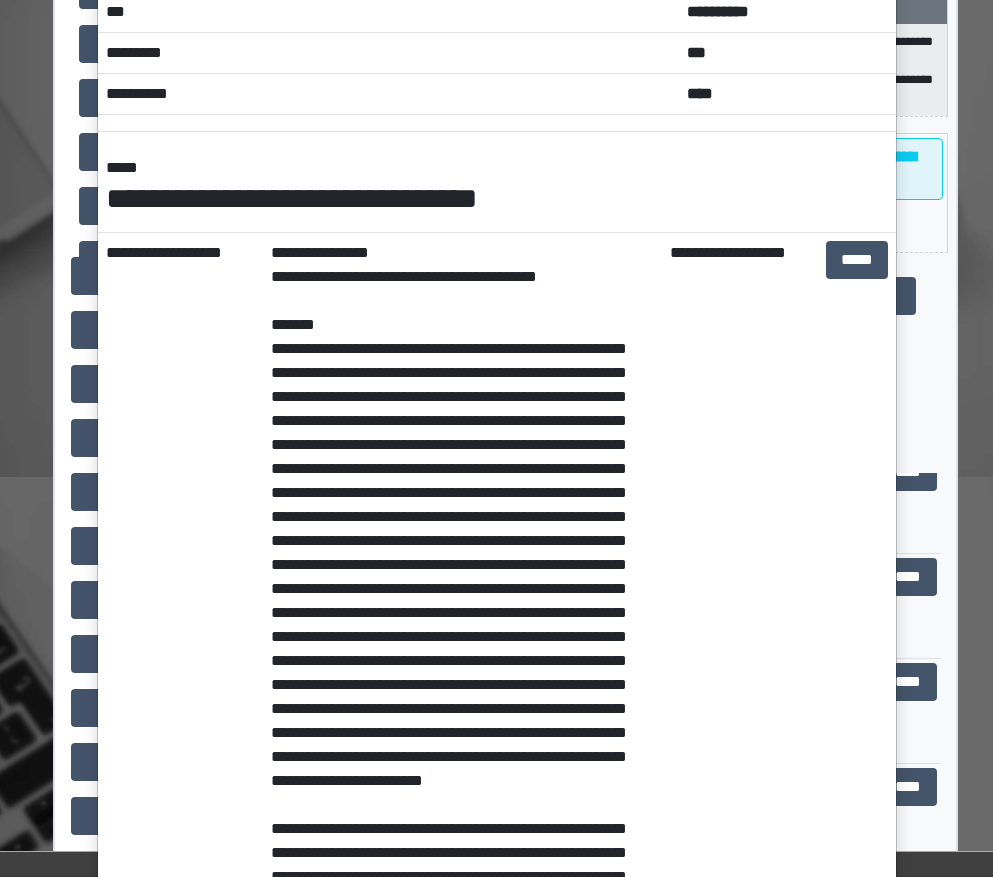 scroll, scrollTop: 100, scrollLeft: 0, axis: vertical 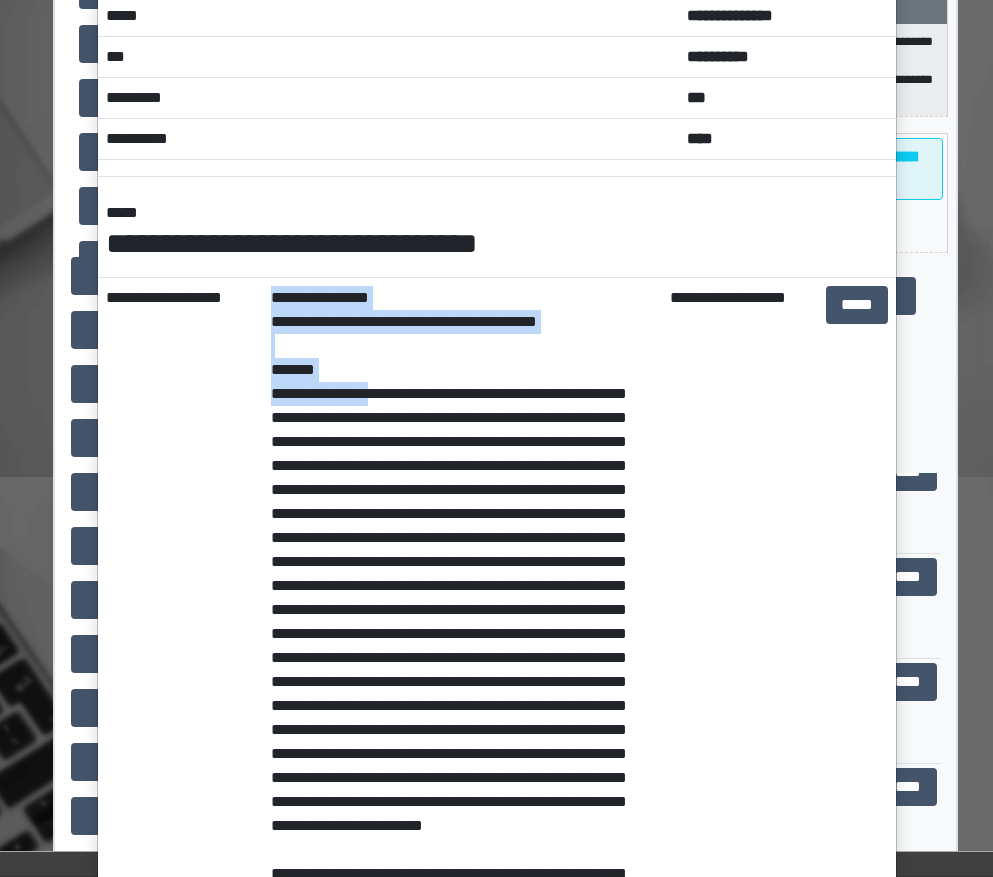drag, startPoint x: 249, startPoint y: 372, endPoint x: 366, endPoint y: 403, distance: 121.037186 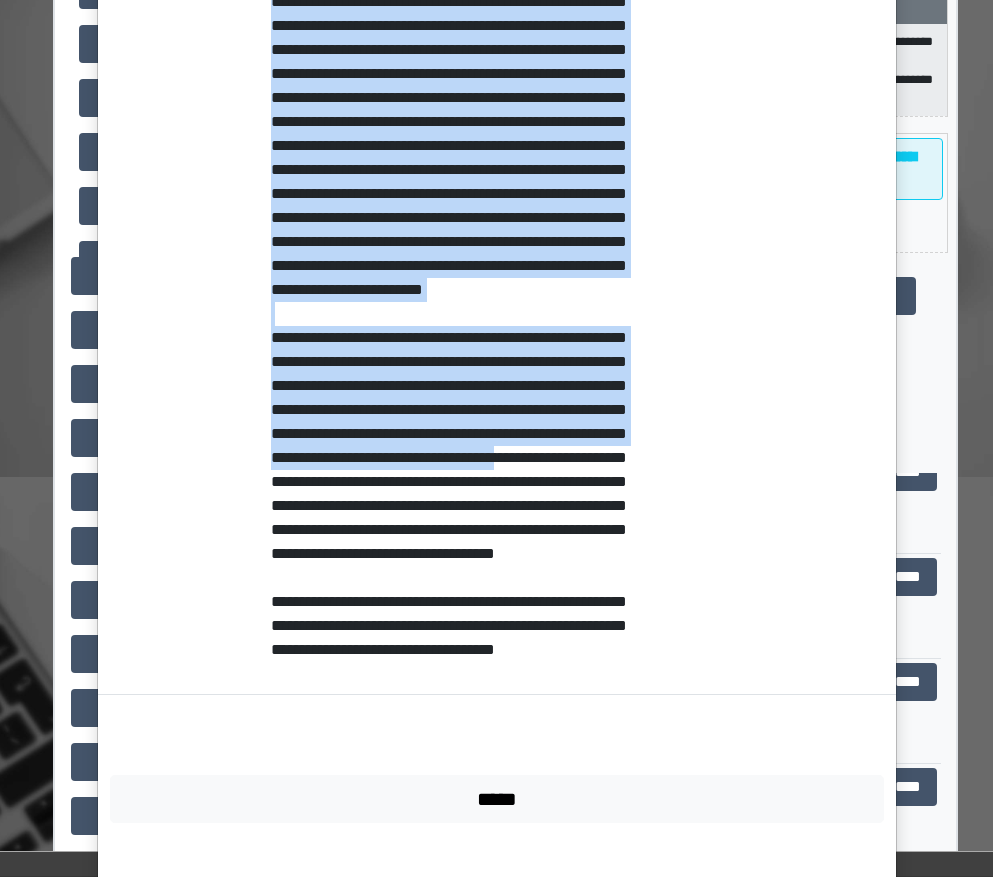 scroll, scrollTop: 747, scrollLeft: 0, axis: vertical 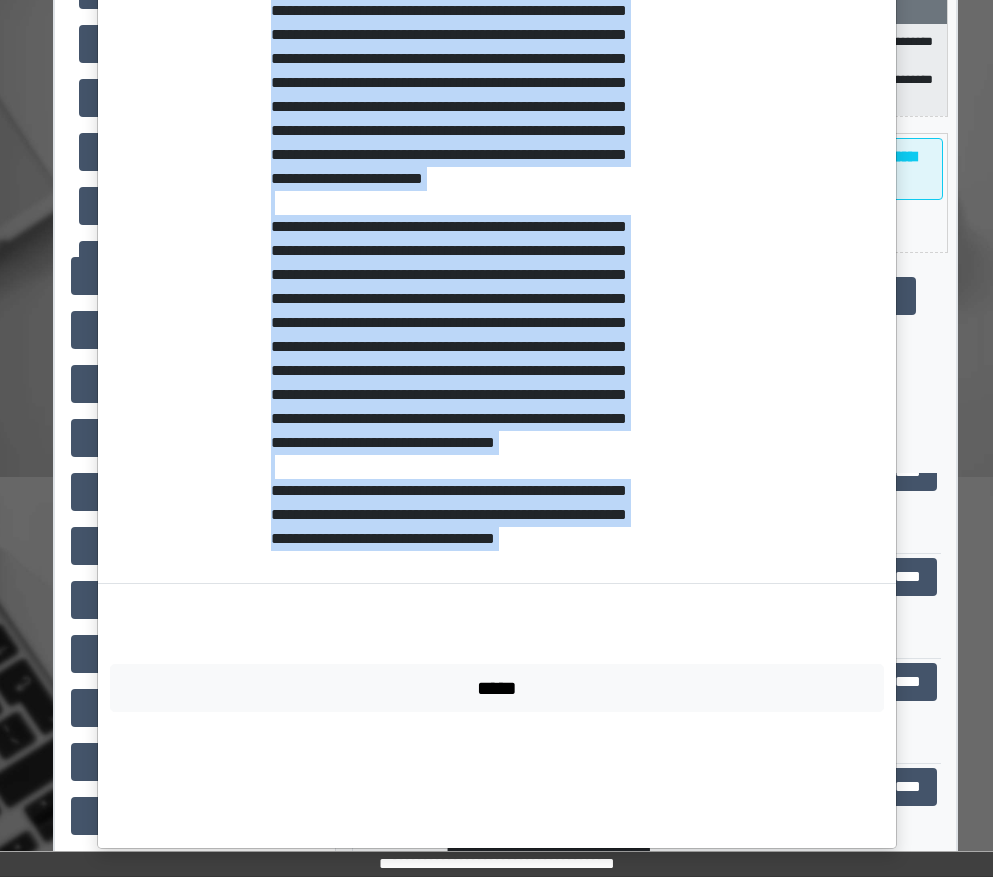 drag, startPoint x: 261, startPoint y: 372, endPoint x: 500, endPoint y: 678, distance: 388.27438 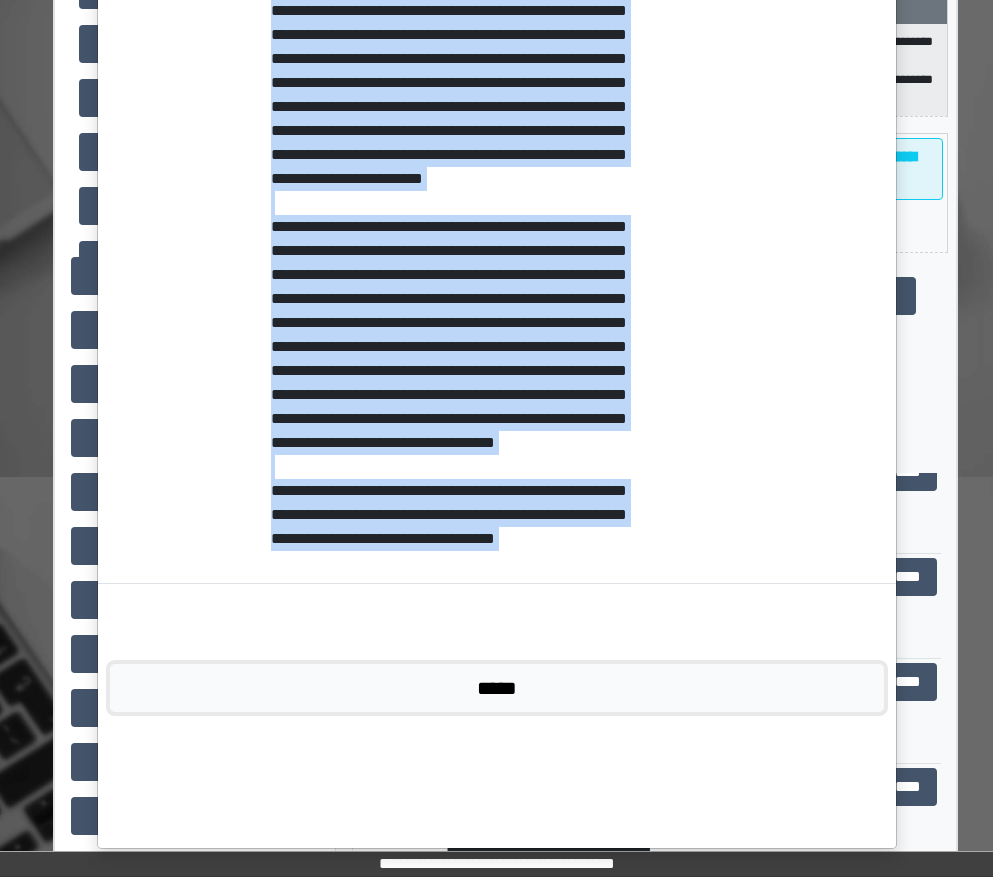 click on "*****" at bounding box center (497, 688) 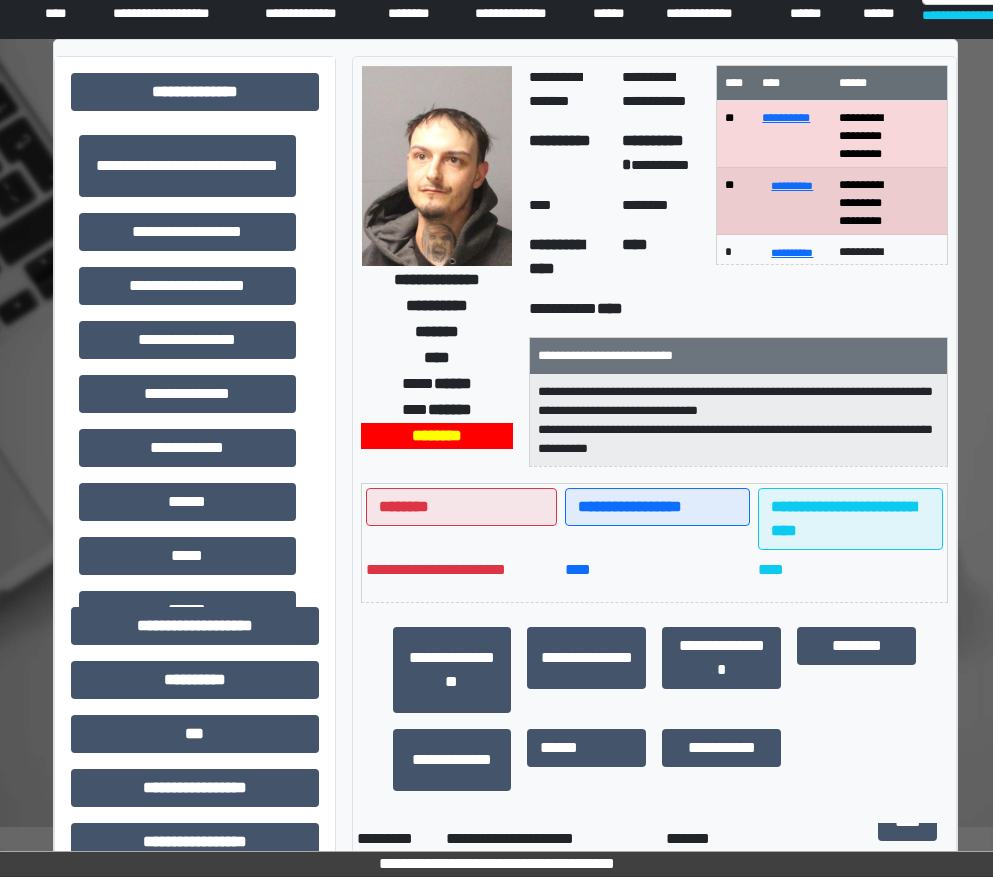 scroll, scrollTop: 0, scrollLeft: 0, axis: both 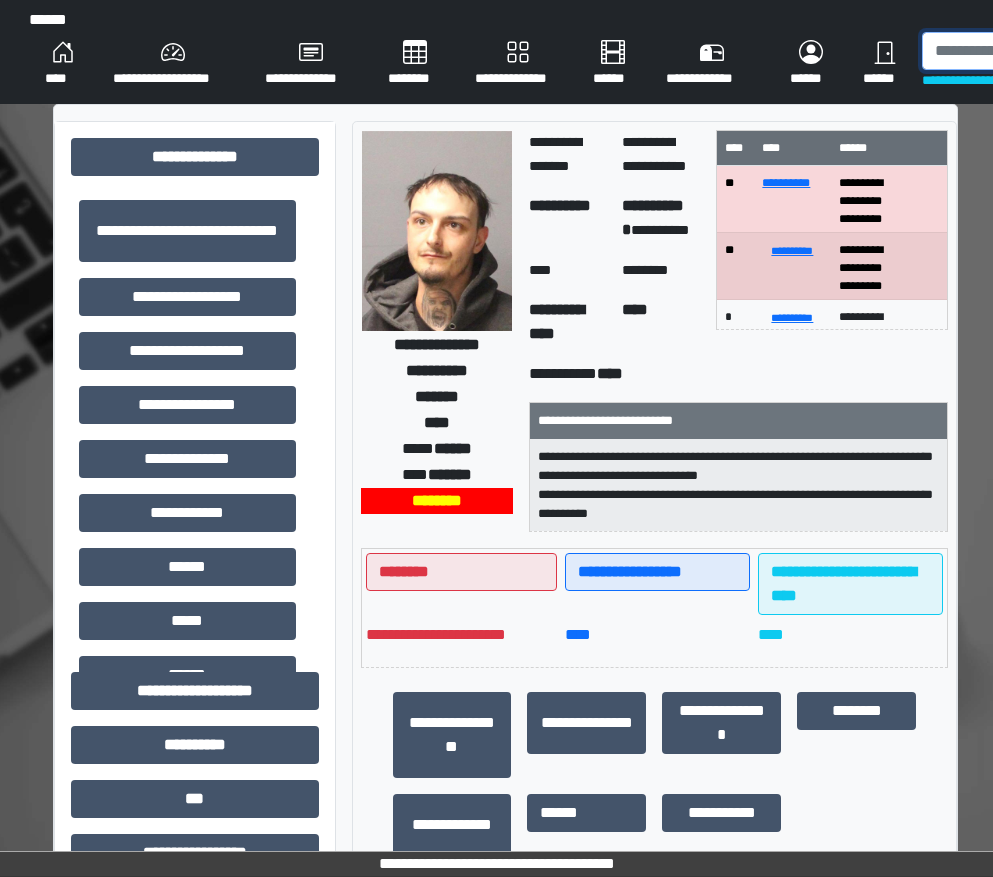 click at bounding box center [1025, 51] 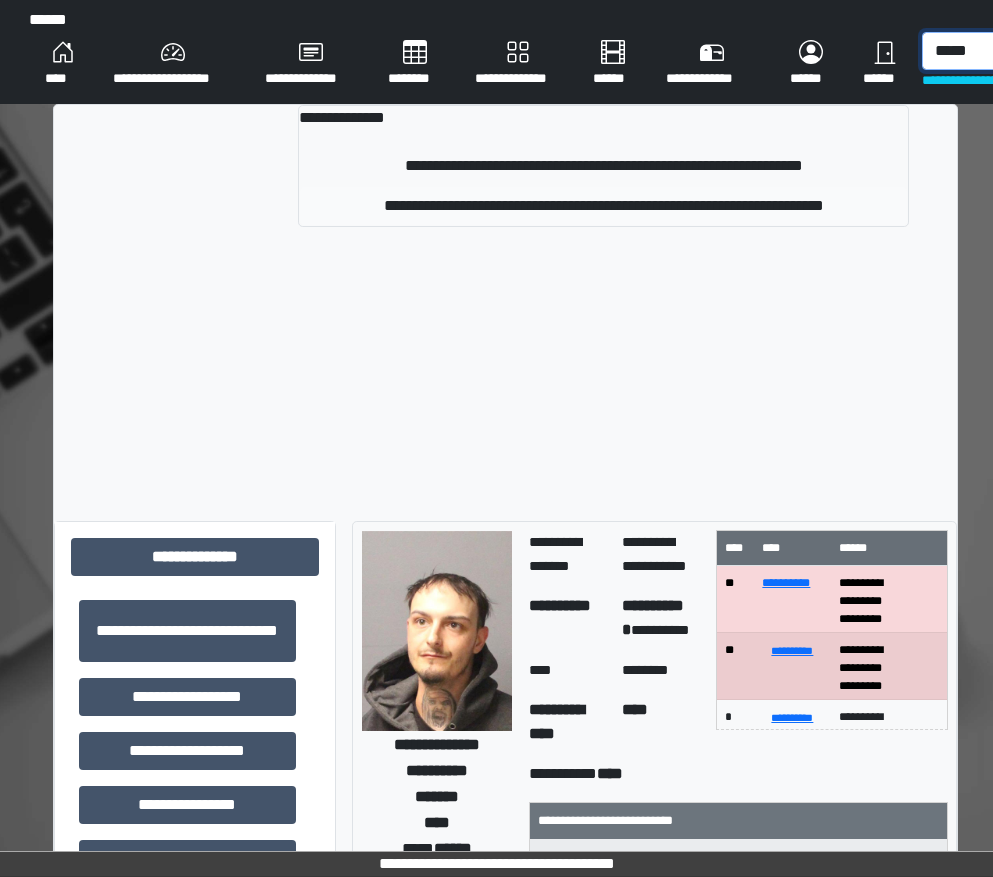 type on "*****" 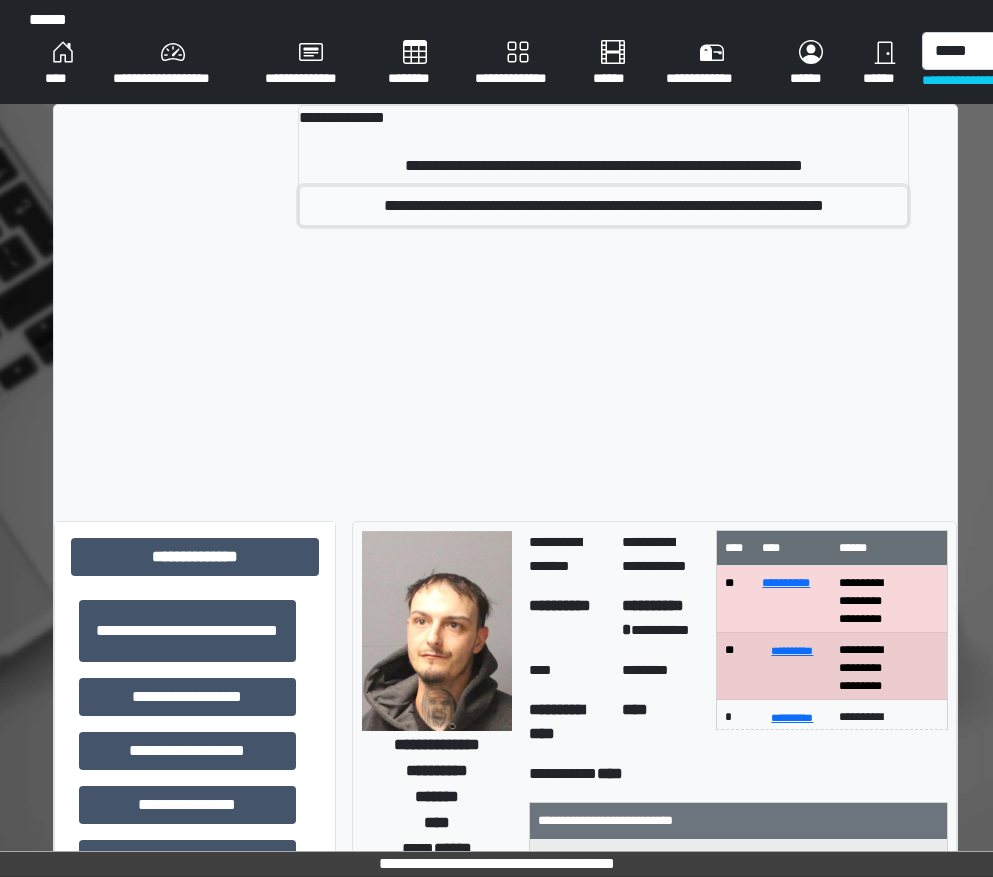 click on "**********" at bounding box center (604, 206) 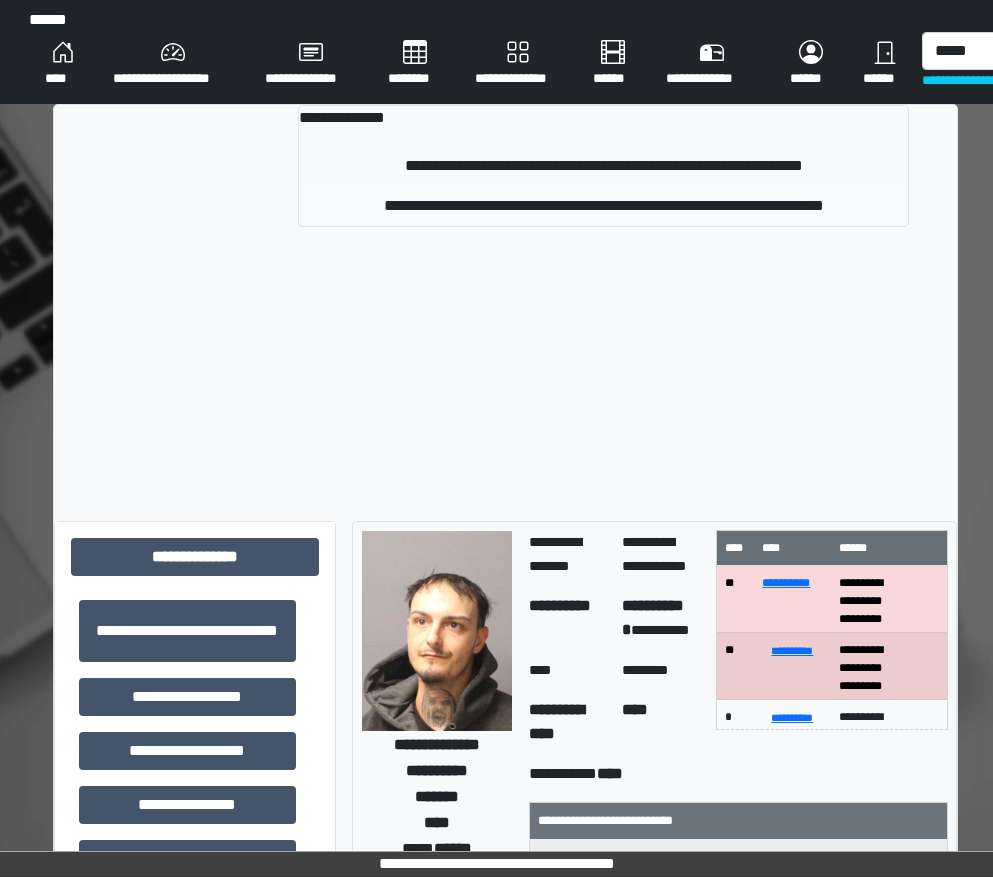 type 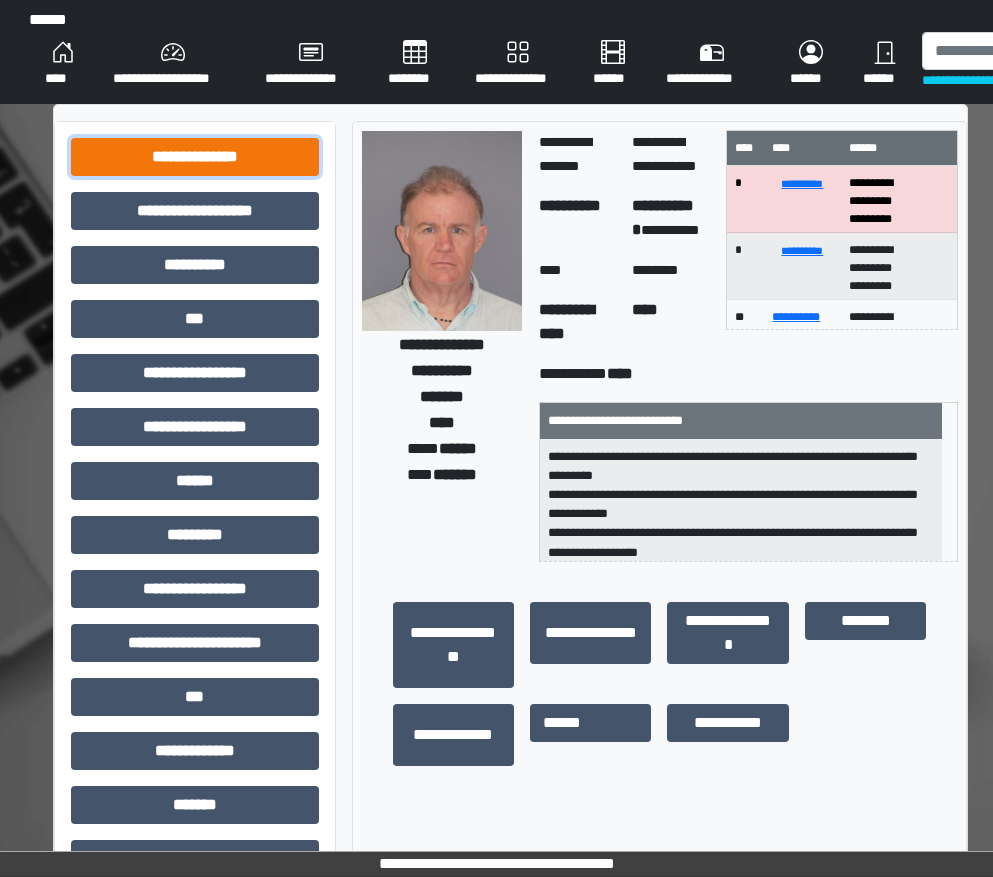 click on "**********" at bounding box center (195, 157) 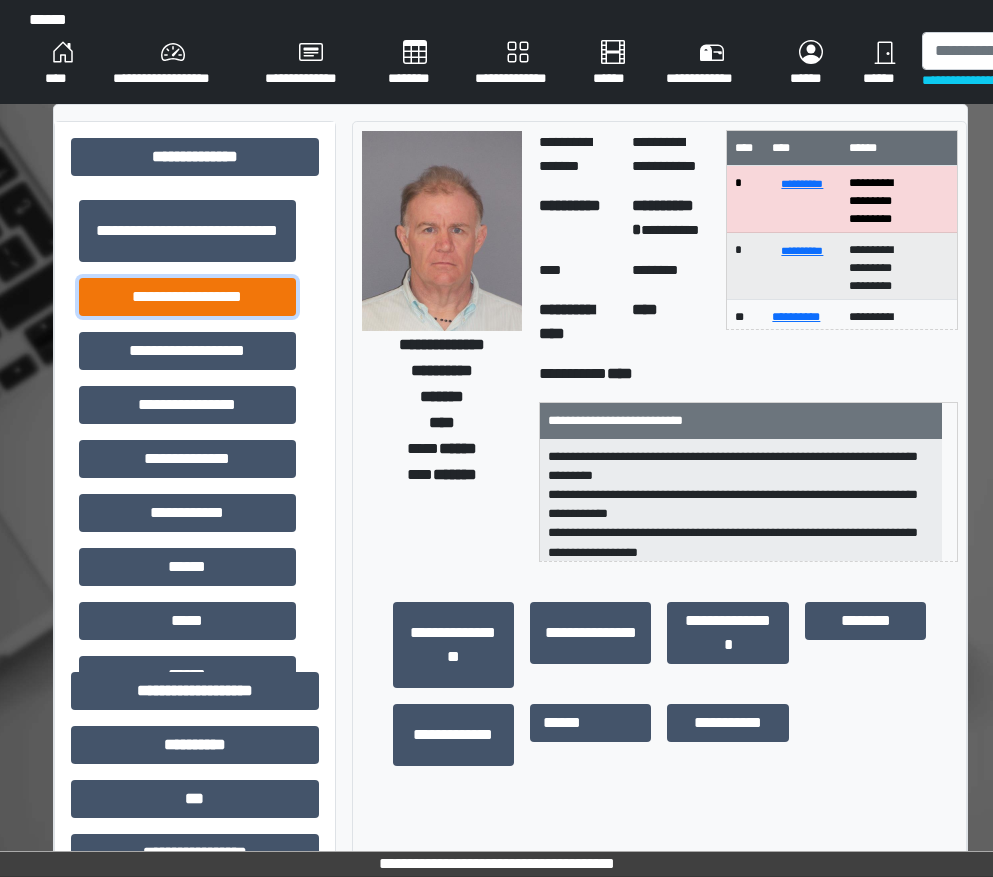 click on "**********" at bounding box center (187, 297) 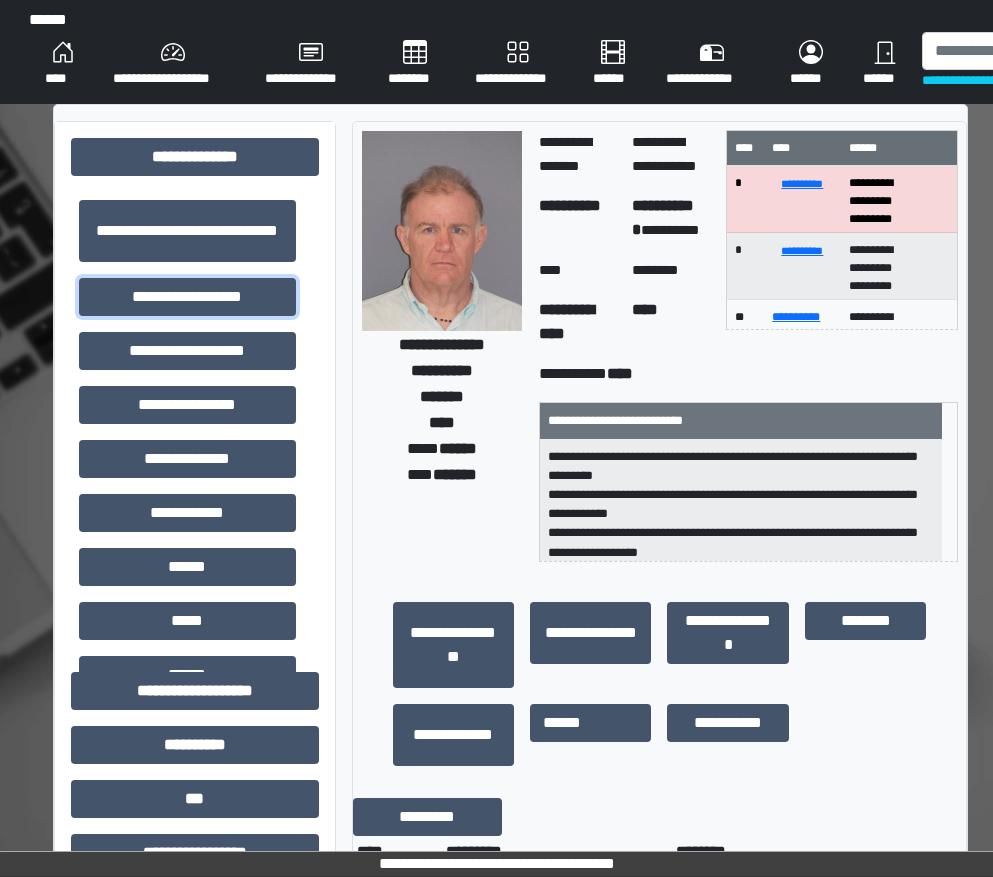 scroll, scrollTop: 500, scrollLeft: 0, axis: vertical 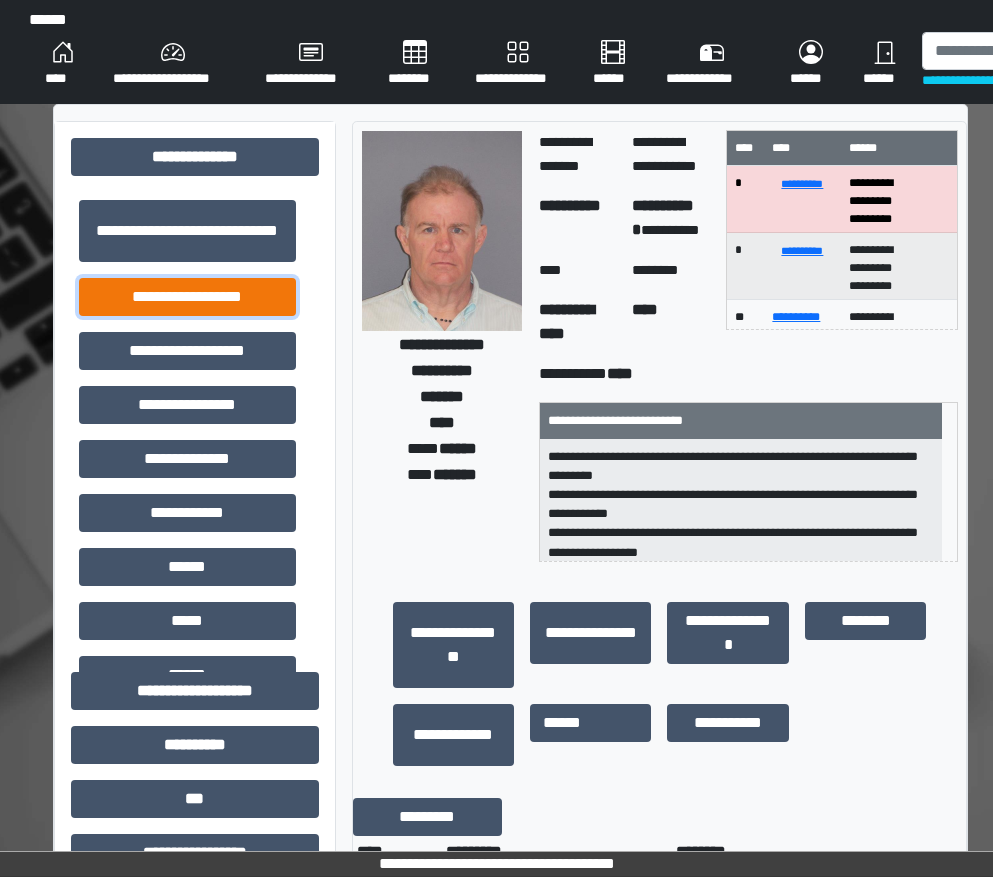 click on "**********" at bounding box center (187, 297) 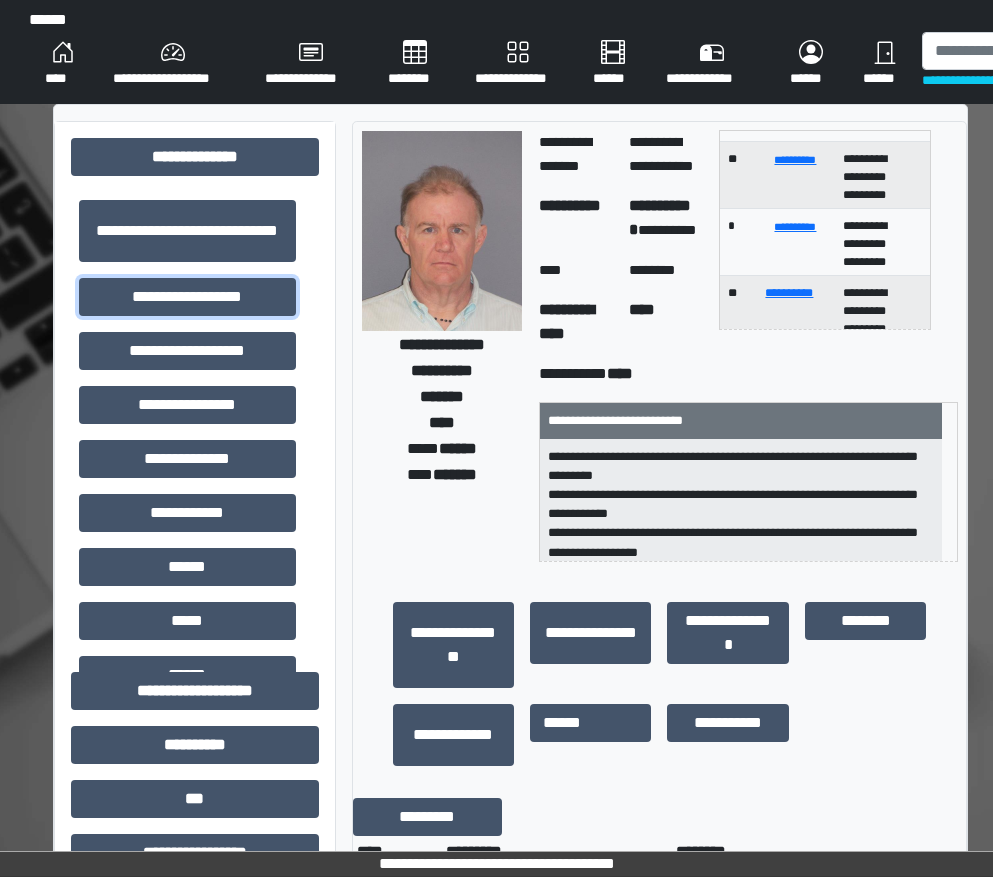 scroll, scrollTop: 0, scrollLeft: 0, axis: both 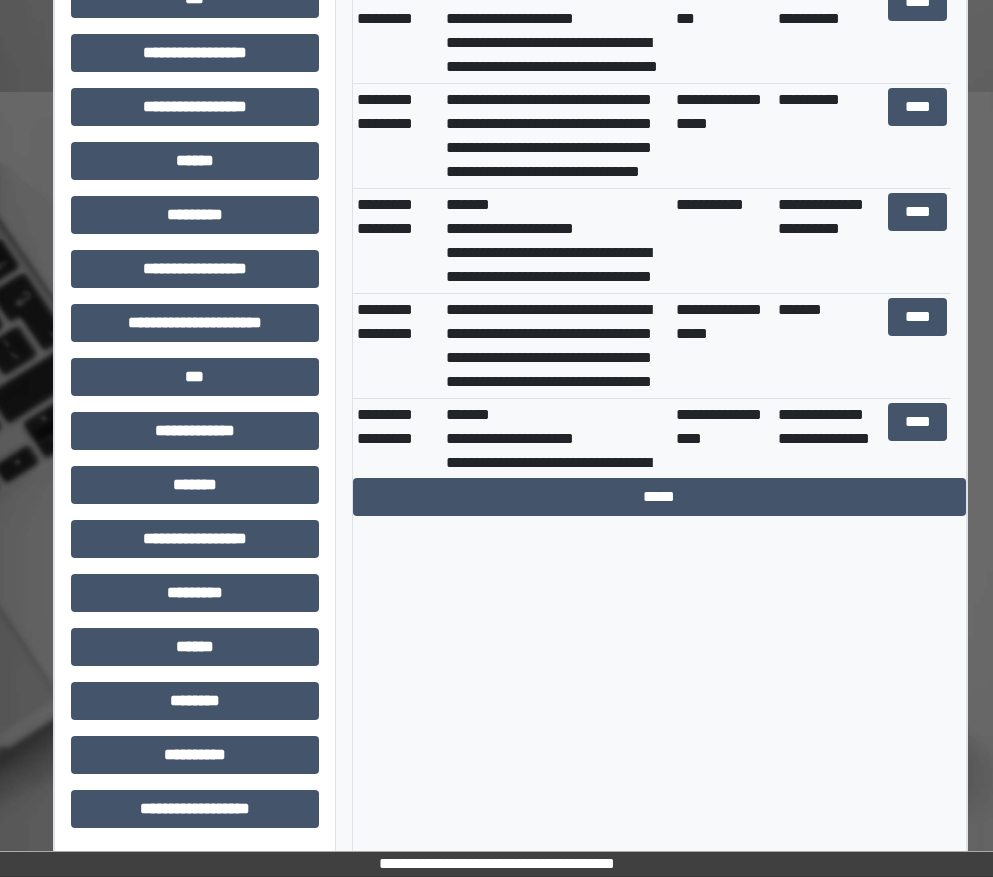 type 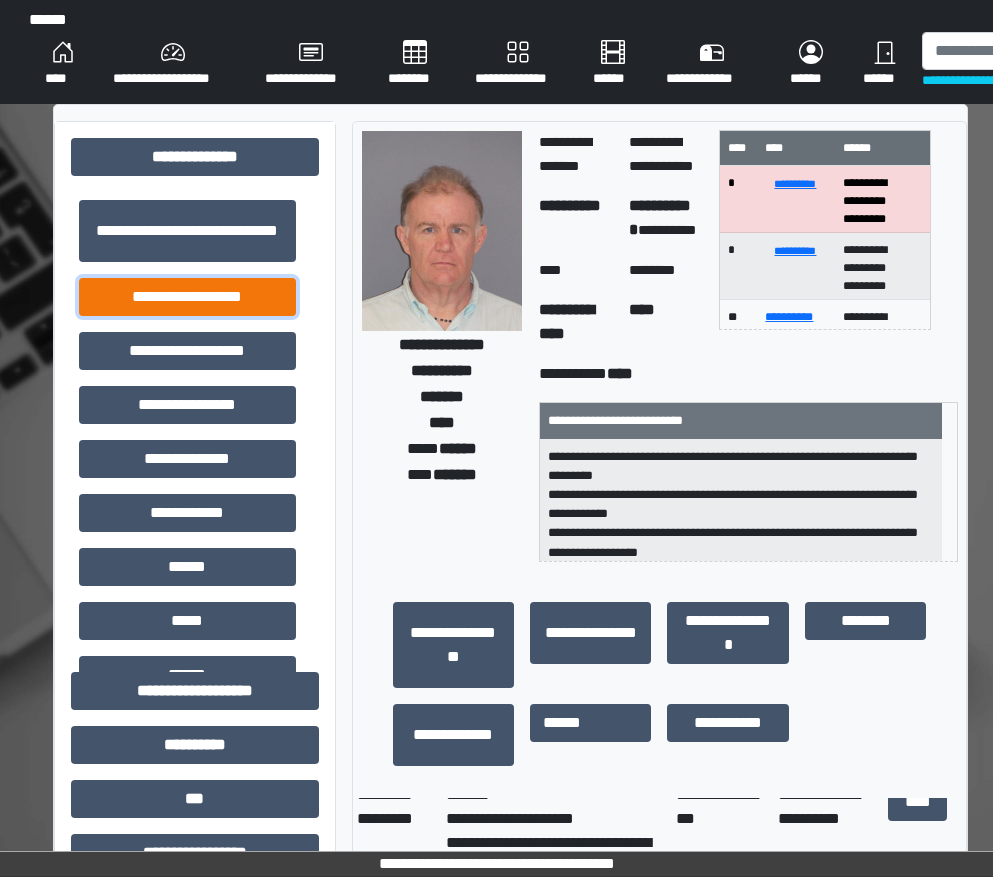 click on "**********" at bounding box center (187, 297) 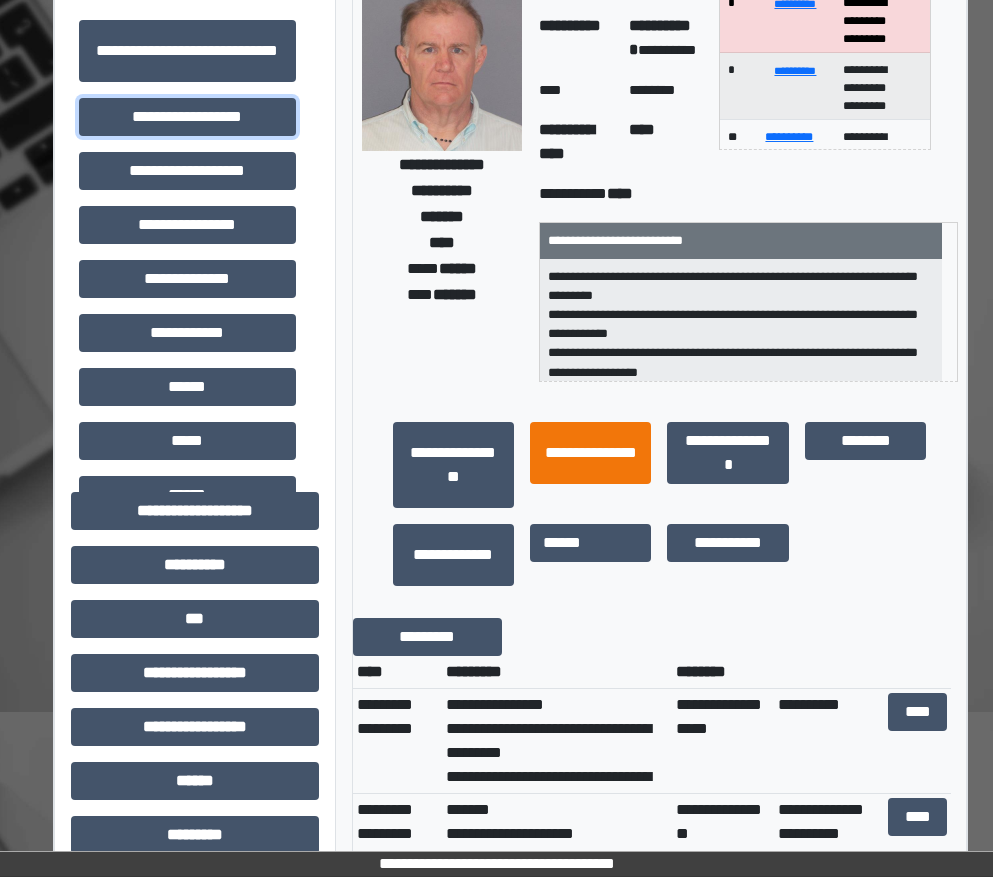 scroll, scrollTop: 0, scrollLeft: 0, axis: both 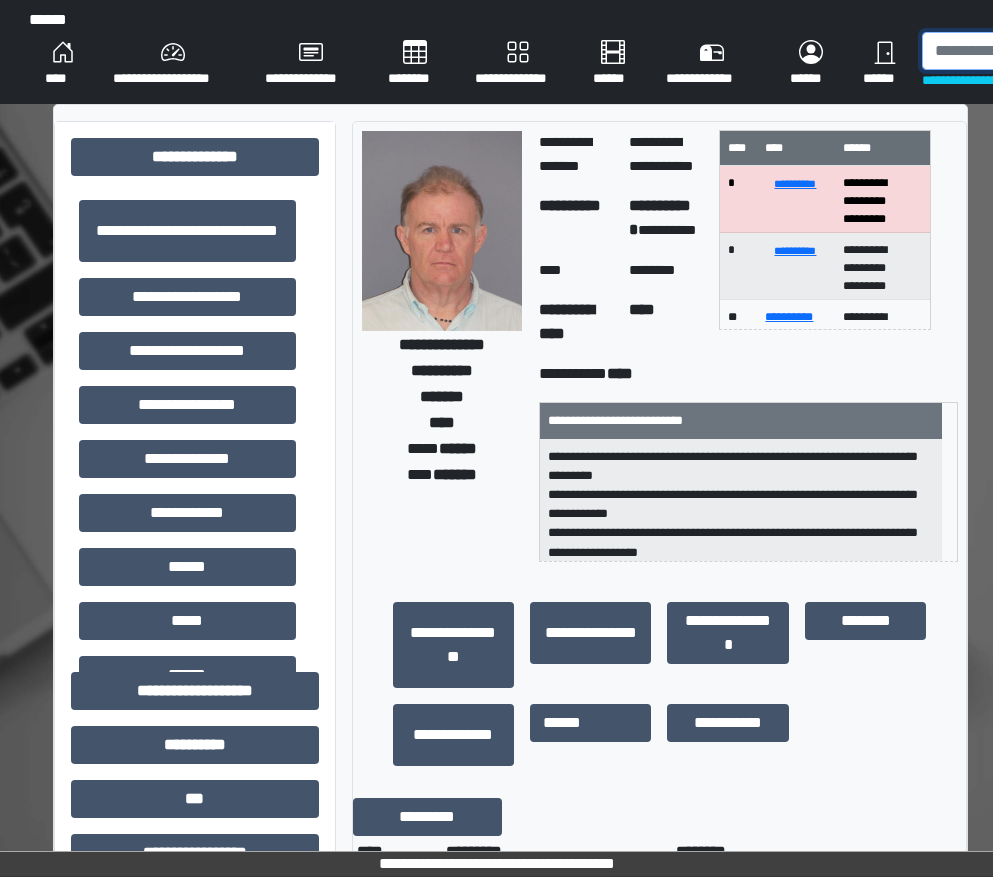 click at bounding box center [1025, 51] 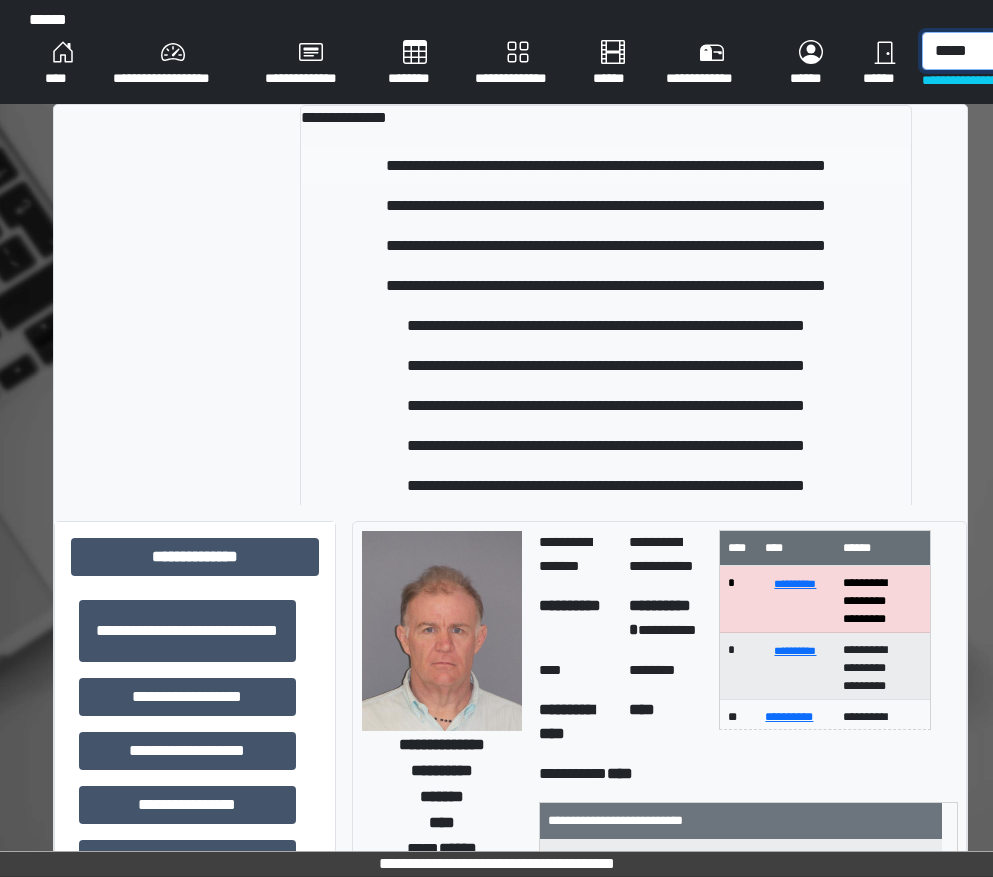 type on "*****" 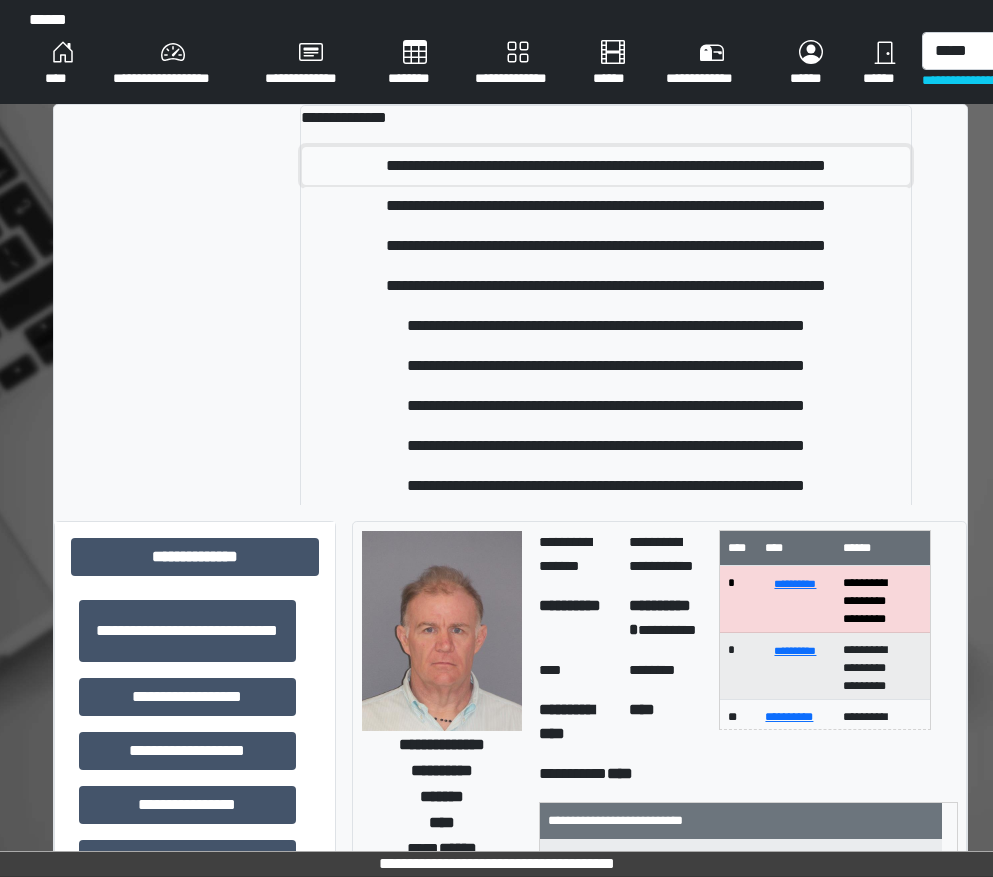 click on "**********" at bounding box center [605, 166] 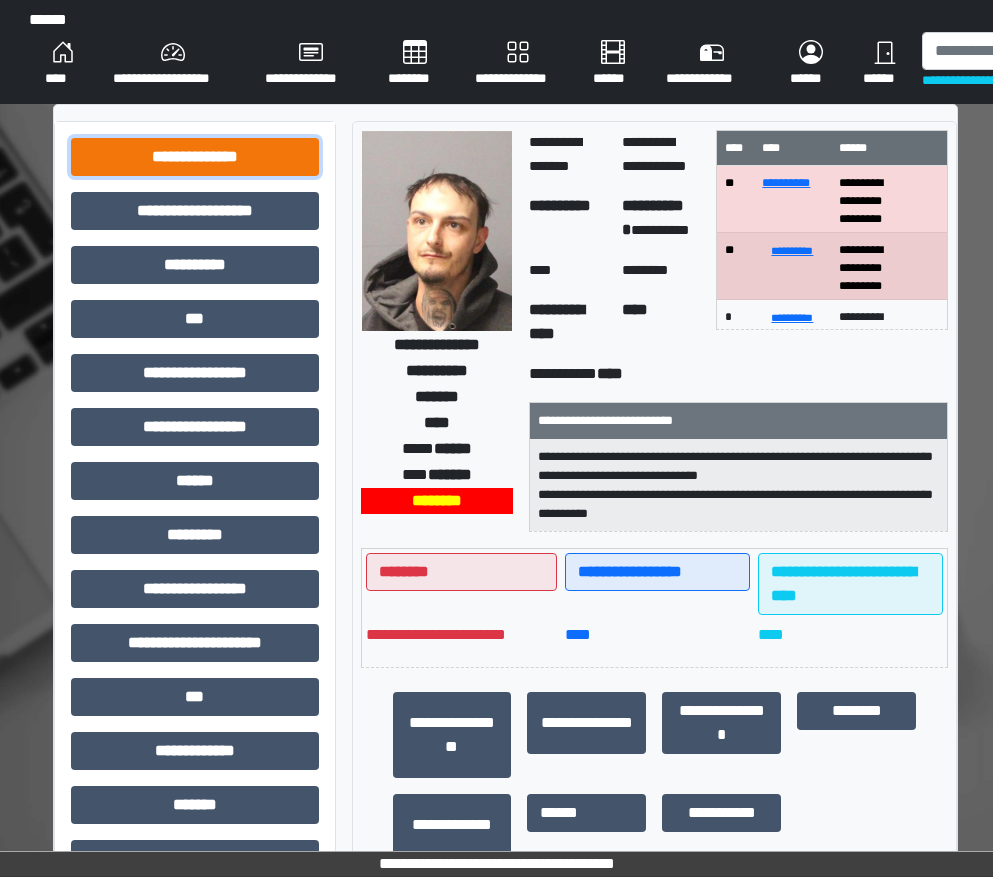 click on "**********" at bounding box center [195, 157] 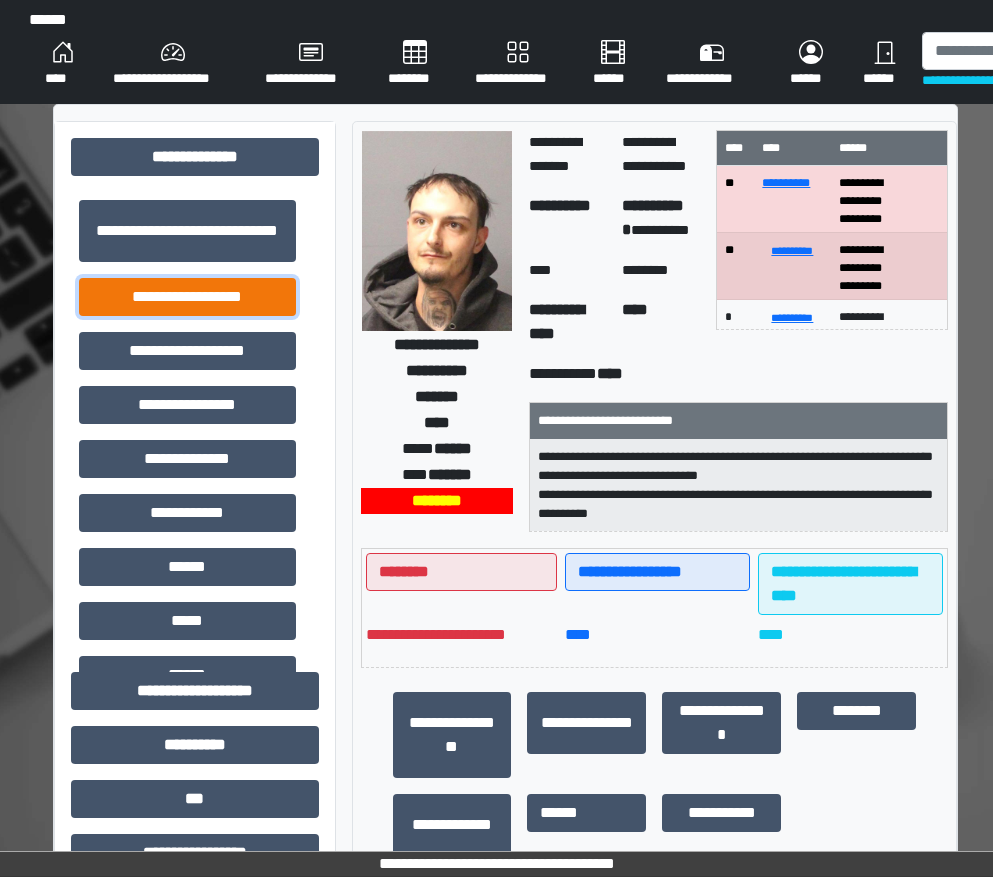 click on "**********" at bounding box center [187, 297] 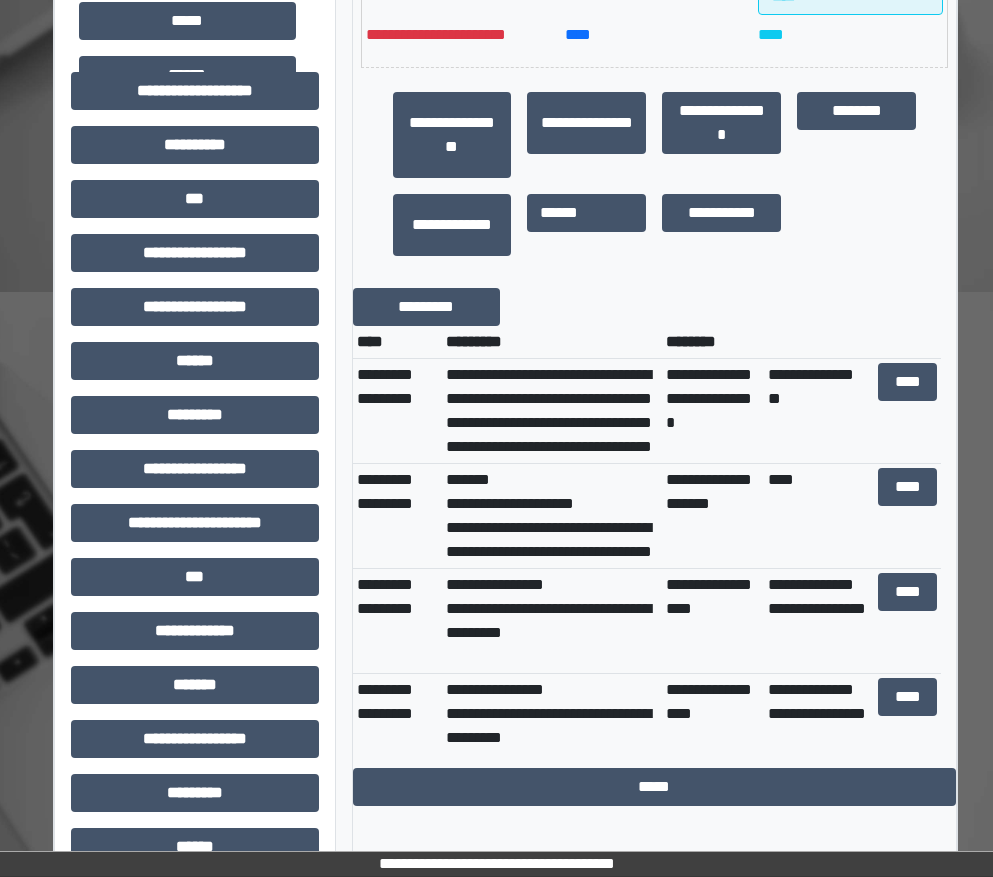 scroll, scrollTop: 0, scrollLeft: 0, axis: both 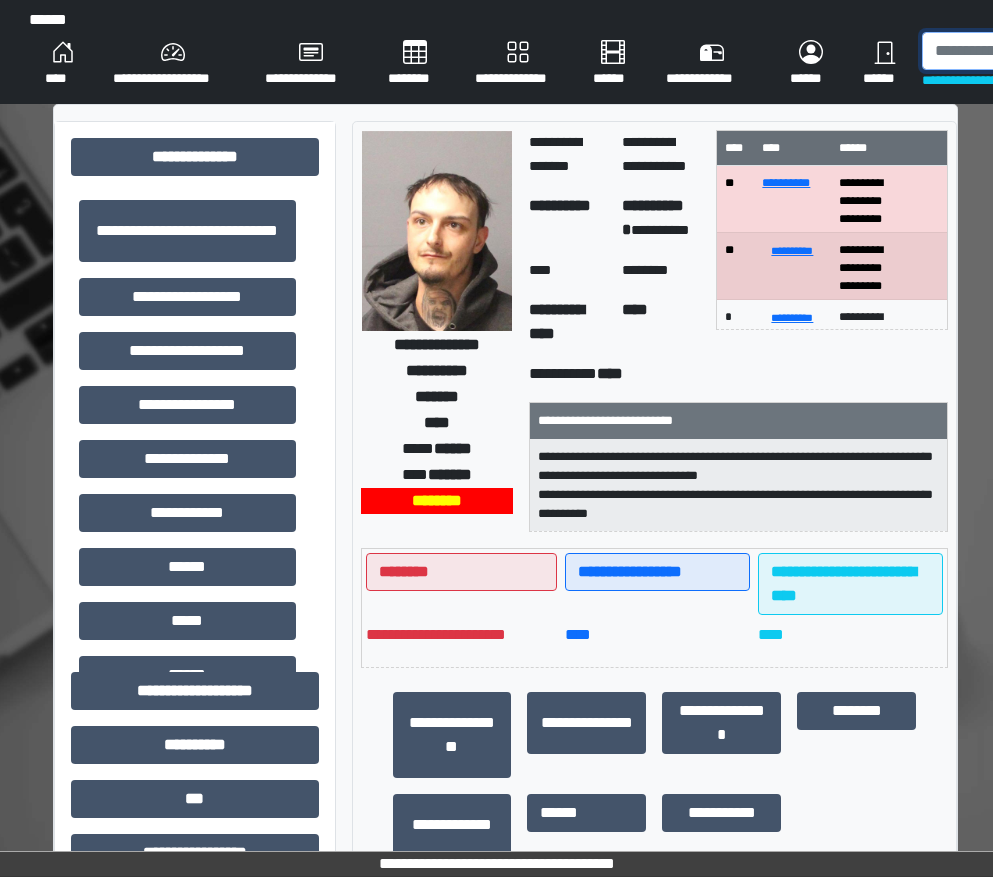 click at bounding box center [1025, 51] 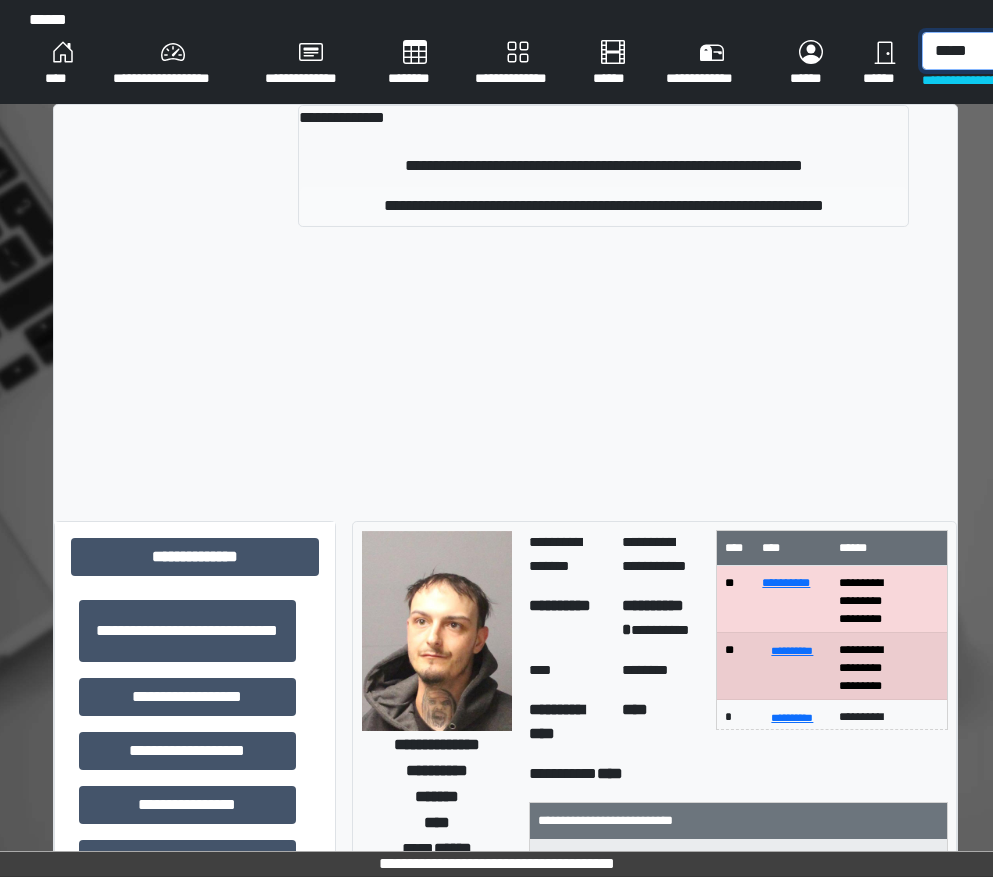 type on "*****" 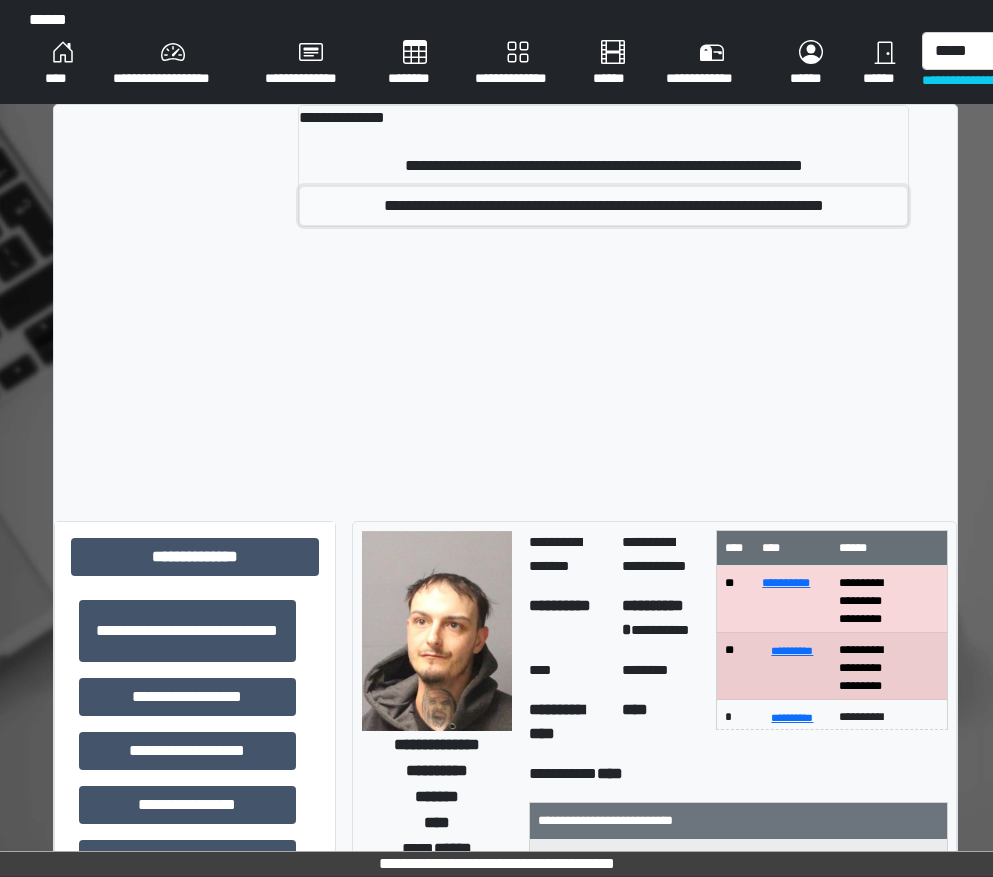 click on "**********" at bounding box center [604, 206] 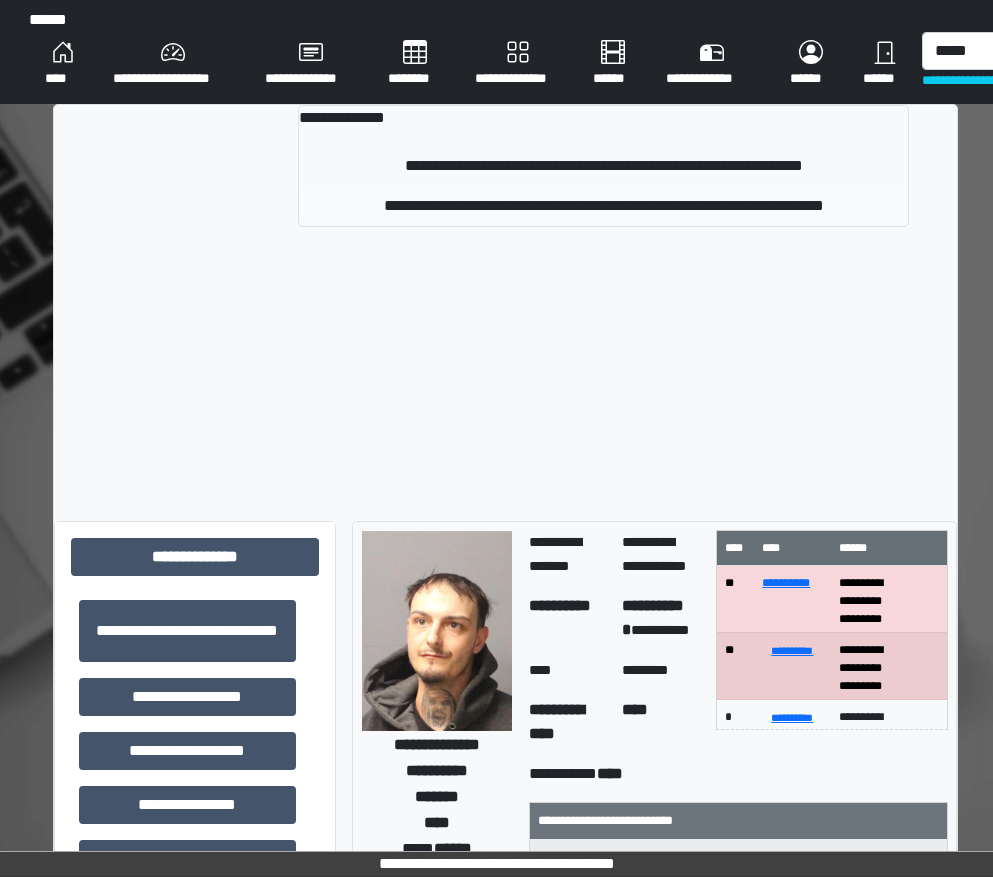 type 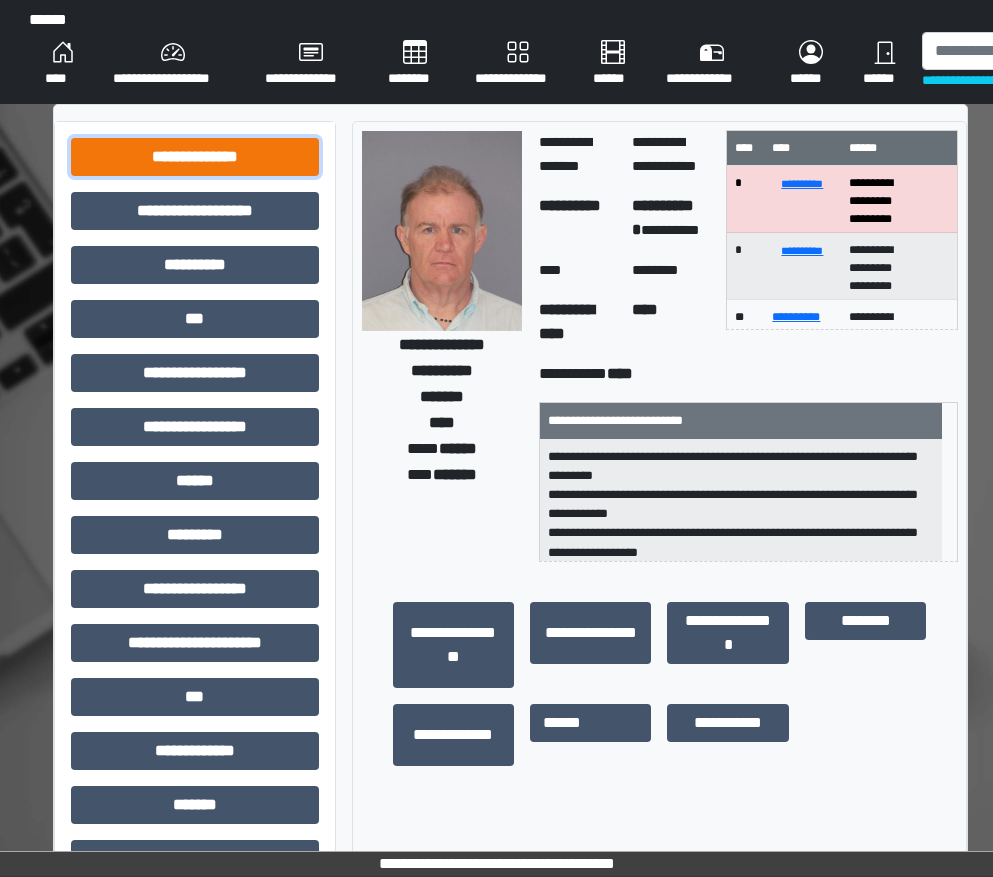 click on "**********" at bounding box center [195, 157] 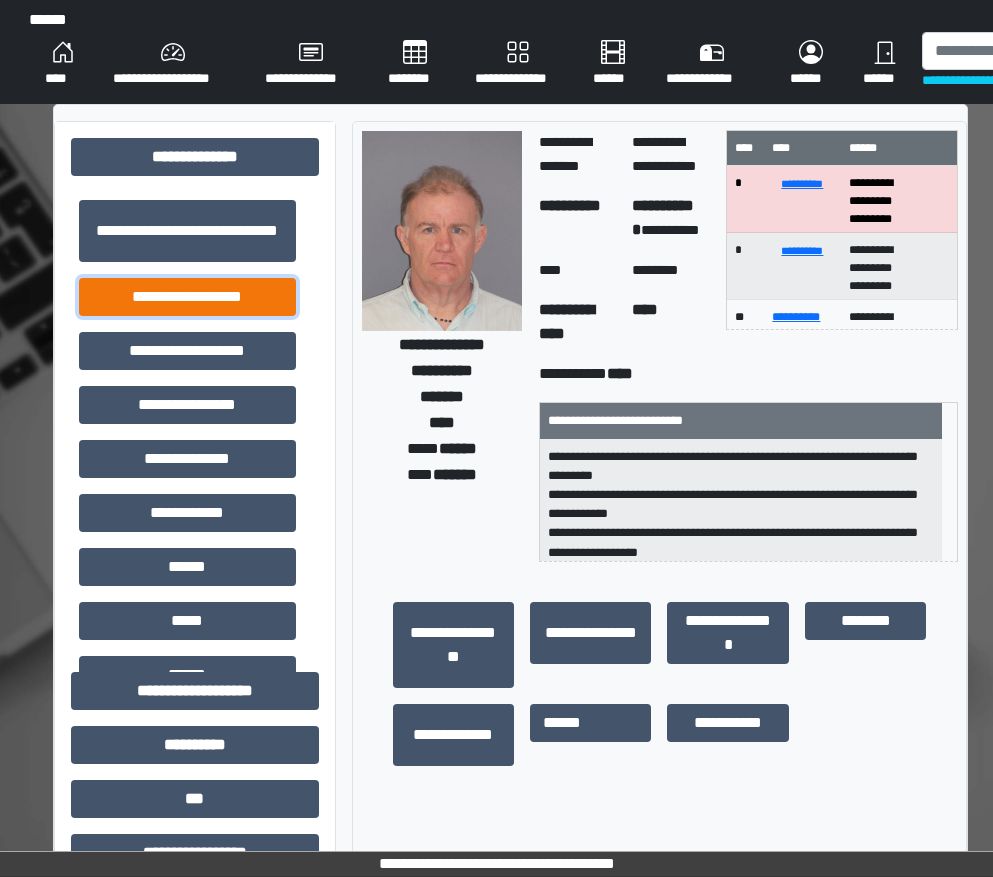 click on "**********" at bounding box center (187, 297) 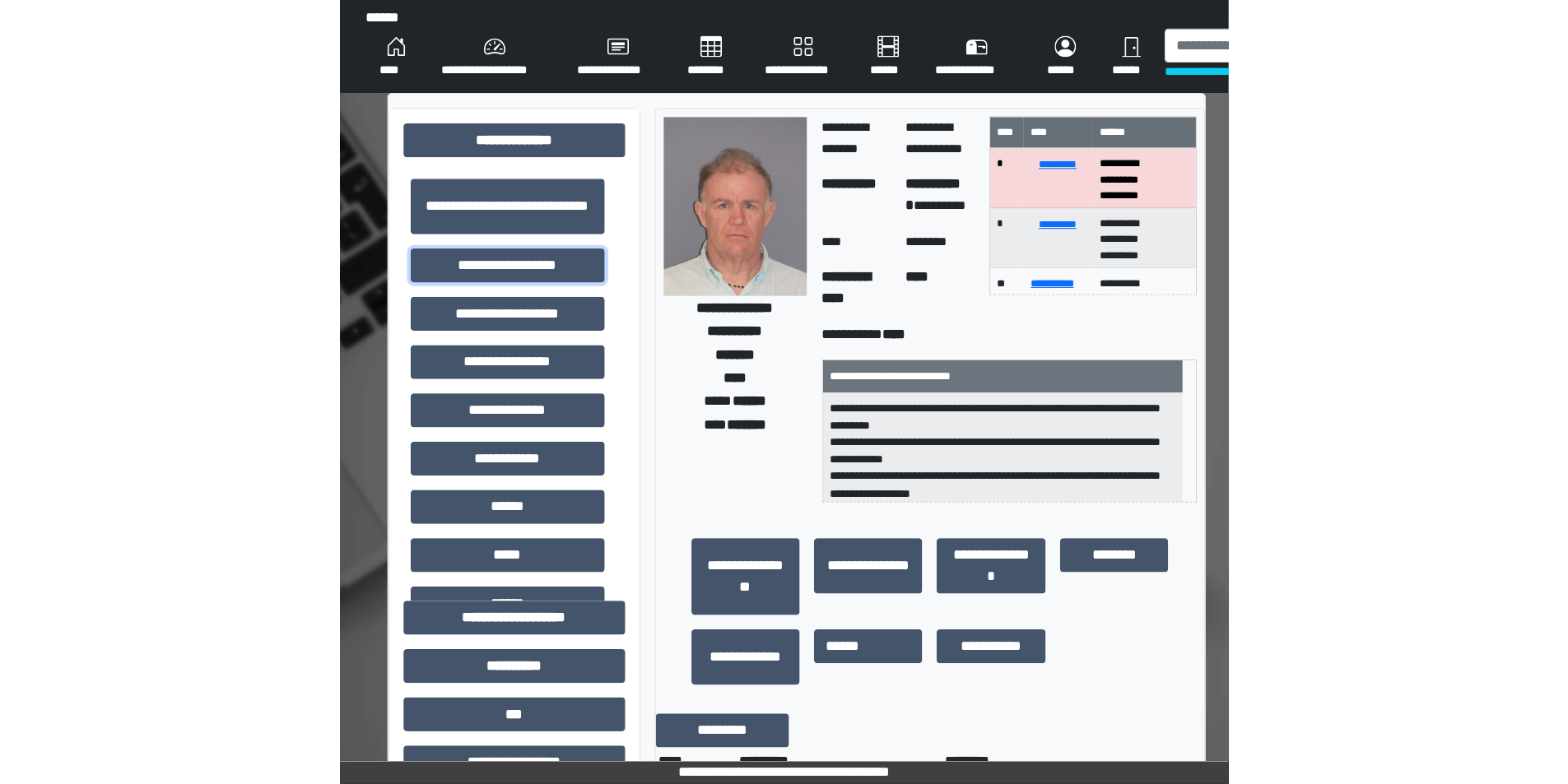 scroll, scrollTop: 329, scrollLeft: 0, axis: vertical 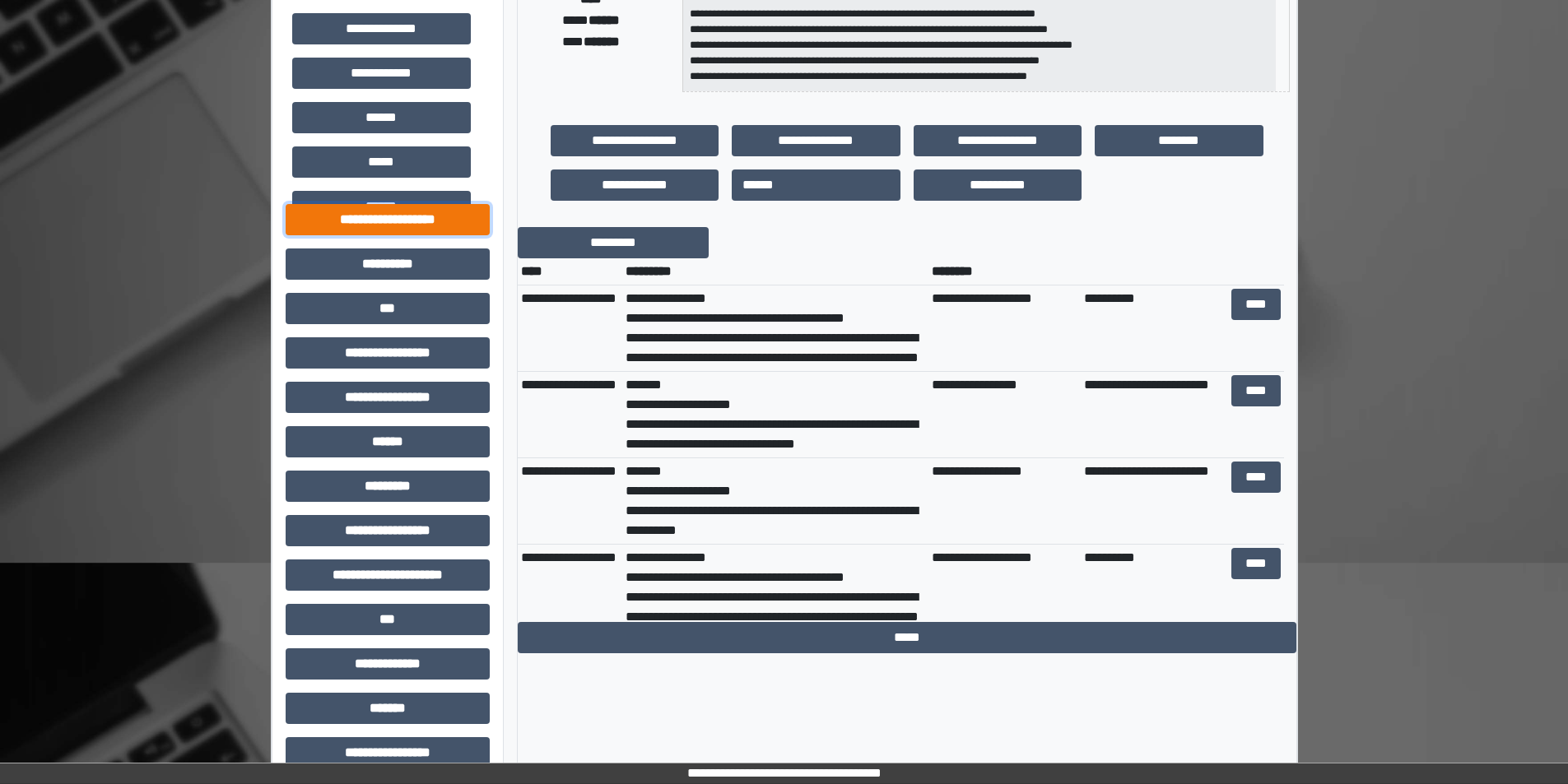 click on "**********" at bounding box center [388, 220] 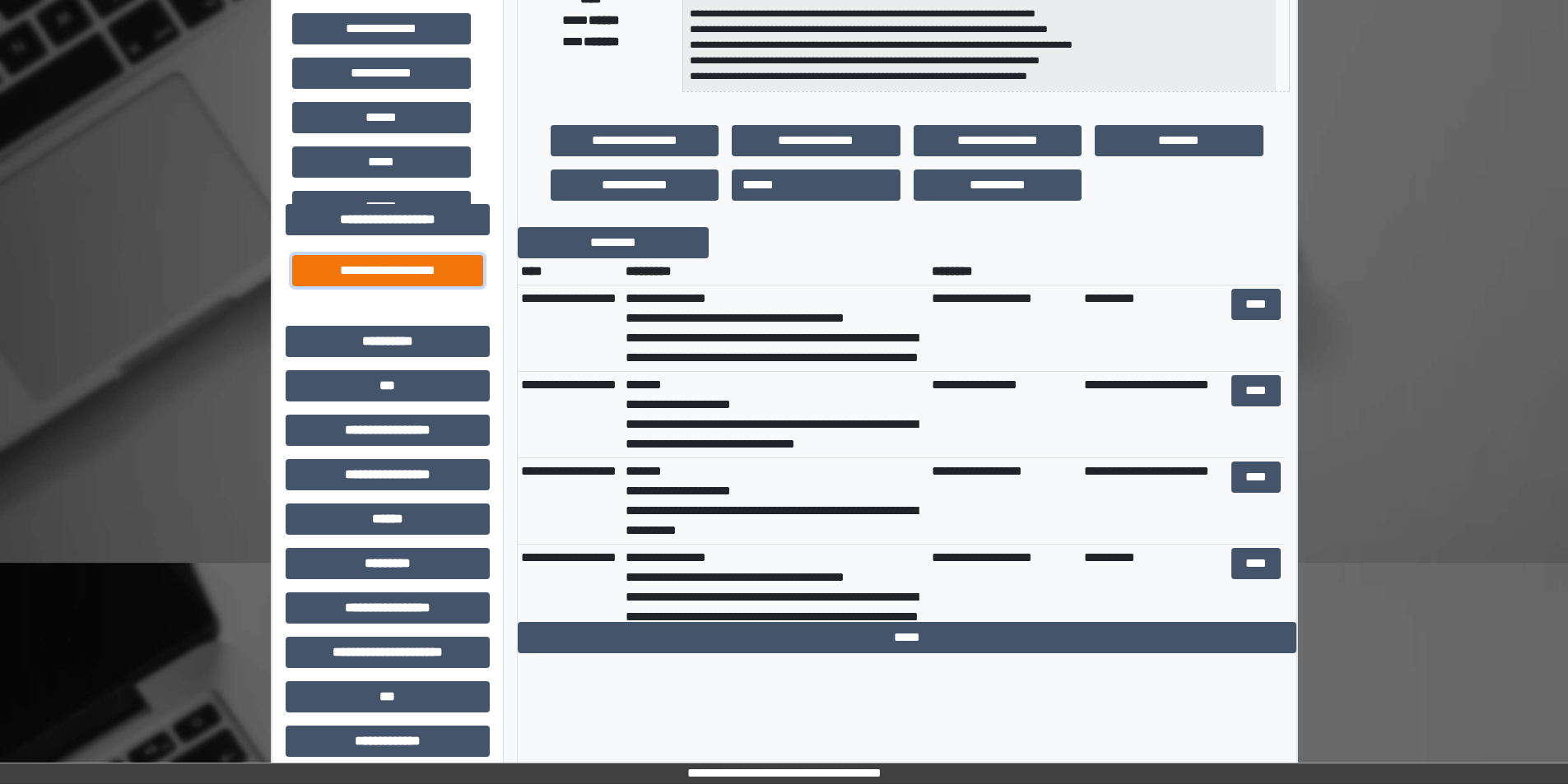 click on "**********" at bounding box center [388, 271] 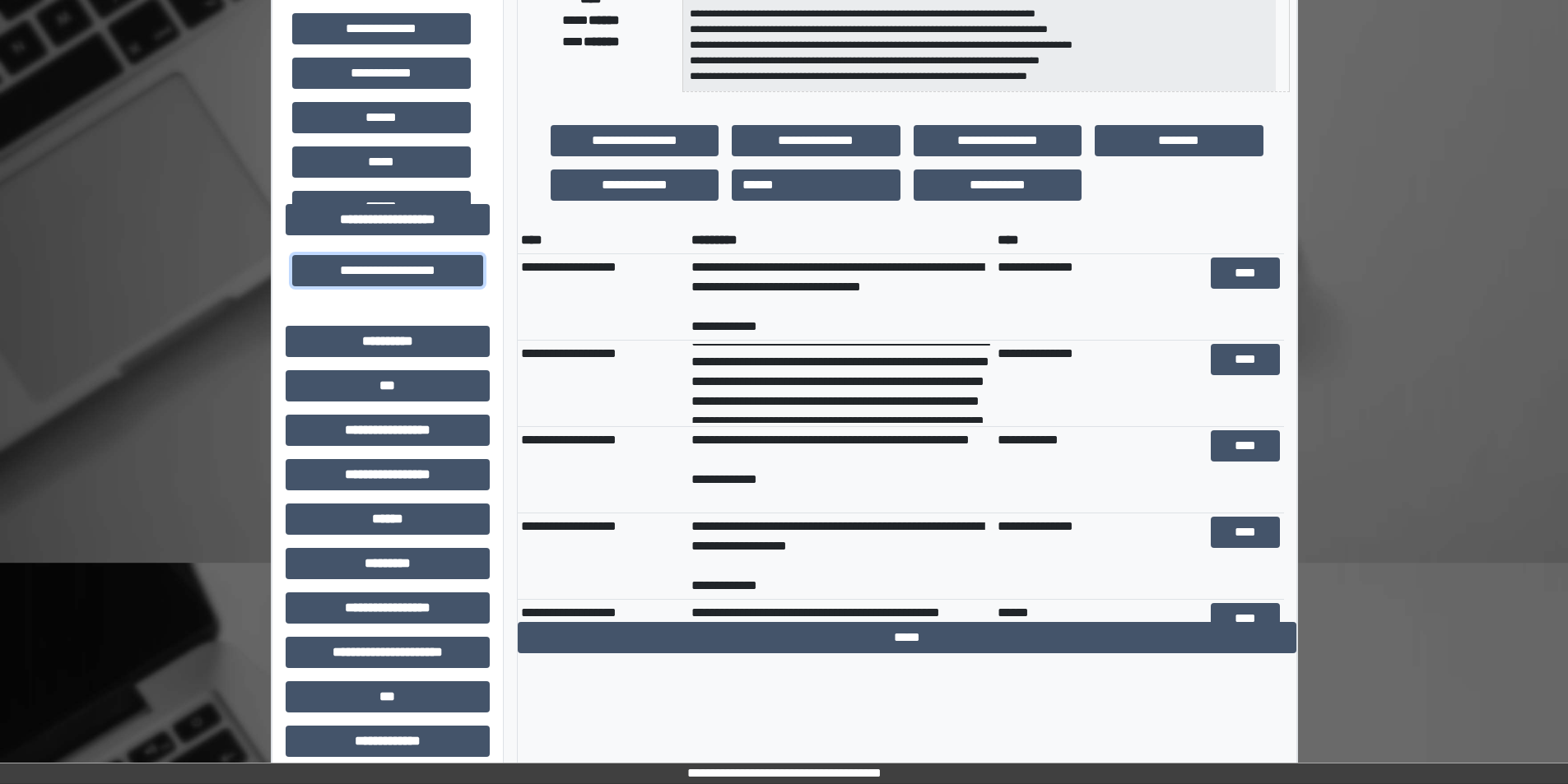 scroll, scrollTop: 82, scrollLeft: 0, axis: vertical 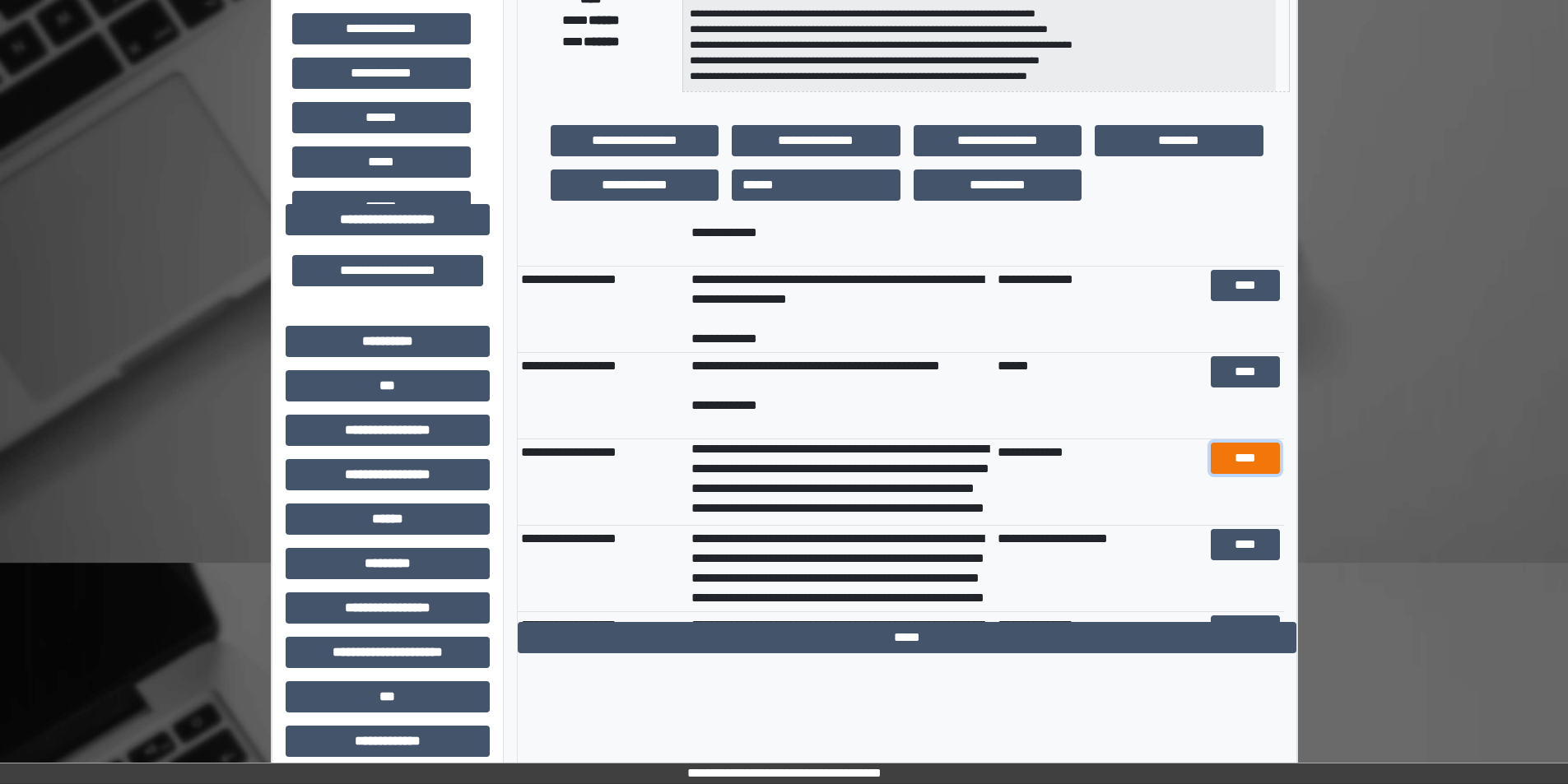 click on "****" at bounding box center (1245, 458) 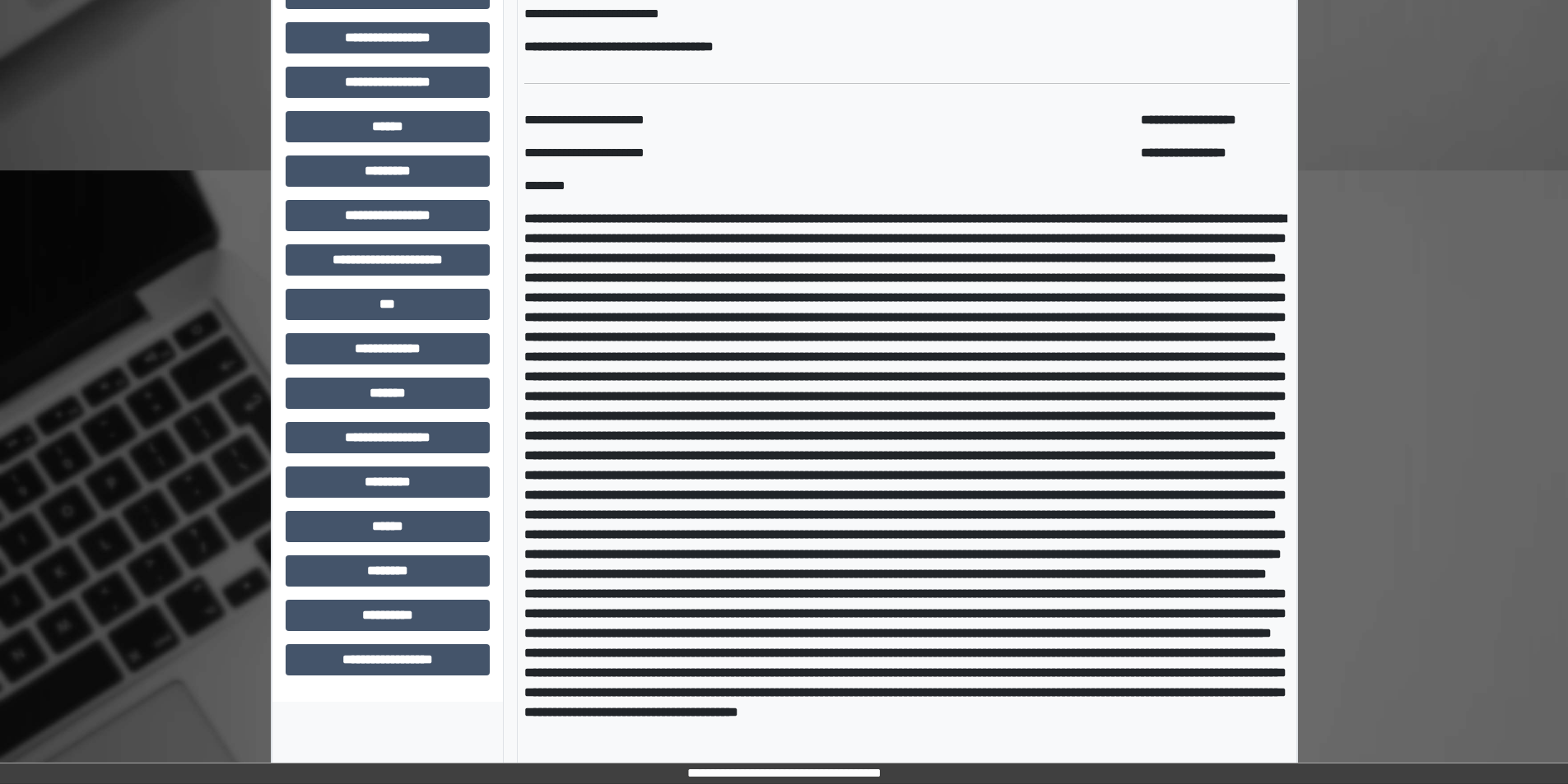 scroll, scrollTop: 750, scrollLeft: 0, axis: vertical 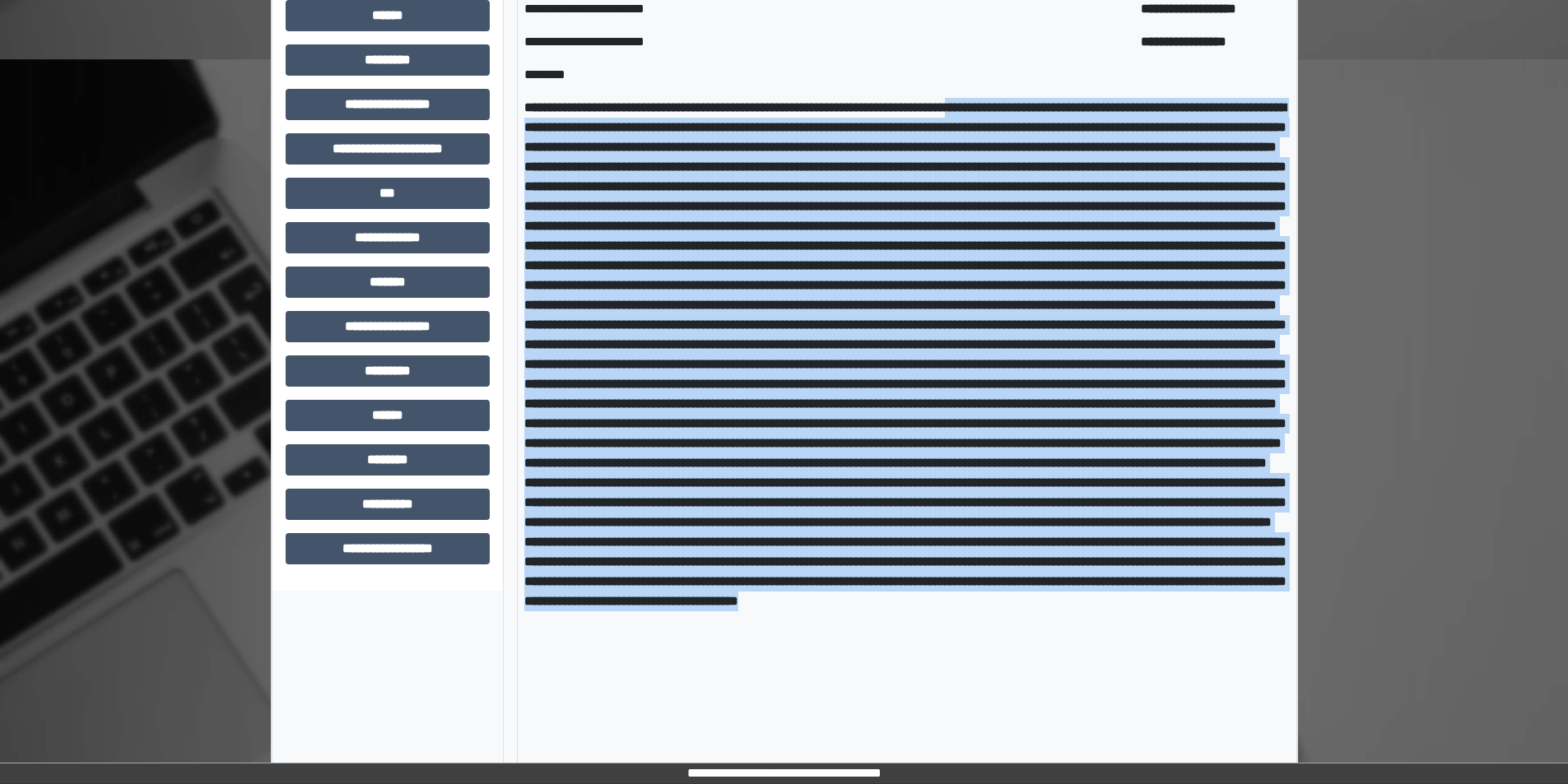 drag, startPoint x: 1070, startPoint y: 191, endPoint x: 1193, endPoint y: 749, distance: 571.3957 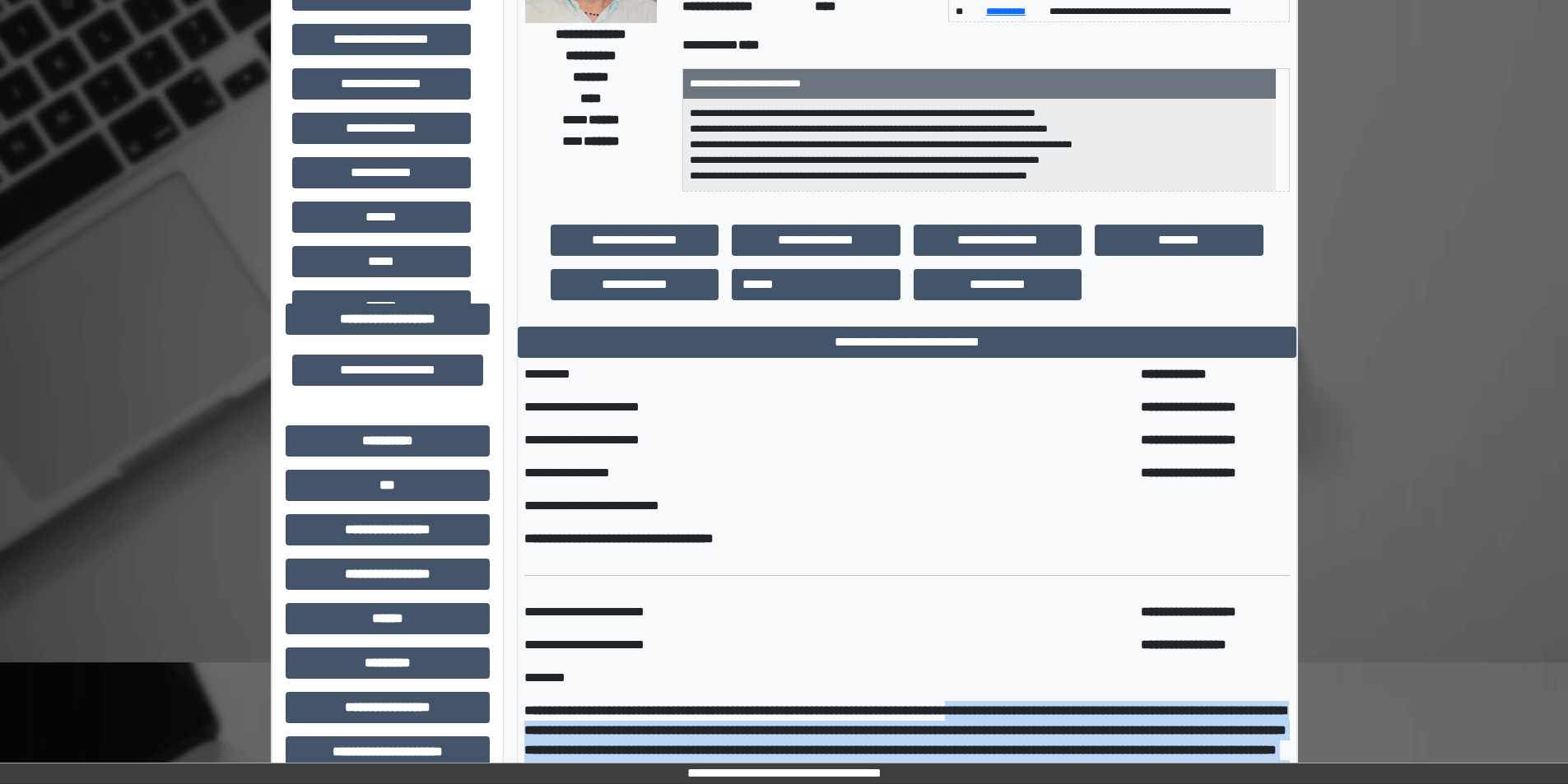 scroll, scrollTop: 10, scrollLeft: 0, axis: vertical 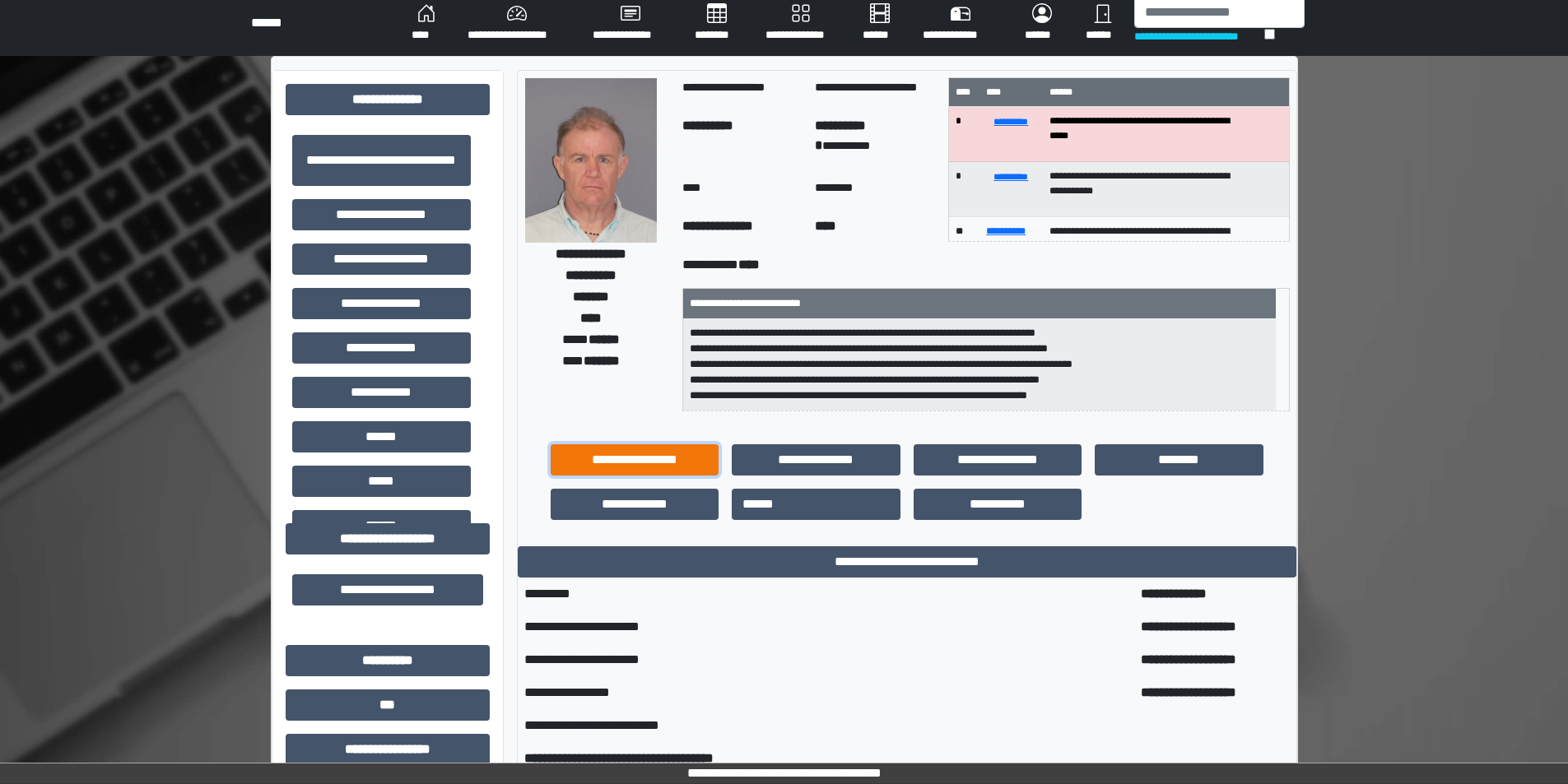 click on "**********" at bounding box center (635, 460) 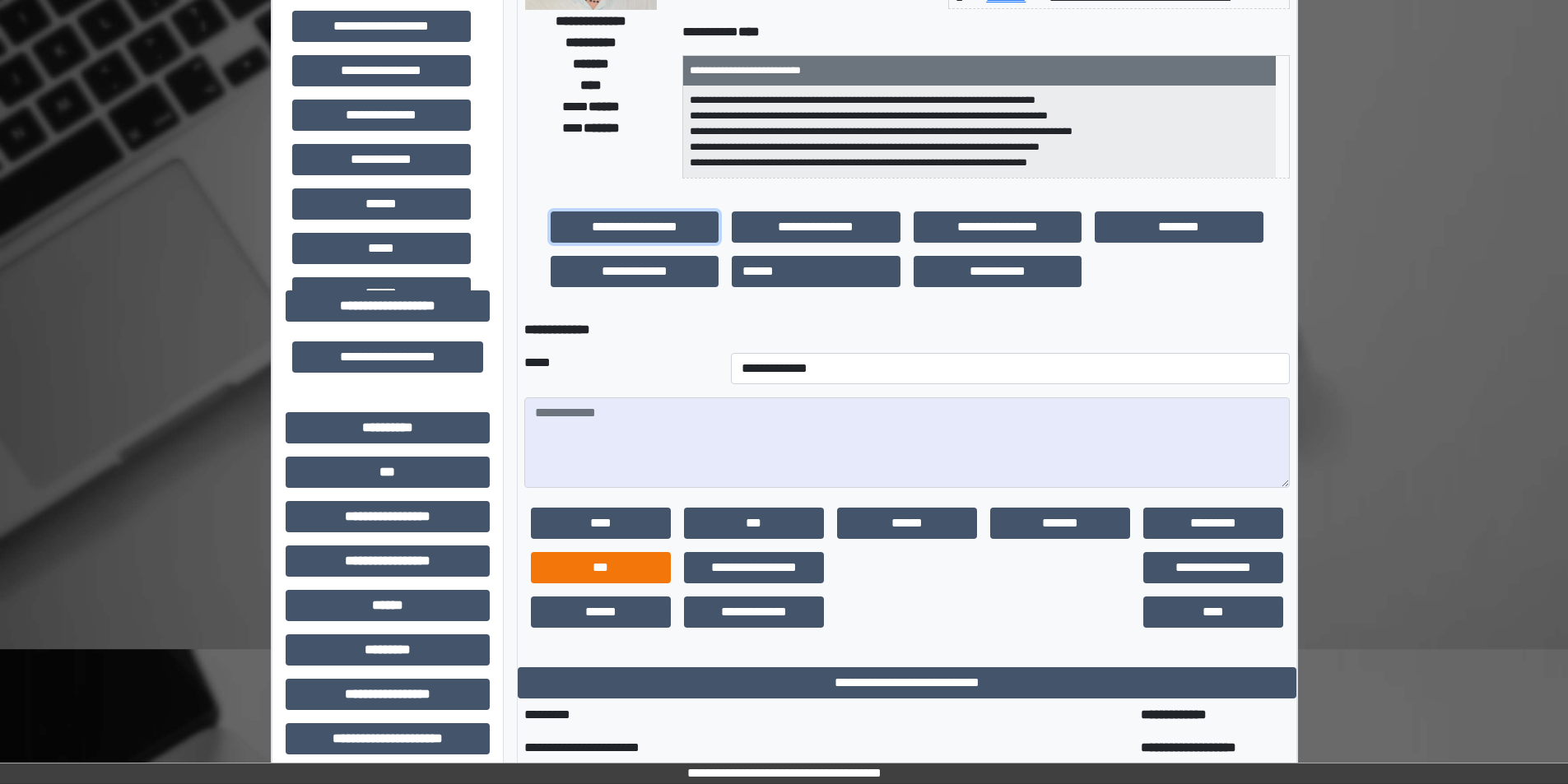 scroll, scrollTop: 421, scrollLeft: 0, axis: vertical 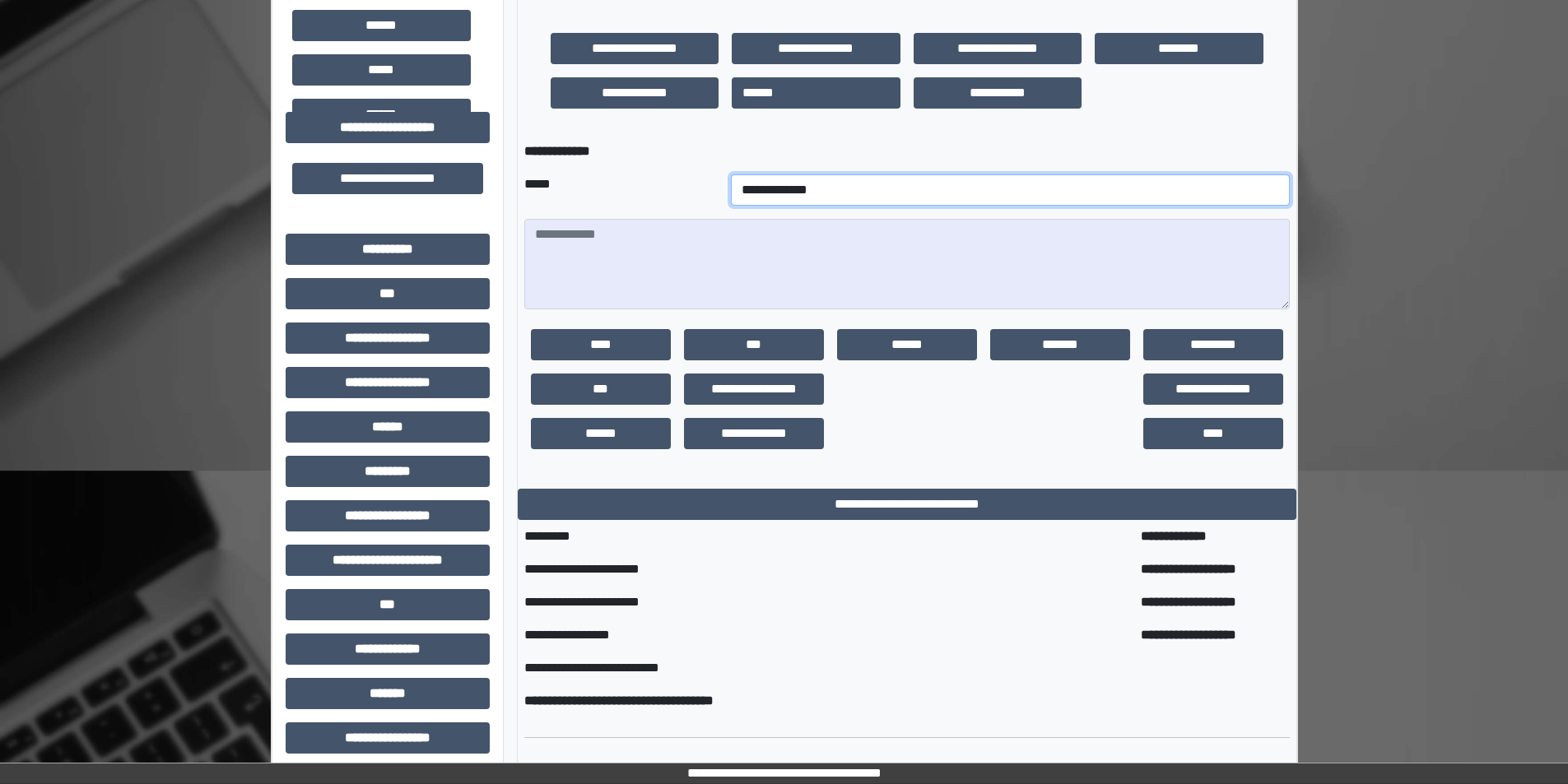 click on "**********" at bounding box center [1010, 190] 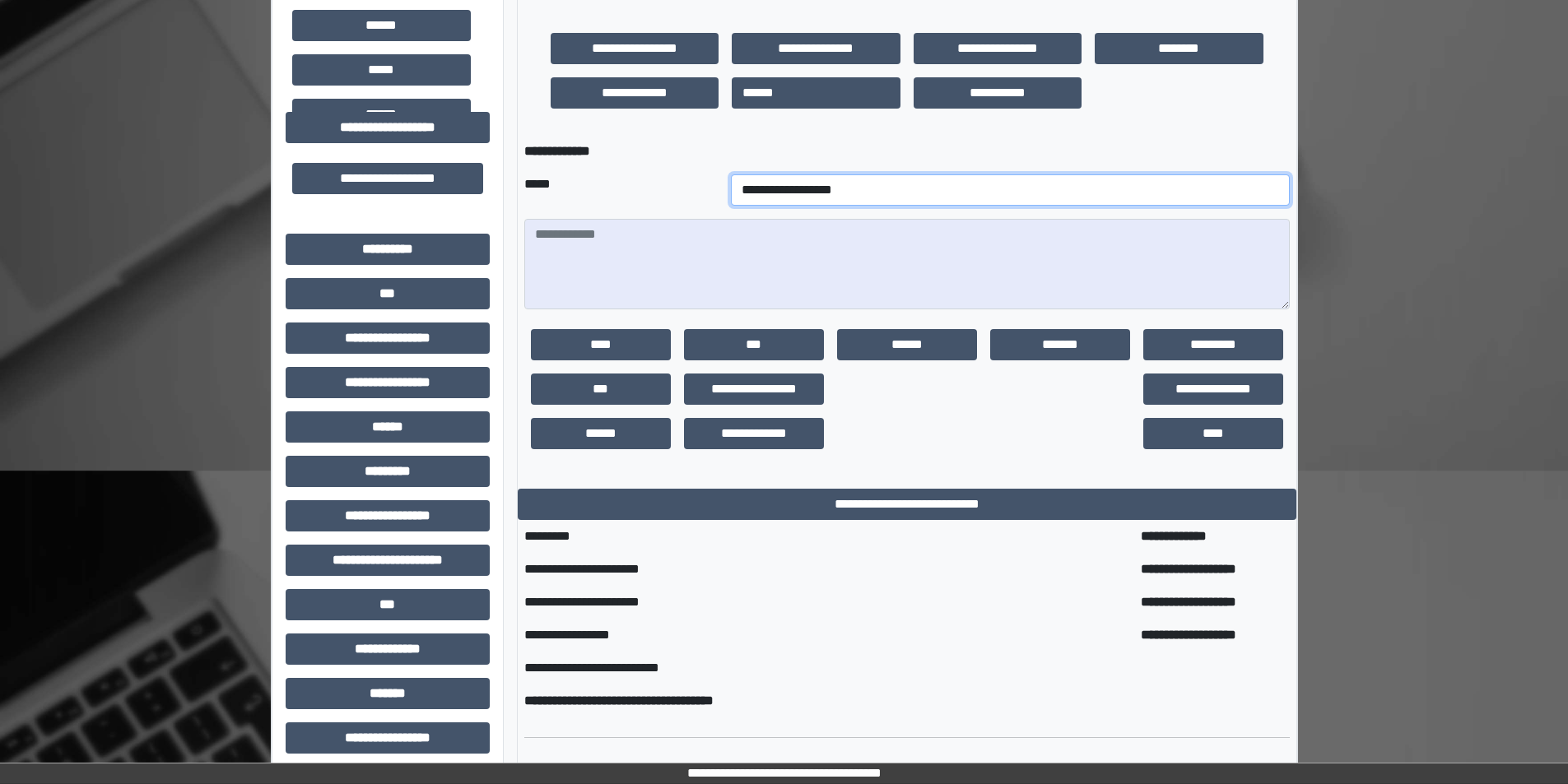 click on "**********" at bounding box center (1010, 190) 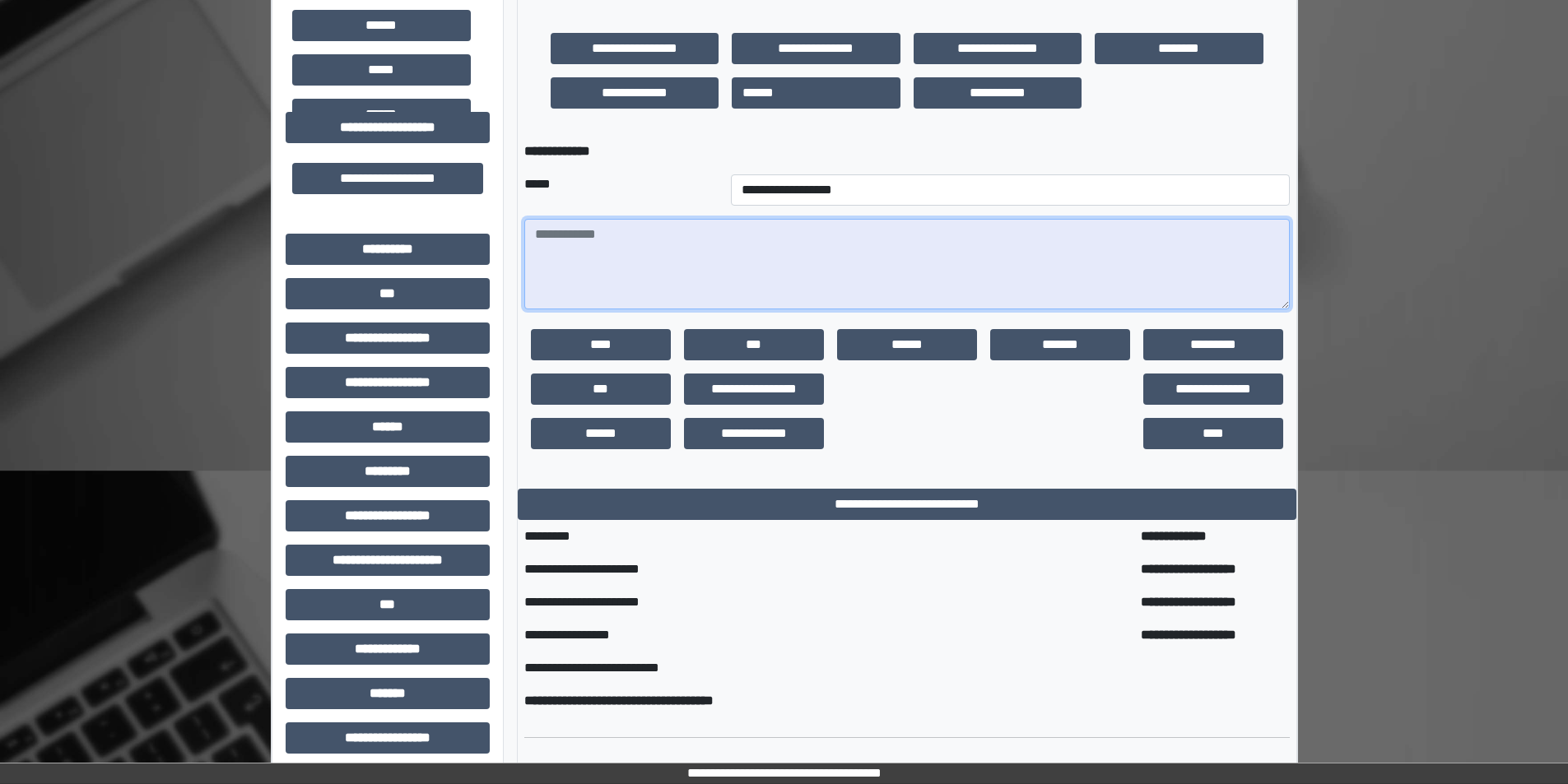 click at bounding box center (907, 264) 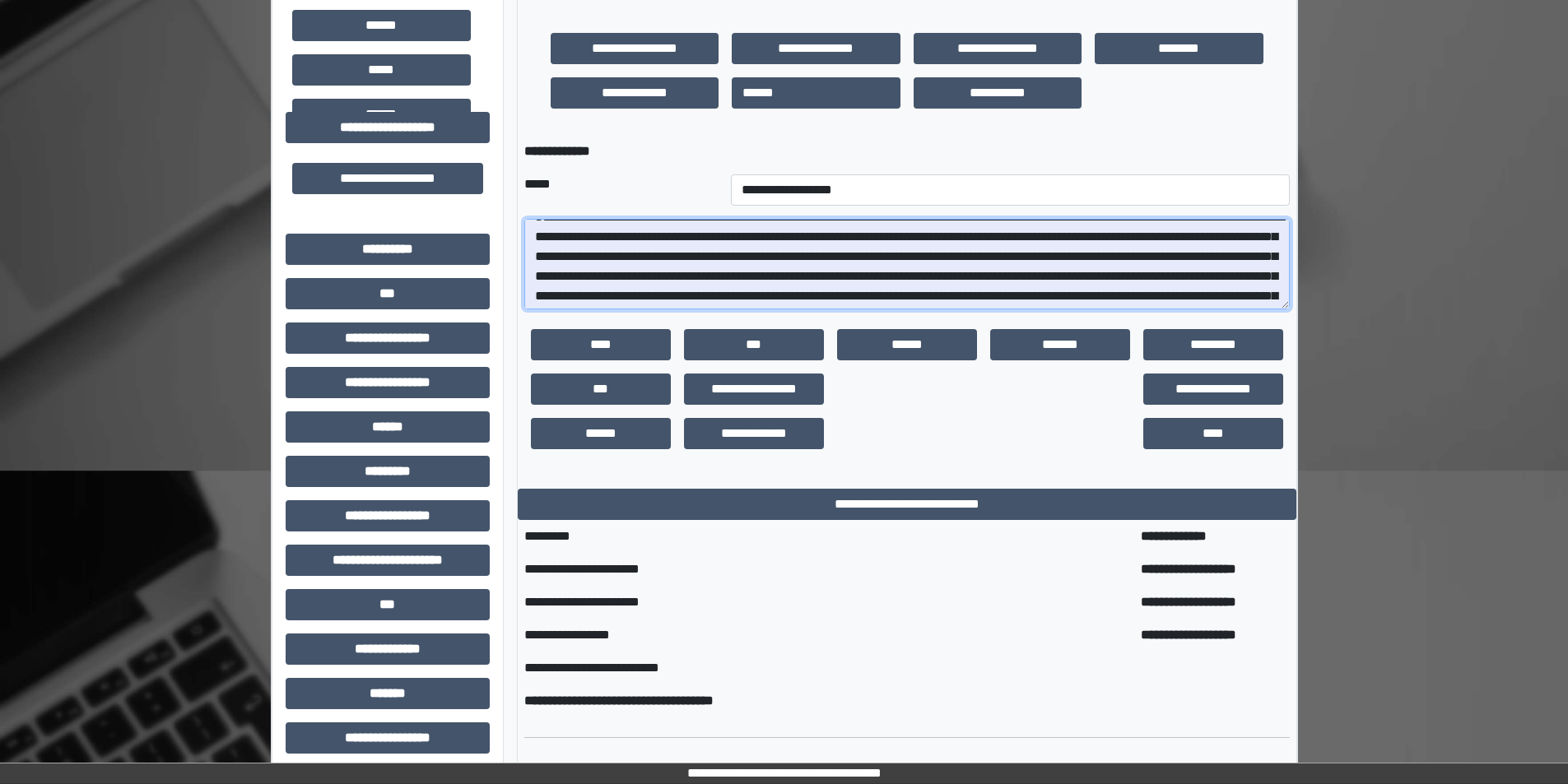 scroll, scrollTop: 0, scrollLeft: 0, axis: both 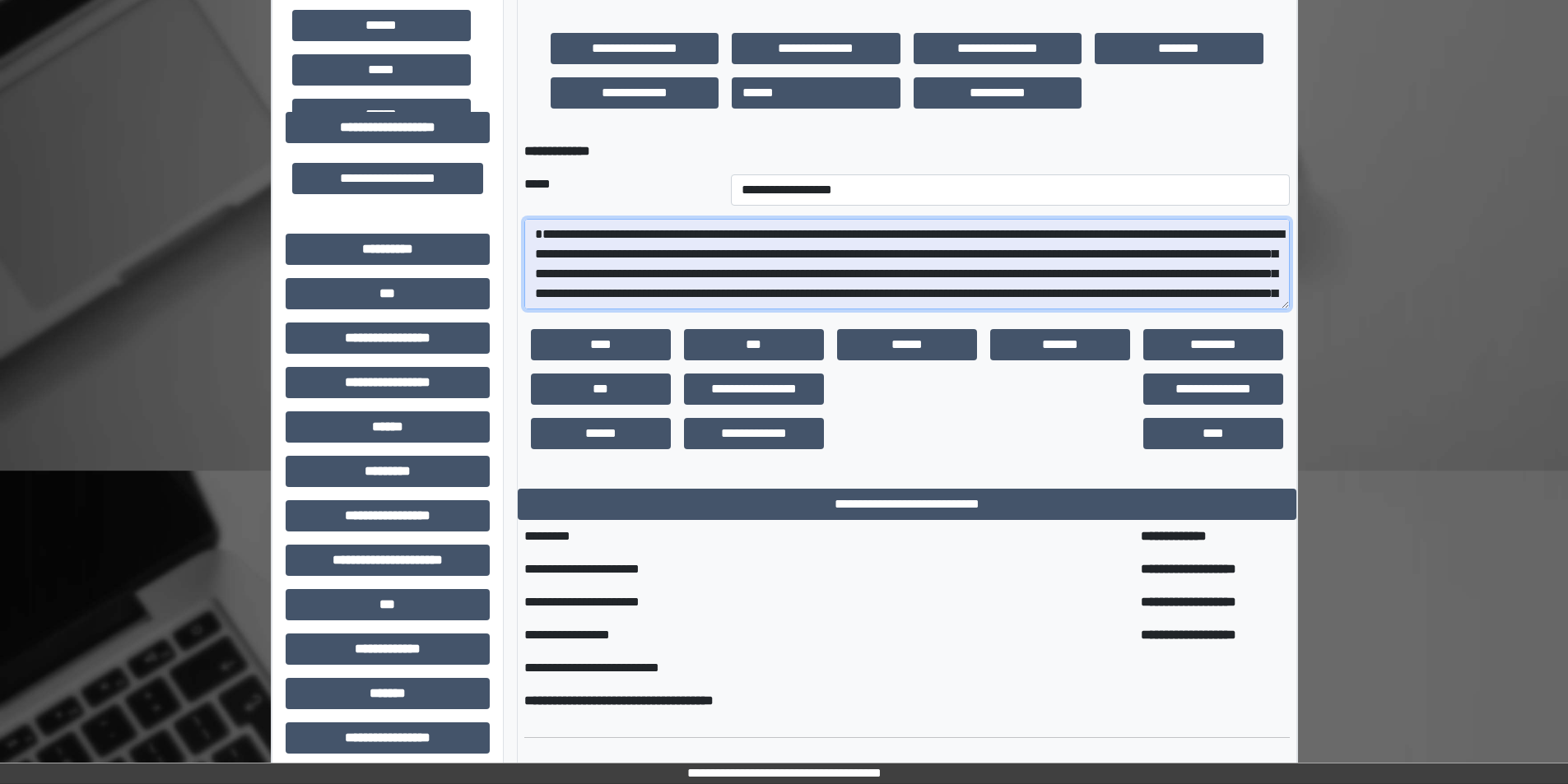 click at bounding box center (907, 264) 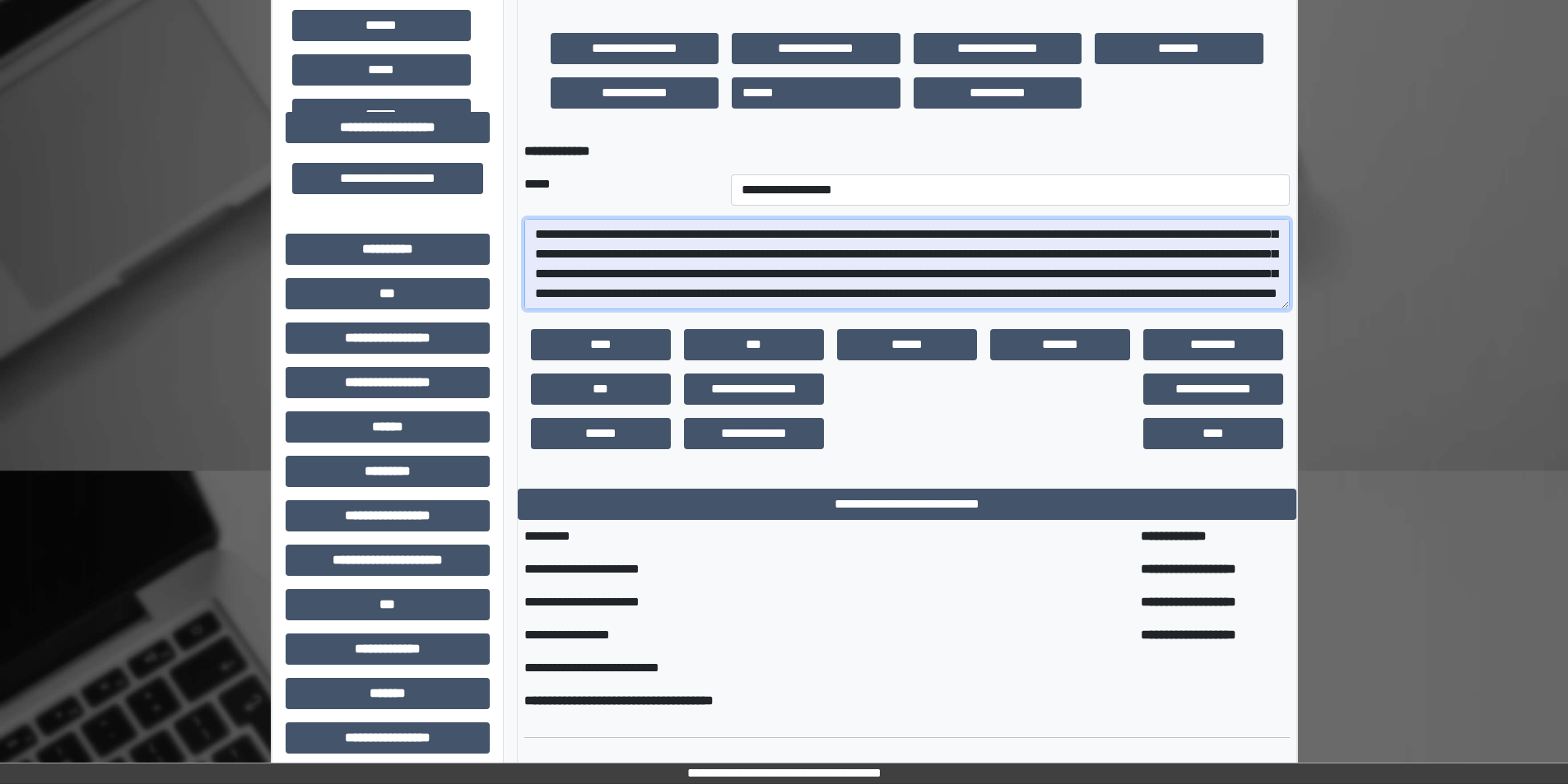 scroll, scrollTop: 566, scrollLeft: 0, axis: vertical 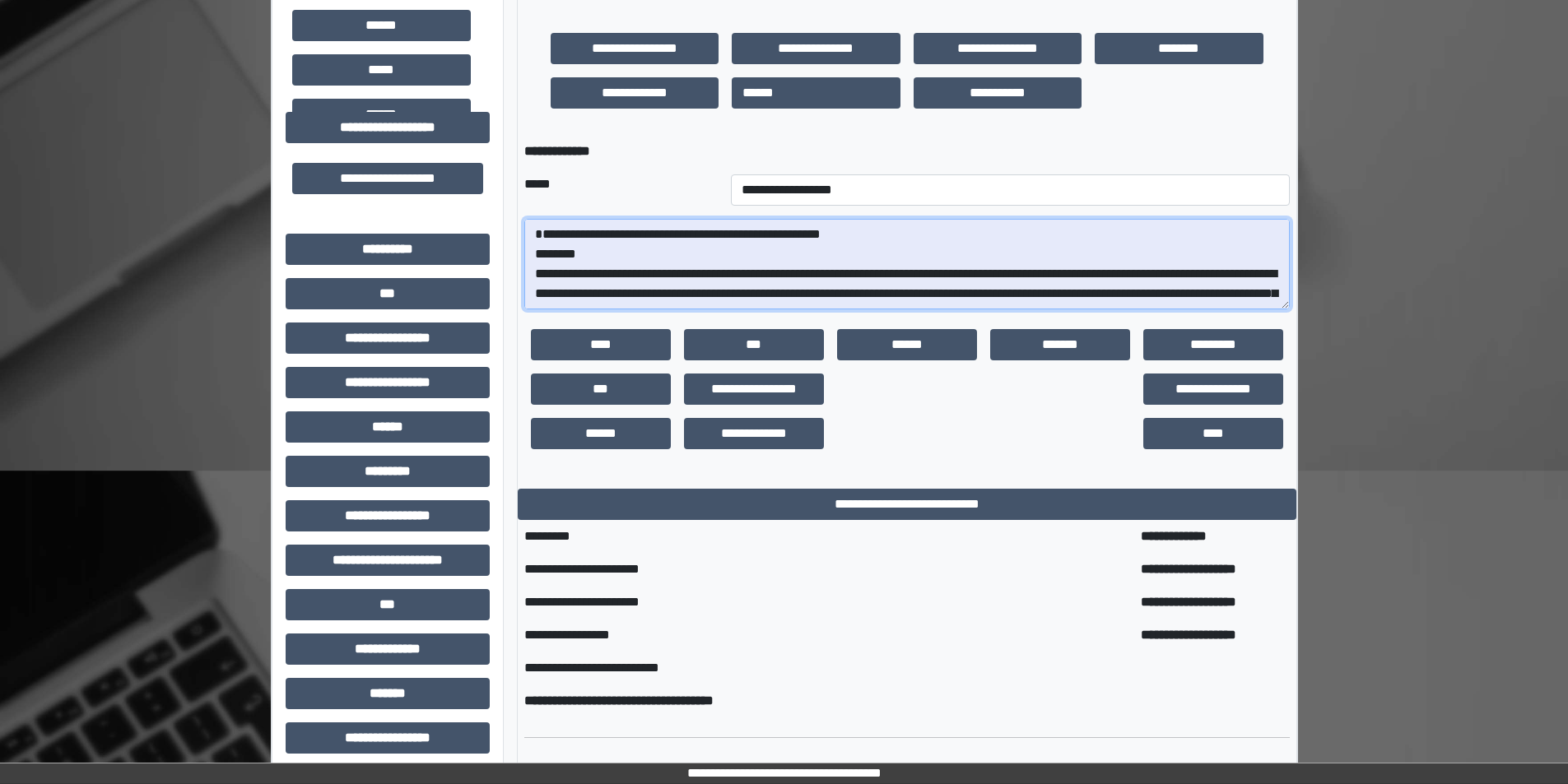 drag, startPoint x: 941, startPoint y: 299, endPoint x: 516, endPoint y: 278, distance: 425.5185 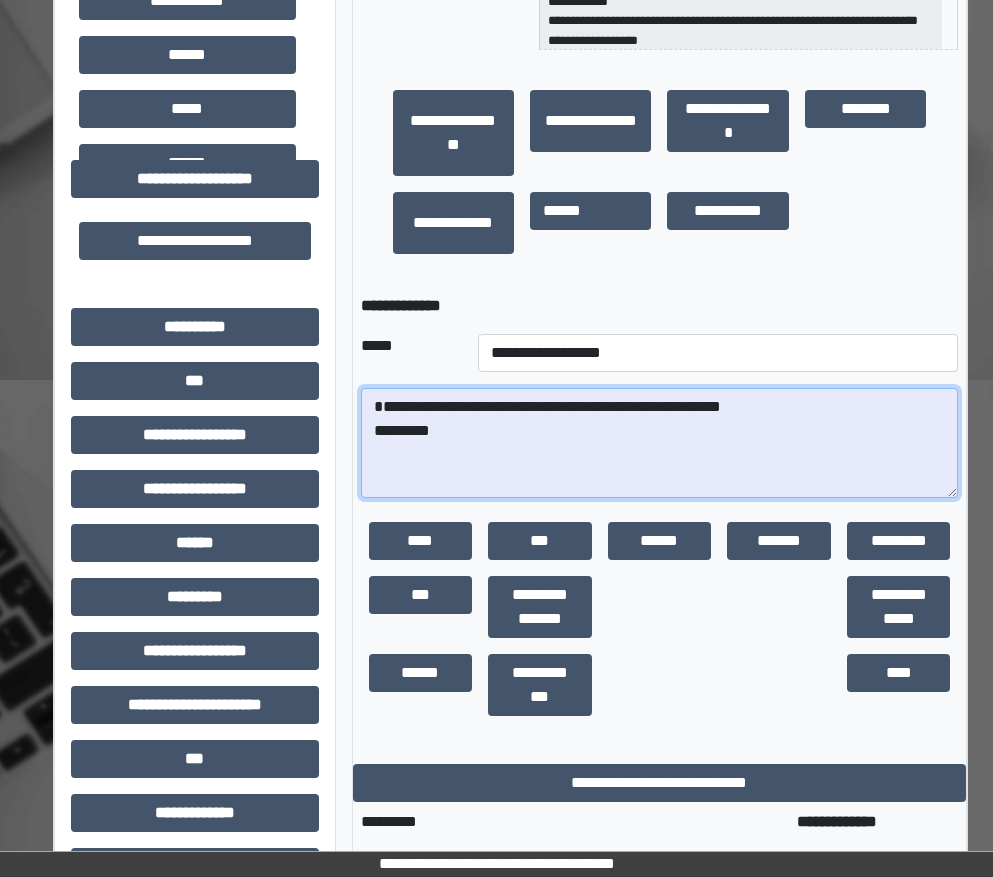 click on "**********" at bounding box center [660, 443] 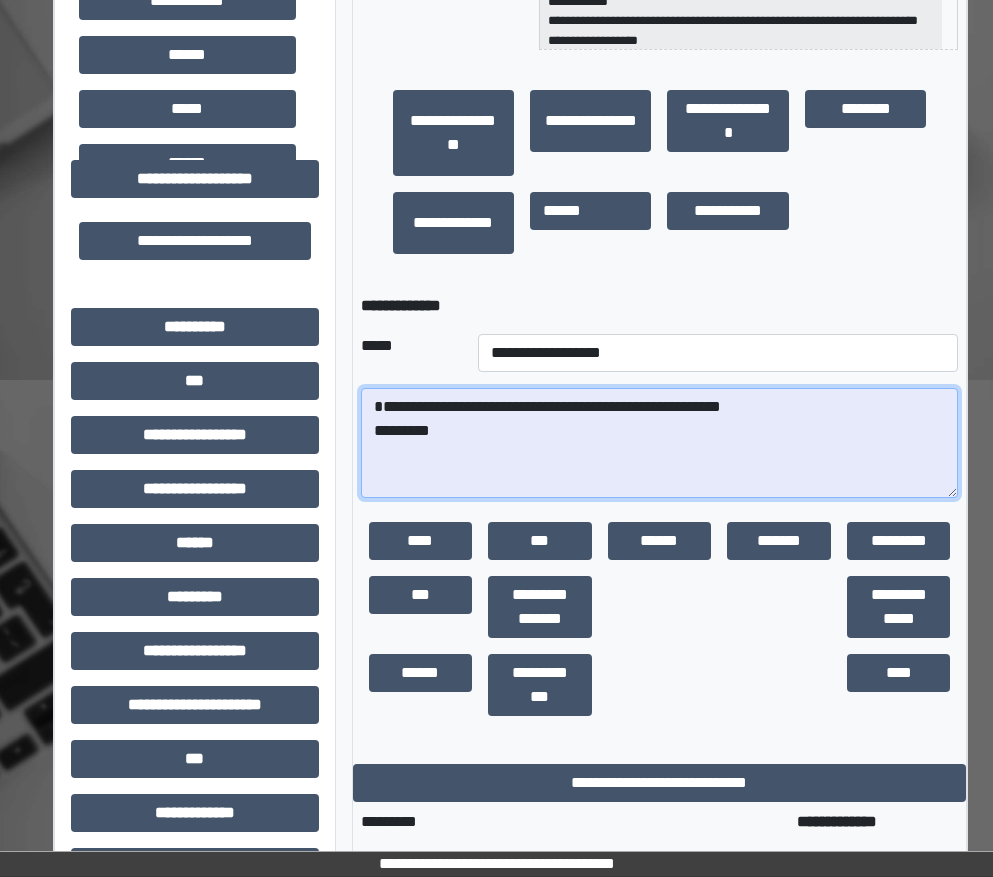 paste on "**********" 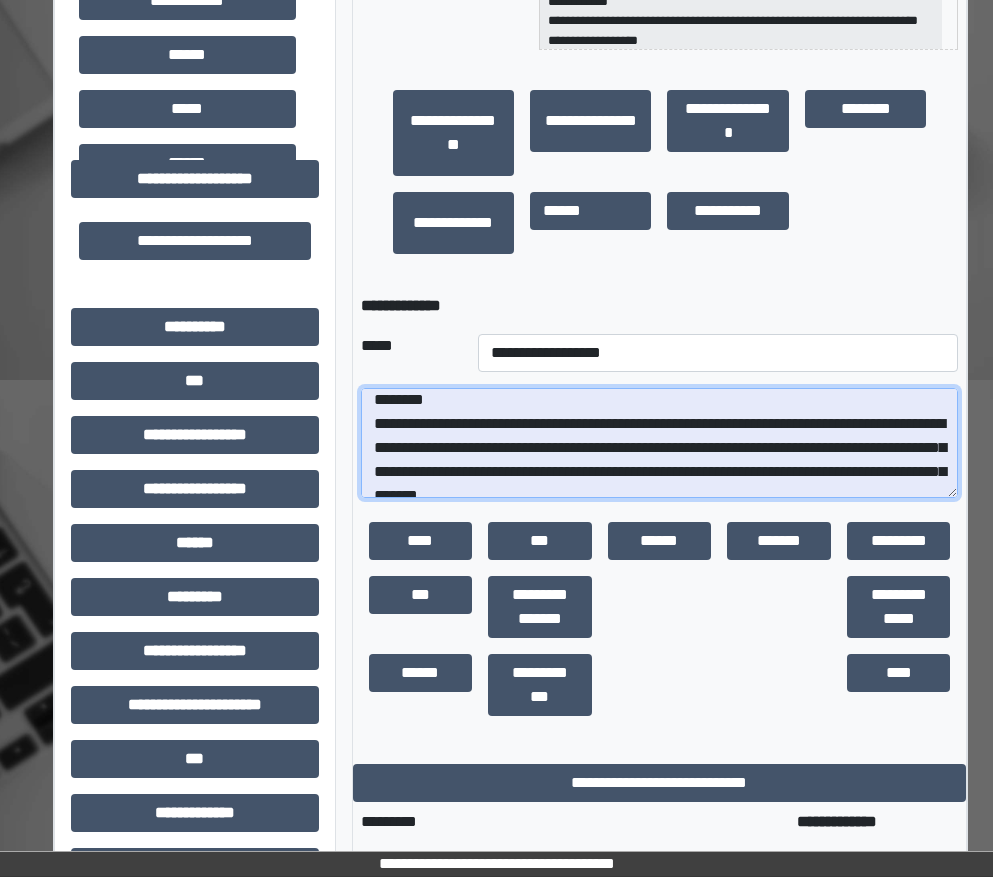 scroll, scrollTop: 7, scrollLeft: 0, axis: vertical 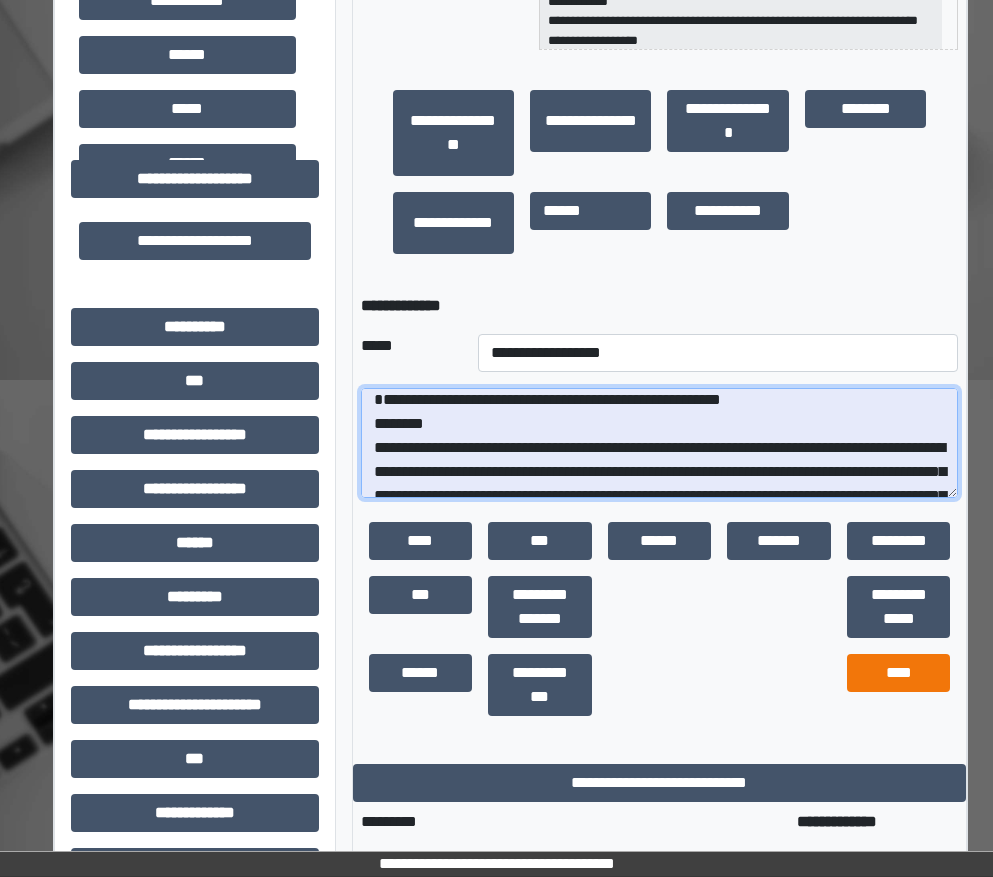 type on "**********" 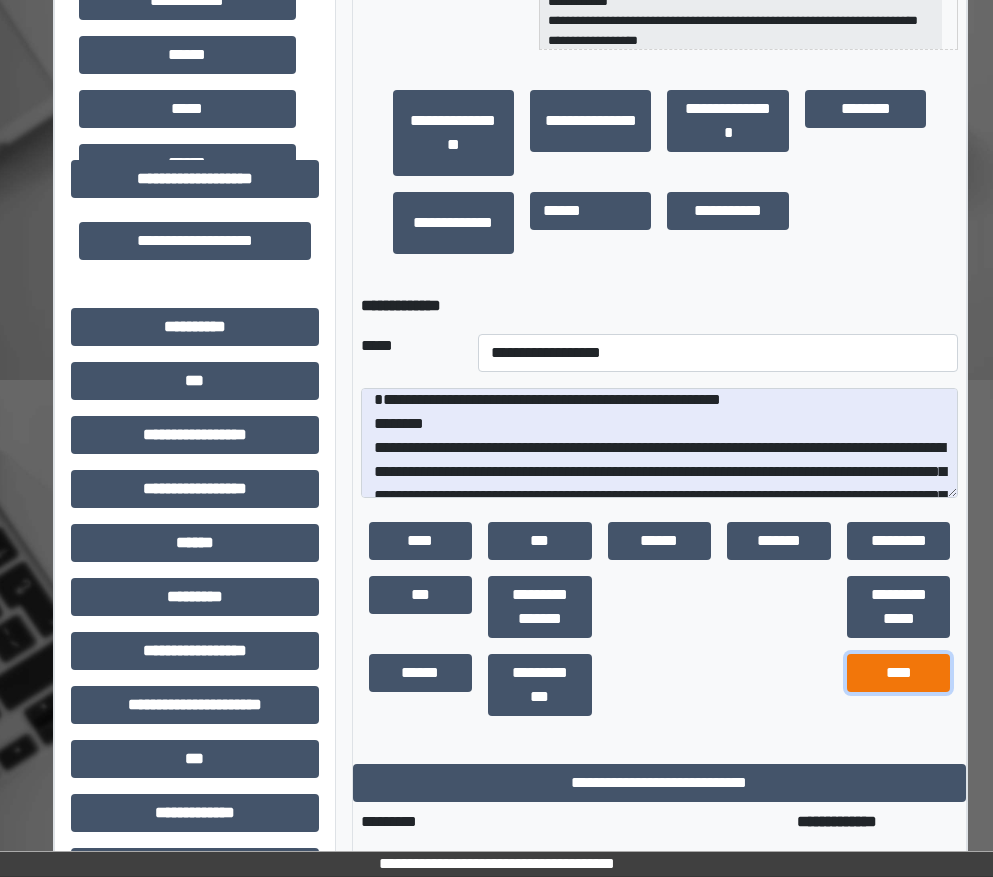 click on "****" at bounding box center (899, 673) 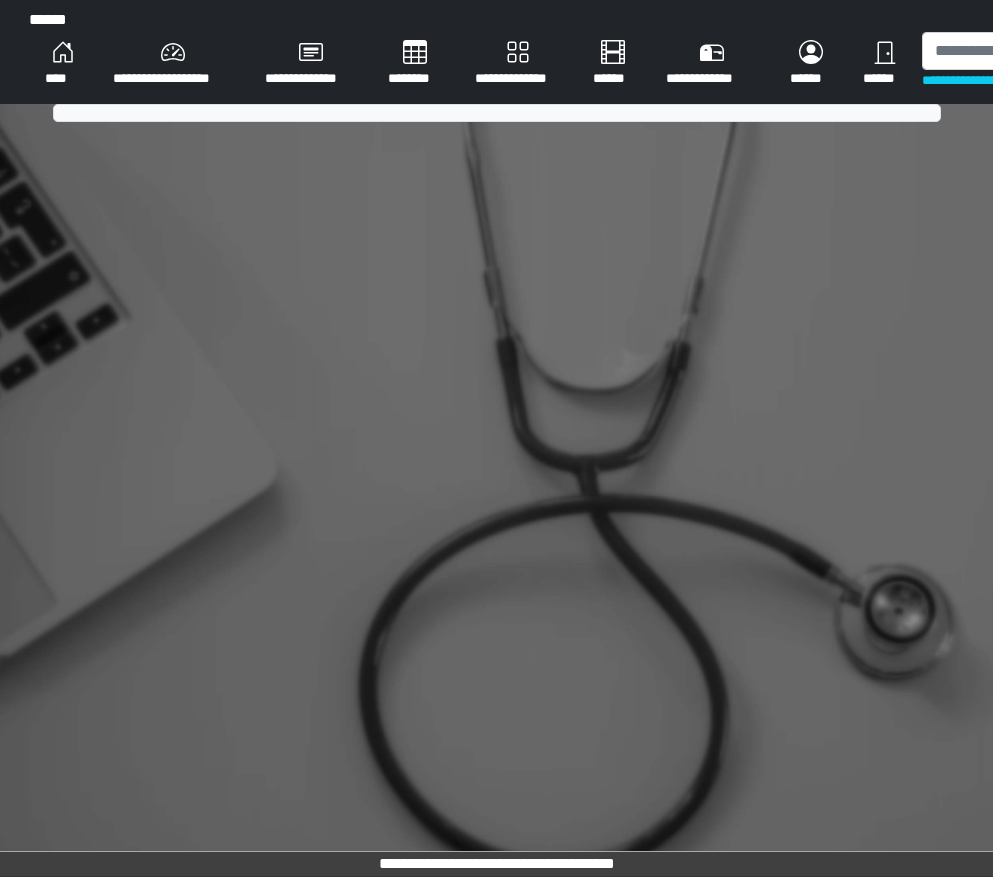 scroll, scrollTop: 0, scrollLeft: 0, axis: both 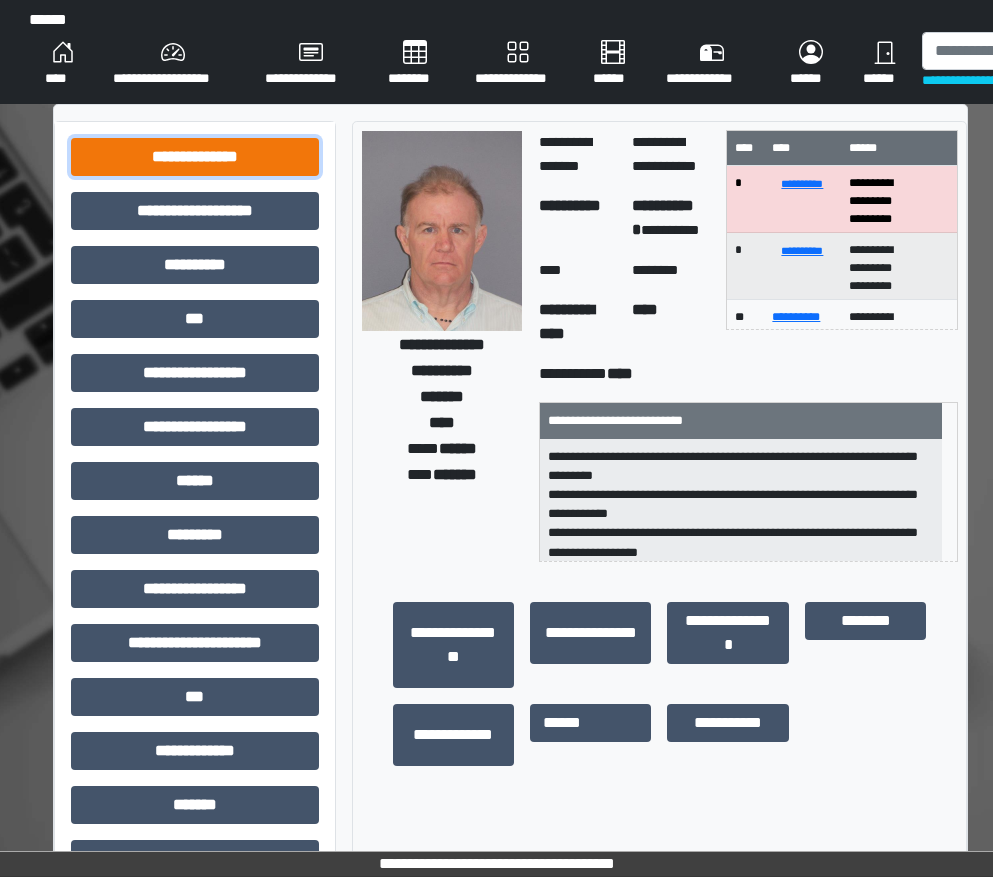click on "**********" at bounding box center [195, 157] 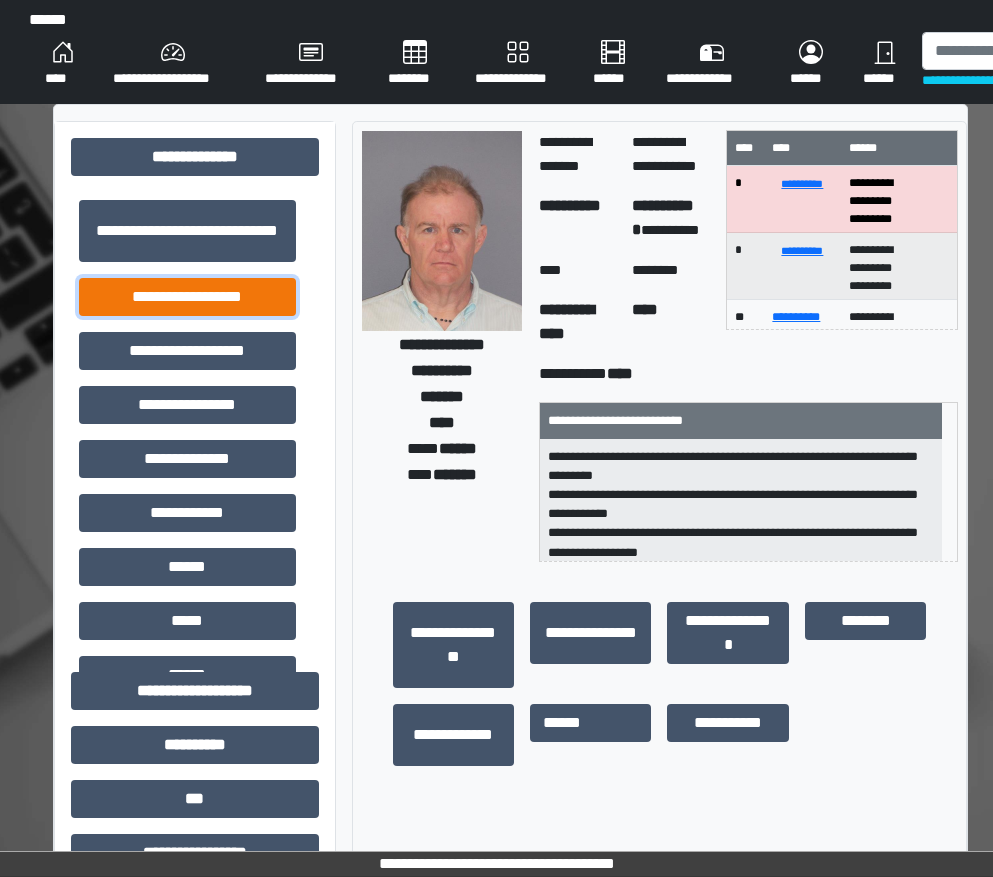 click on "**********" at bounding box center (187, 297) 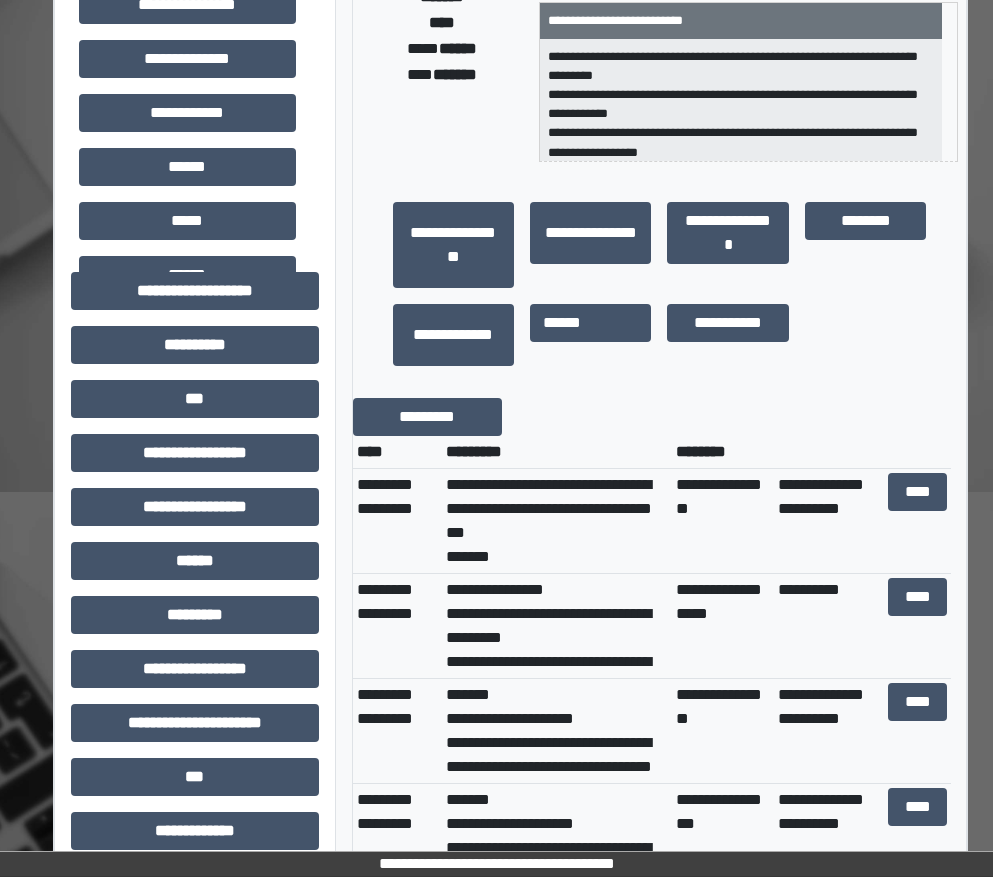 scroll, scrollTop: 0, scrollLeft: 0, axis: both 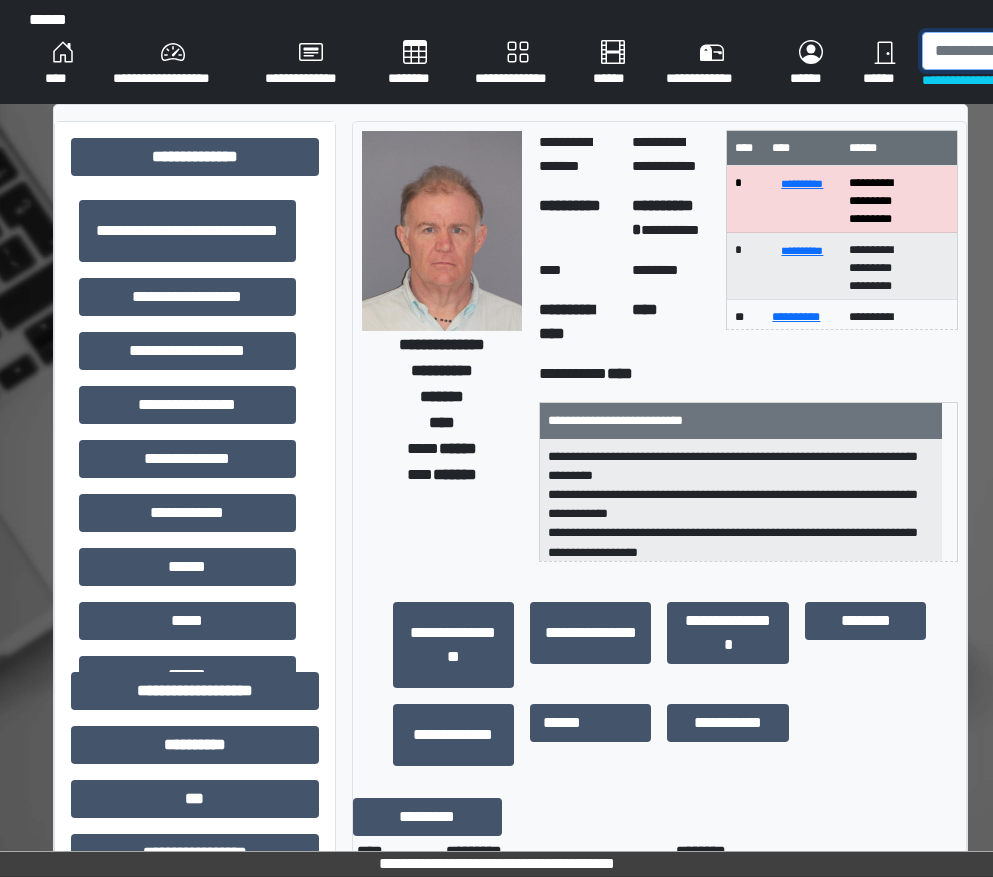 click at bounding box center (1025, 51) 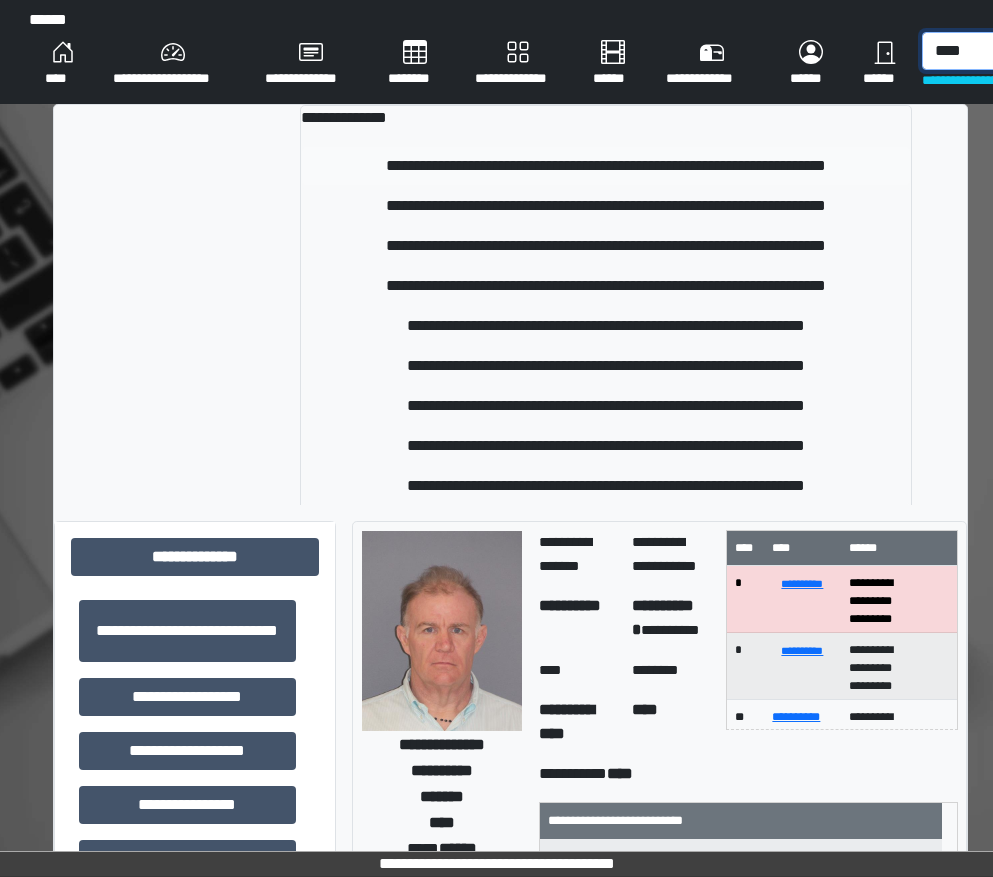 type on "****" 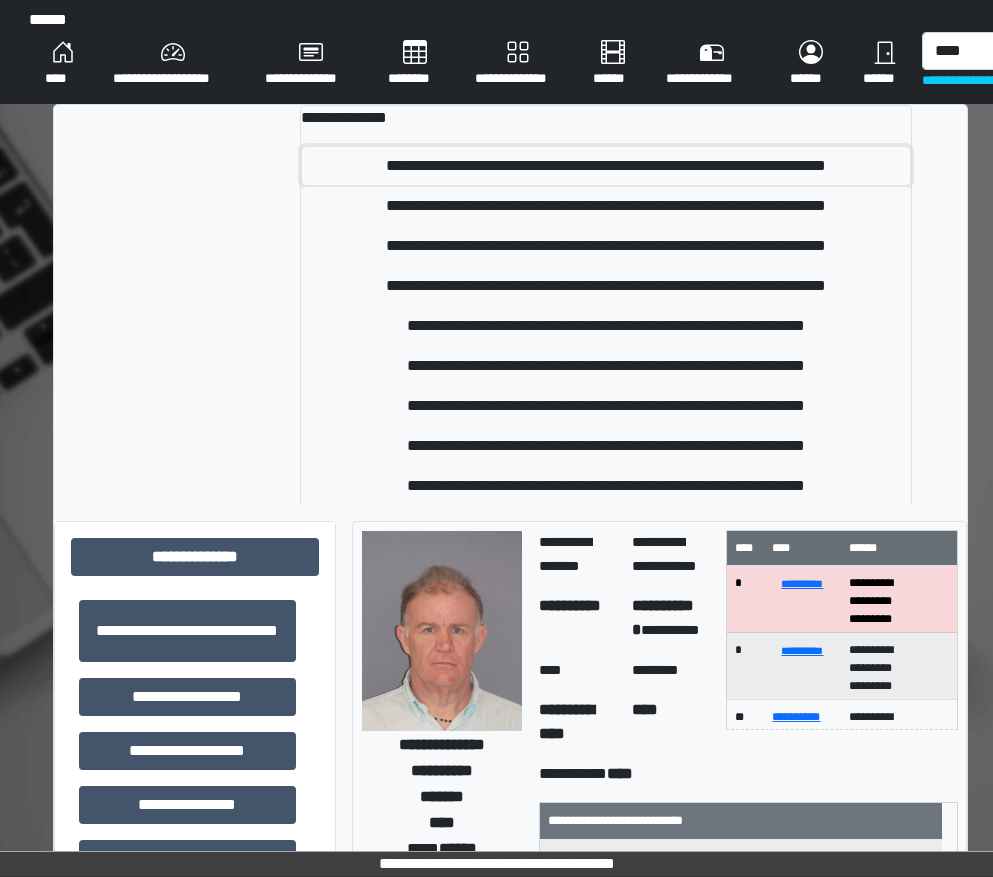 click on "**********" at bounding box center (605, 166) 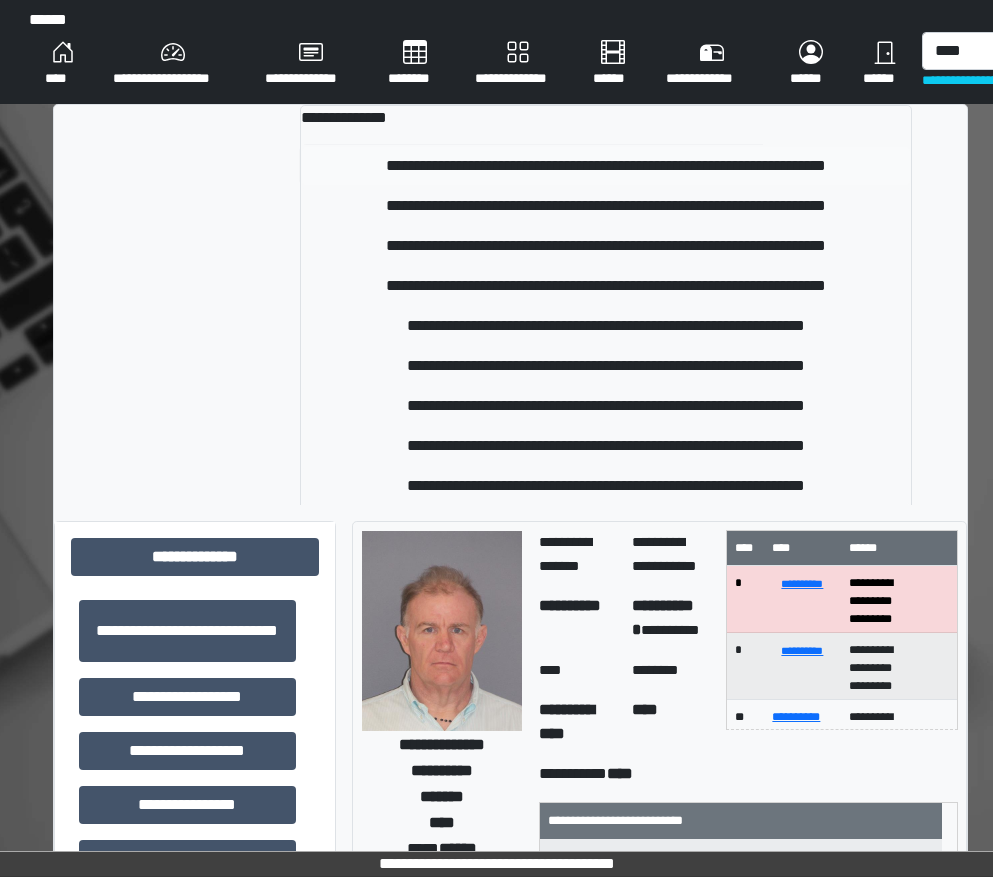 type 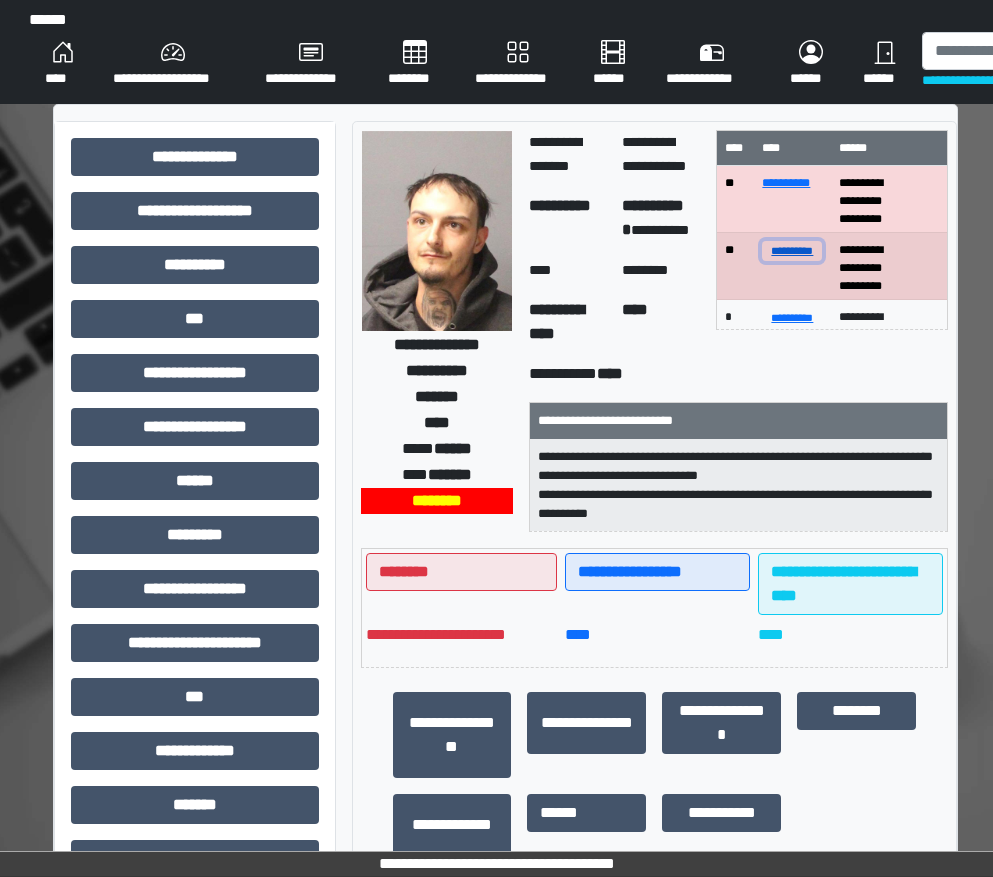 click on "**********" at bounding box center (792, 250) 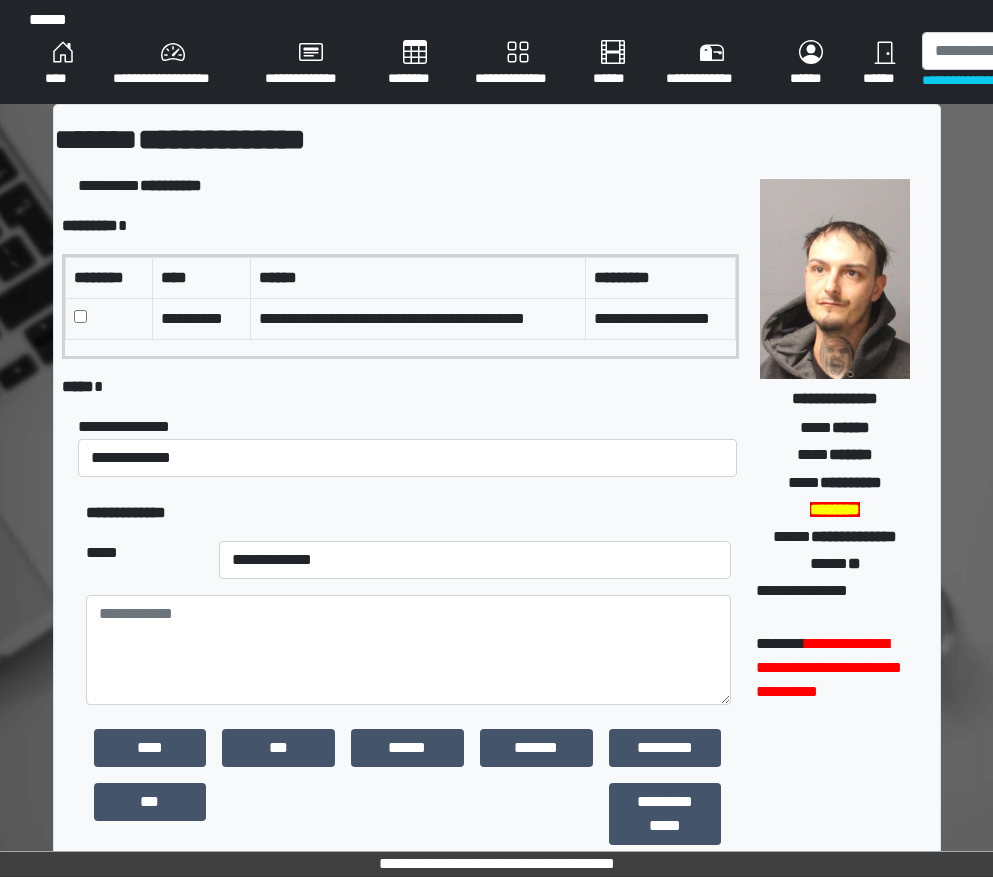click on "**********" at bounding box center (408, 513) 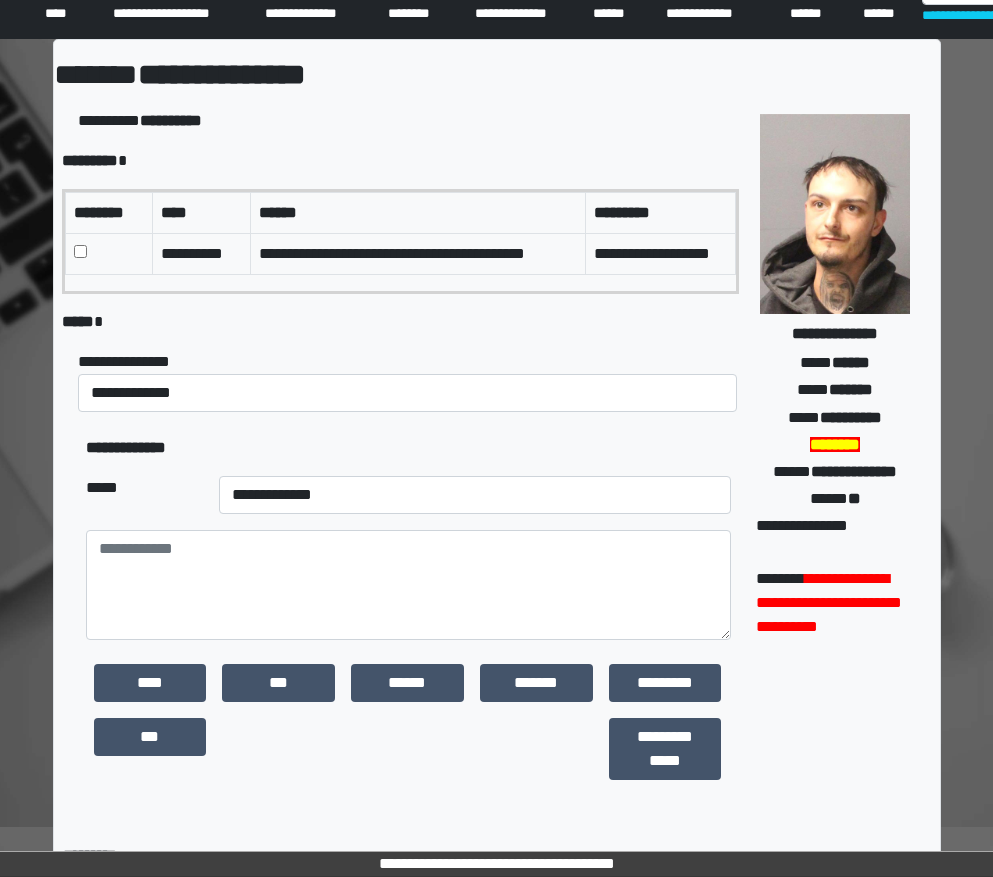 scroll, scrollTop: 100, scrollLeft: 0, axis: vertical 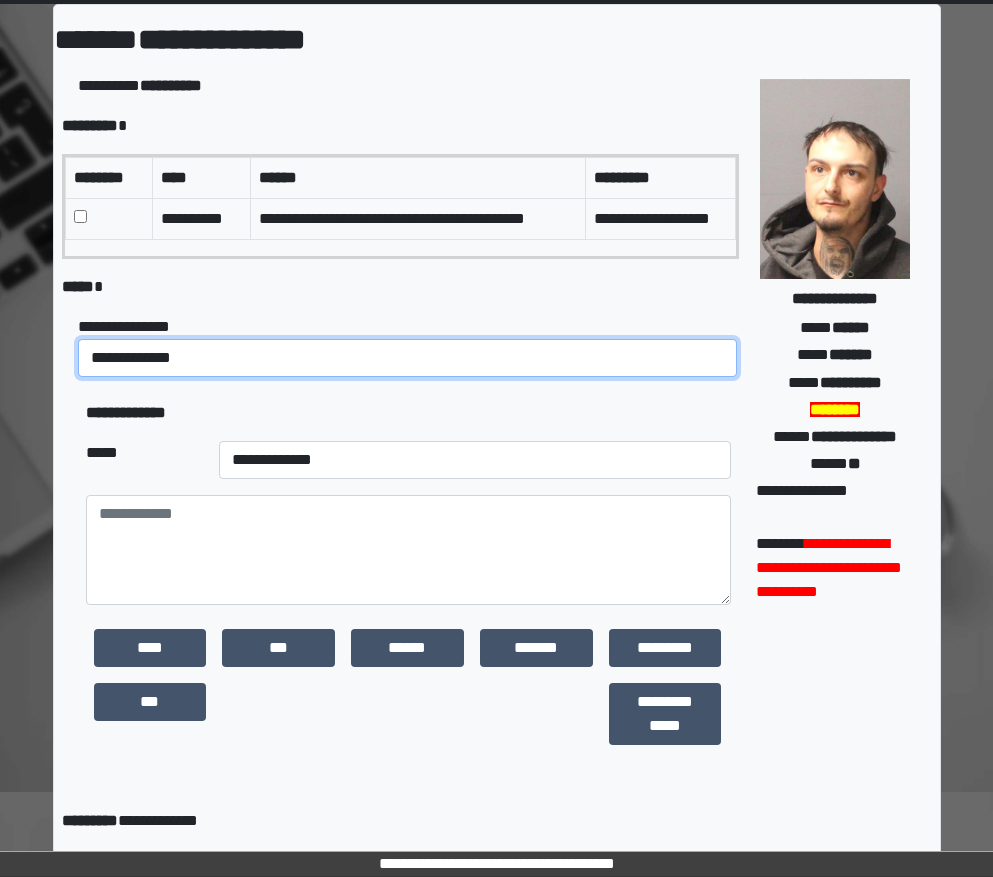 click on "**********" at bounding box center (408, 358) 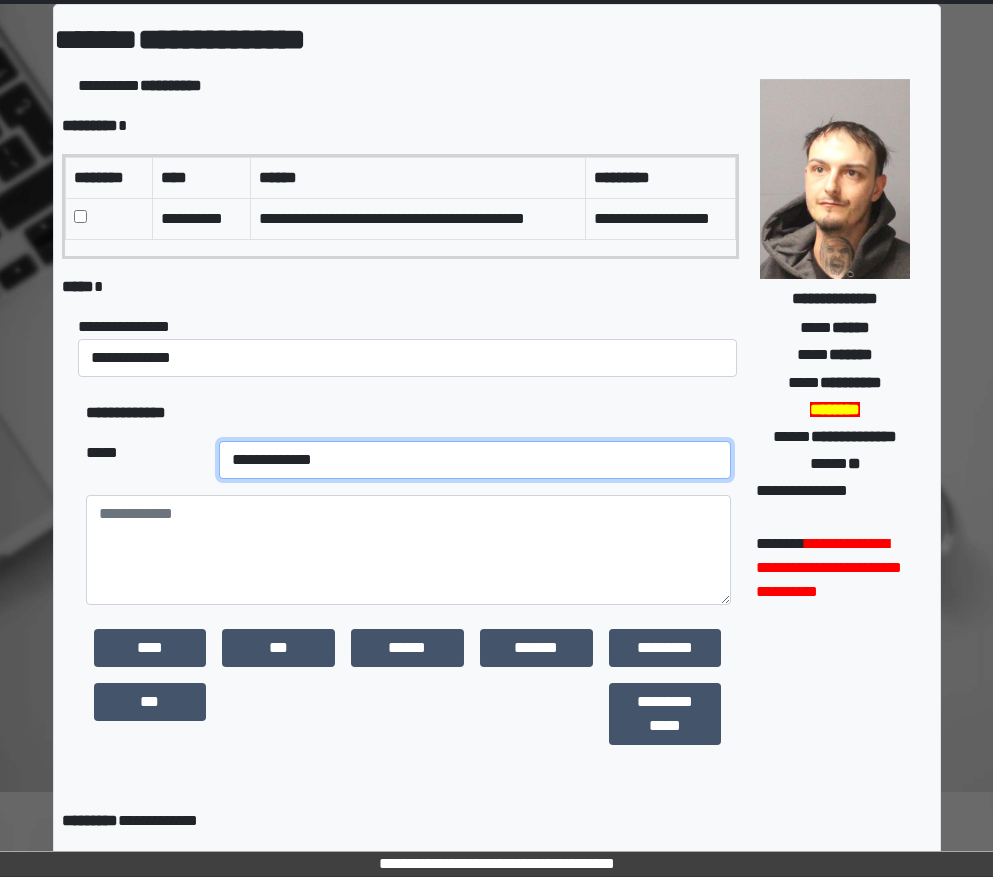 click on "**********" at bounding box center (475, 460) 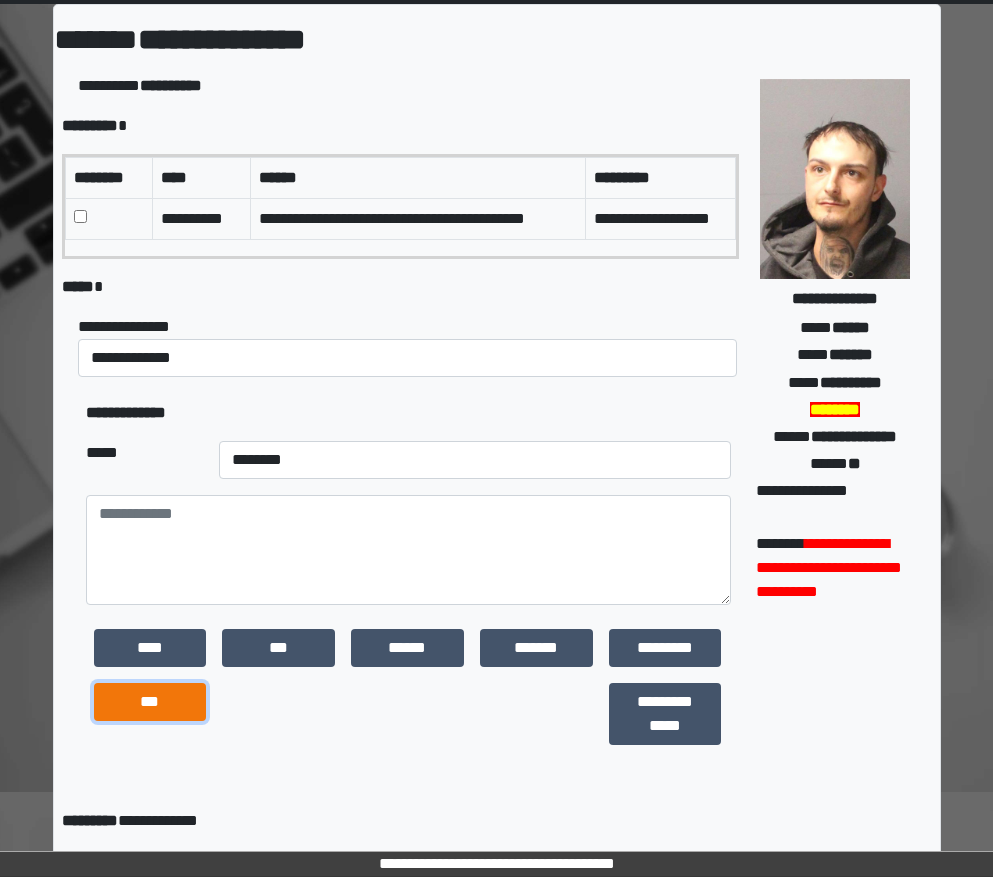 click on "***" at bounding box center (150, 702) 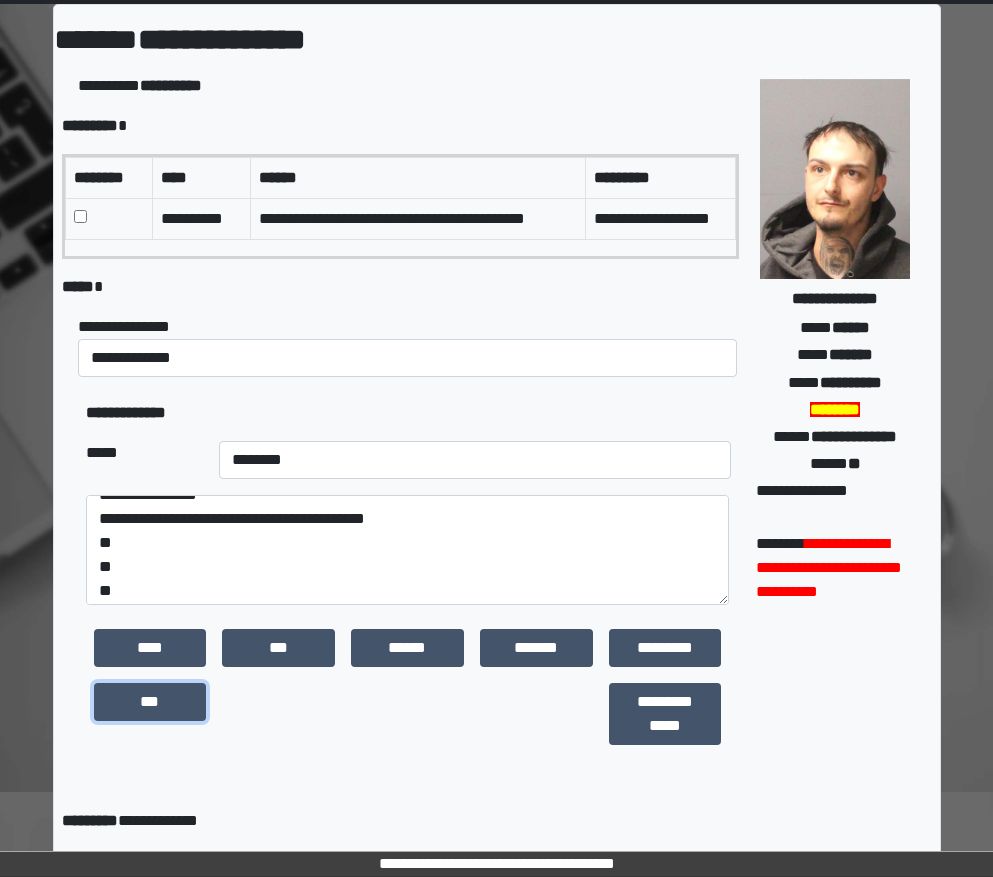 scroll, scrollTop: 24, scrollLeft: 0, axis: vertical 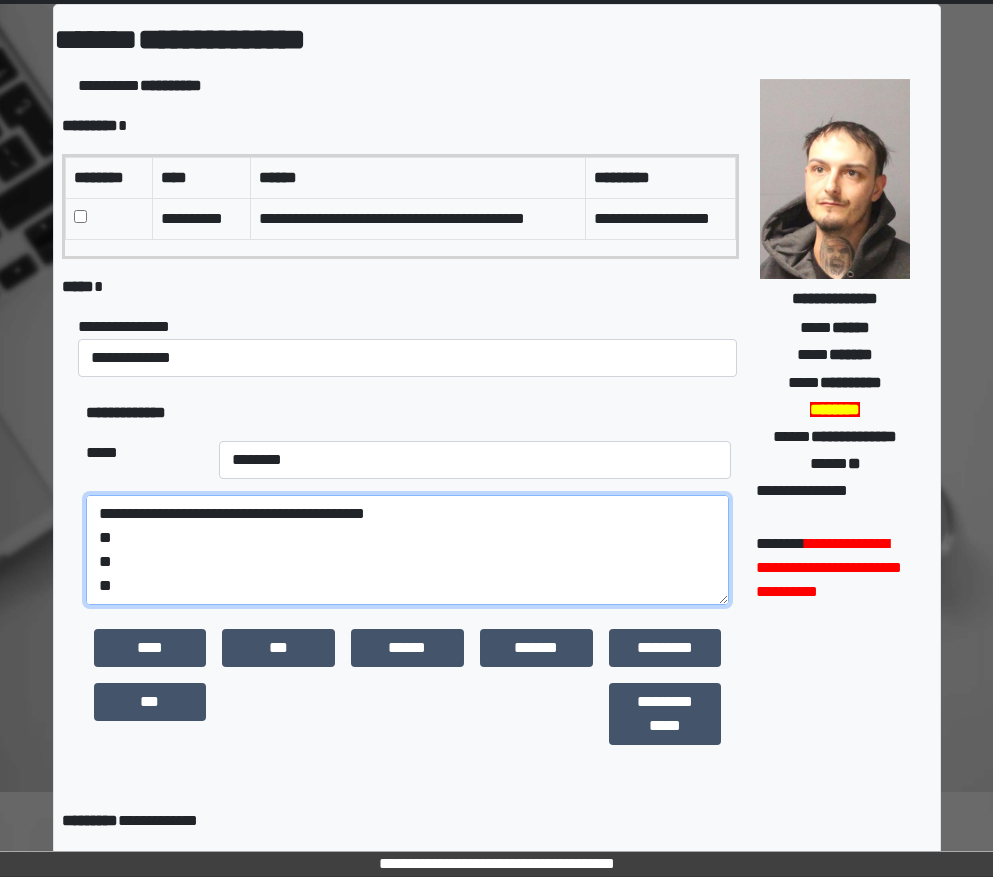 click on "**********" at bounding box center [408, 550] 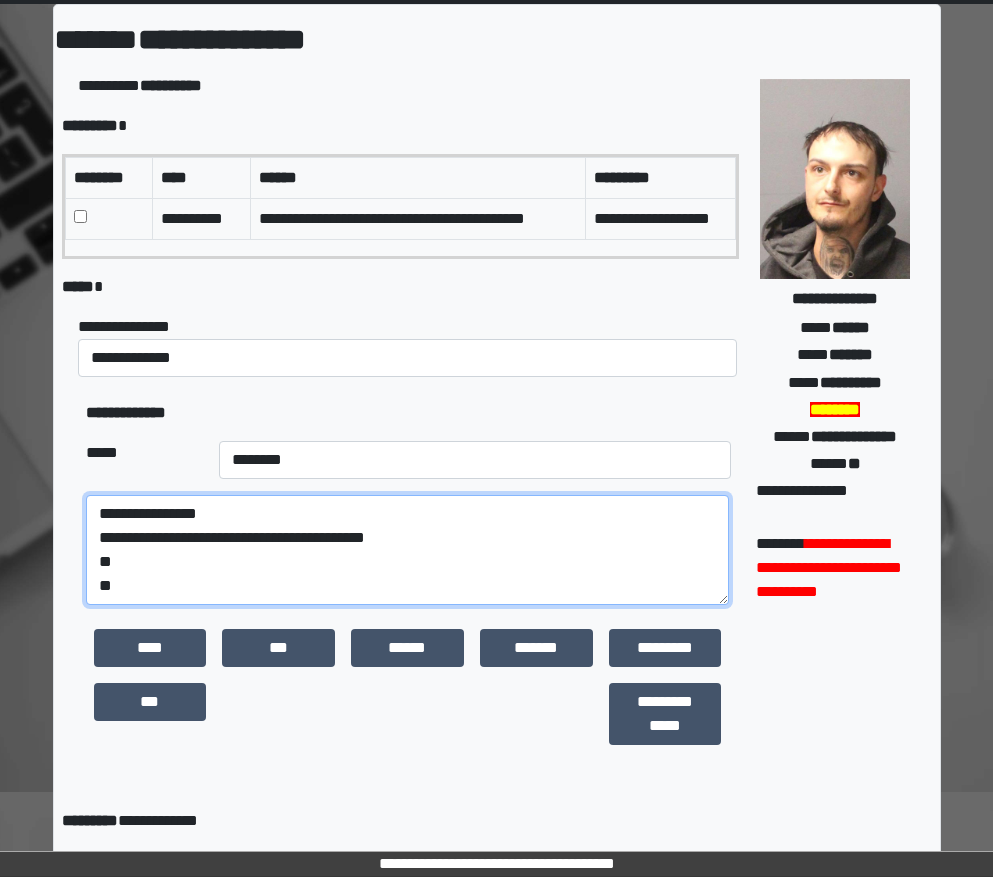 scroll, scrollTop: 0, scrollLeft: 0, axis: both 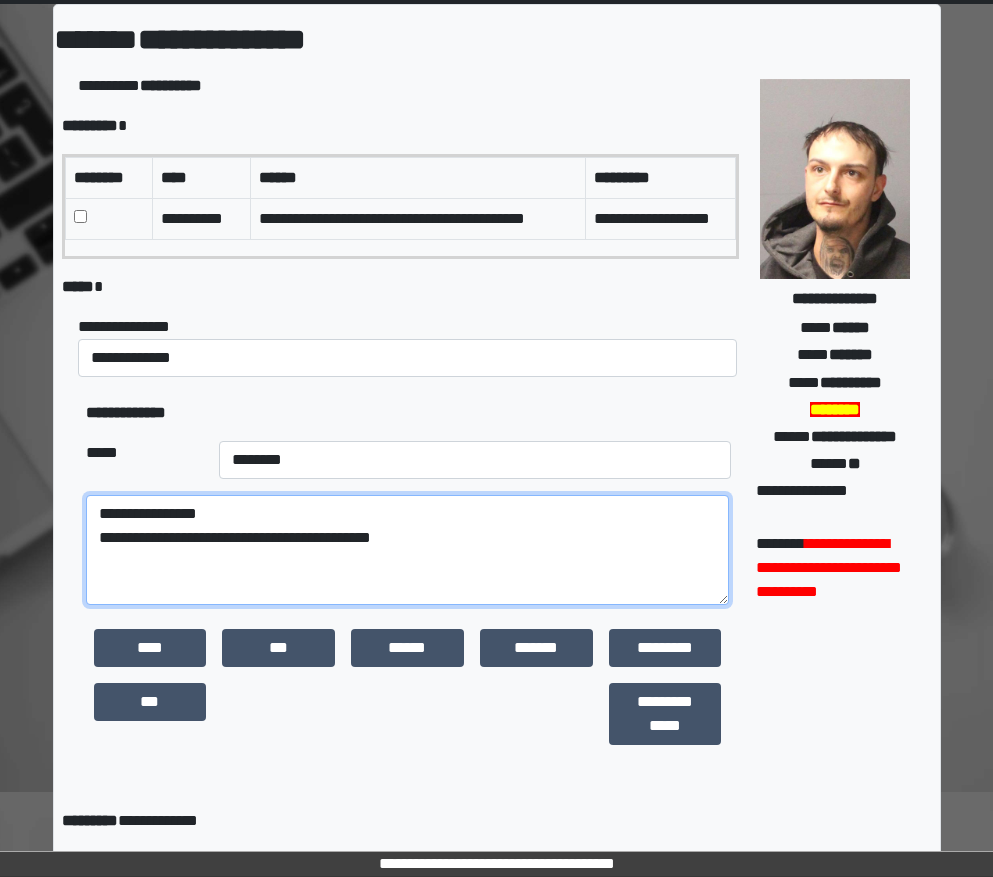 paste on "**********" 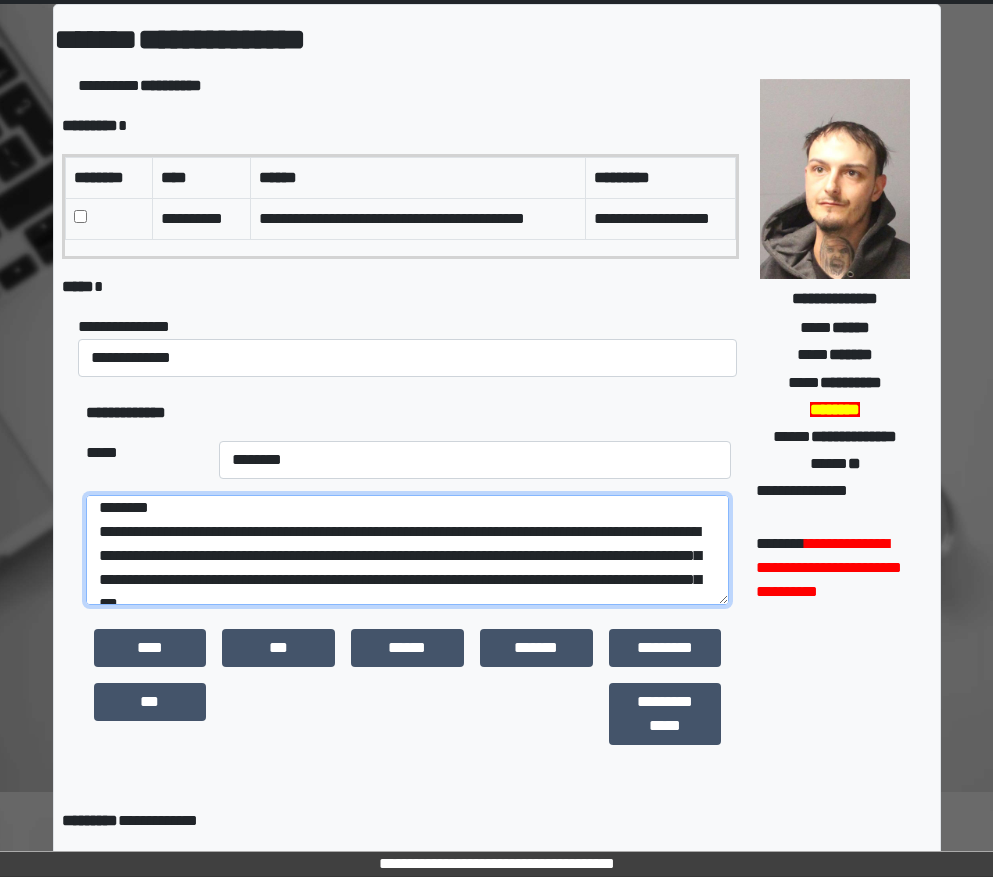 scroll, scrollTop: 30, scrollLeft: 0, axis: vertical 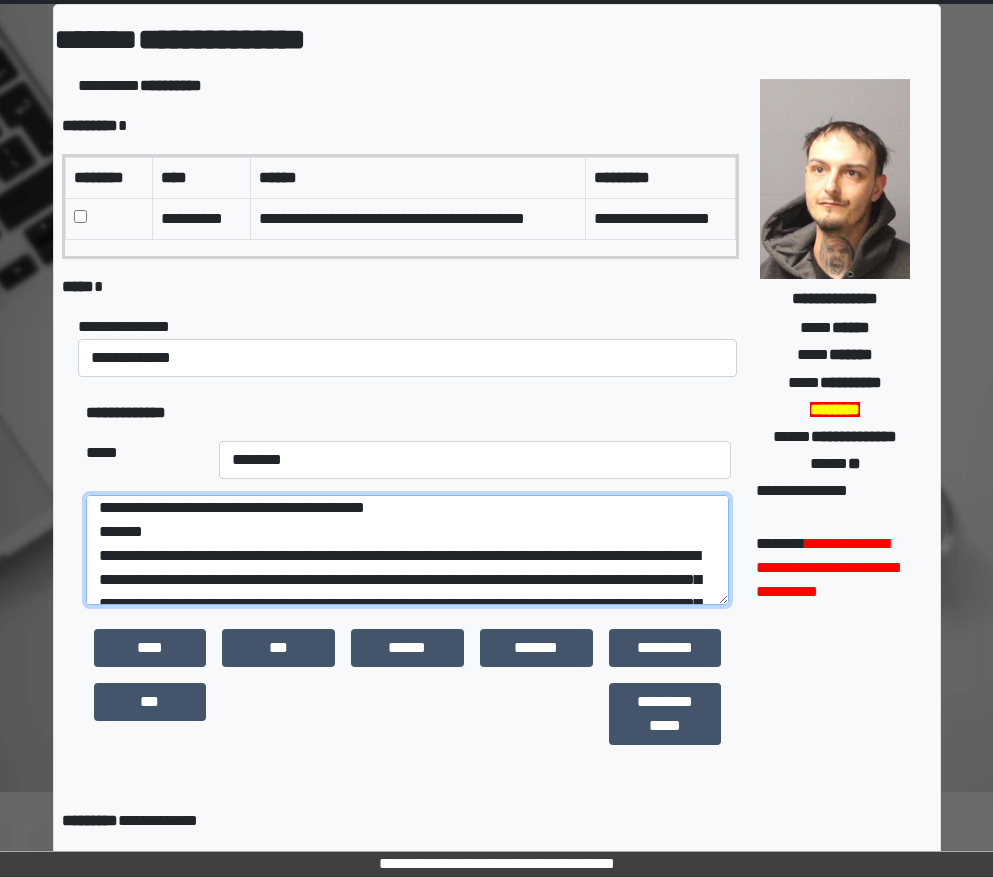 type on "**********" 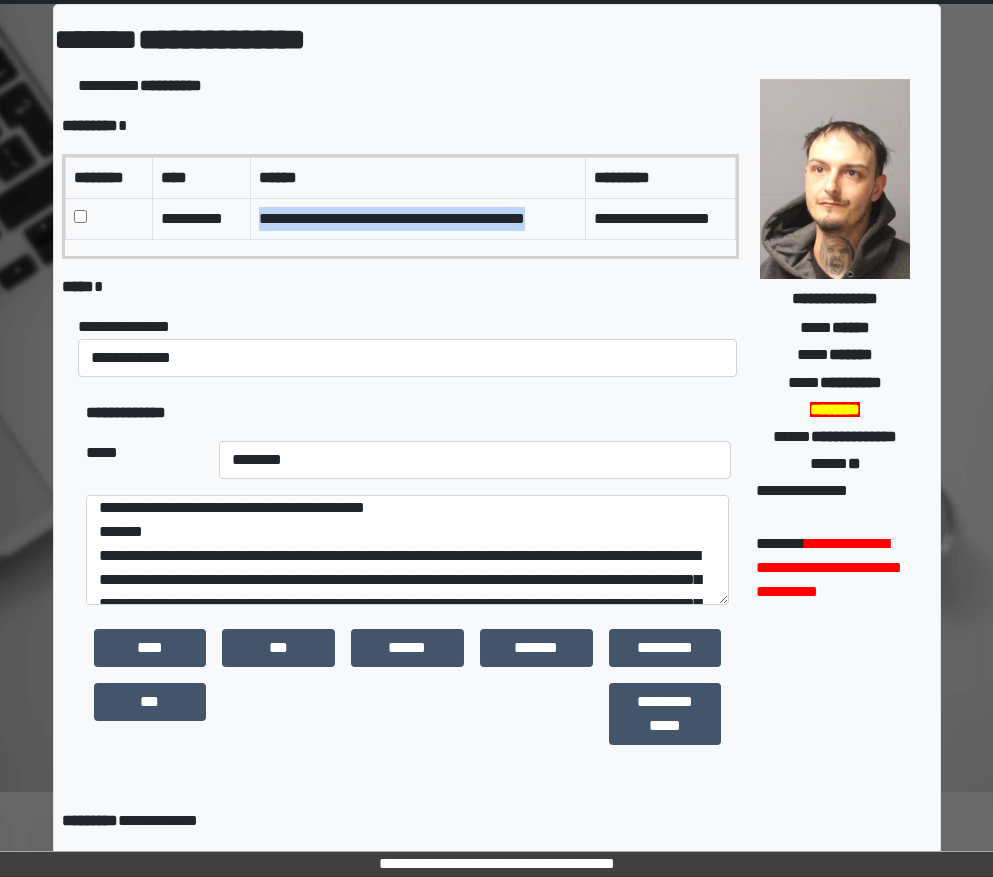 drag, startPoint x: 295, startPoint y: 244, endPoint x: 263, endPoint y: 218, distance: 41.231056 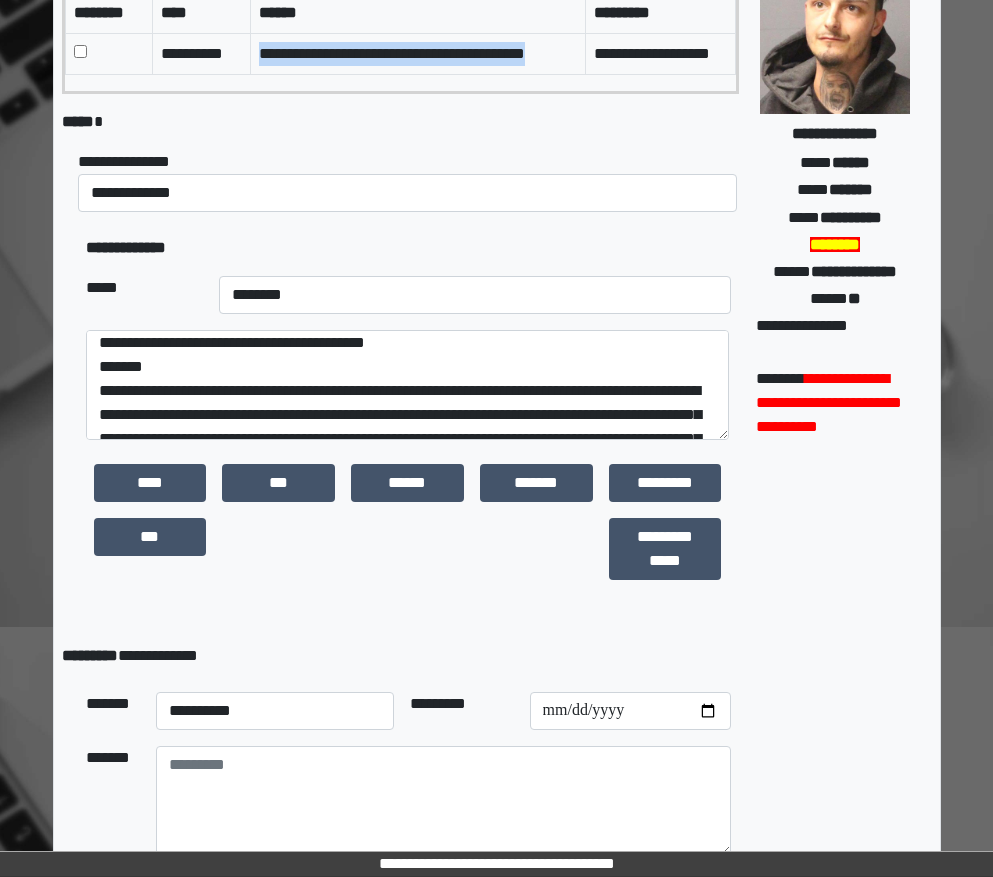 scroll, scrollTop: 403, scrollLeft: 0, axis: vertical 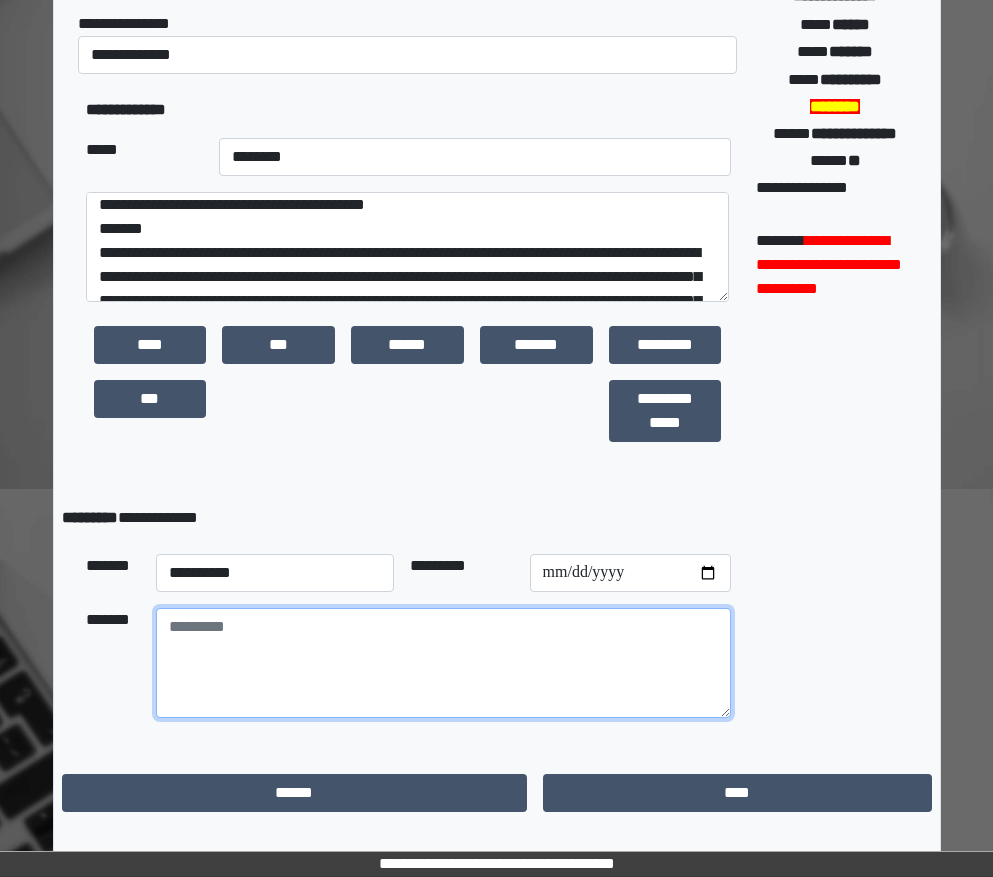 drag, startPoint x: 249, startPoint y: 729, endPoint x: 201, endPoint y: 694, distance: 59.405388 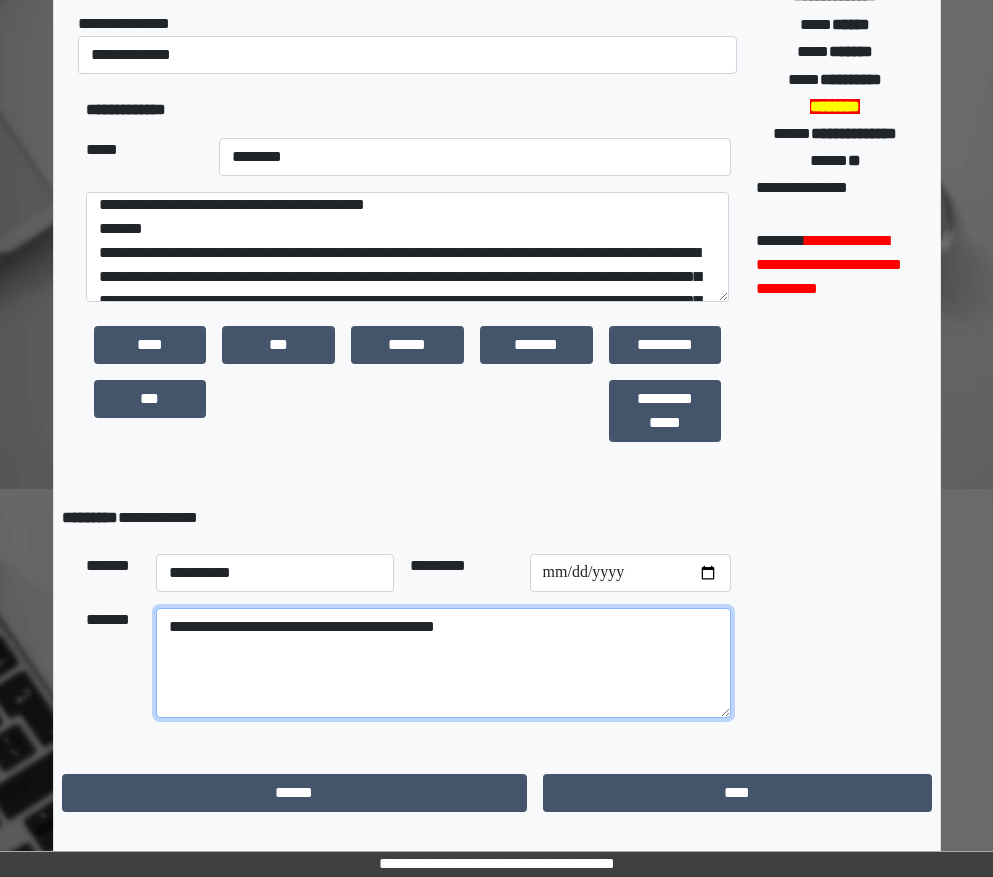 type on "**********" 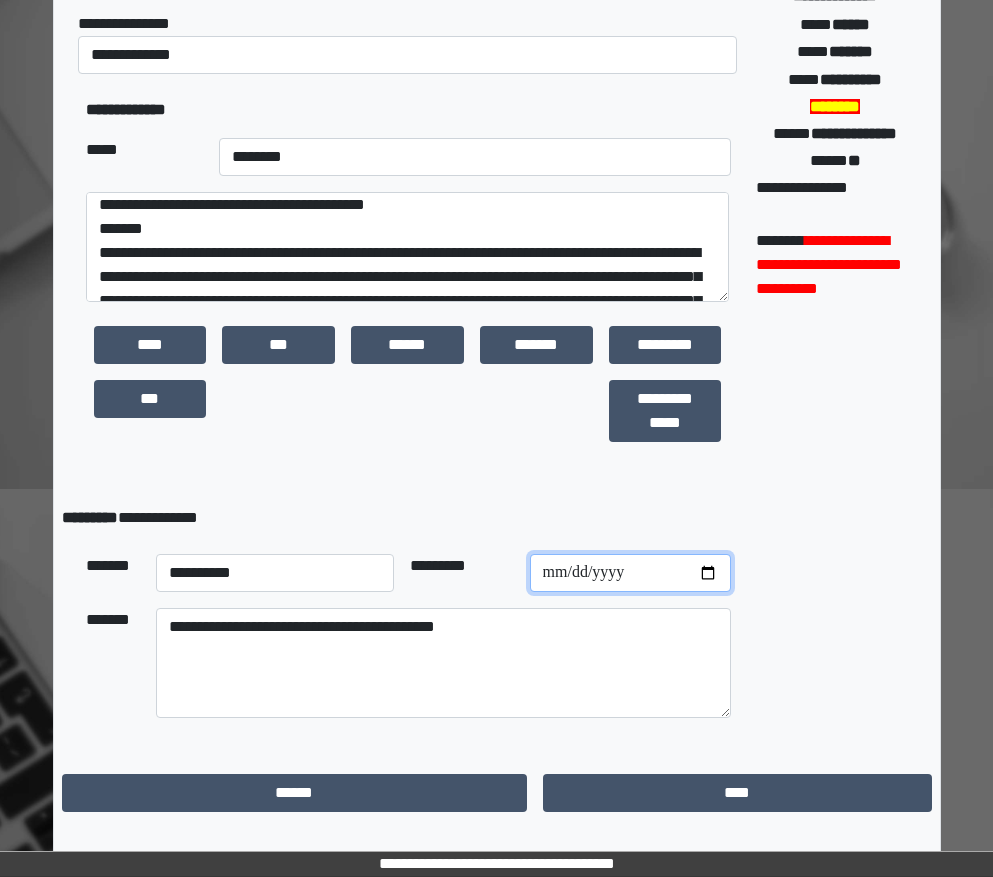 click at bounding box center (630, 573) 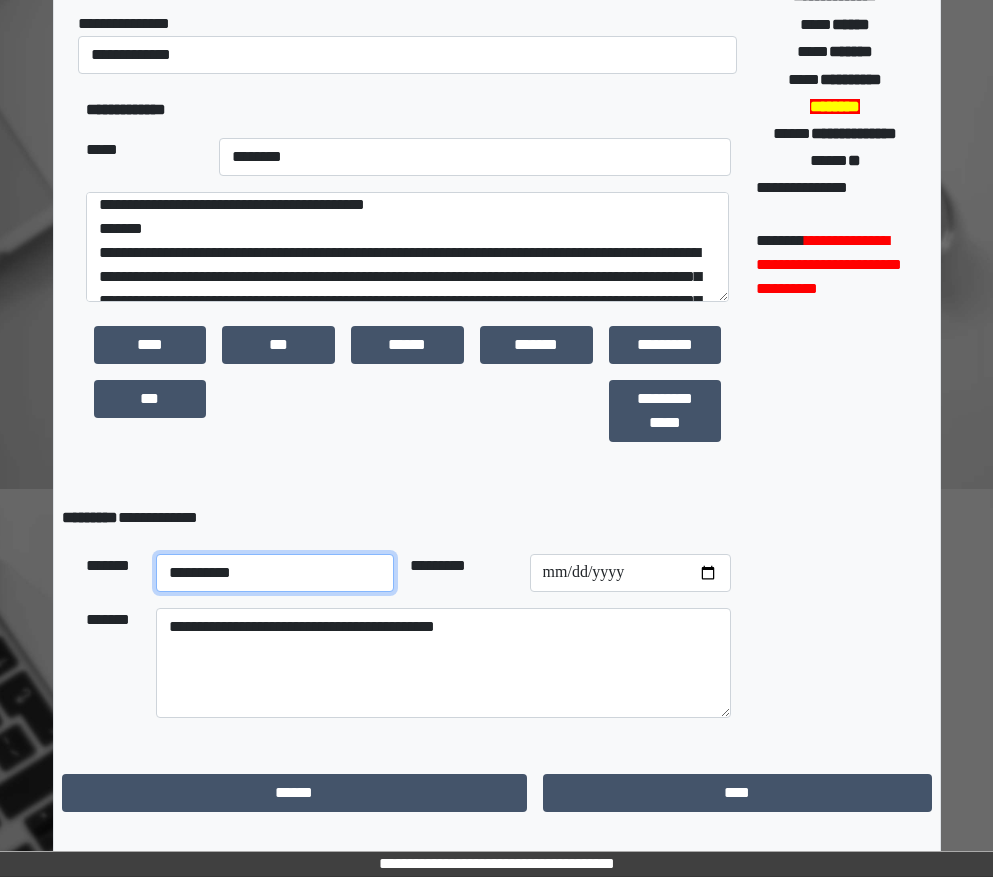 click on "**********" at bounding box center (275, 573) 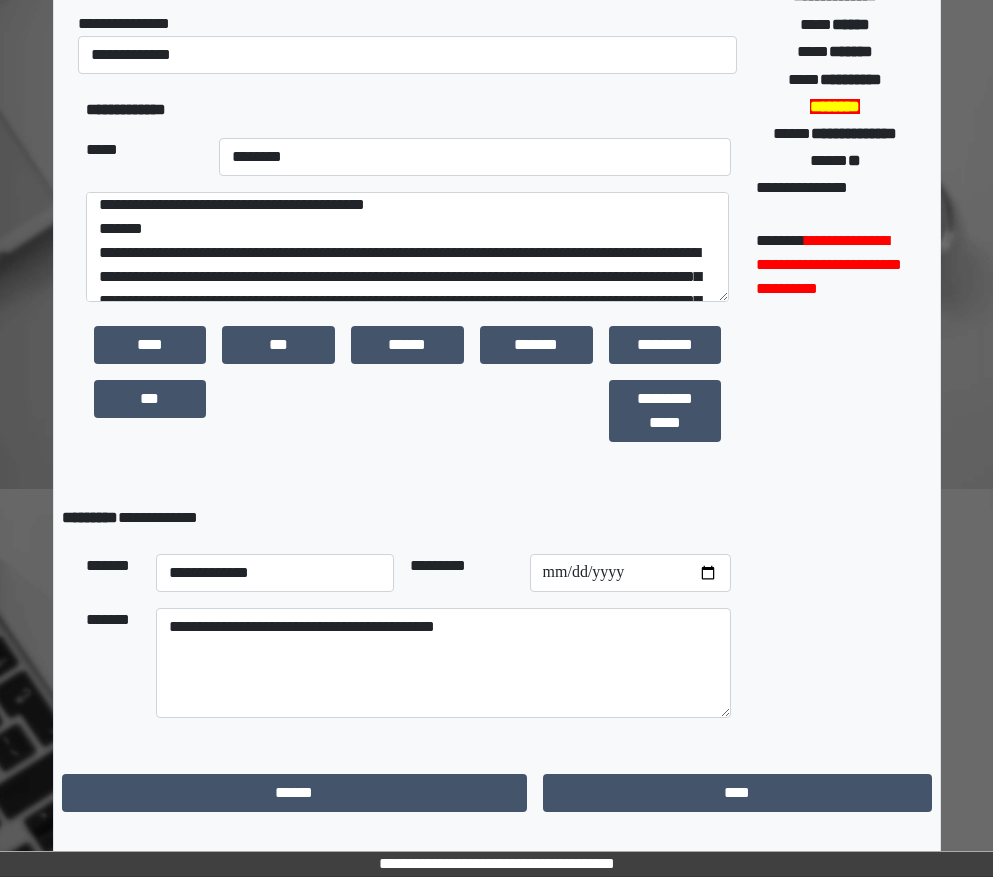 click on "**********" at bounding box center [400, 518] 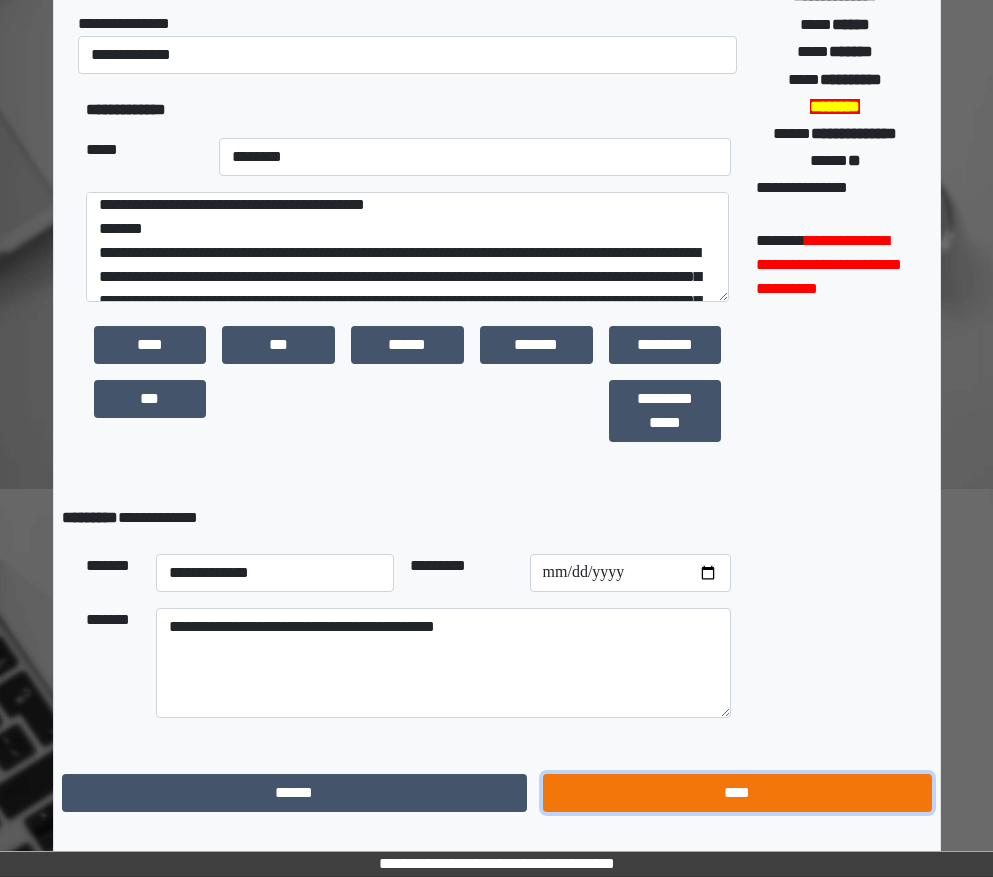 click on "****" at bounding box center [737, 793] 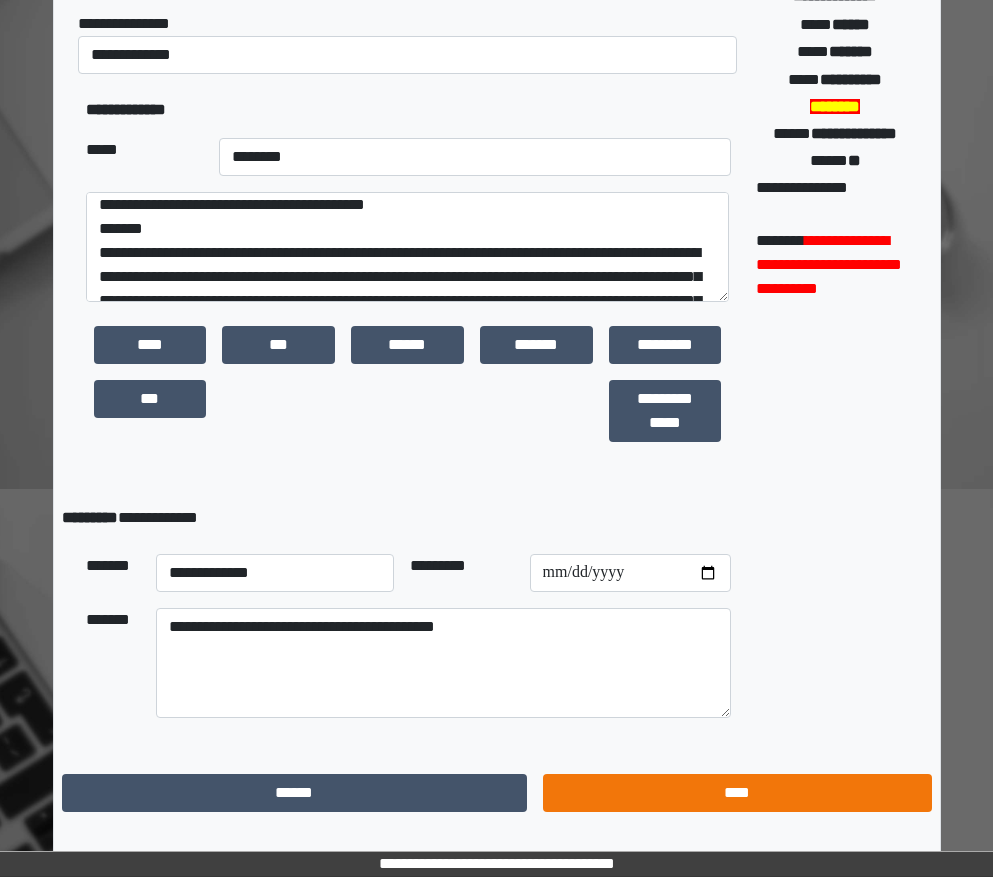 scroll, scrollTop: 15, scrollLeft: 0, axis: vertical 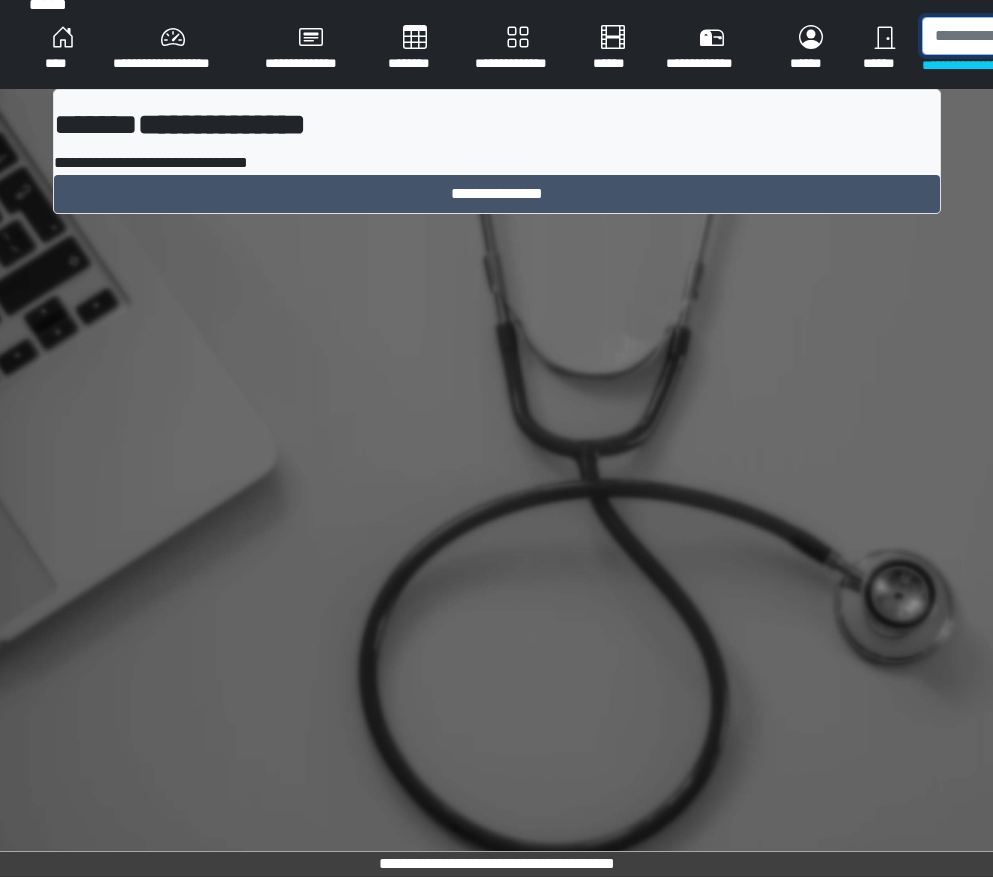 click at bounding box center (1025, 36) 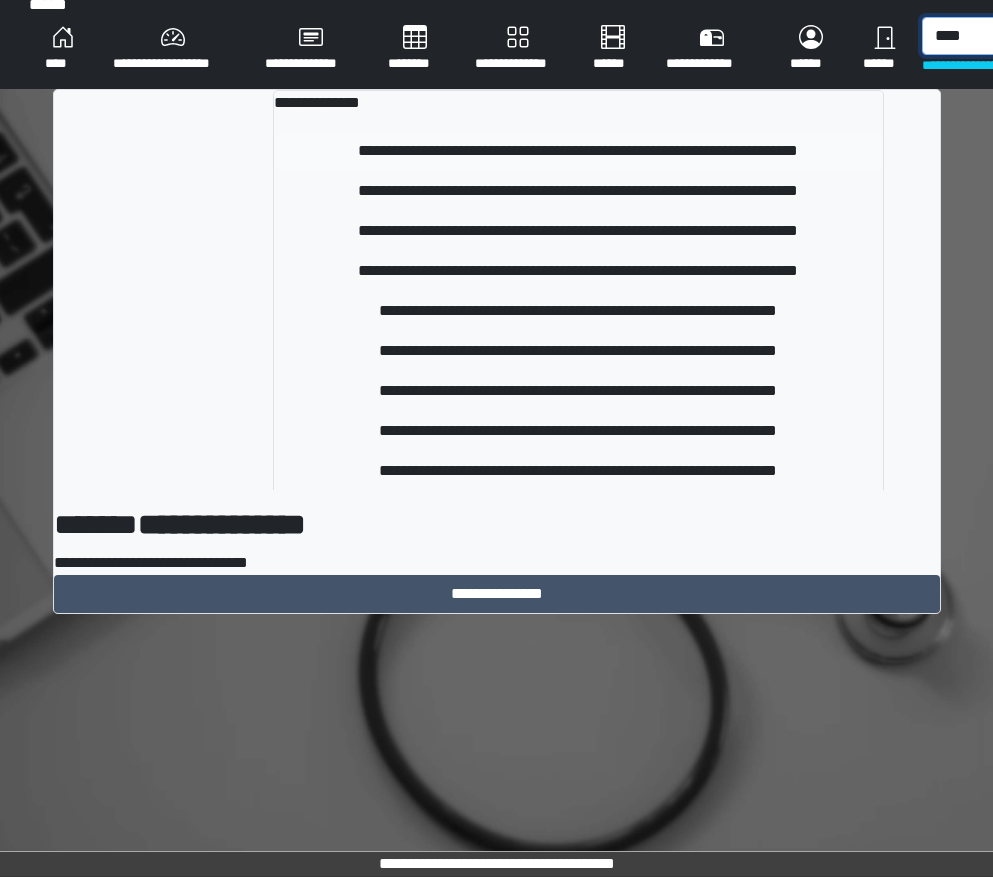 type on "****" 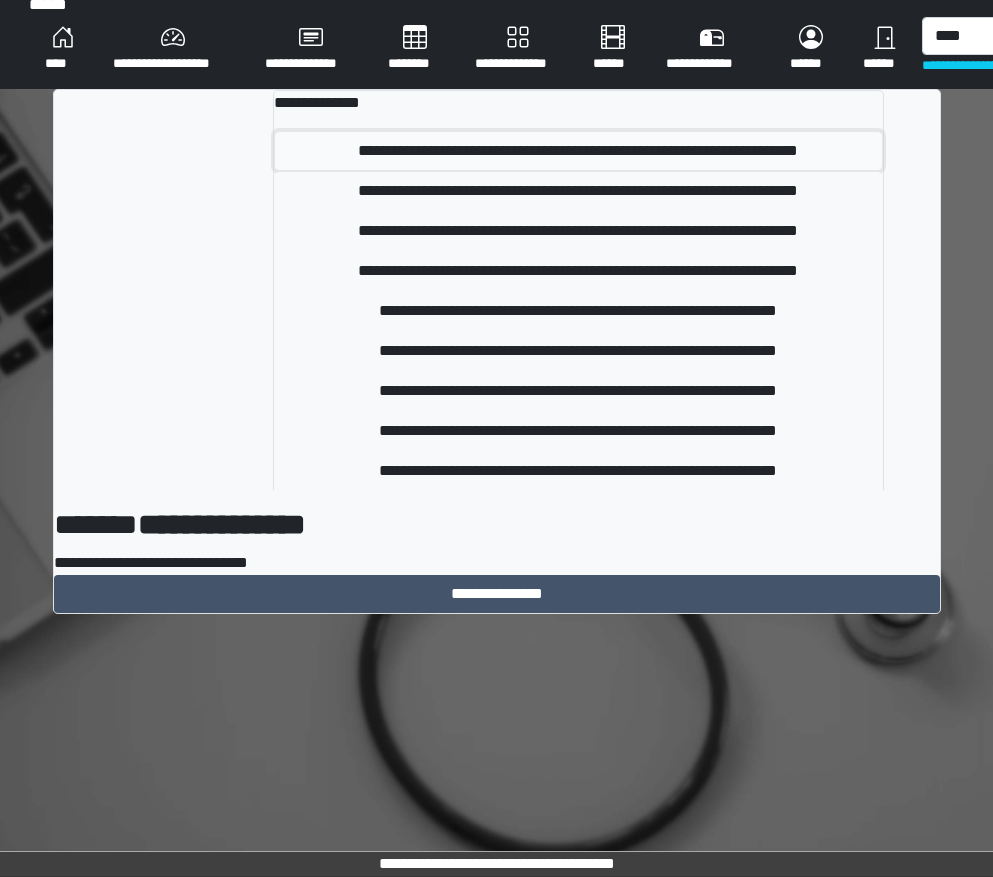 click on "**********" at bounding box center (578, 151) 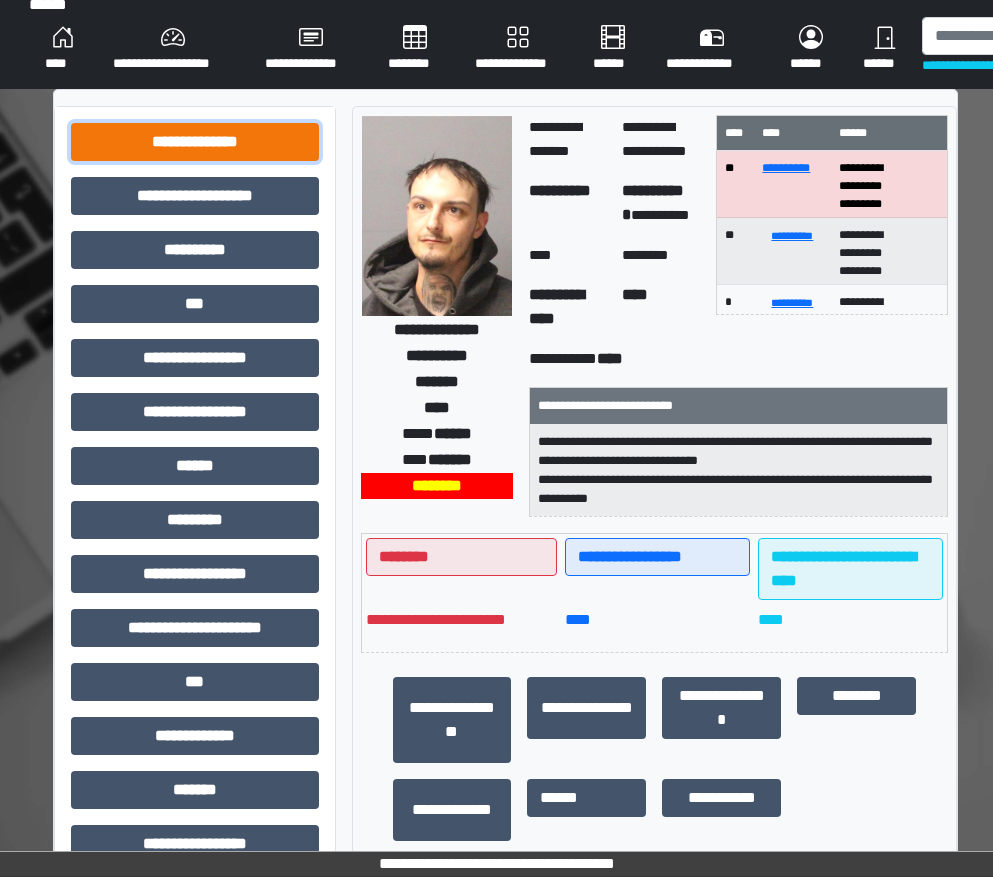 click on "**********" at bounding box center [195, 142] 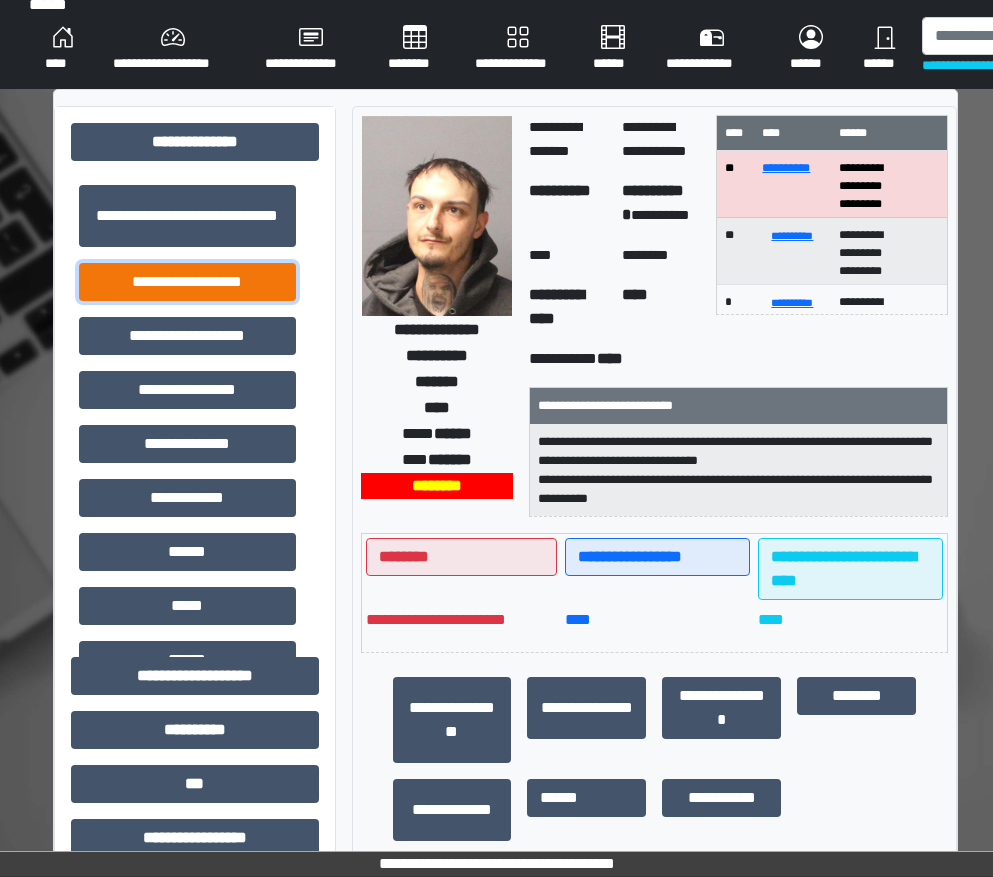 click on "**********" at bounding box center (187, 282) 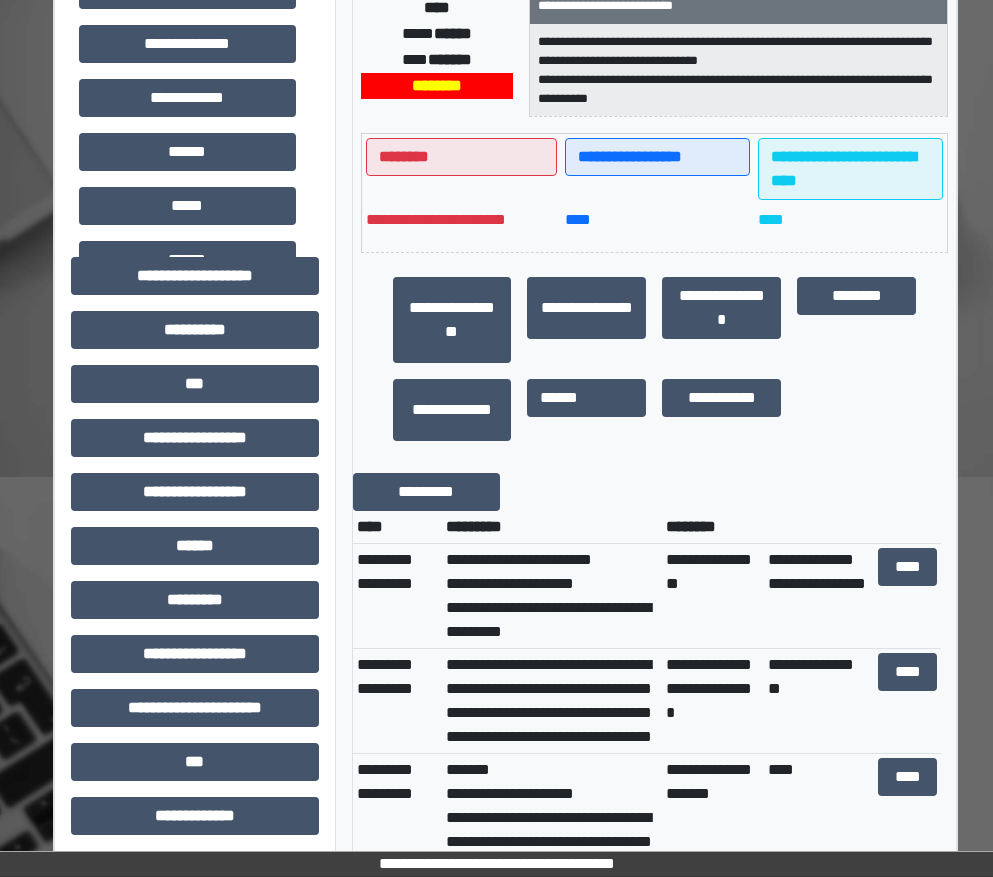 scroll, scrollTop: 0, scrollLeft: 0, axis: both 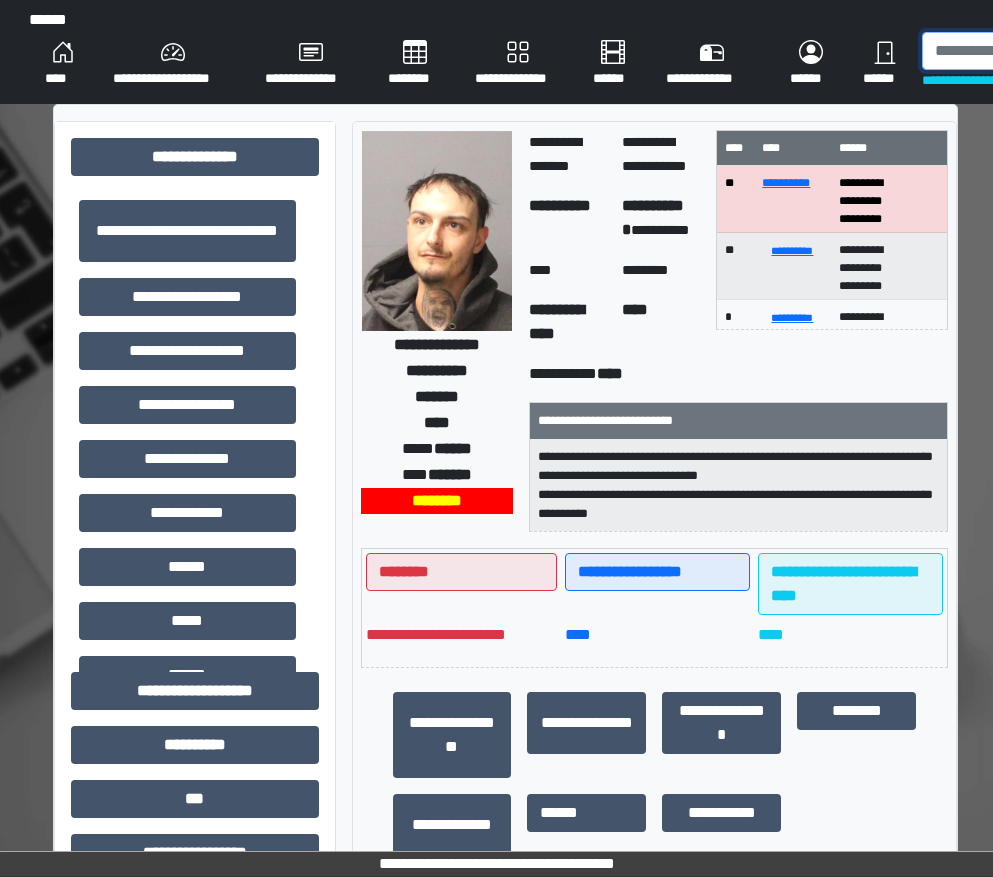 click at bounding box center (1025, 51) 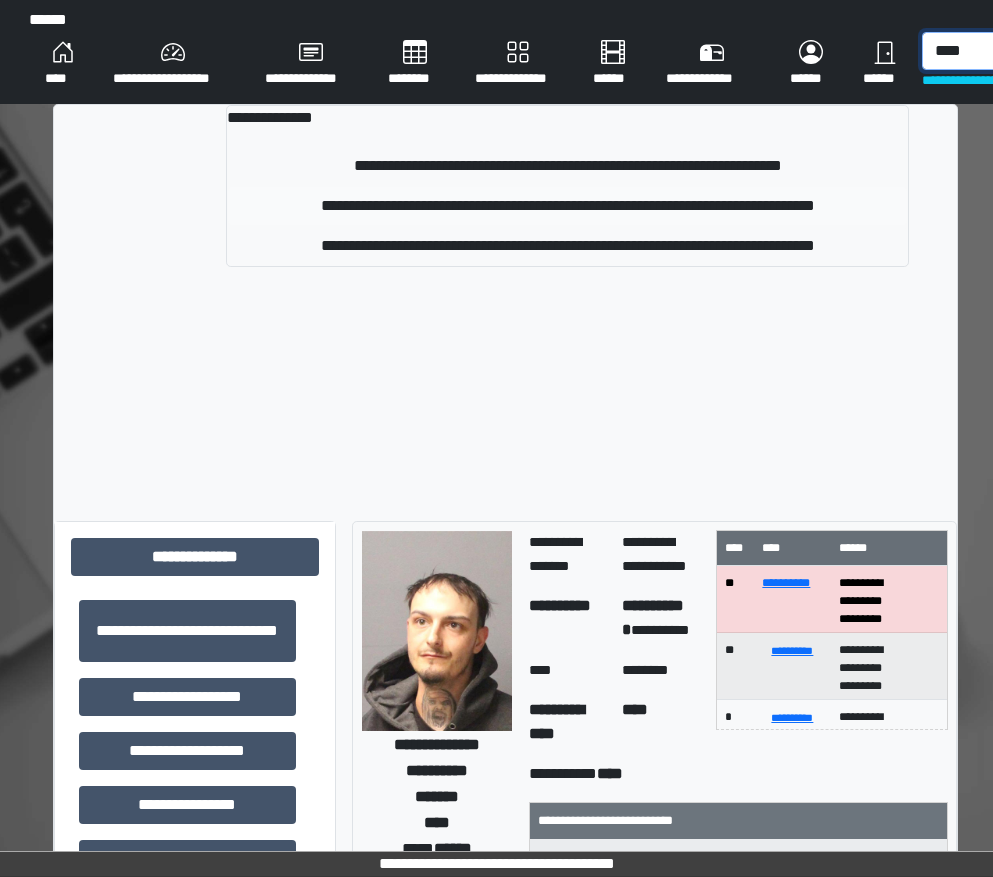 type on "****" 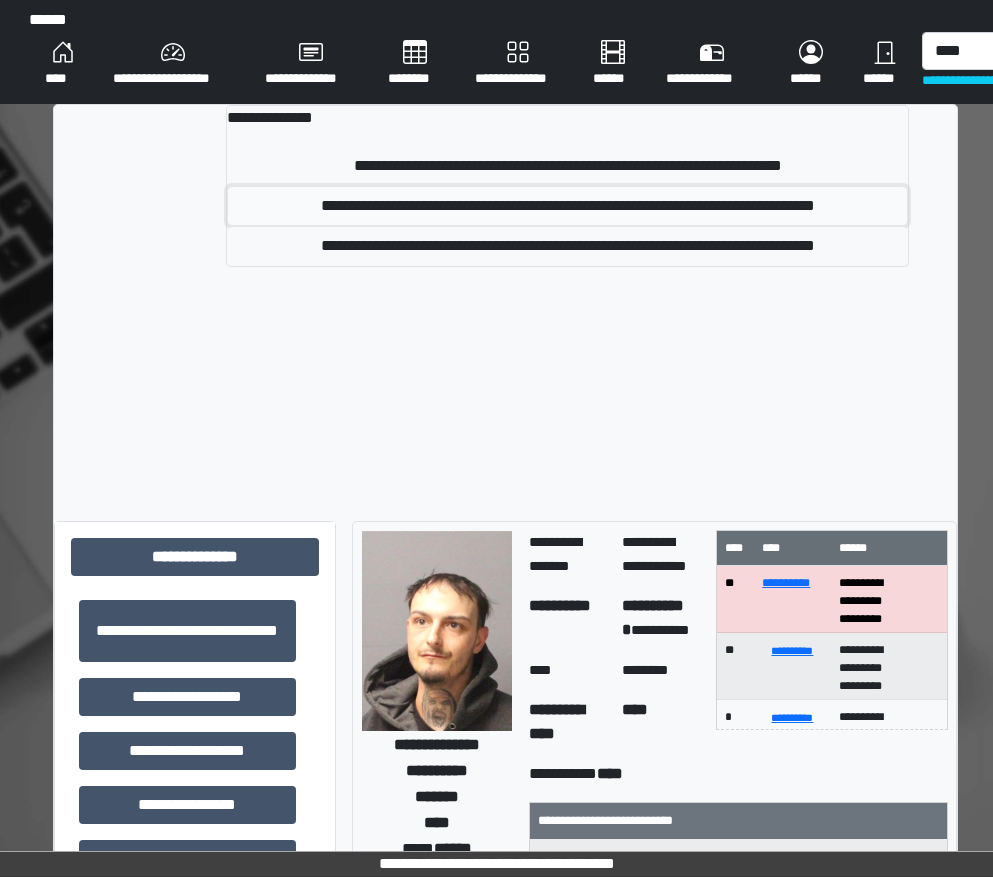 click on "**********" at bounding box center [567, 206] 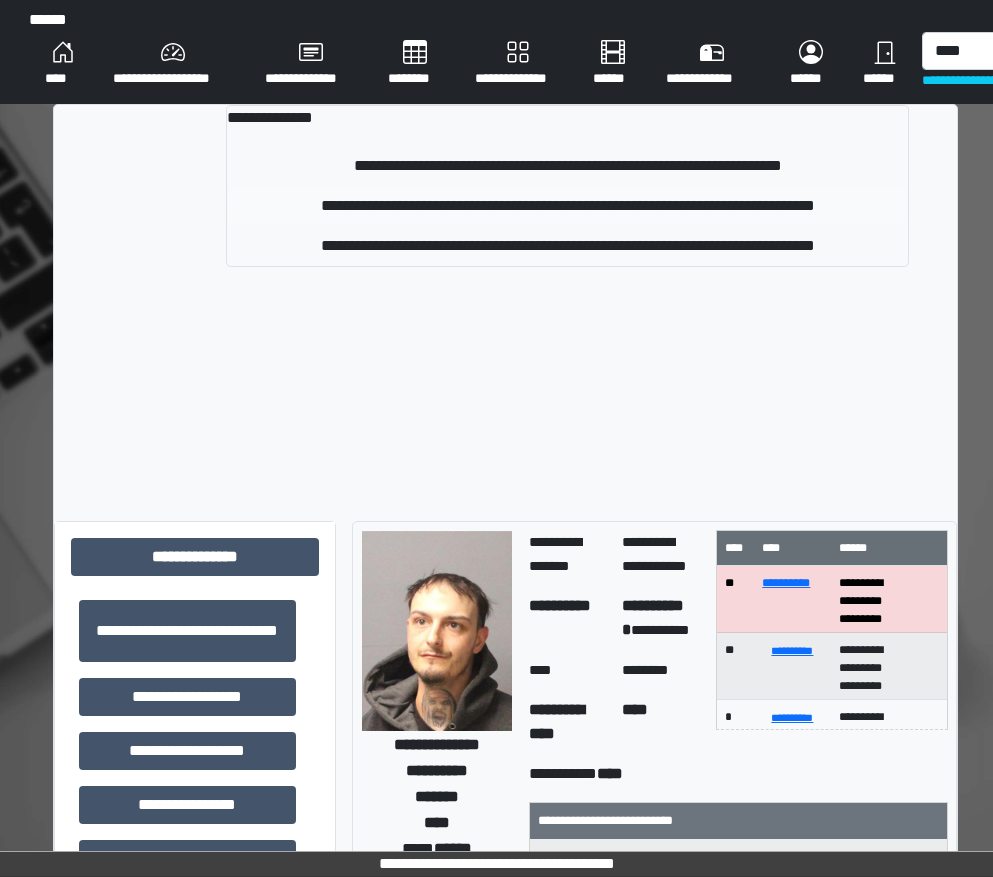 type 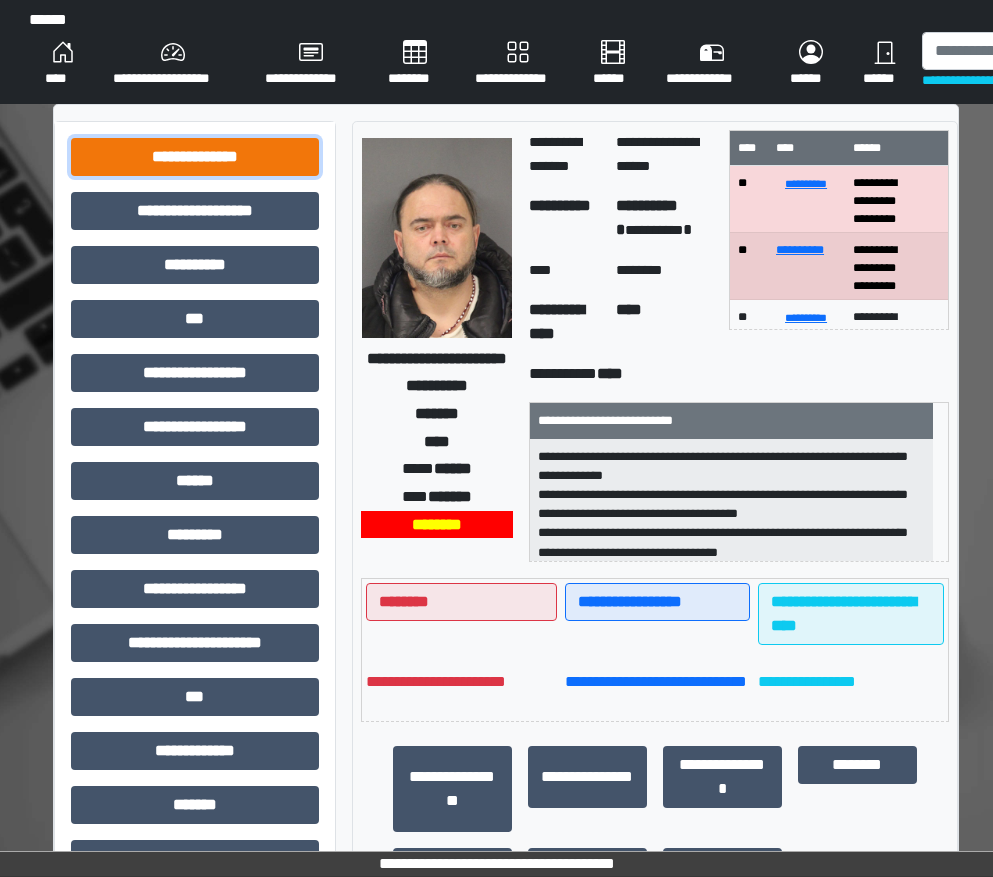click on "**********" at bounding box center (195, 157) 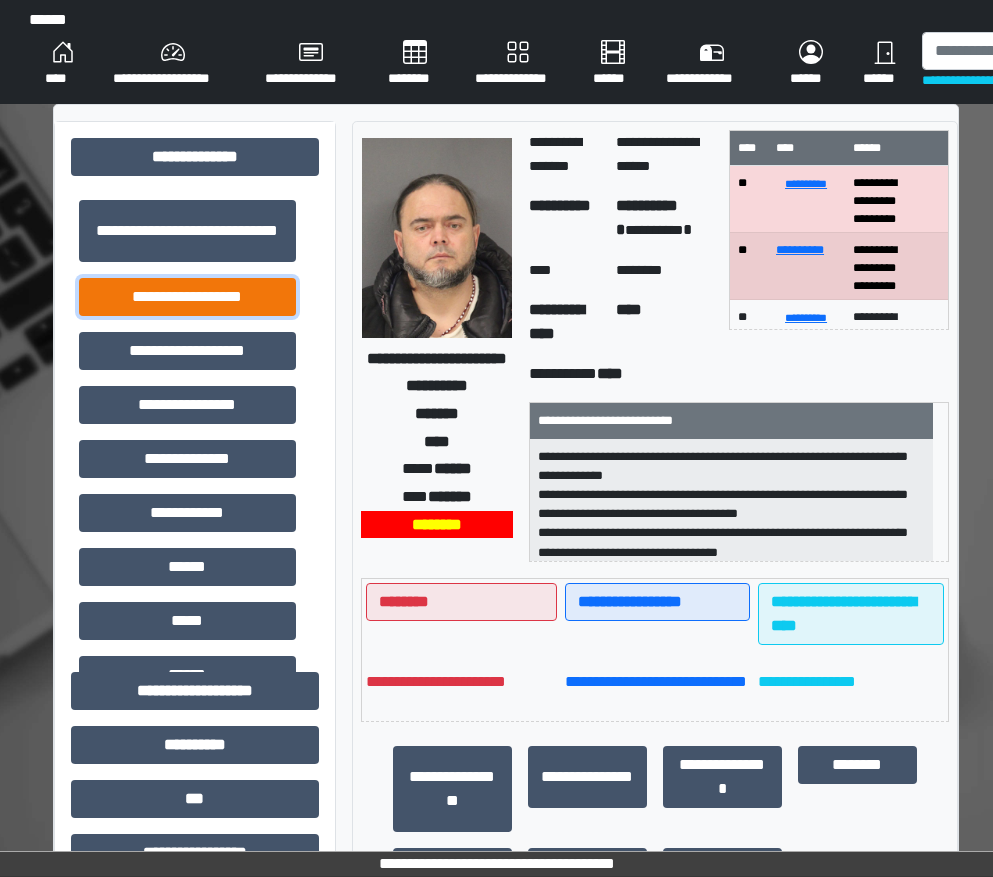 click on "**********" at bounding box center (187, 297) 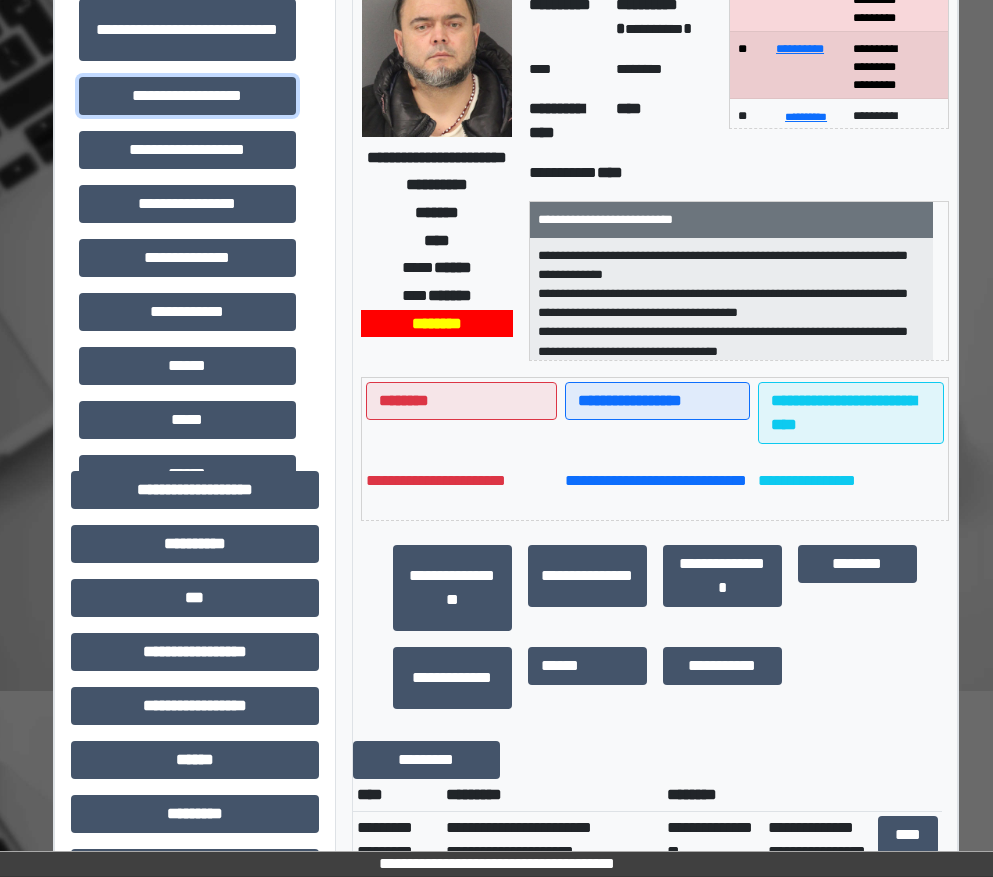 scroll, scrollTop: 600, scrollLeft: 0, axis: vertical 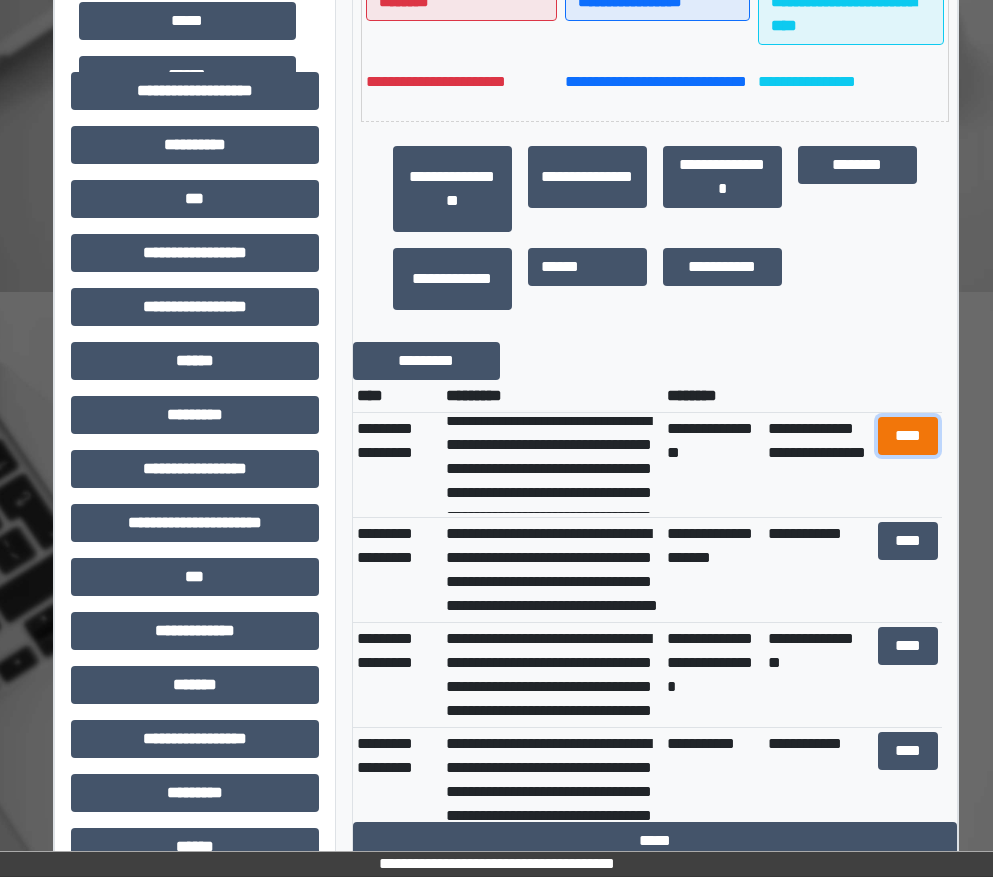 click on "****" at bounding box center [908, 436] 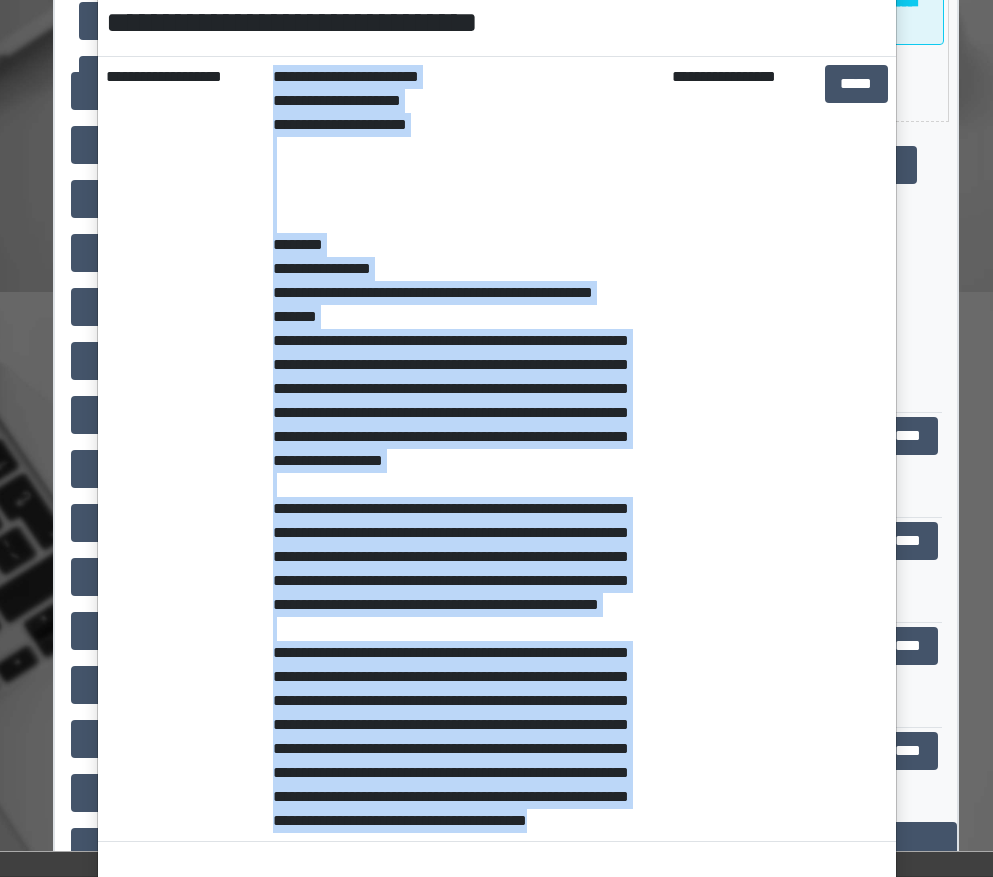 scroll, scrollTop: 317, scrollLeft: 0, axis: vertical 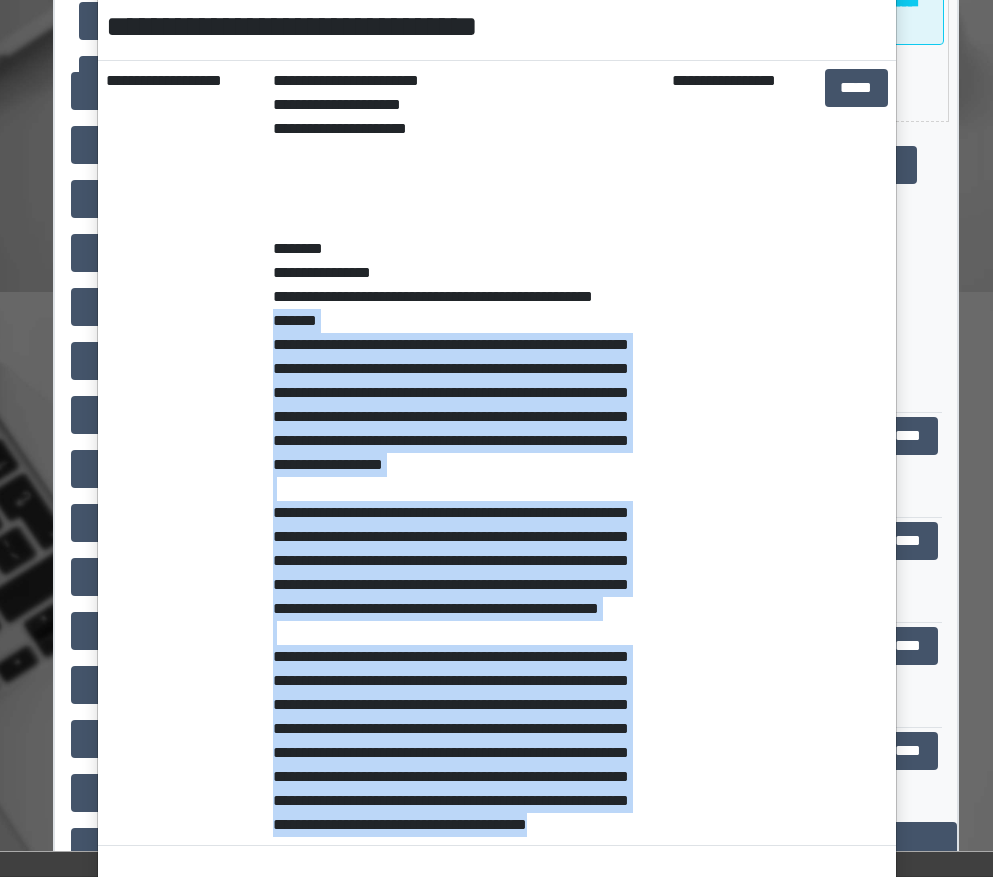 drag, startPoint x: 368, startPoint y: 647, endPoint x: 265, endPoint y: 343, distance: 320.97507 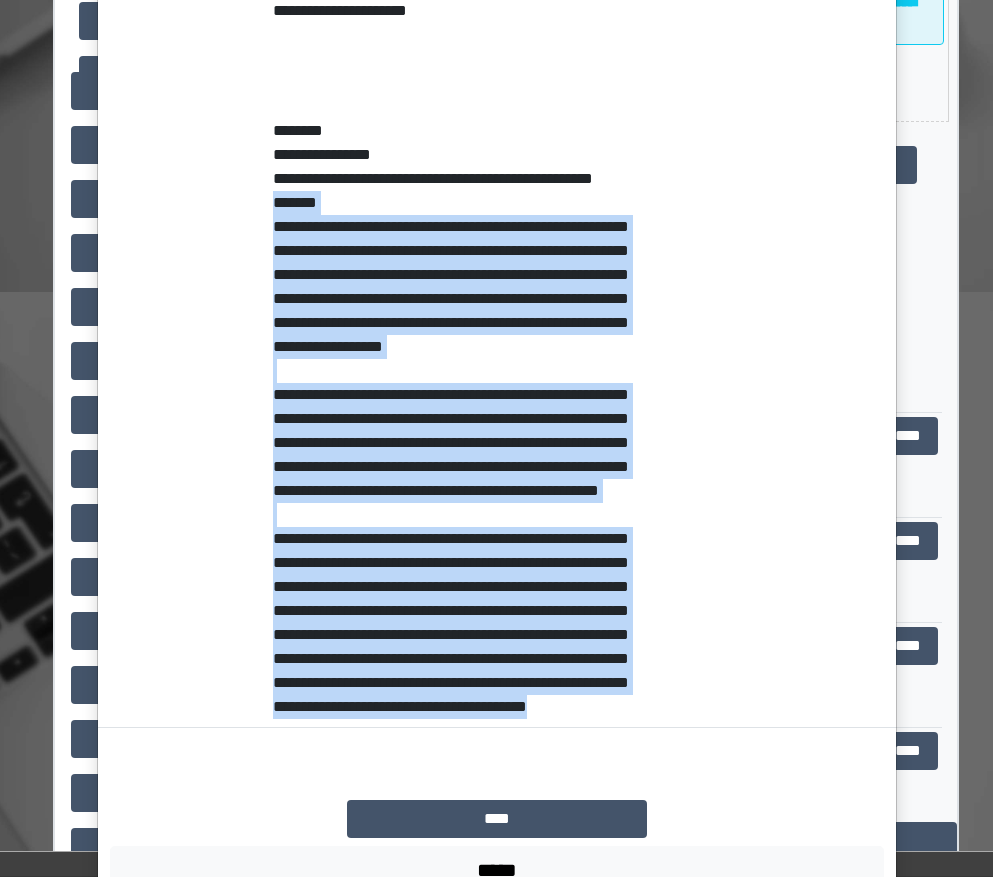 scroll, scrollTop: 617, scrollLeft: 0, axis: vertical 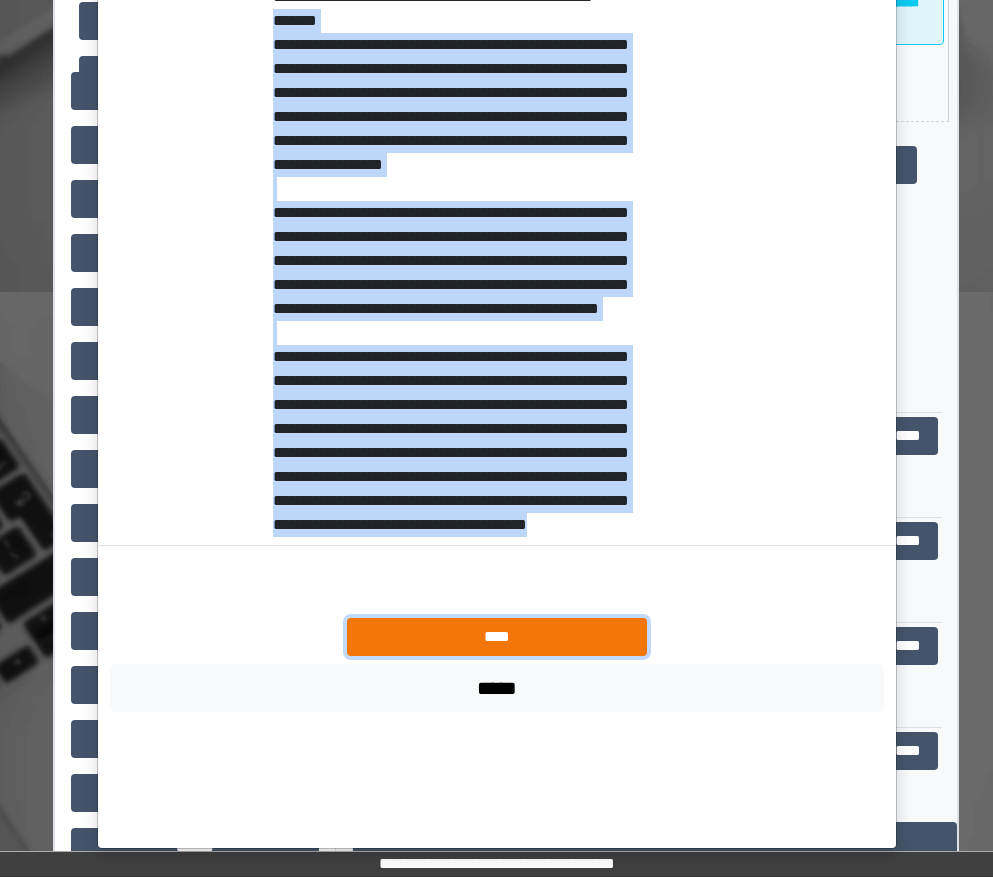click on "****" at bounding box center [497, 637] 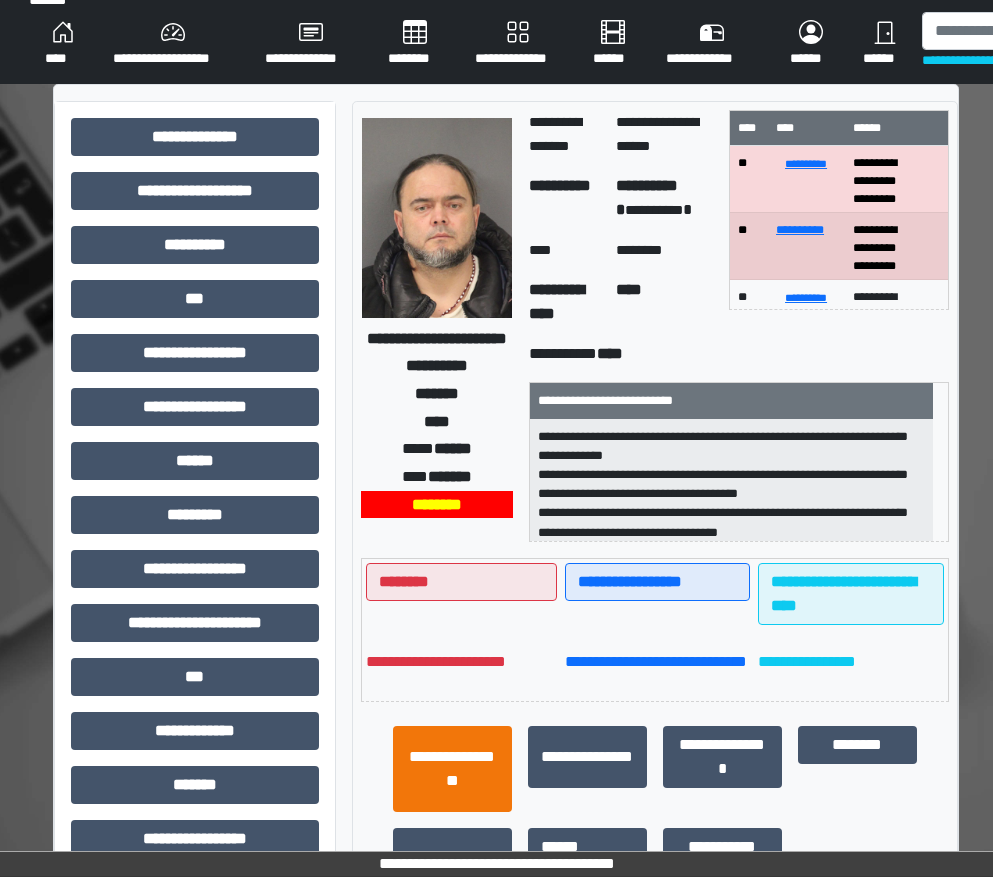 scroll, scrollTop: 0, scrollLeft: 0, axis: both 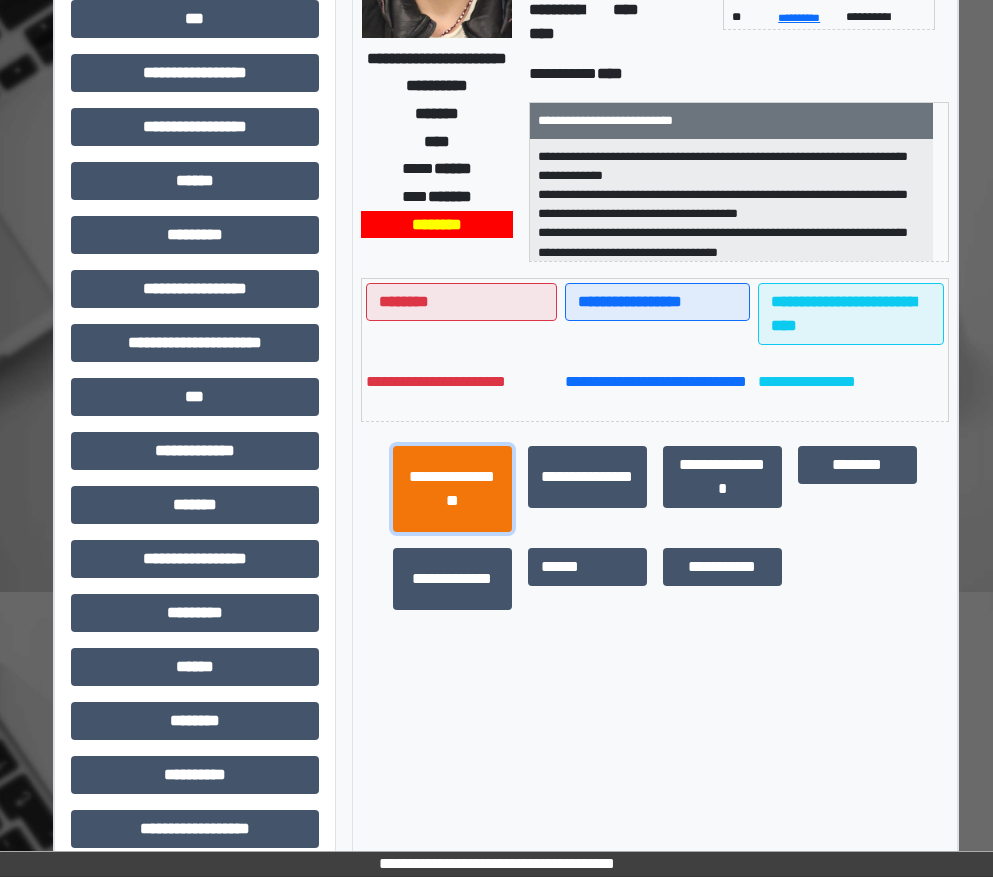 click on "**********" at bounding box center [452, 489] 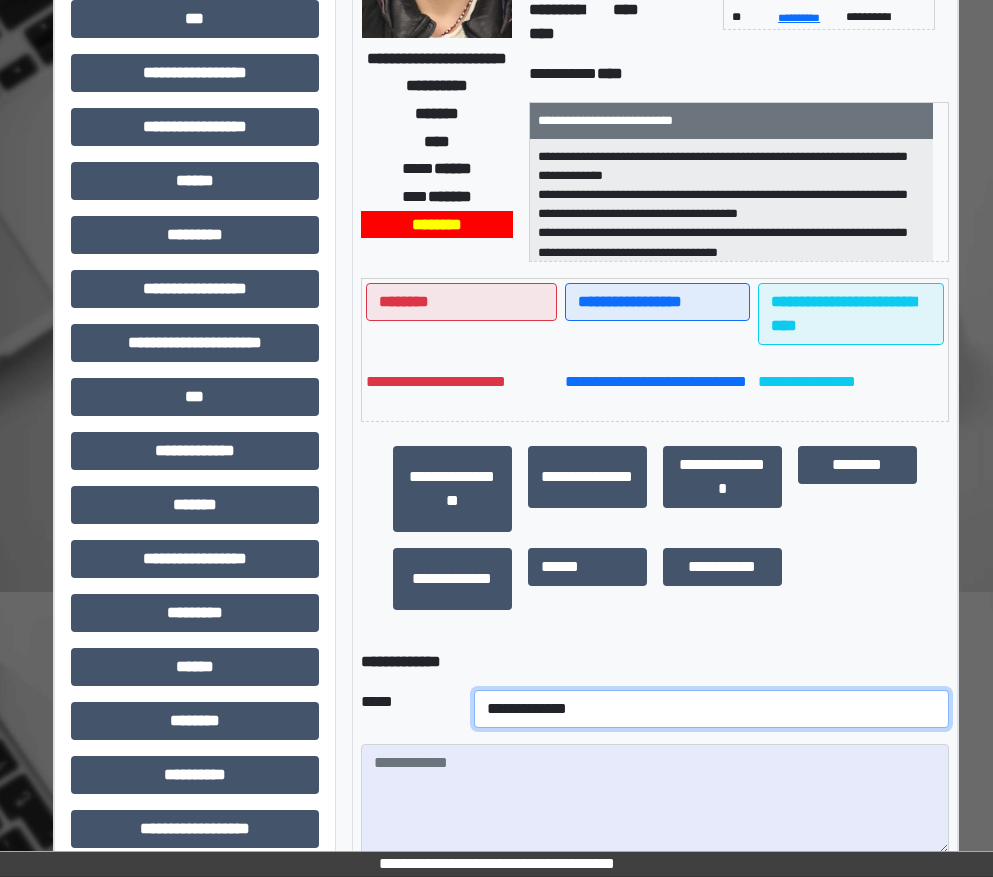 click on "**********" at bounding box center [711, 709] 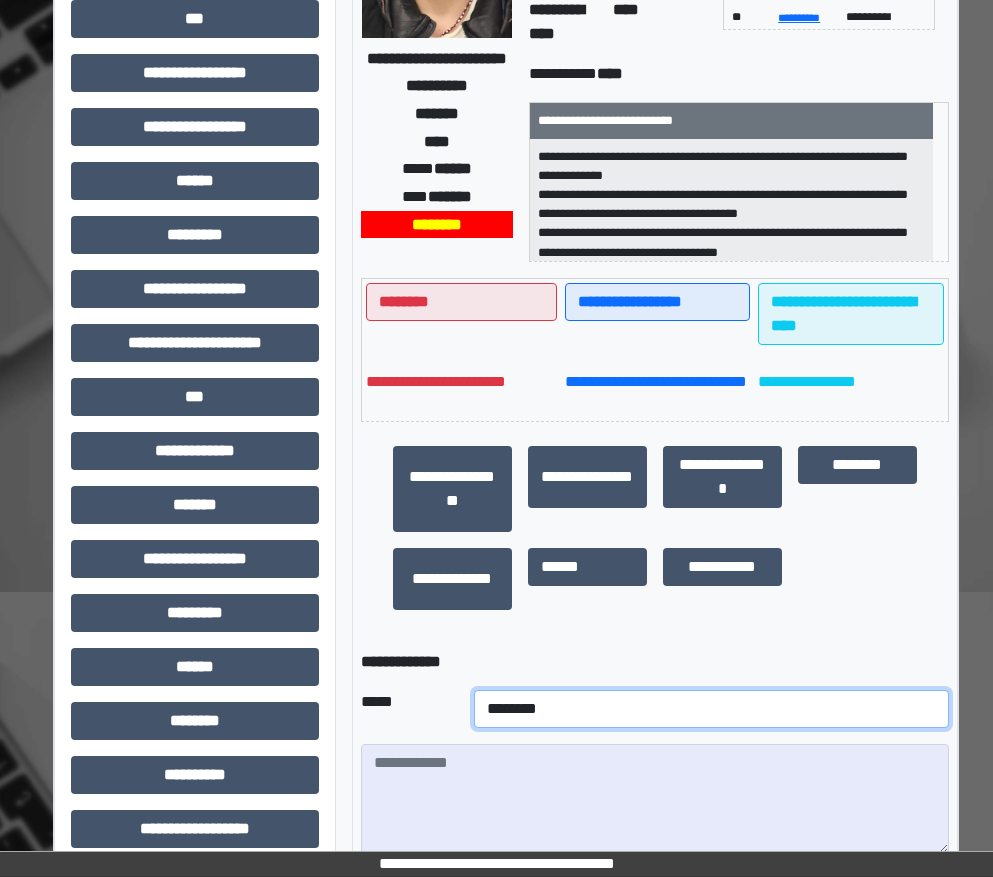 click on "**********" at bounding box center (711, 709) 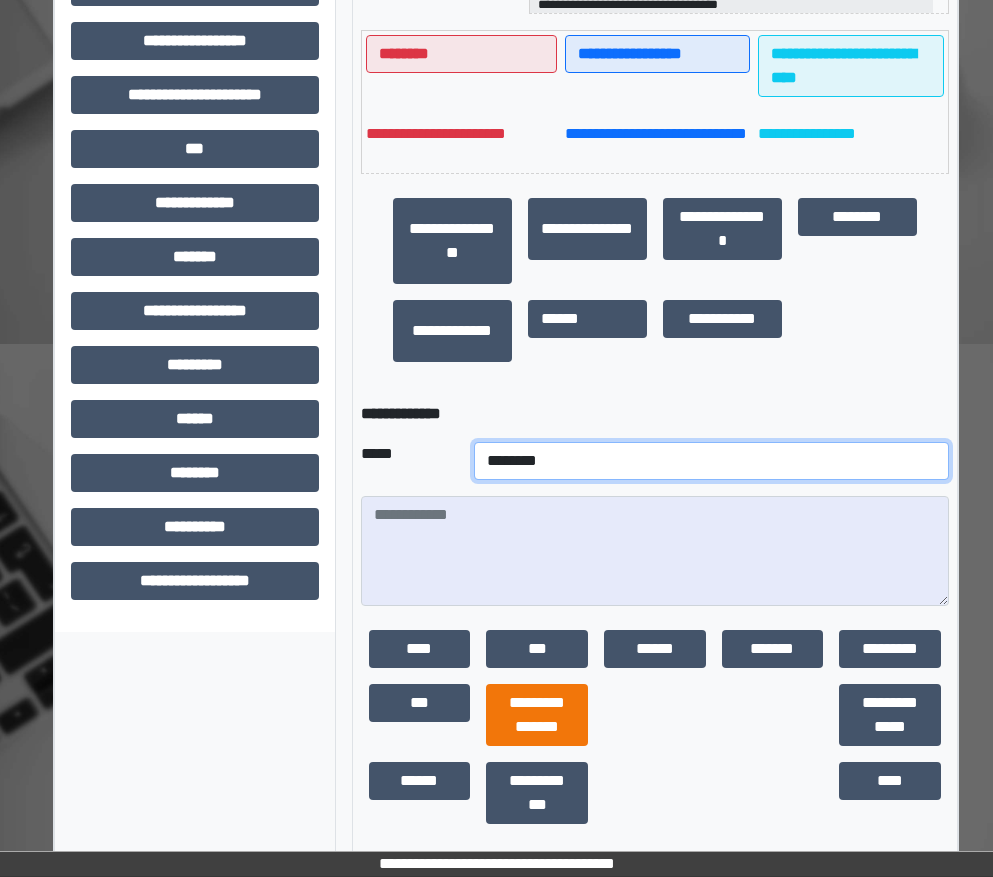 scroll, scrollTop: 561, scrollLeft: 0, axis: vertical 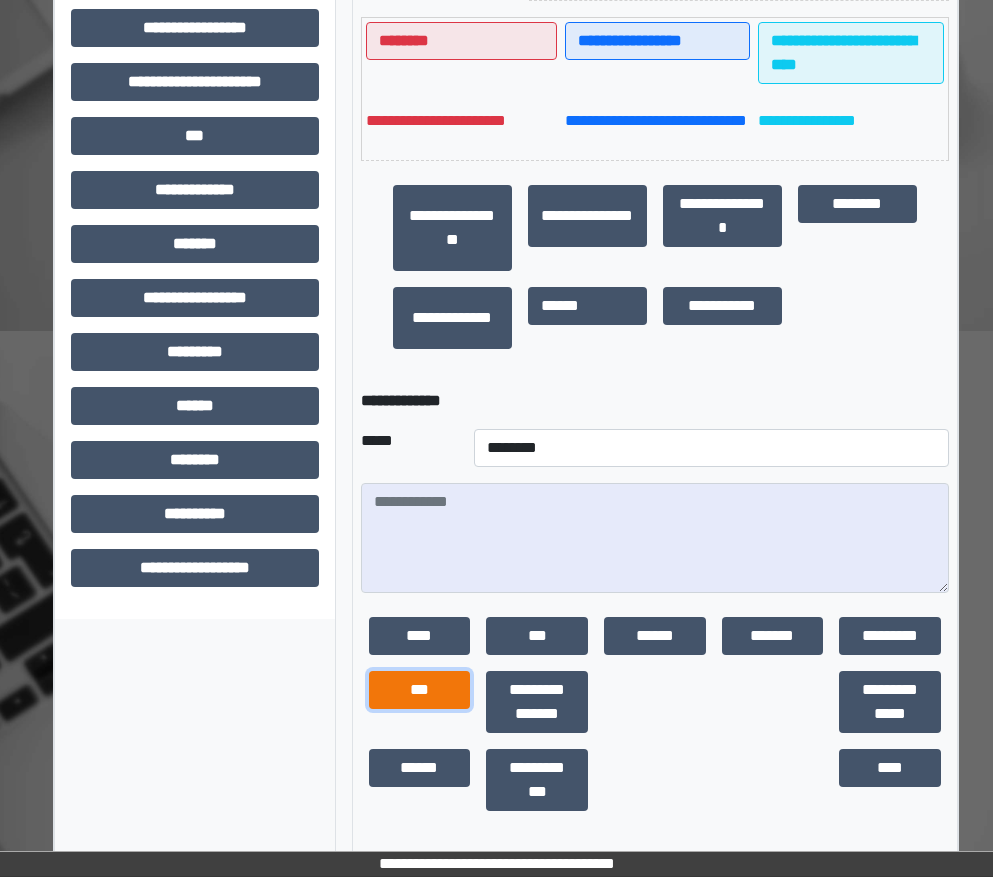 click on "***" at bounding box center (420, 690) 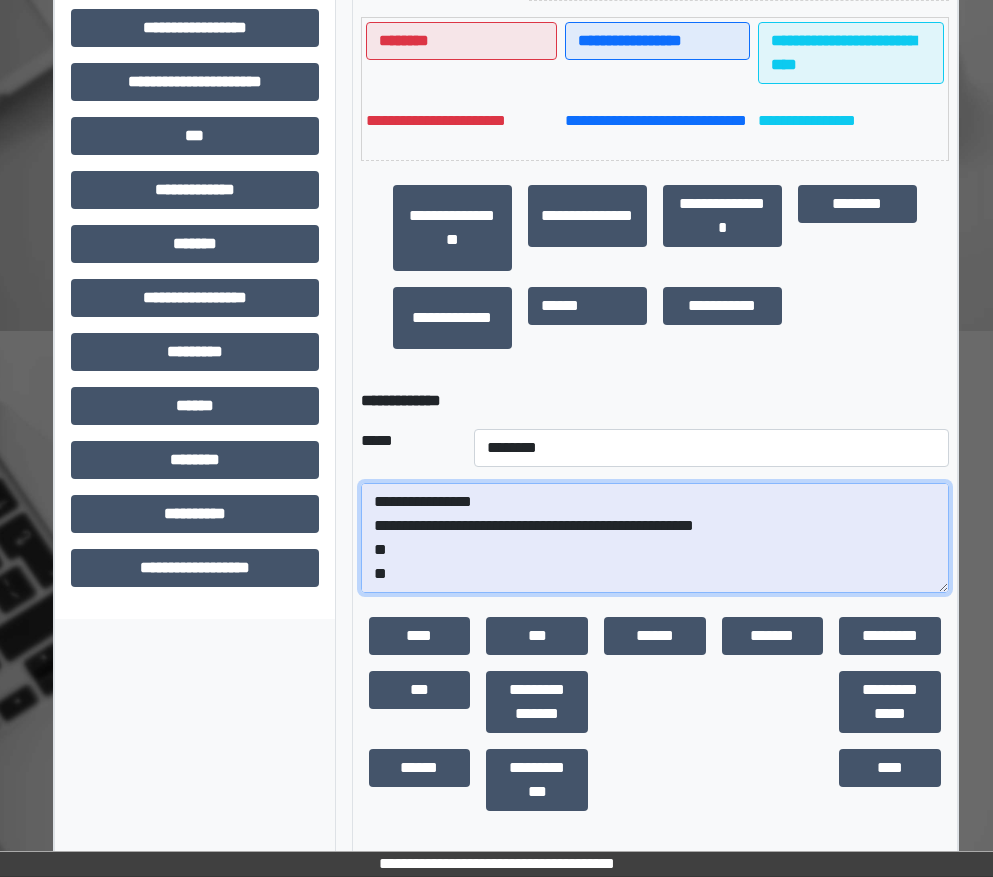 click on "**********" at bounding box center [655, 538] 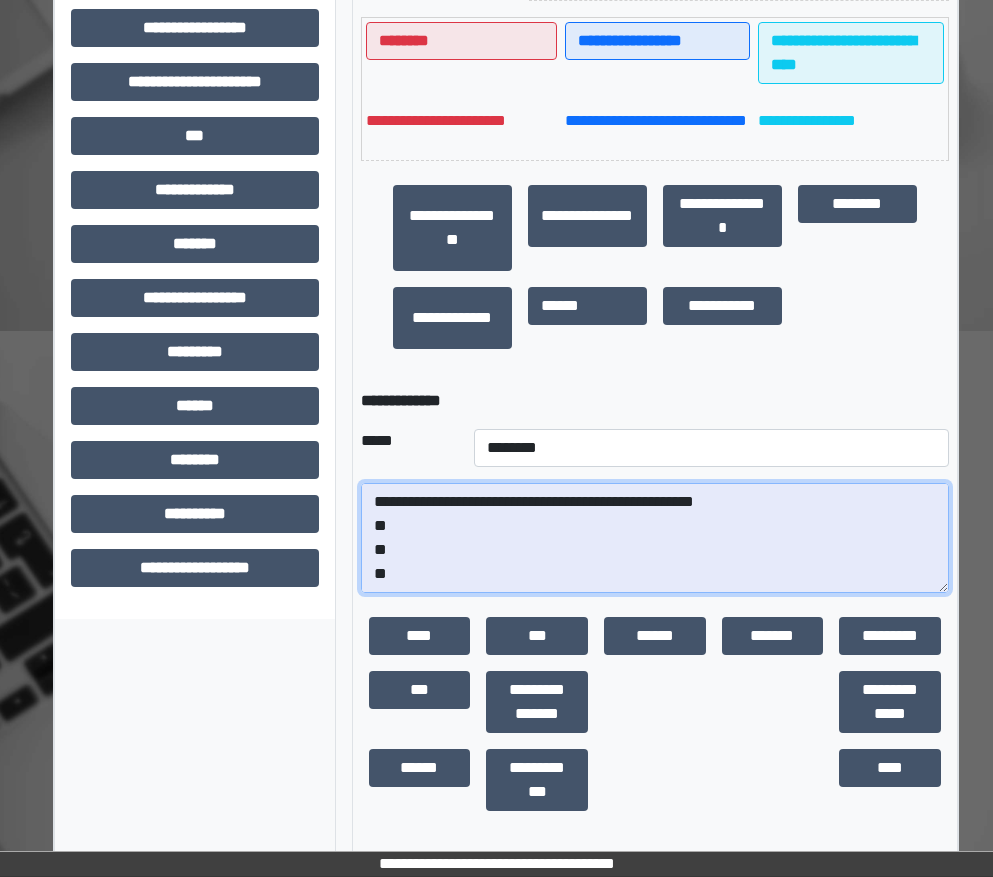 click on "**********" at bounding box center (655, 538) 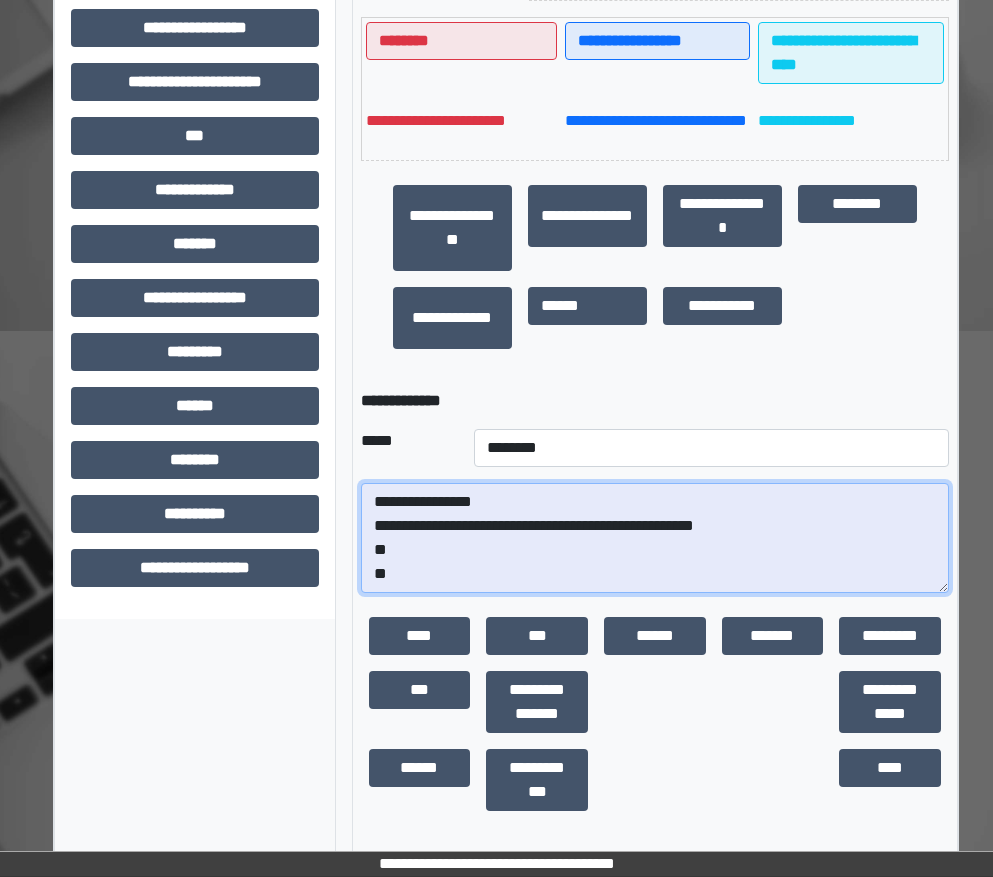 scroll, scrollTop: 0, scrollLeft: 0, axis: both 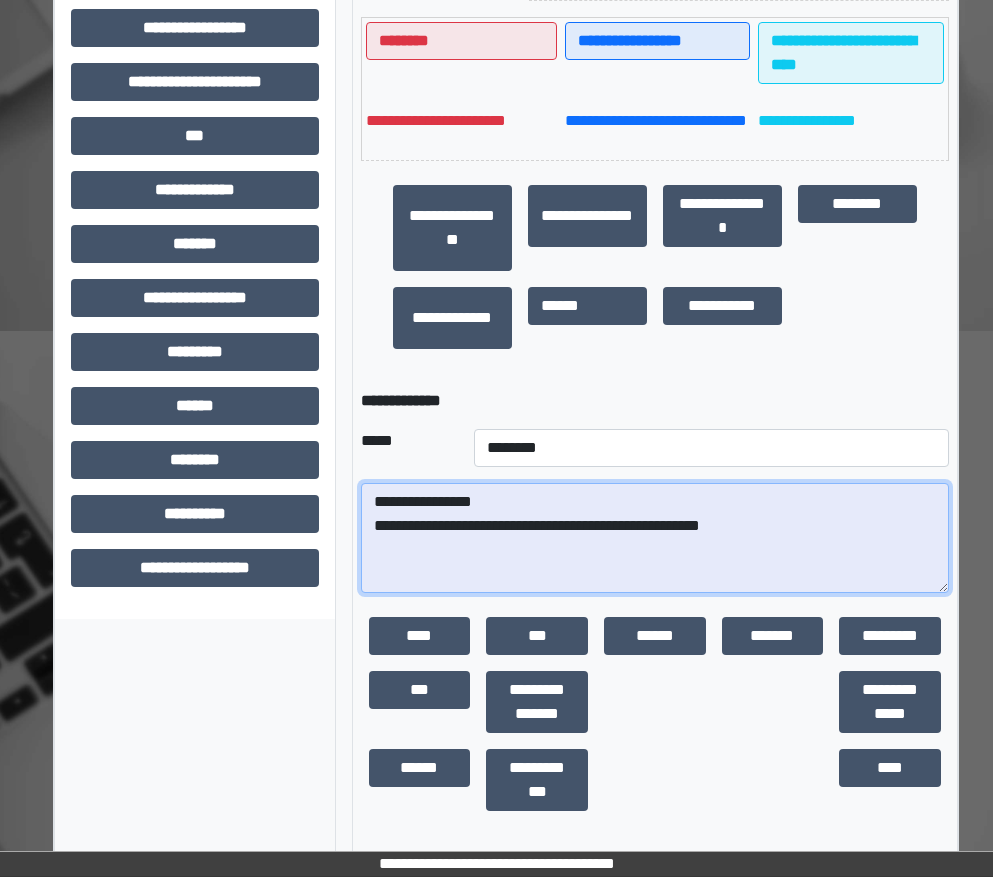 paste on "**********" 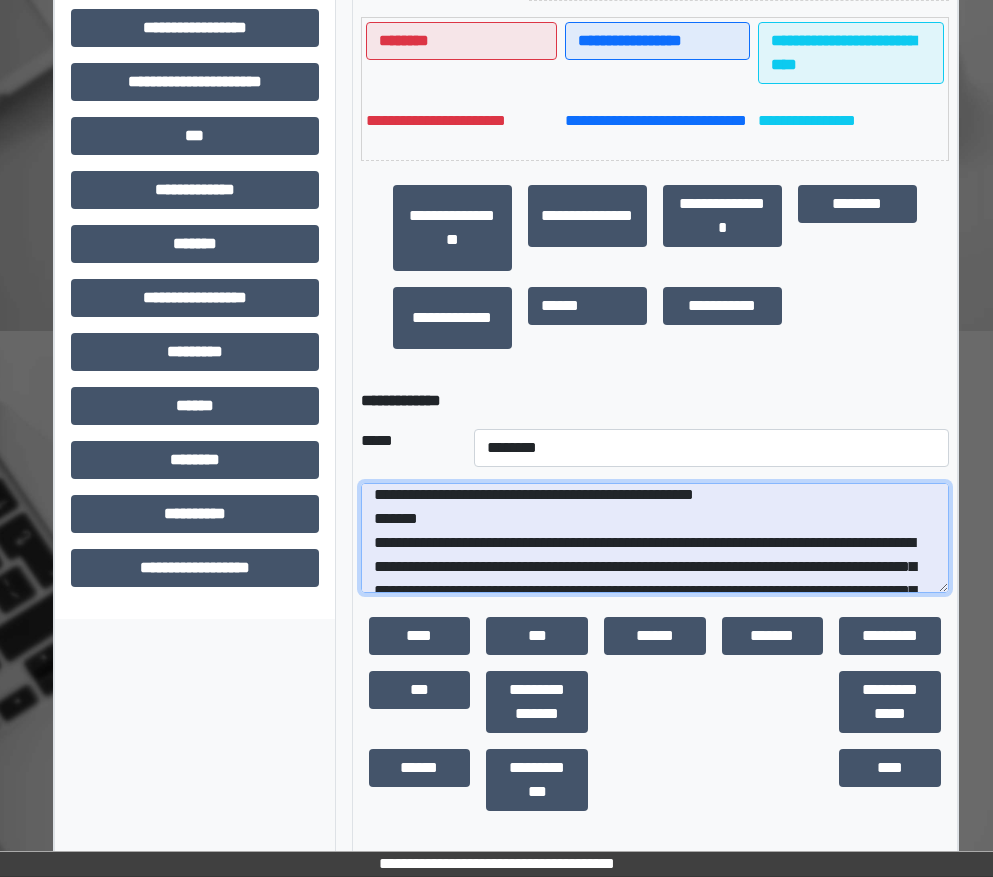 scroll, scrollTop: 7, scrollLeft: 0, axis: vertical 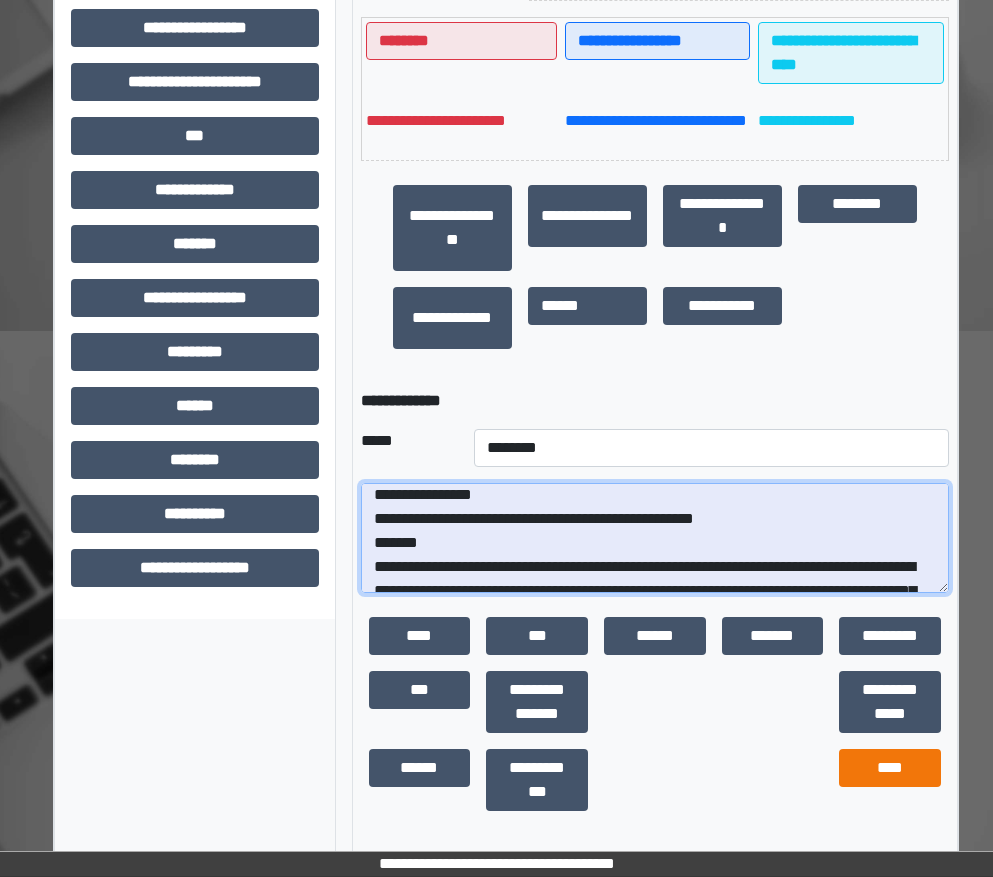 type on "**********" 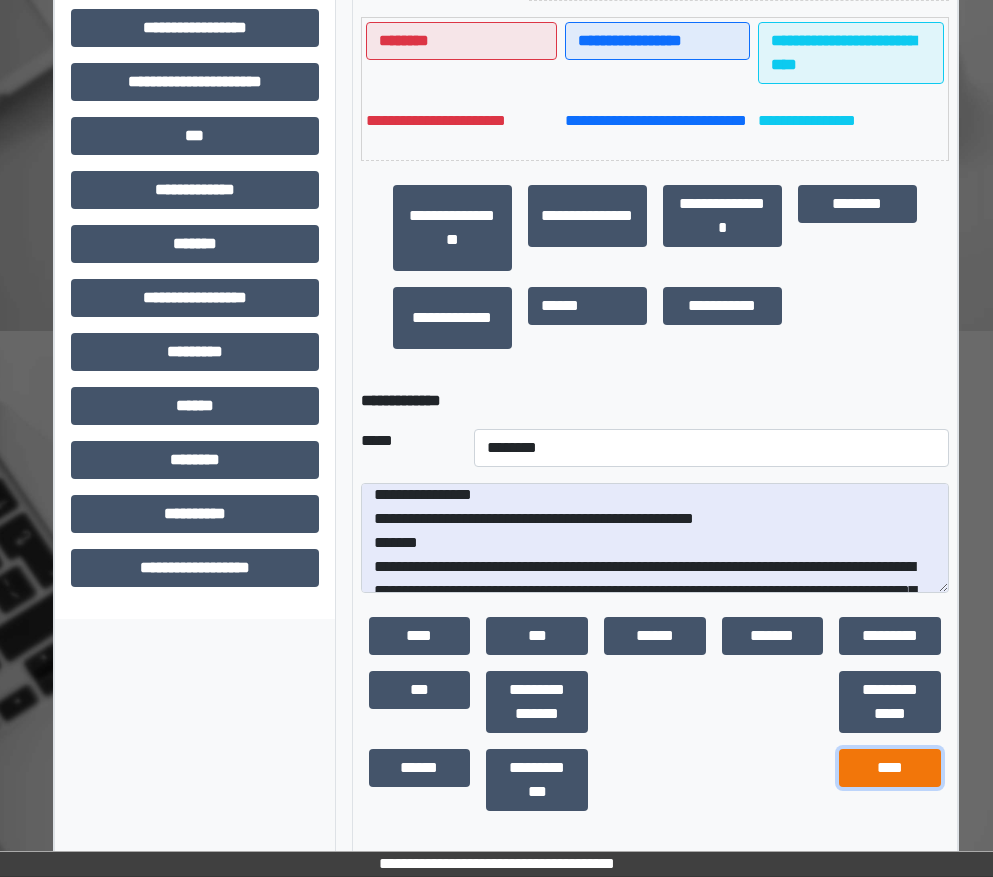 click on "****" at bounding box center (890, 768) 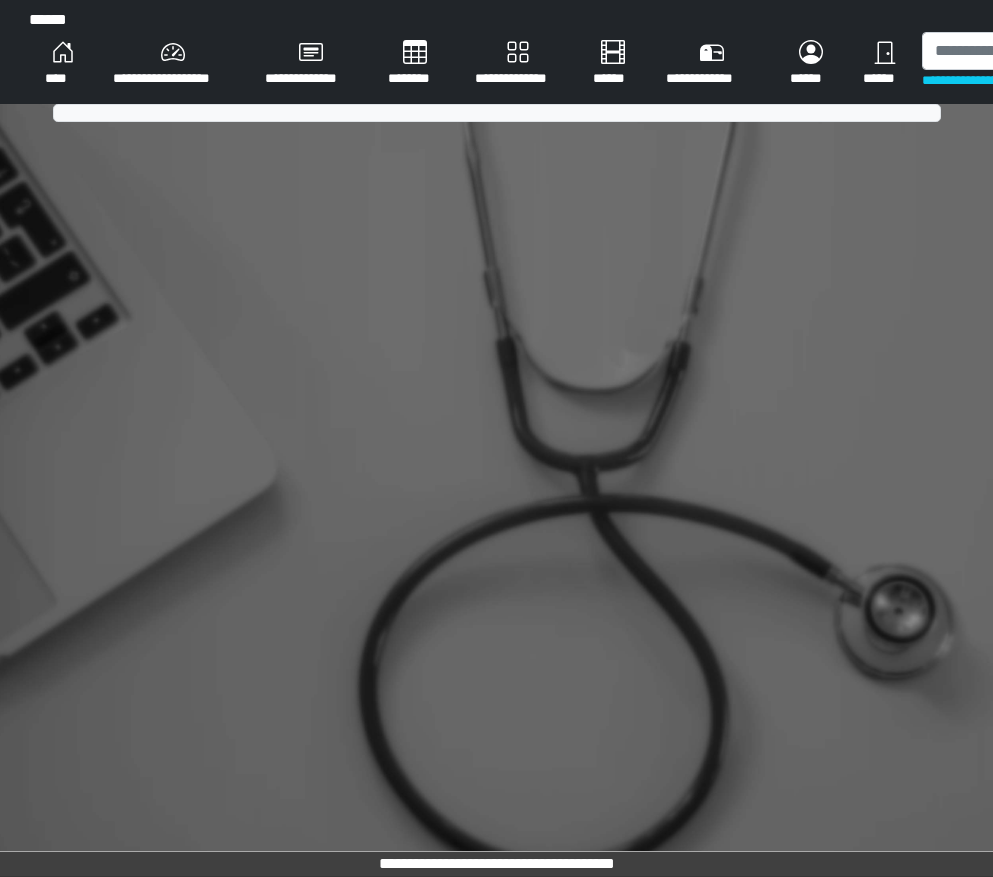 scroll, scrollTop: 0, scrollLeft: 0, axis: both 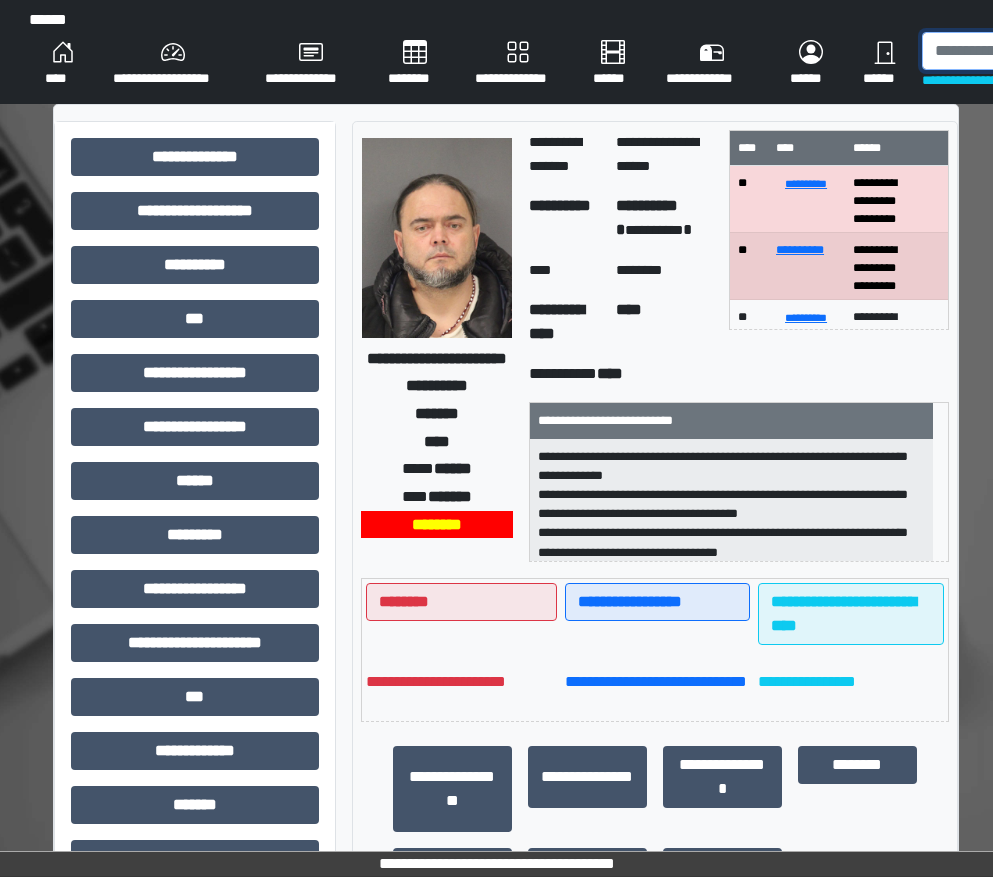 click at bounding box center [1025, 51] 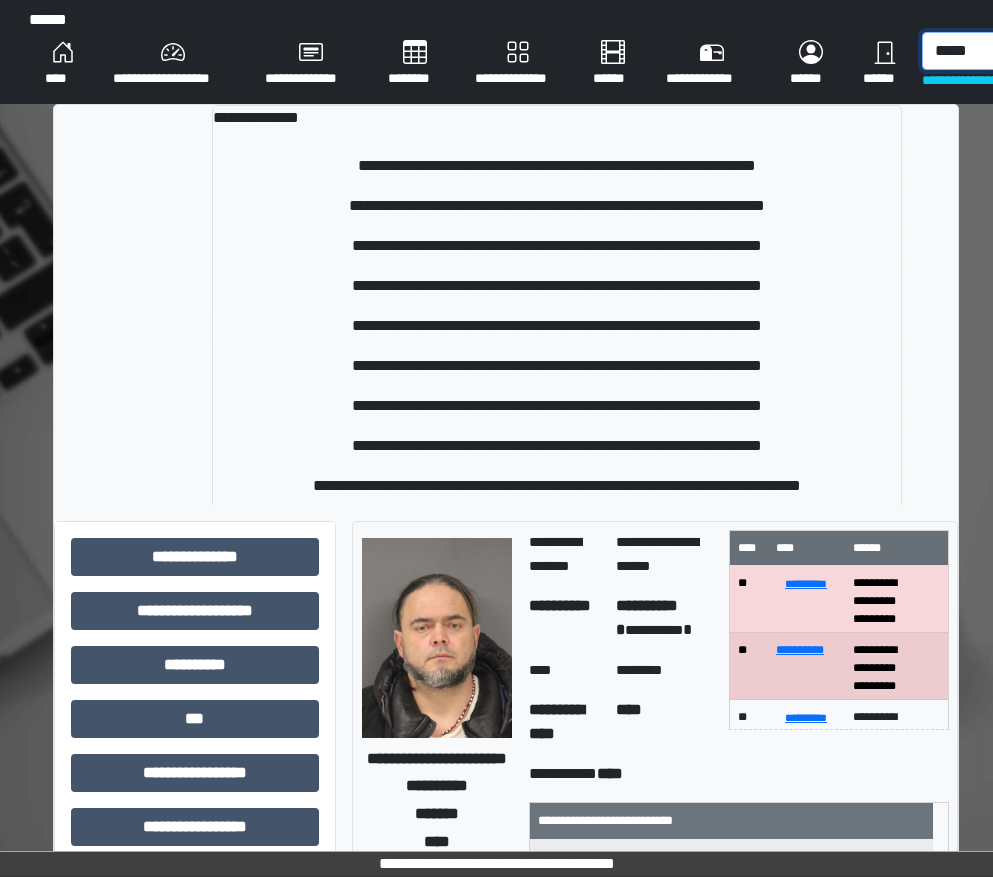 type on "*****" 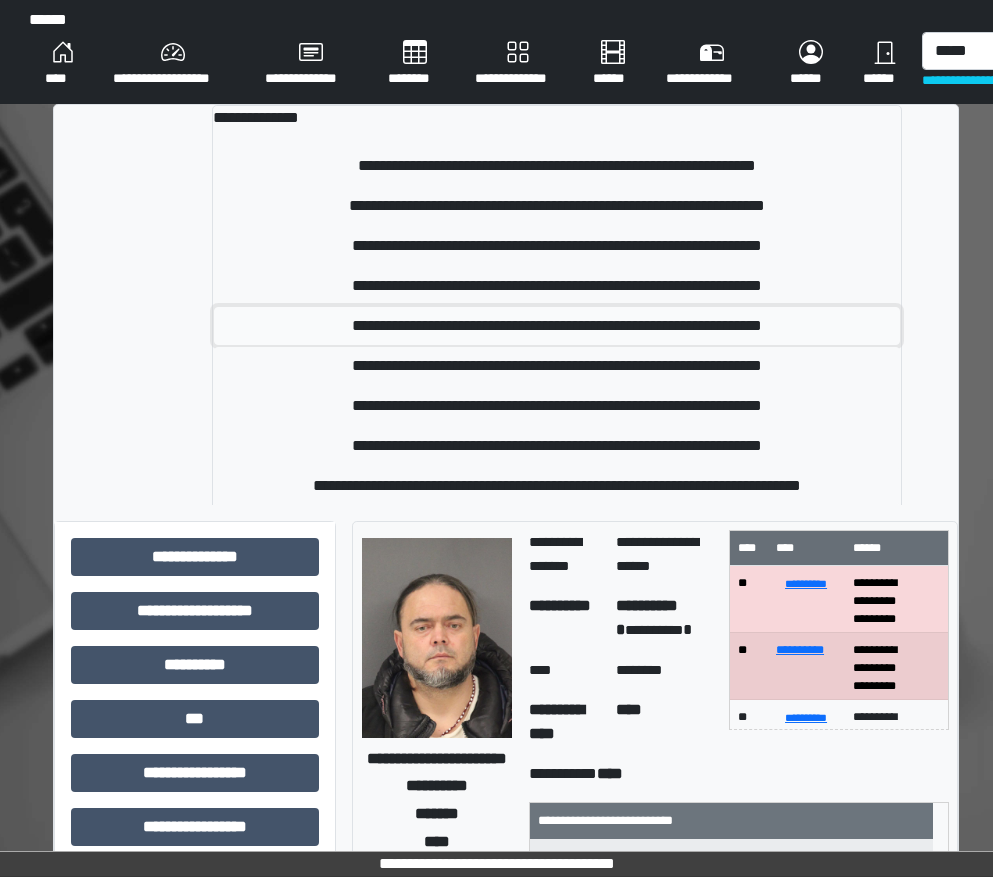 click on "**********" at bounding box center [557, 326] 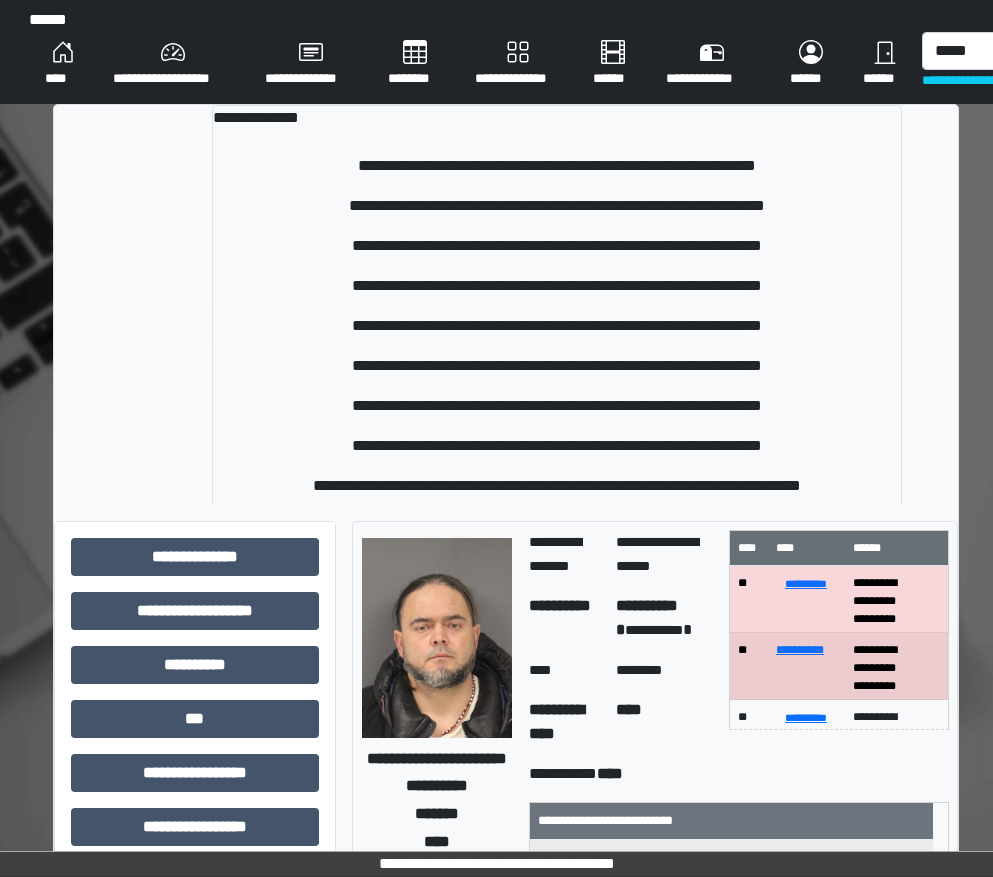 type 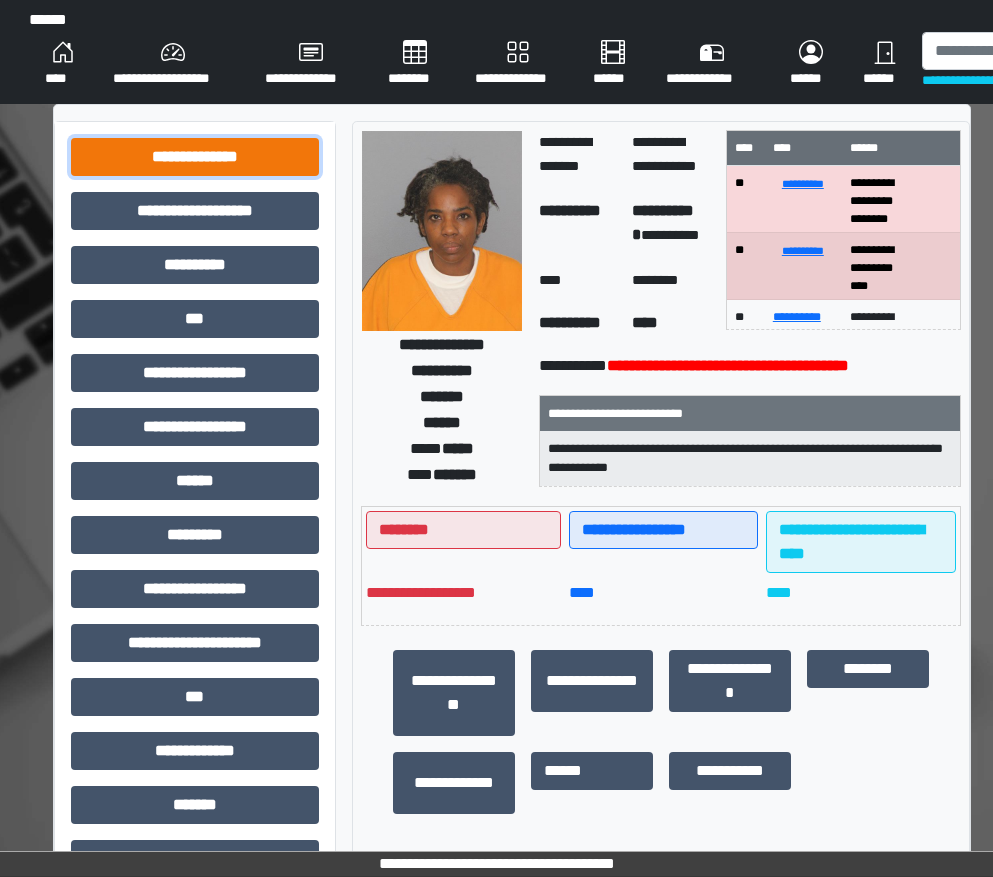 click on "**********" at bounding box center (195, 157) 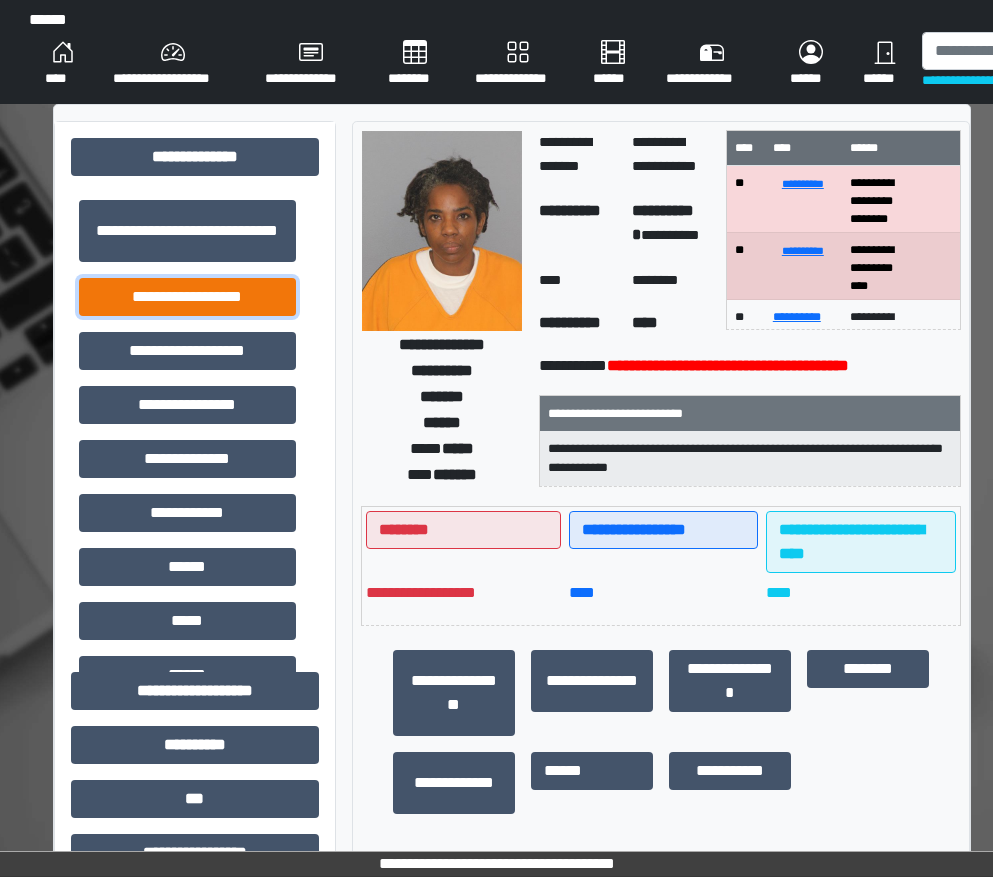 click on "**********" at bounding box center [187, 297] 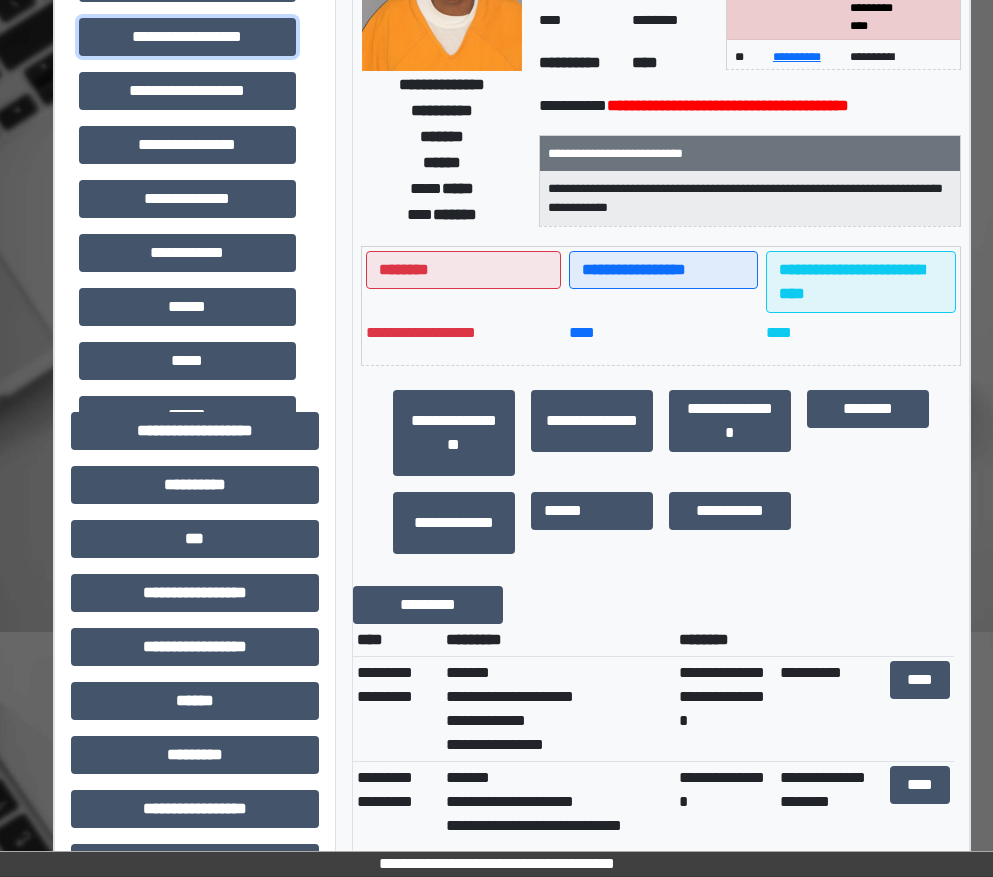 scroll, scrollTop: 0, scrollLeft: 0, axis: both 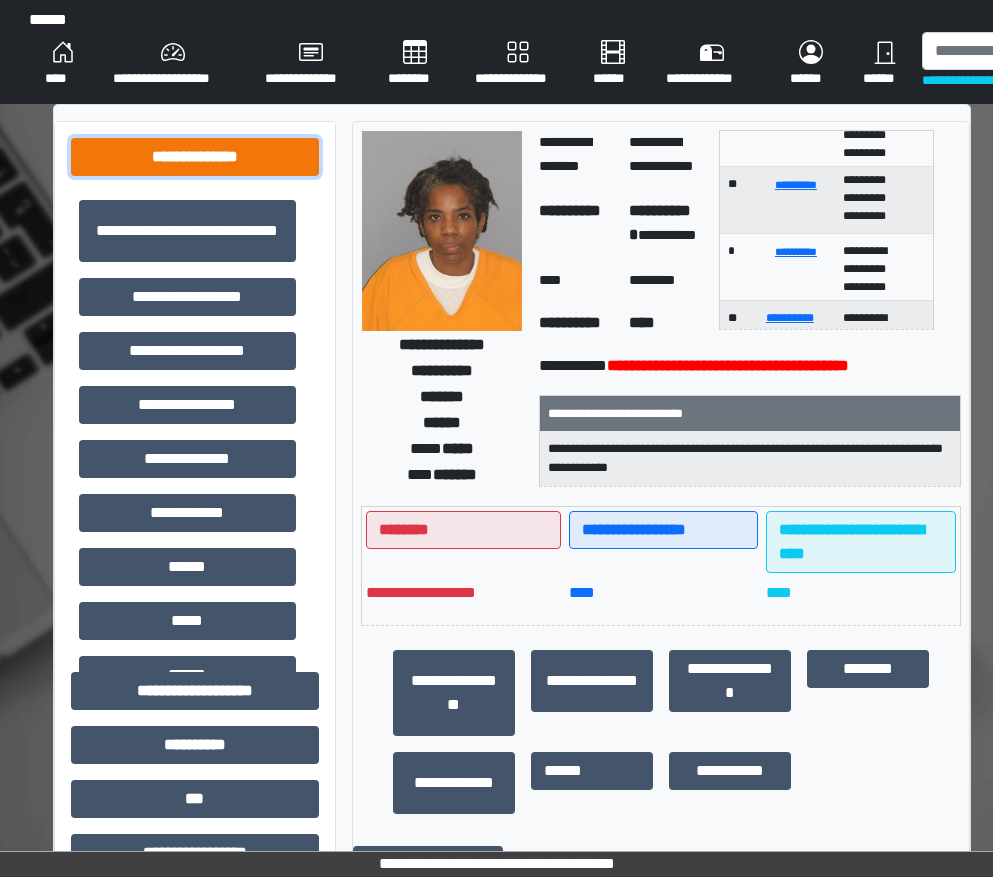 click on "**********" at bounding box center [195, 157] 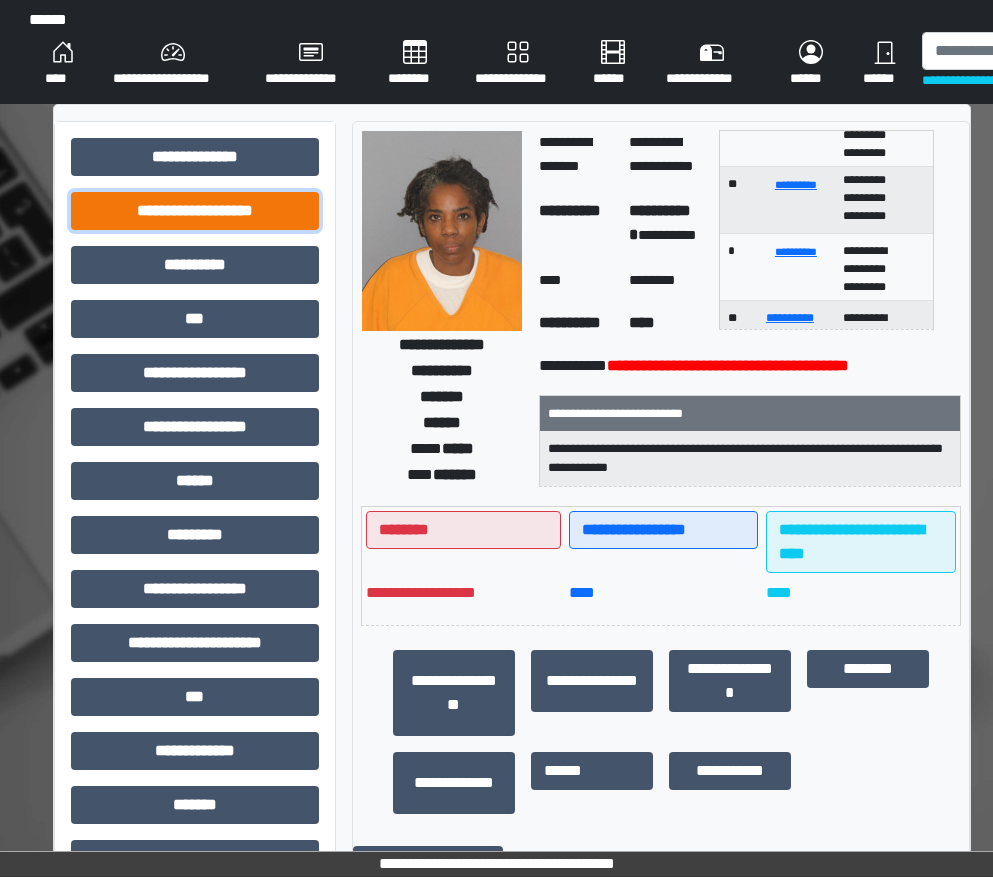 click on "**********" at bounding box center (195, 211) 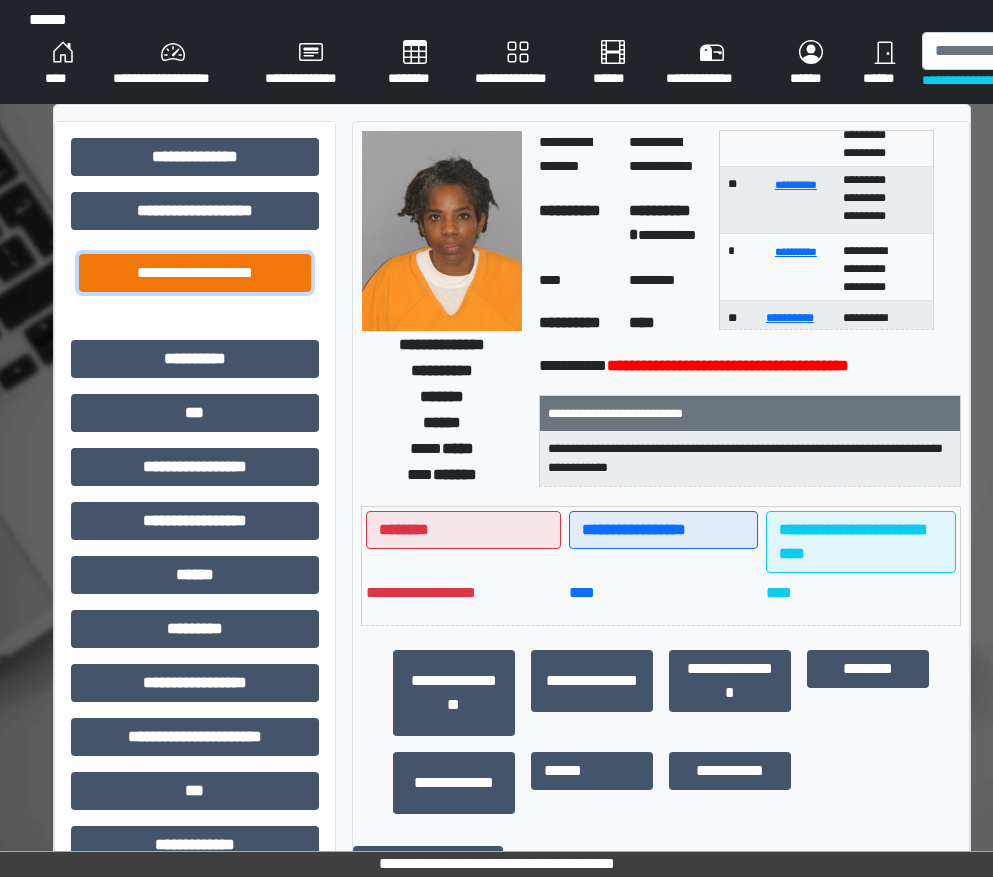 click on "**********" at bounding box center [195, 273] 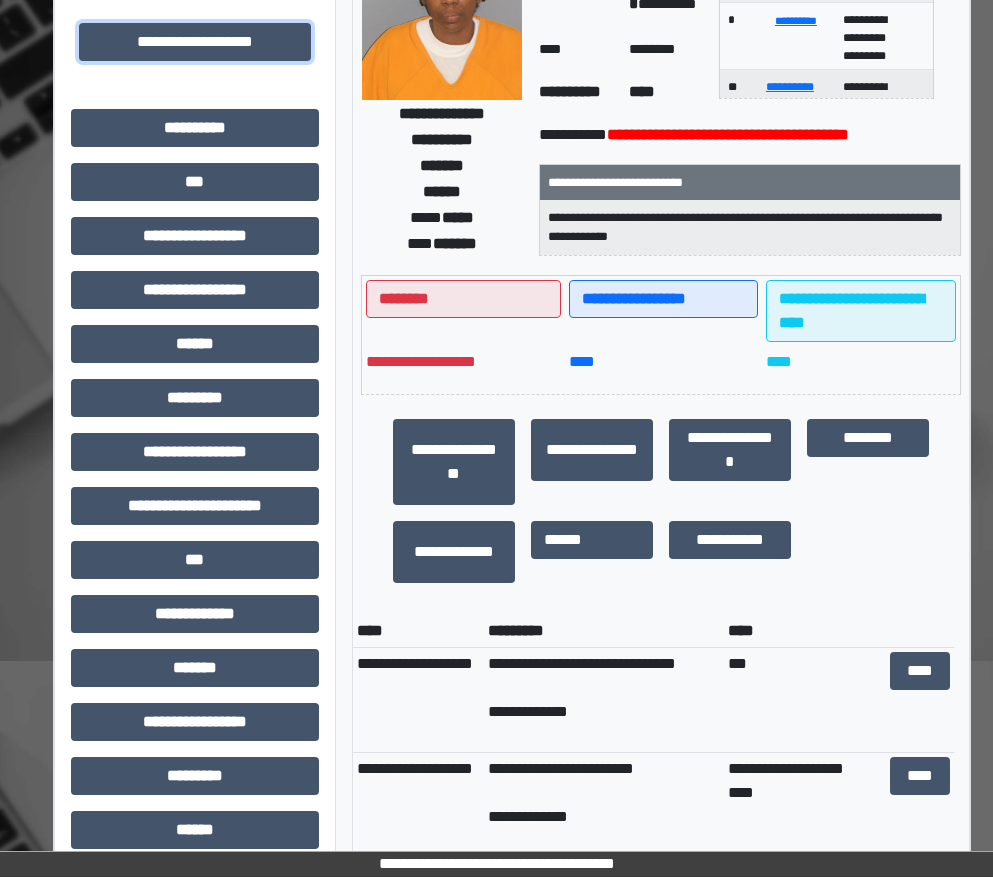scroll, scrollTop: 505, scrollLeft: 0, axis: vertical 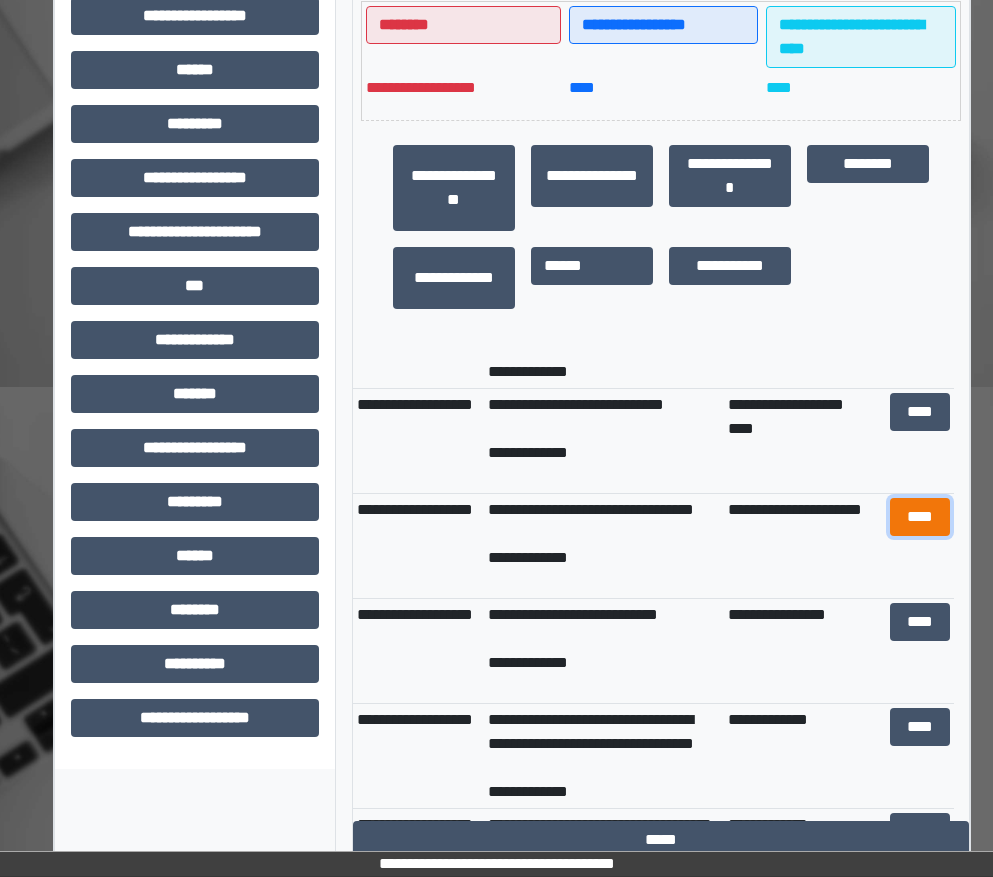 click on "****" at bounding box center [920, 517] 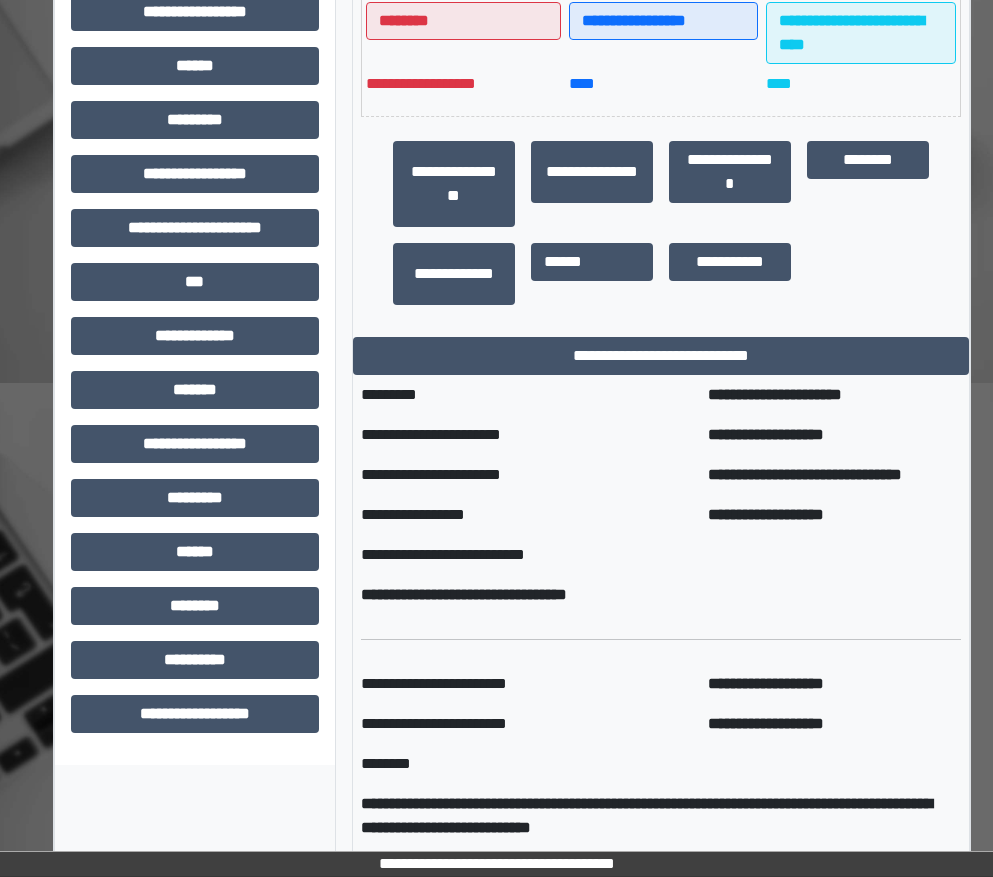 scroll, scrollTop: 514, scrollLeft: 0, axis: vertical 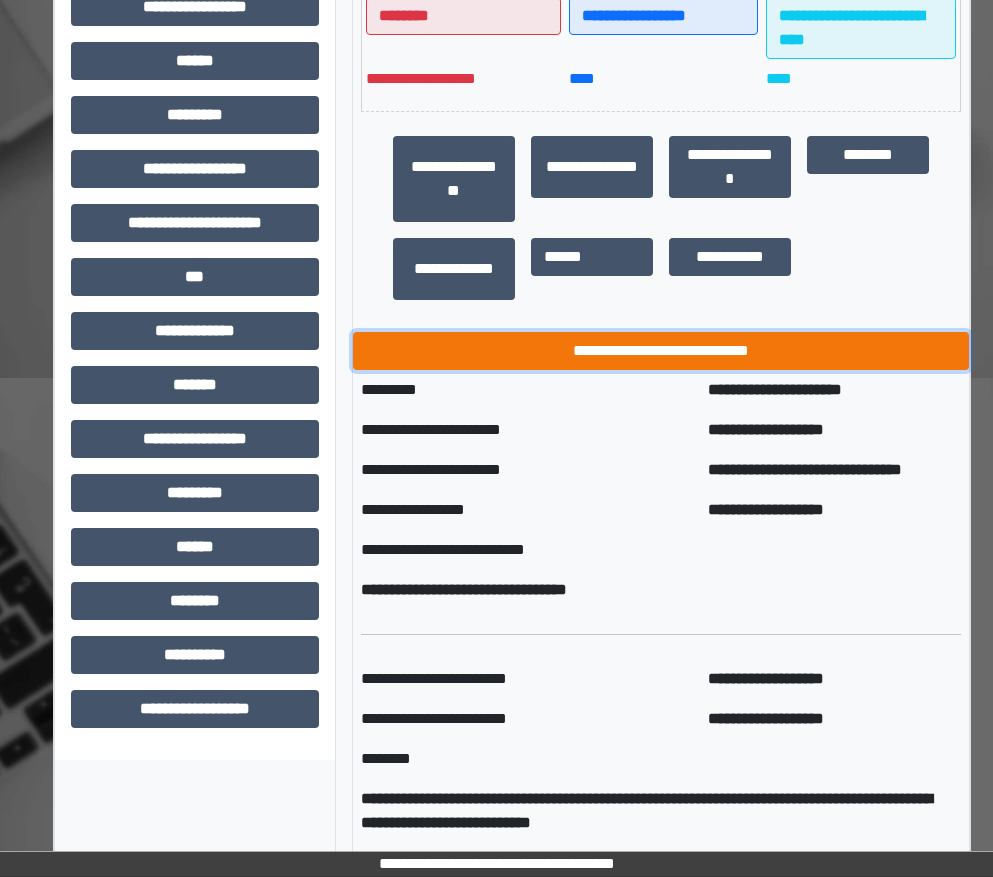 click on "**********" at bounding box center [661, 351] 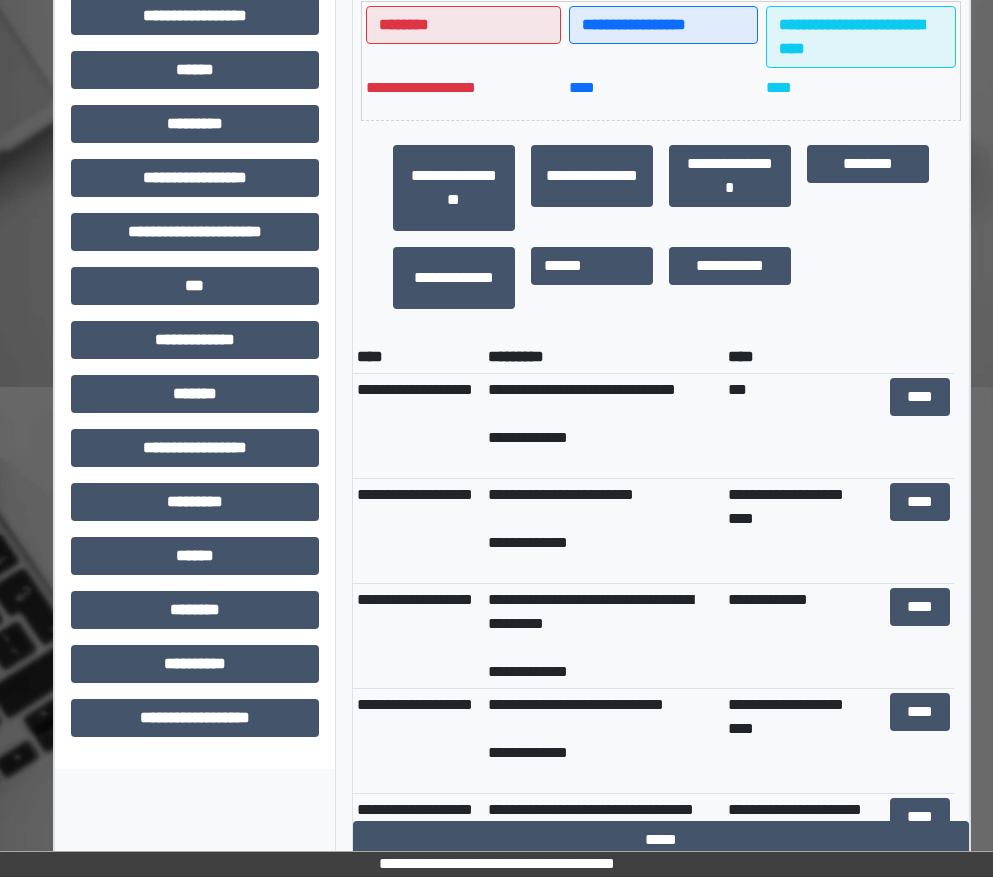 scroll, scrollTop: 505, scrollLeft: 0, axis: vertical 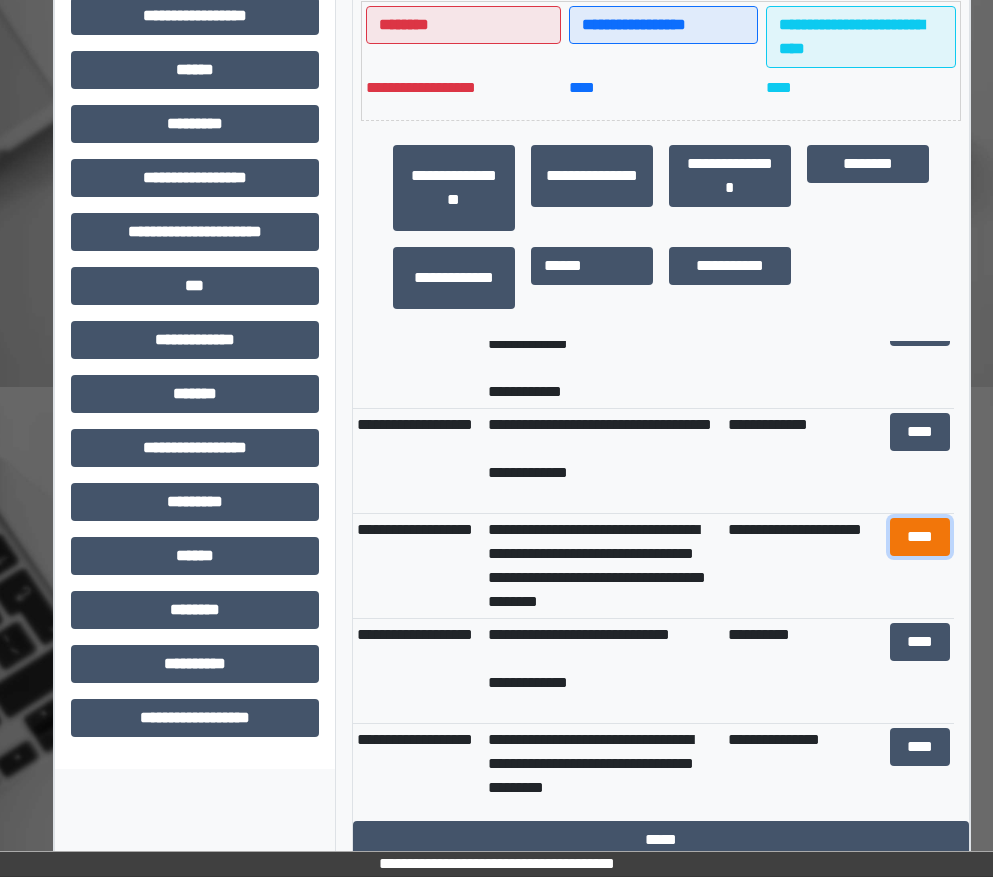 click on "****" at bounding box center [920, 537] 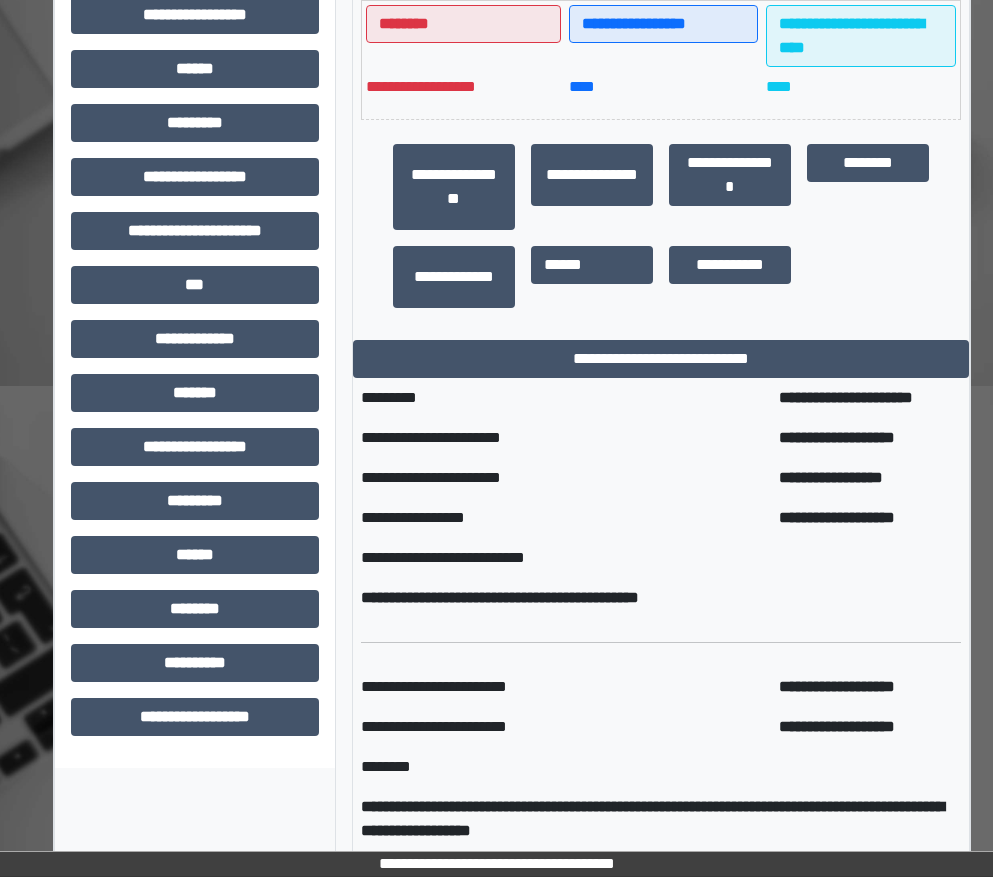 scroll, scrollTop: 514, scrollLeft: 0, axis: vertical 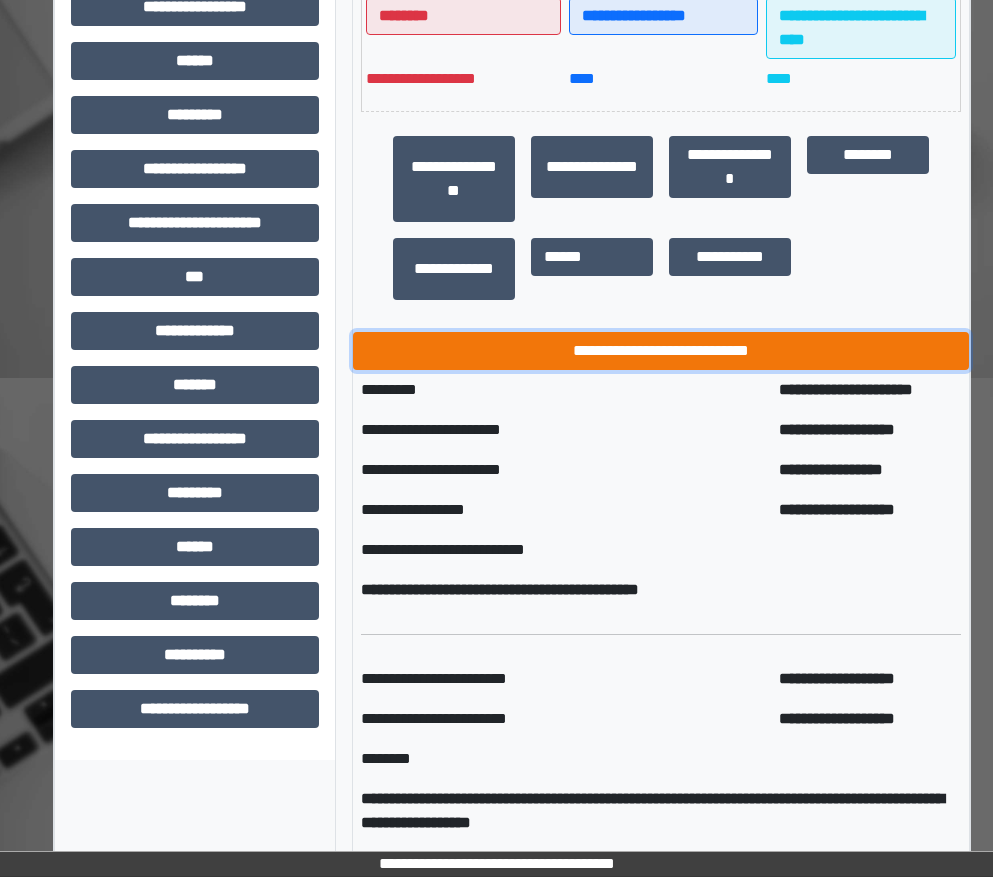 click on "**********" at bounding box center [661, 351] 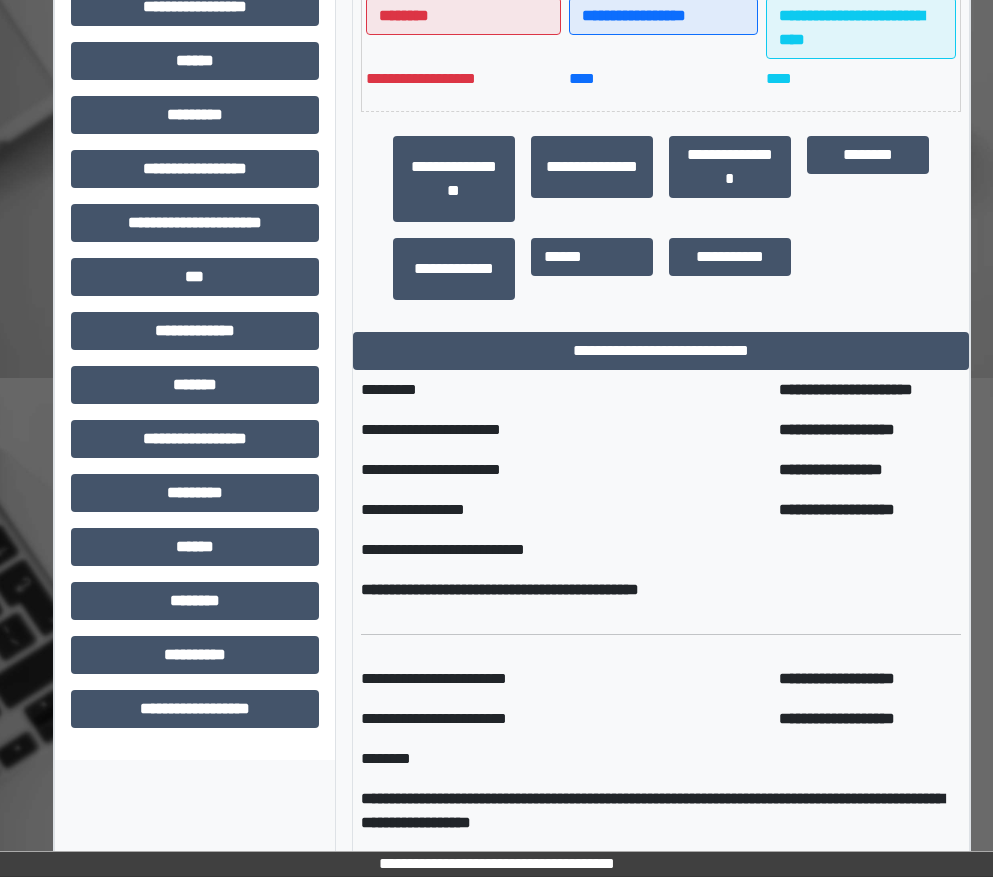 scroll, scrollTop: 505, scrollLeft: 0, axis: vertical 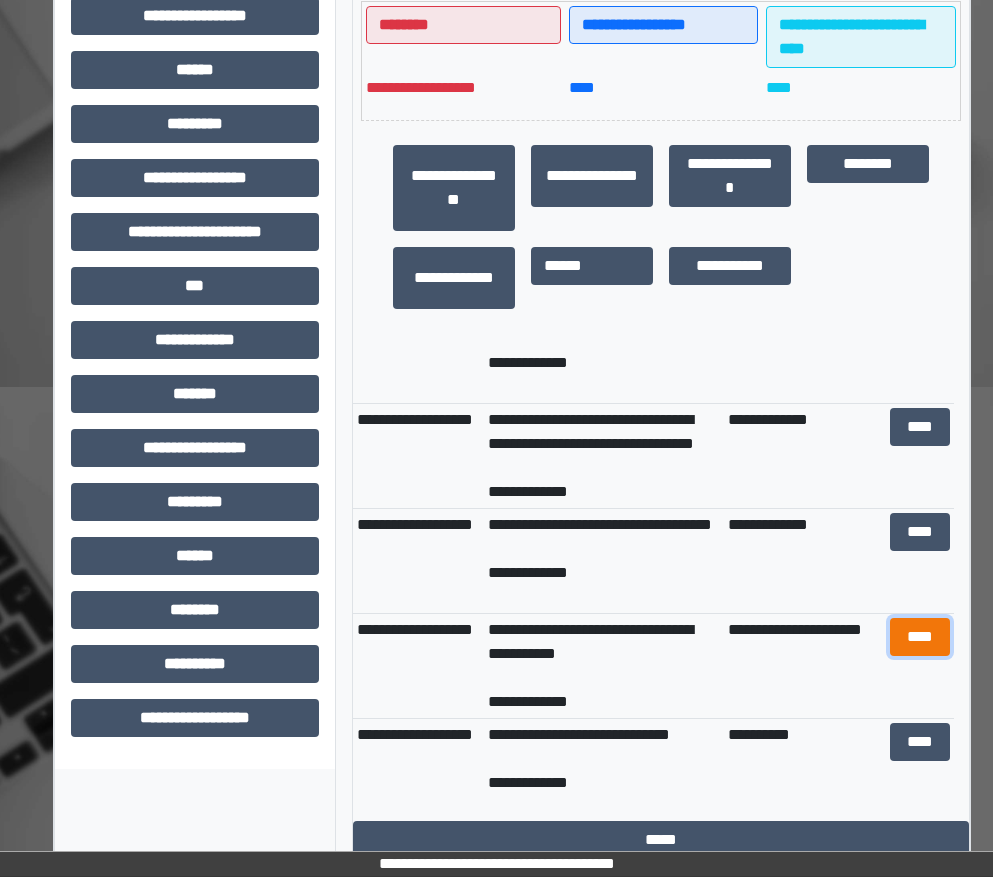 click on "****" at bounding box center [920, 637] 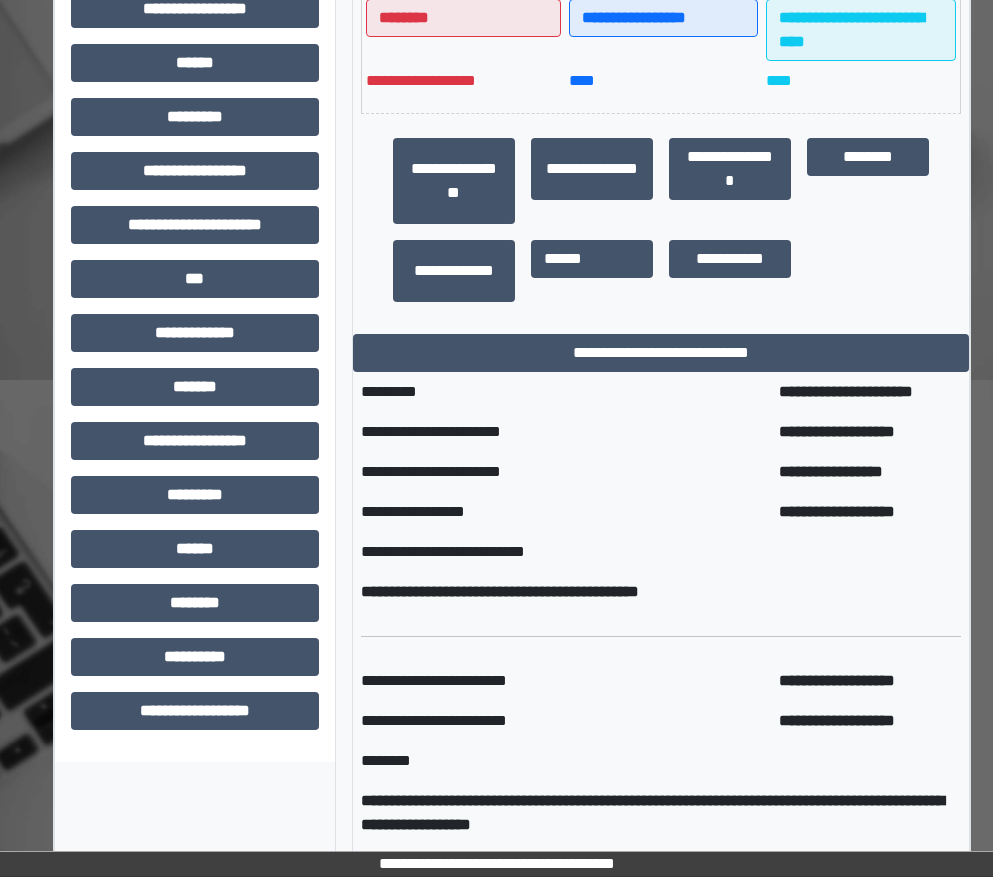 scroll, scrollTop: 514, scrollLeft: 0, axis: vertical 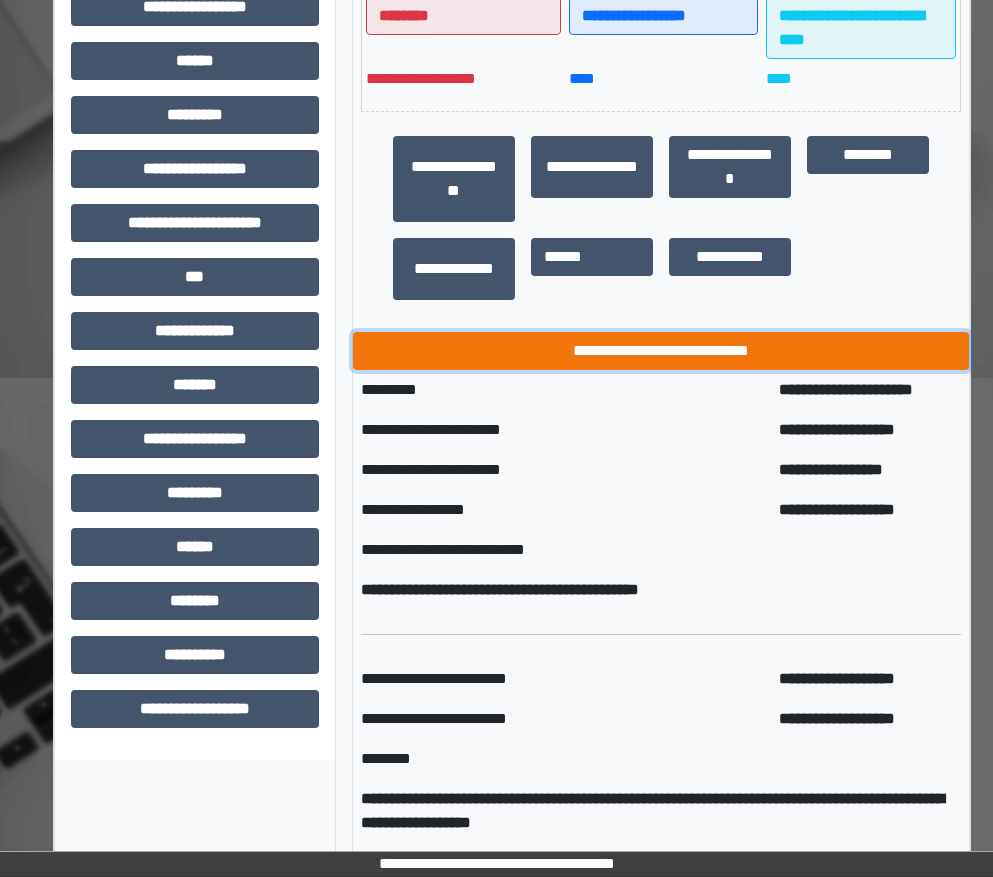 click on "**********" at bounding box center (661, 351) 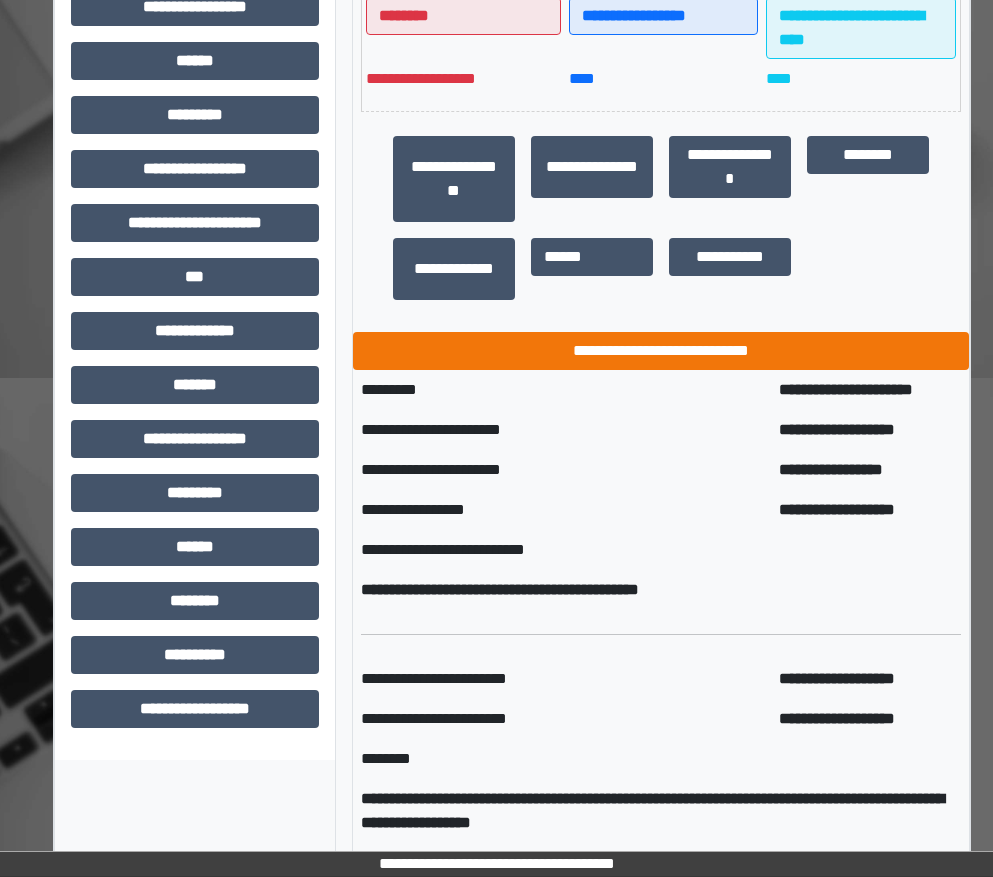 scroll, scrollTop: 505, scrollLeft: 0, axis: vertical 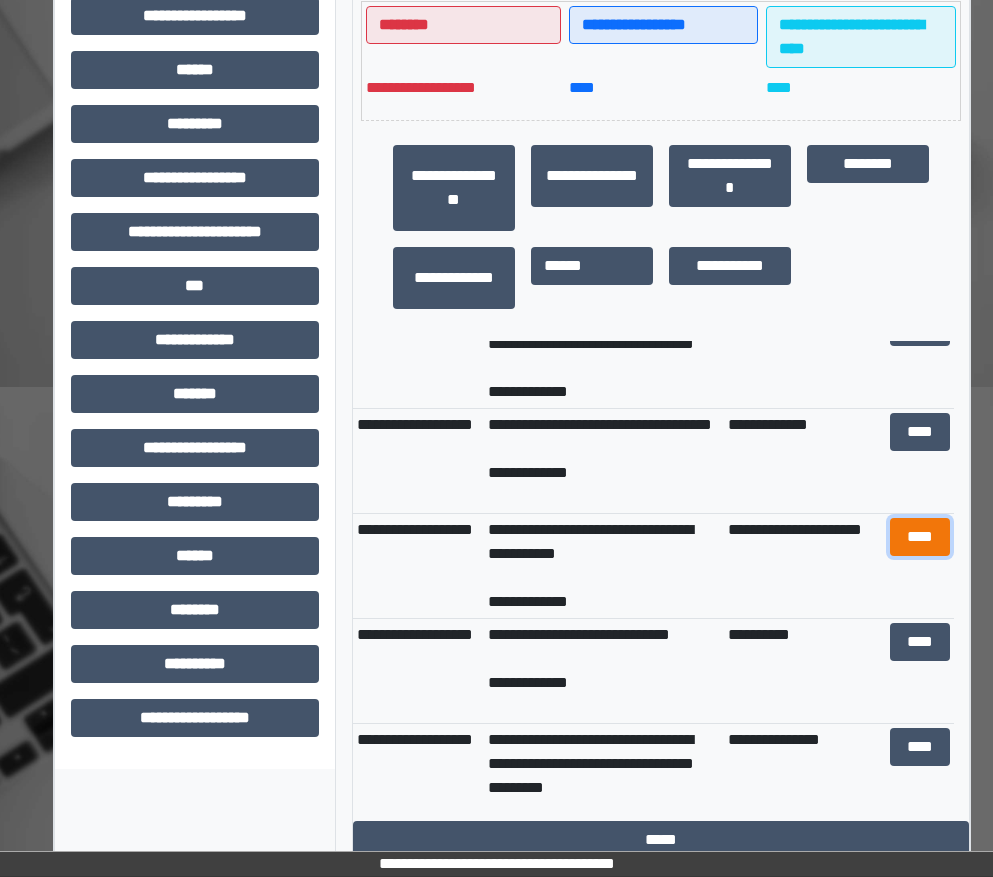 click on "****" at bounding box center [920, 537] 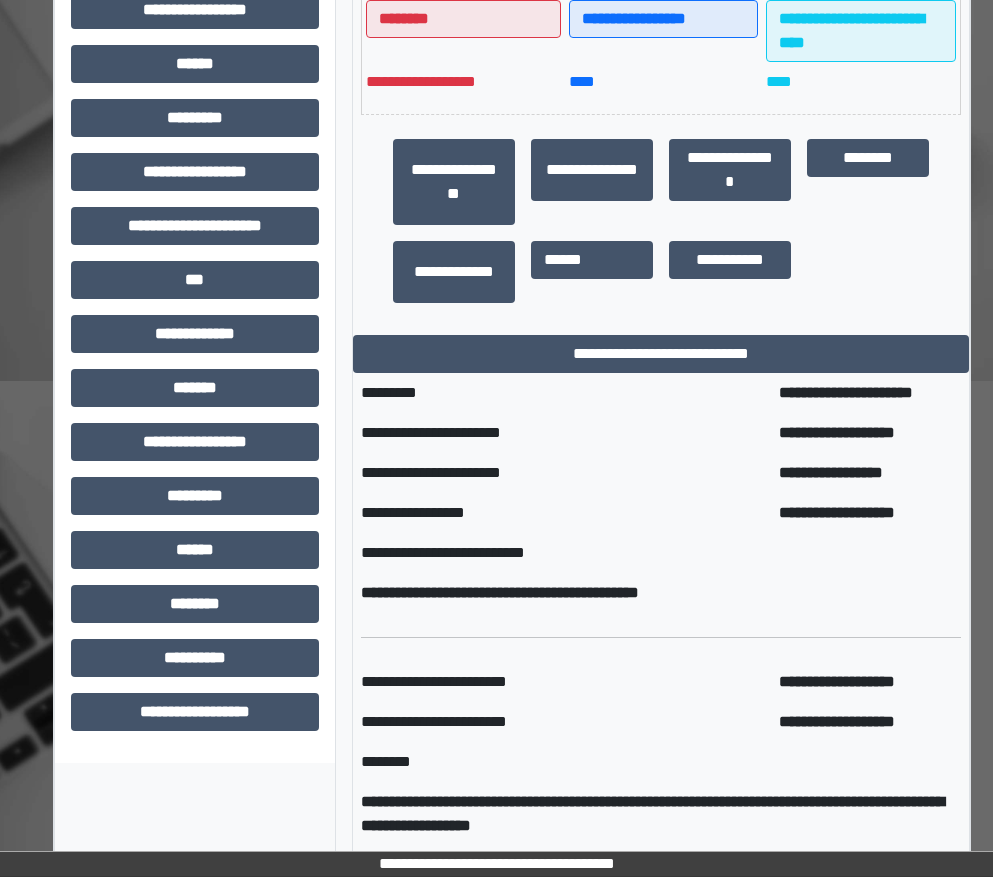 scroll, scrollTop: 514, scrollLeft: 0, axis: vertical 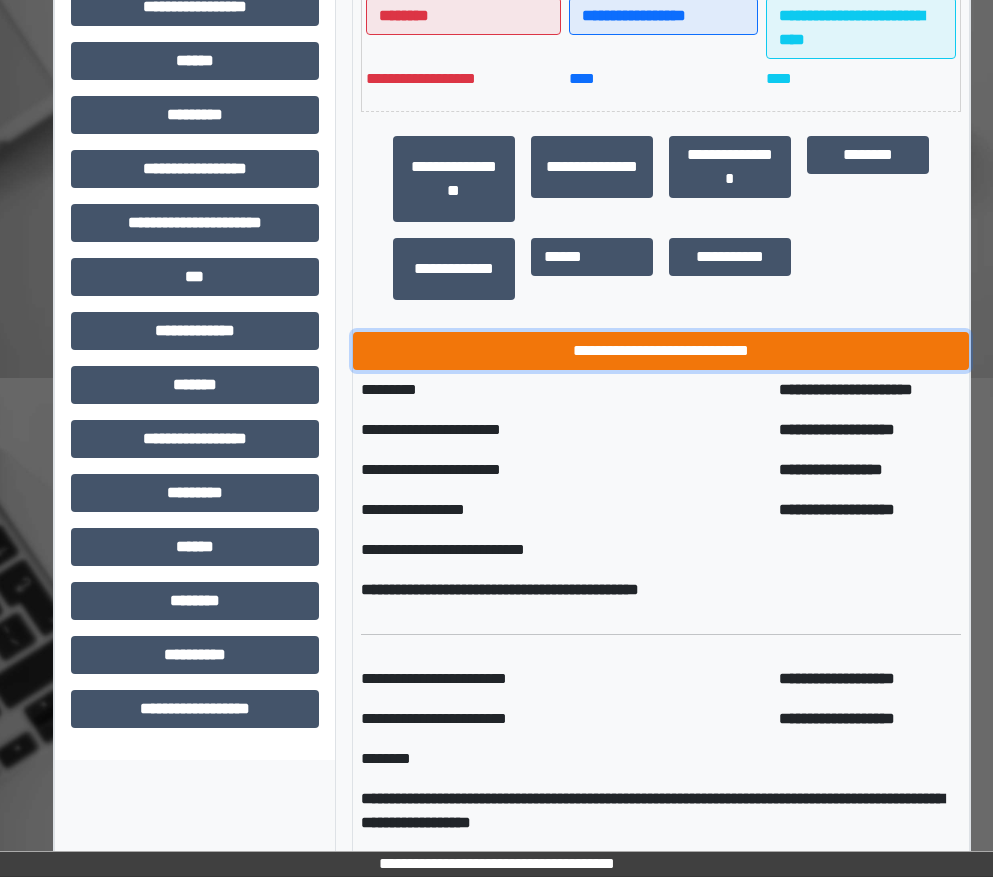 click on "**********" at bounding box center [661, 351] 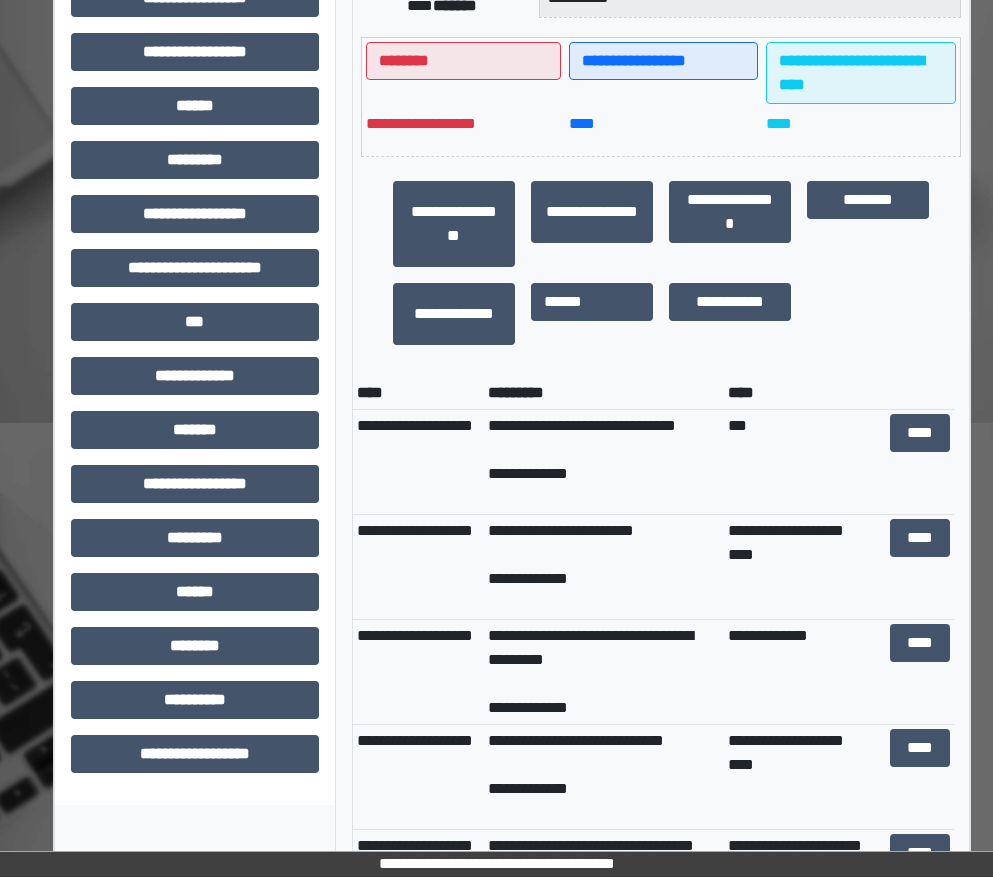 scroll, scrollTop: 505, scrollLeft: 0, axis: vertical 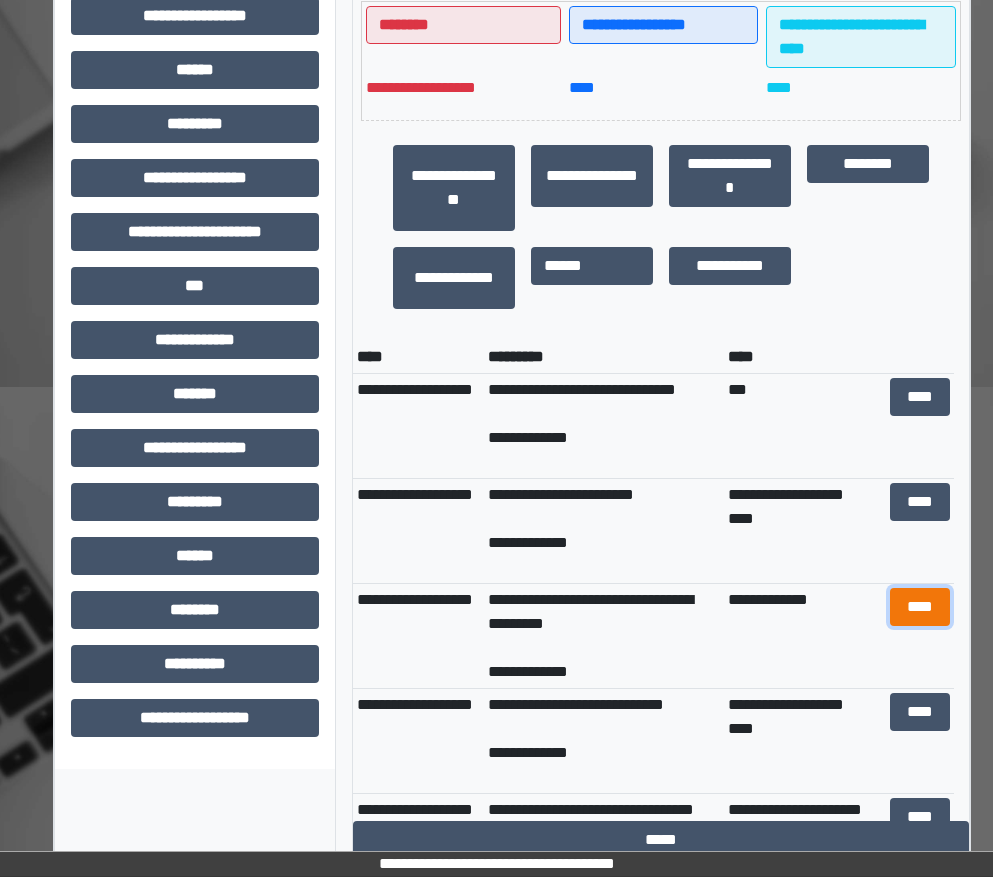 click on "****" at bounding box center (920, 607) 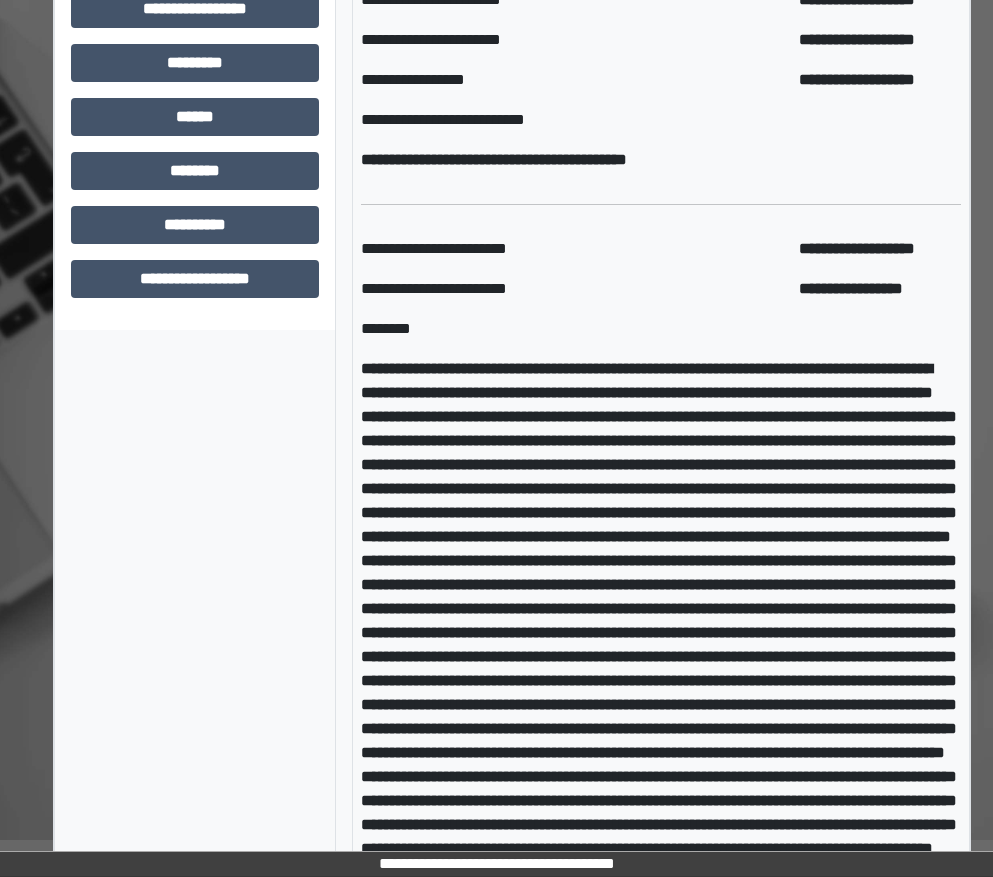 scroll, scrollTop: 1005, scrollLeft: 0, axis: vertical 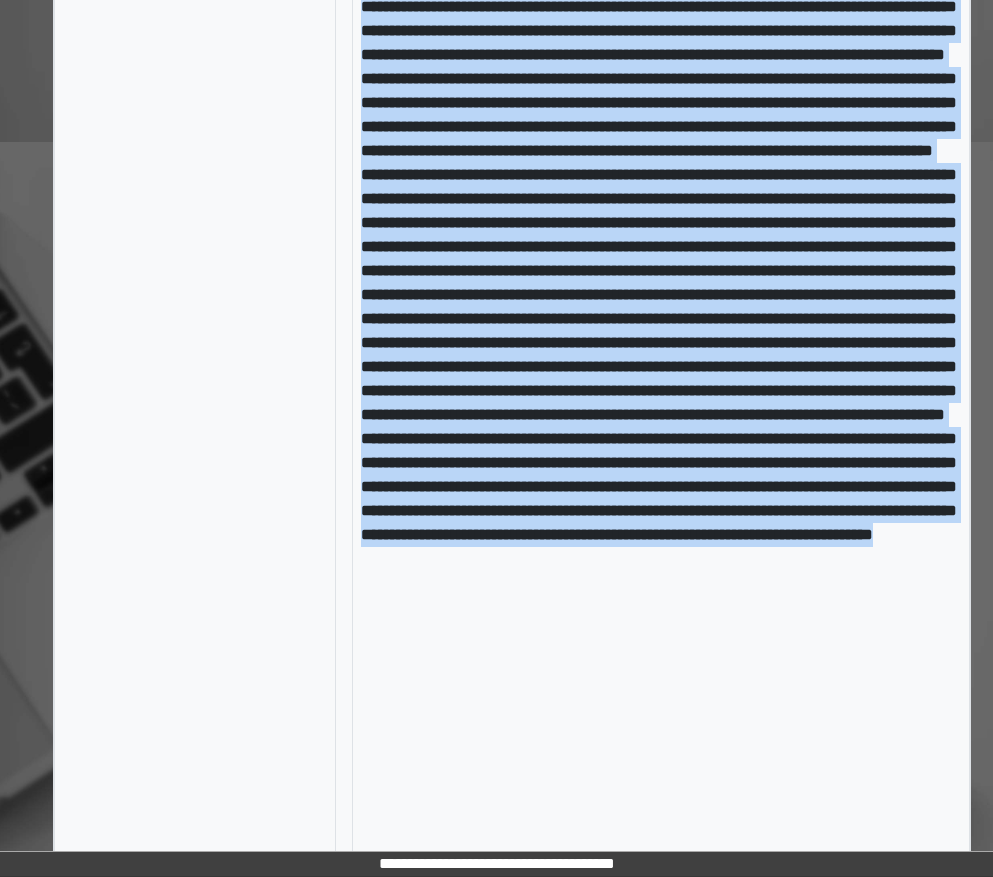 drag, startPoint x: 358, startPoint y: 355, endPoint x: 711, endPoint y: 828, distance: 590.20166 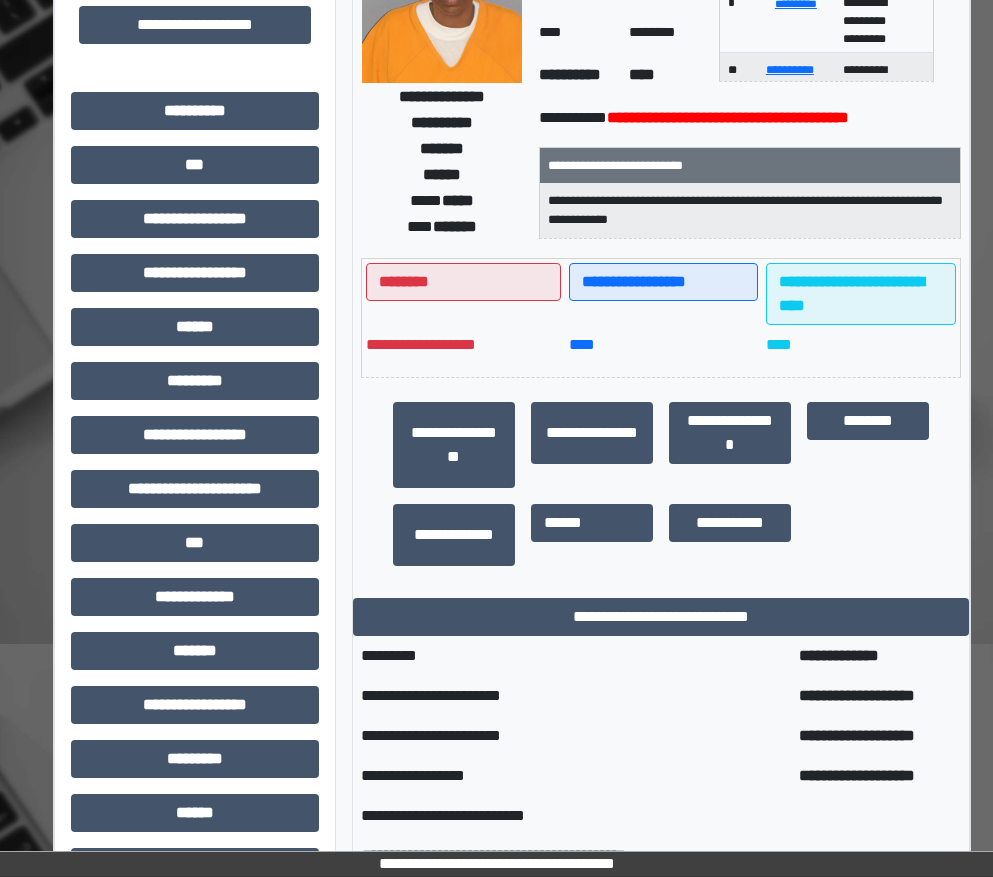 scroll, scrollTop: 142, scrollLeft: 0, axis: vertical 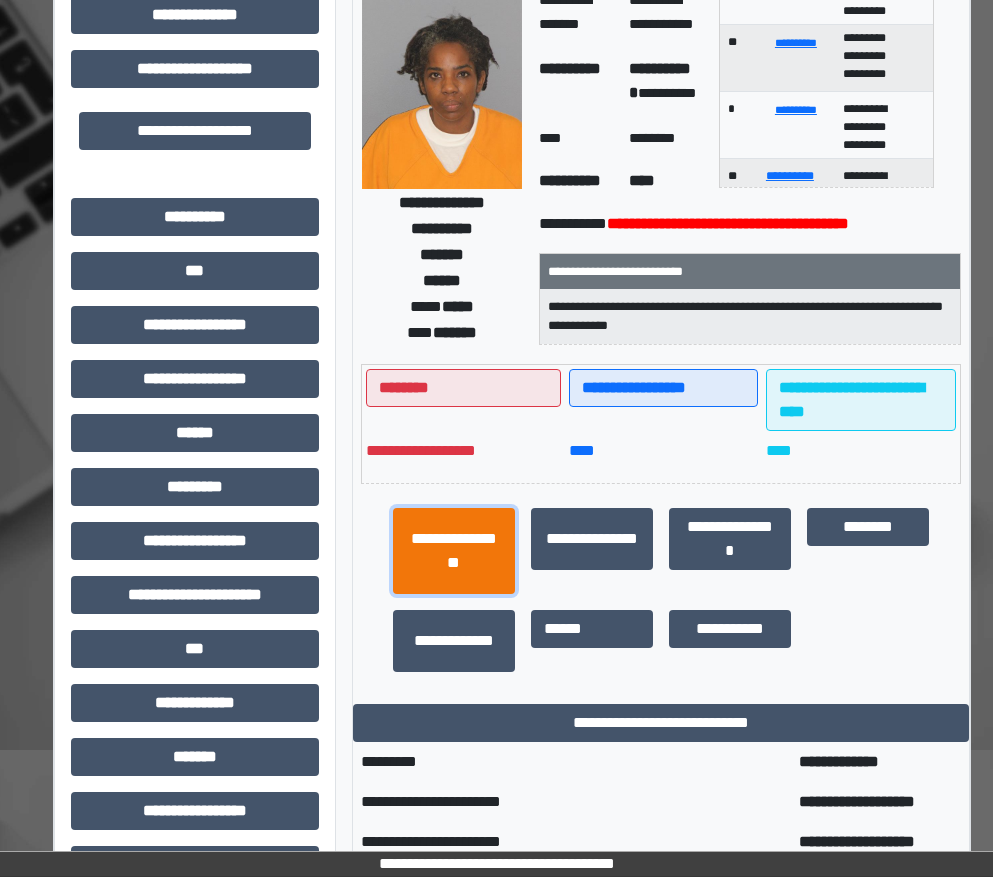 click on "**********" at bounding box center [454, 551] 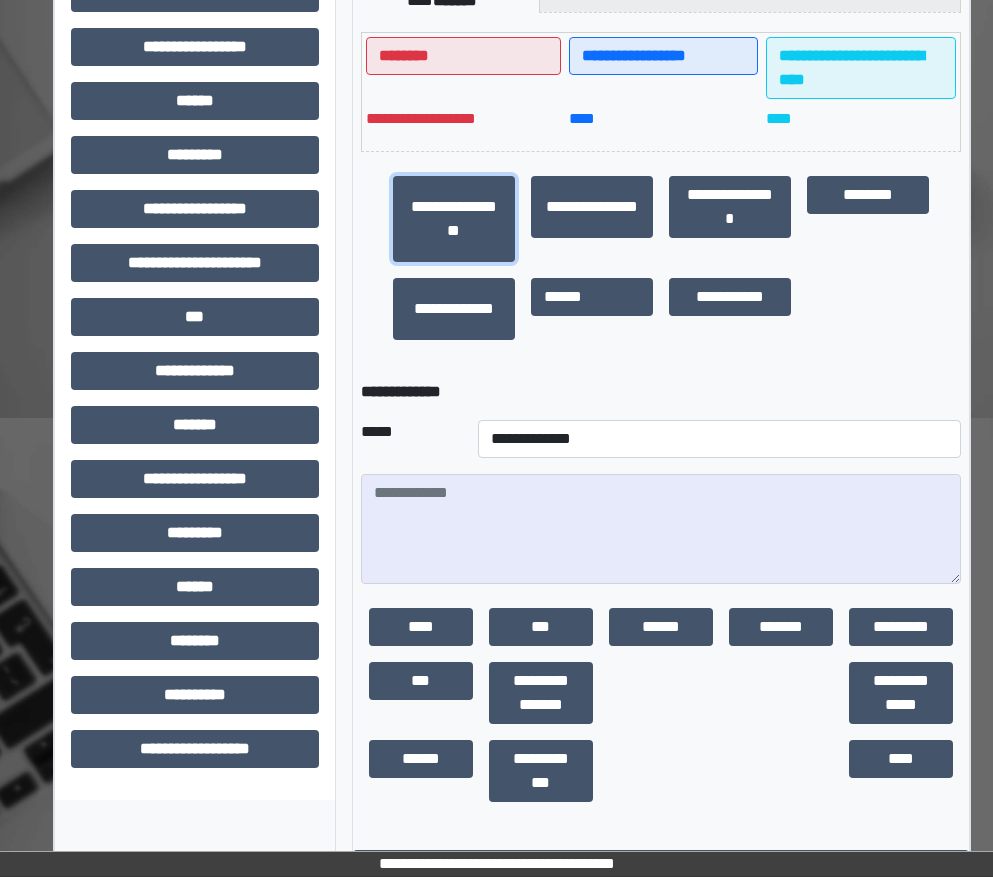 scroll, scrollTop: 642, scrollLeft: 0, axis: vertical 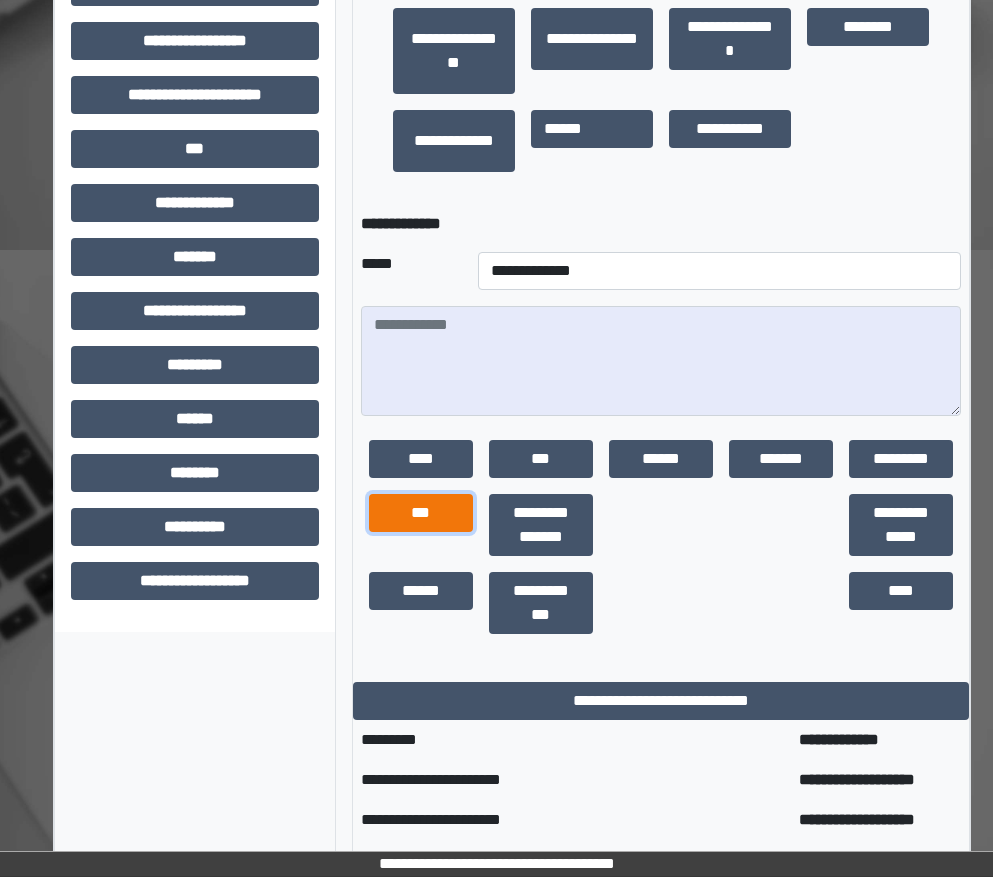 click on "***" at bounding box center (421, 513) 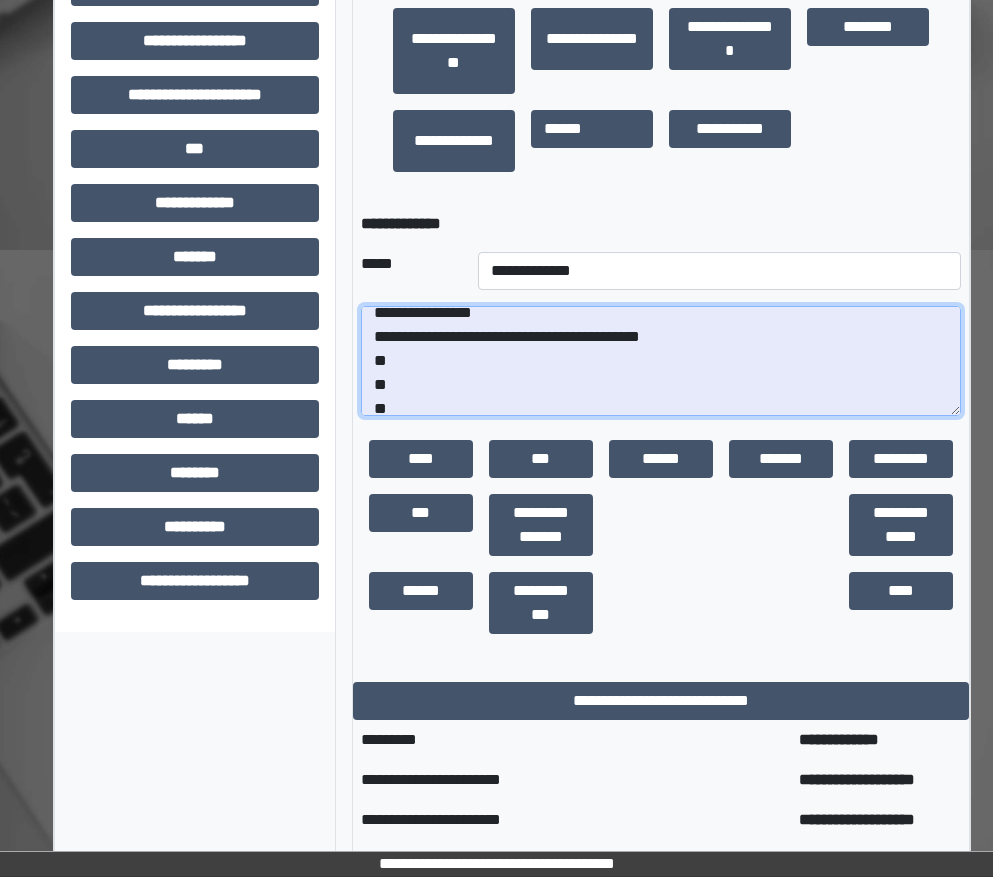 click on "**********" at bounding box center [661, 361] 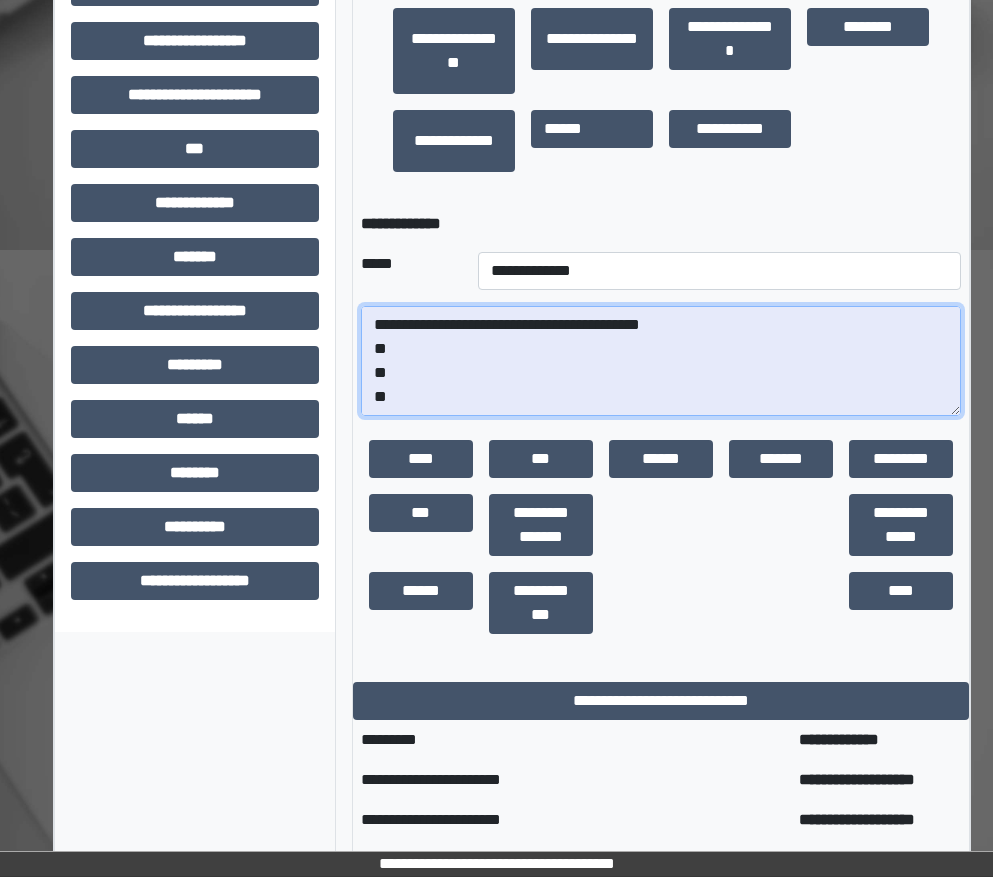 click on "**********" at bounding box center (661, 361) 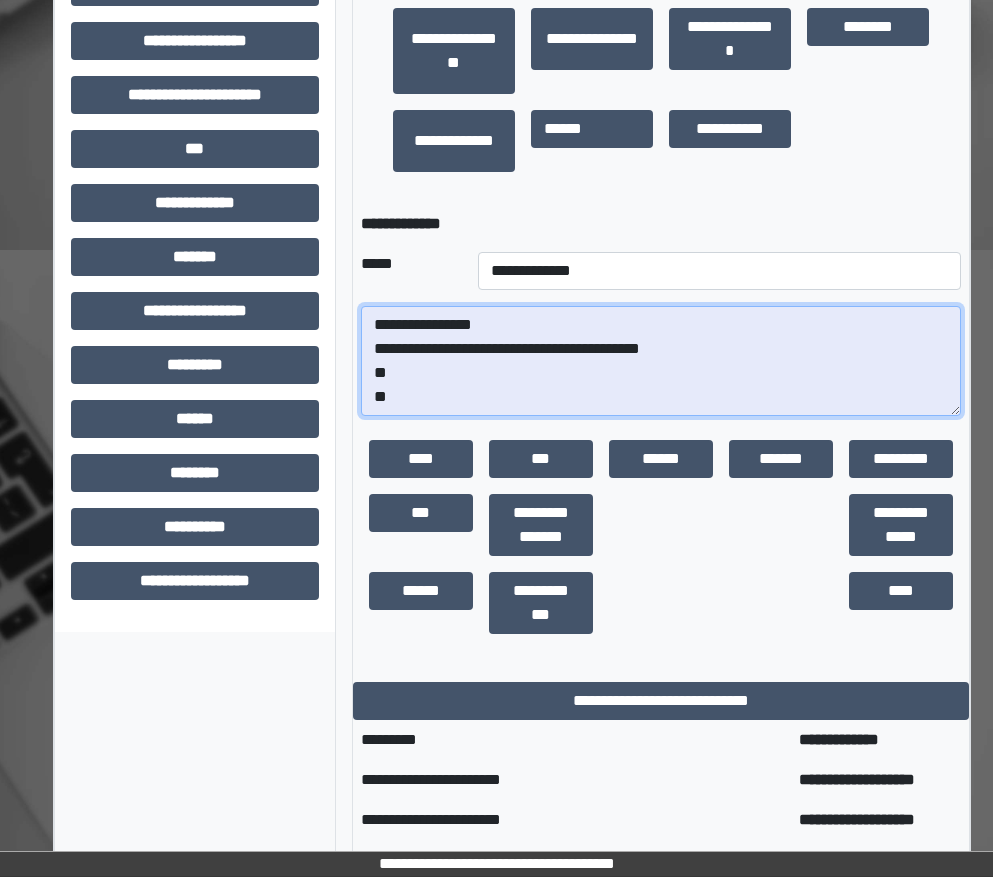 scroll, scrollTop: 0, scrollLeft: 0, axis: both 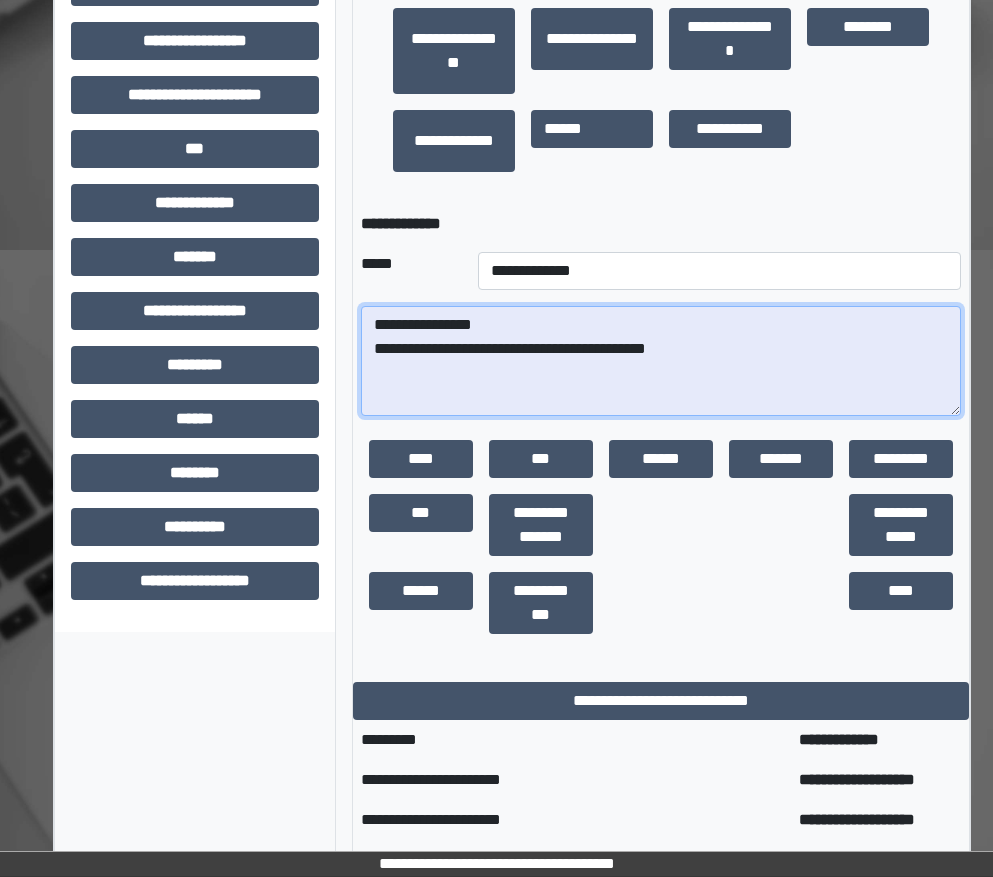 paste on "**********" 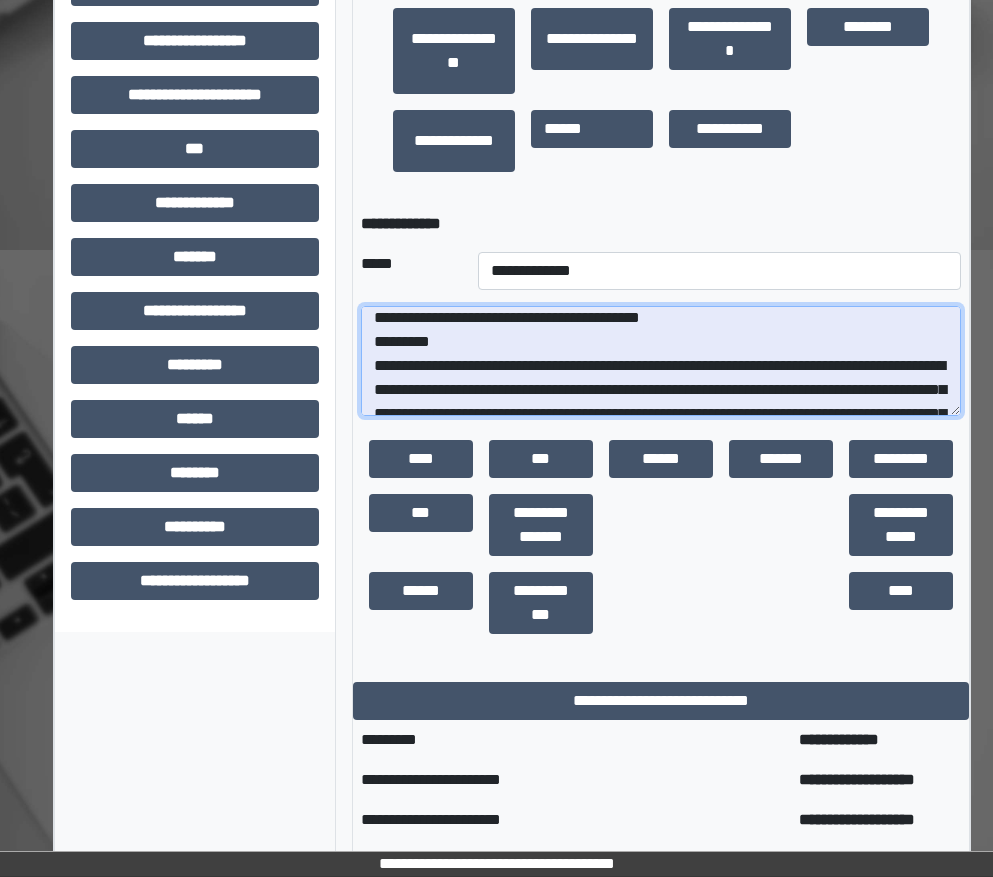 scroll, scrollTop: 7, scrollLeft: 0, axis: vertical 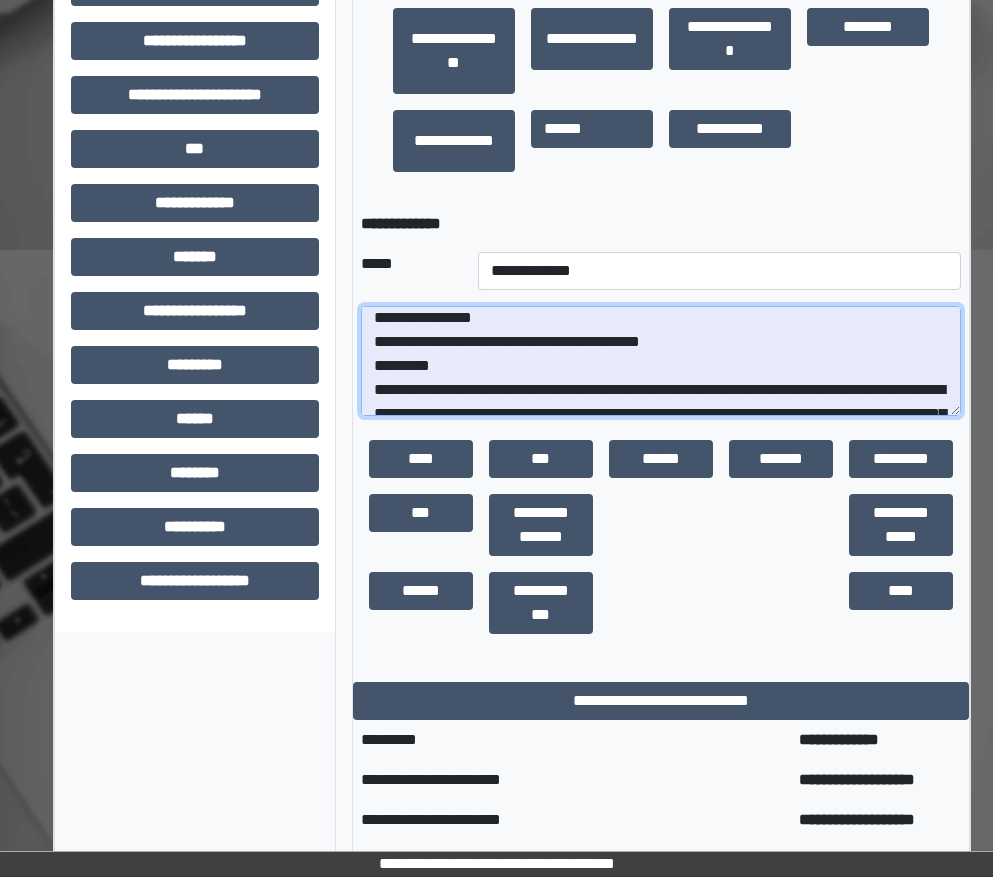 type on "**********" 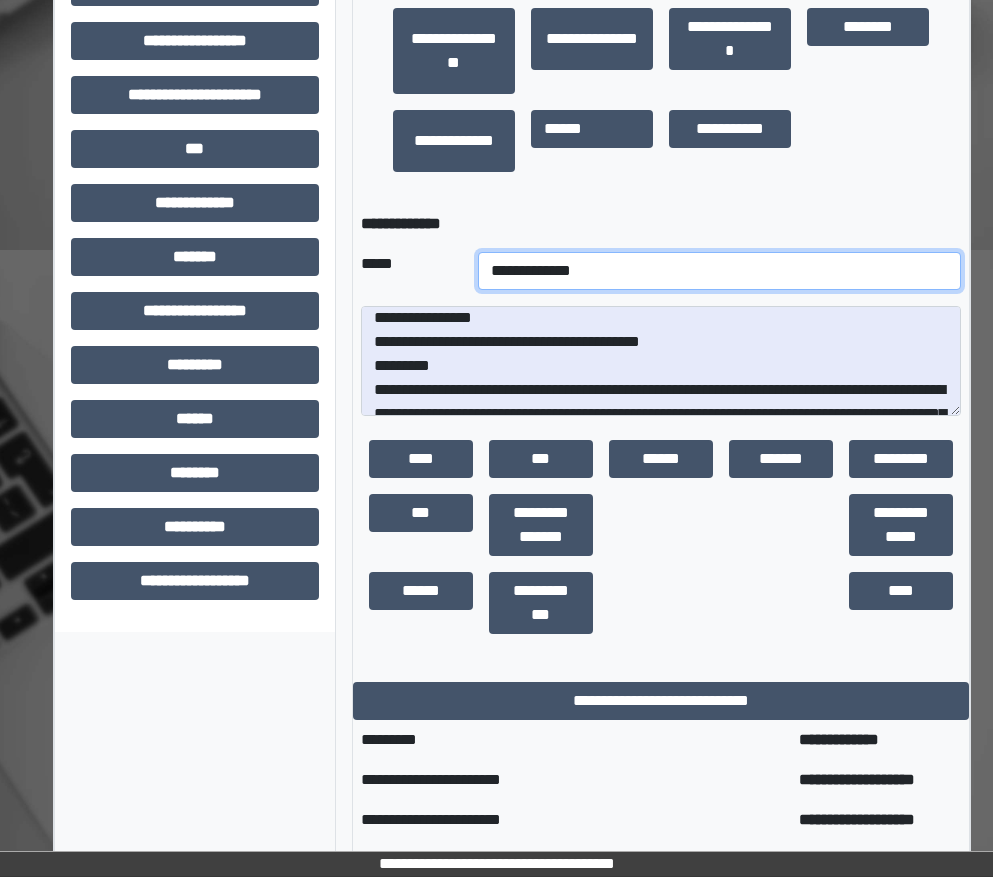 click on "**********" at bounding box center (719, 271) 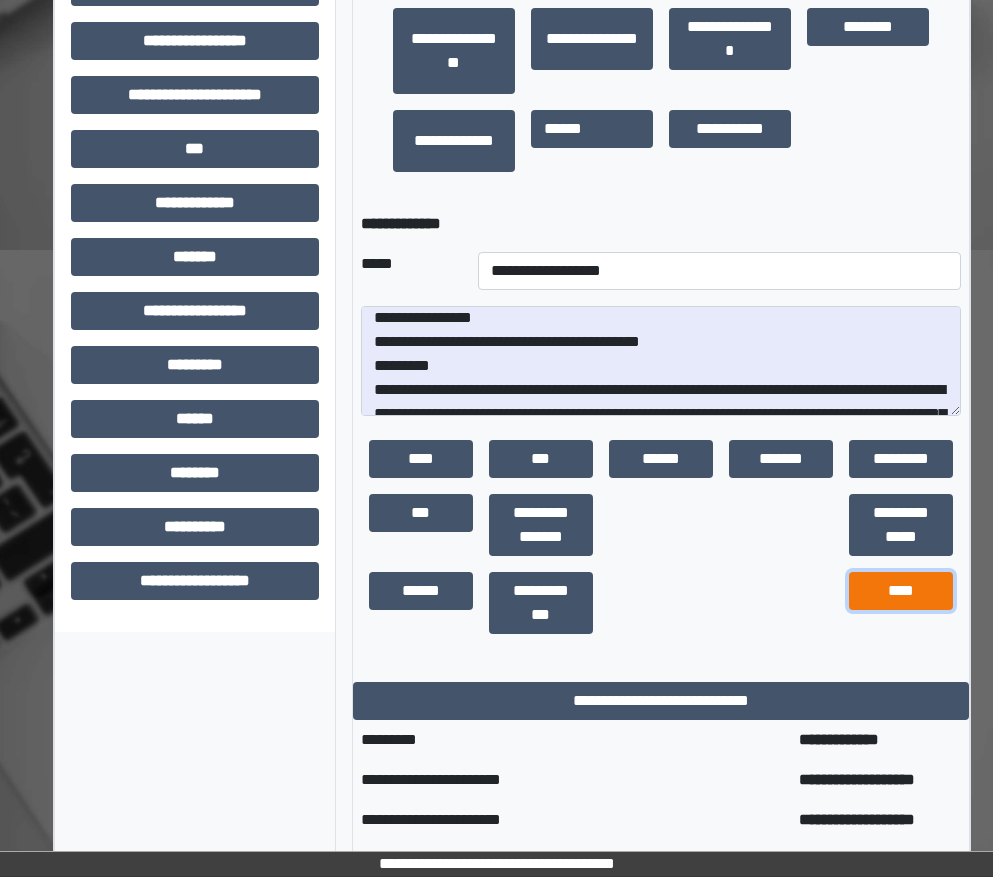click on "****" at bounding box center (901, 591) 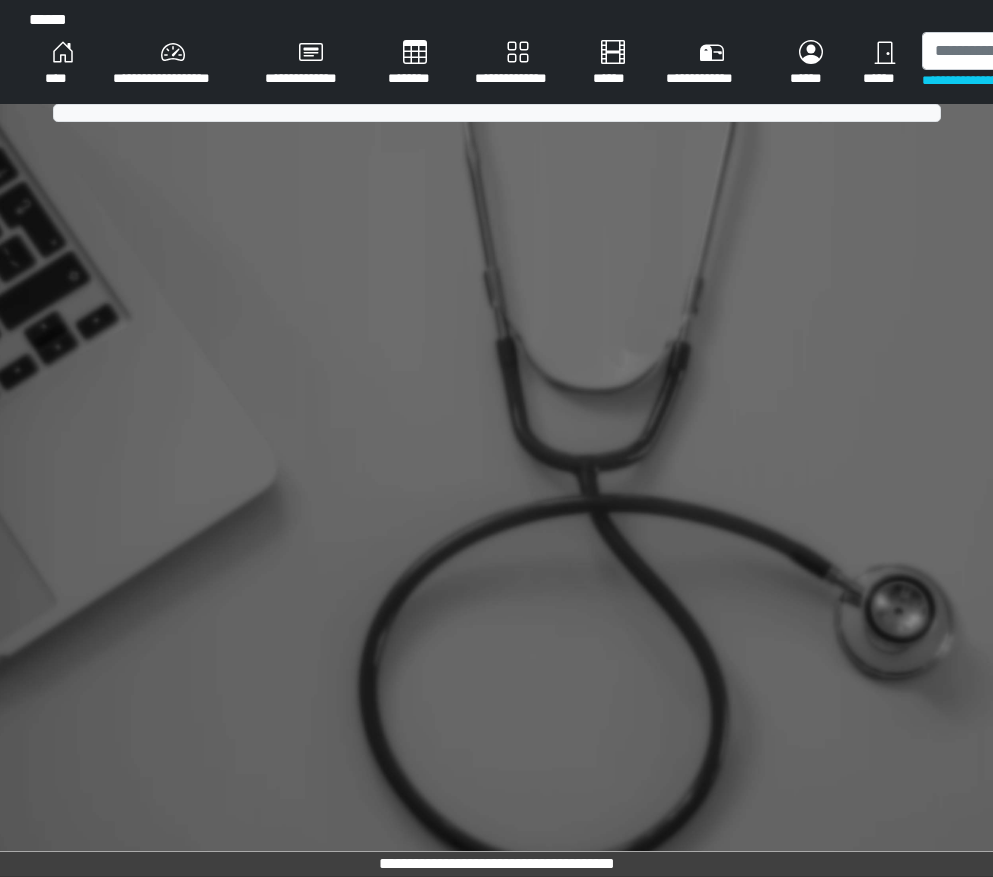 scroll, scrollTop: 0, scrollLeft: 0, axis: both 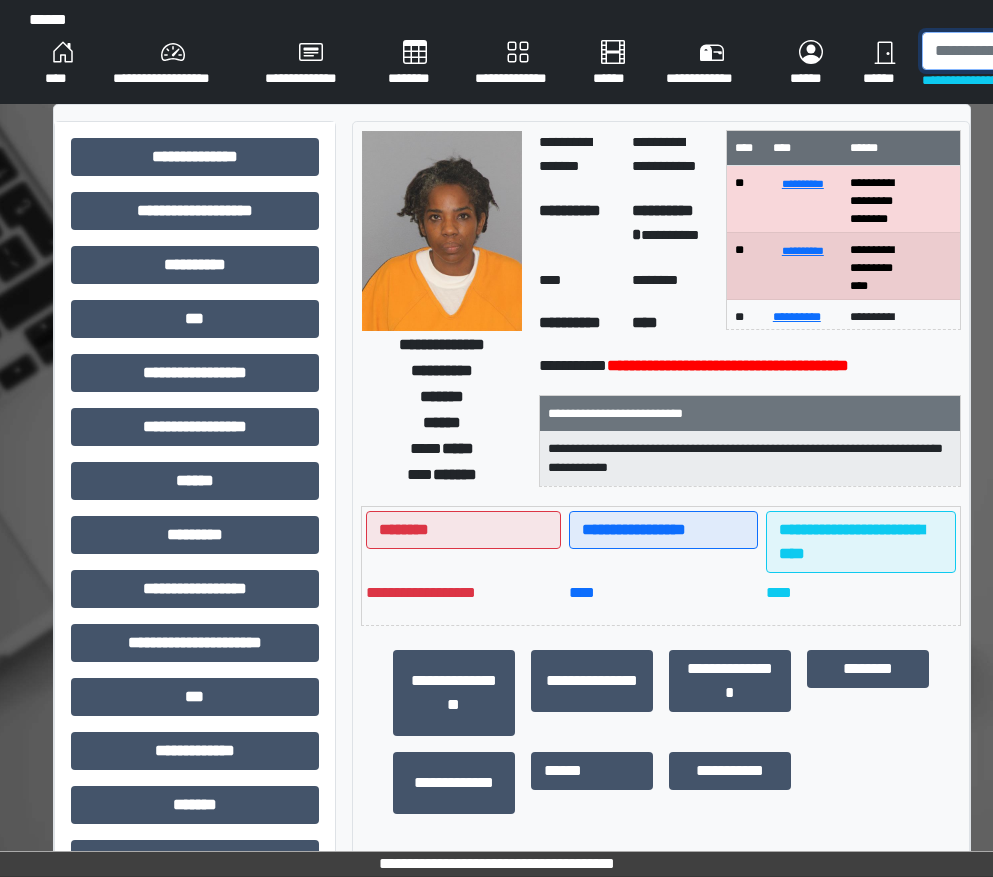 click at bounding box center (1025, 51) 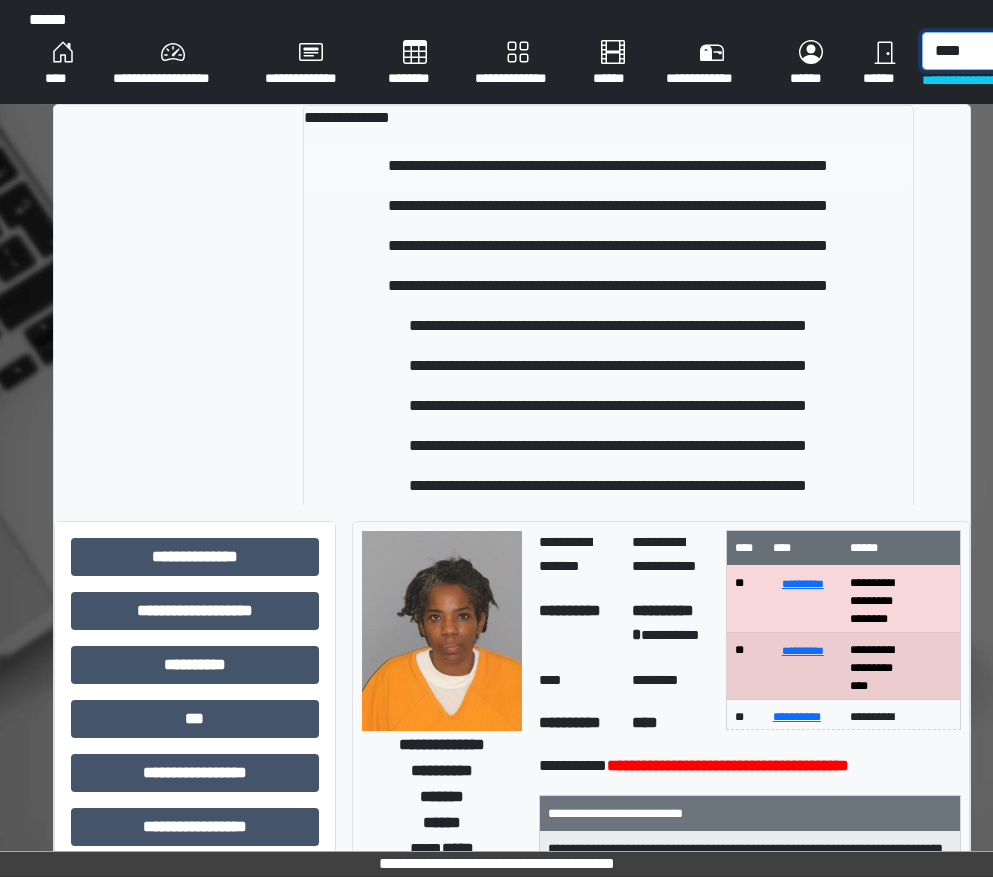 type on "****" 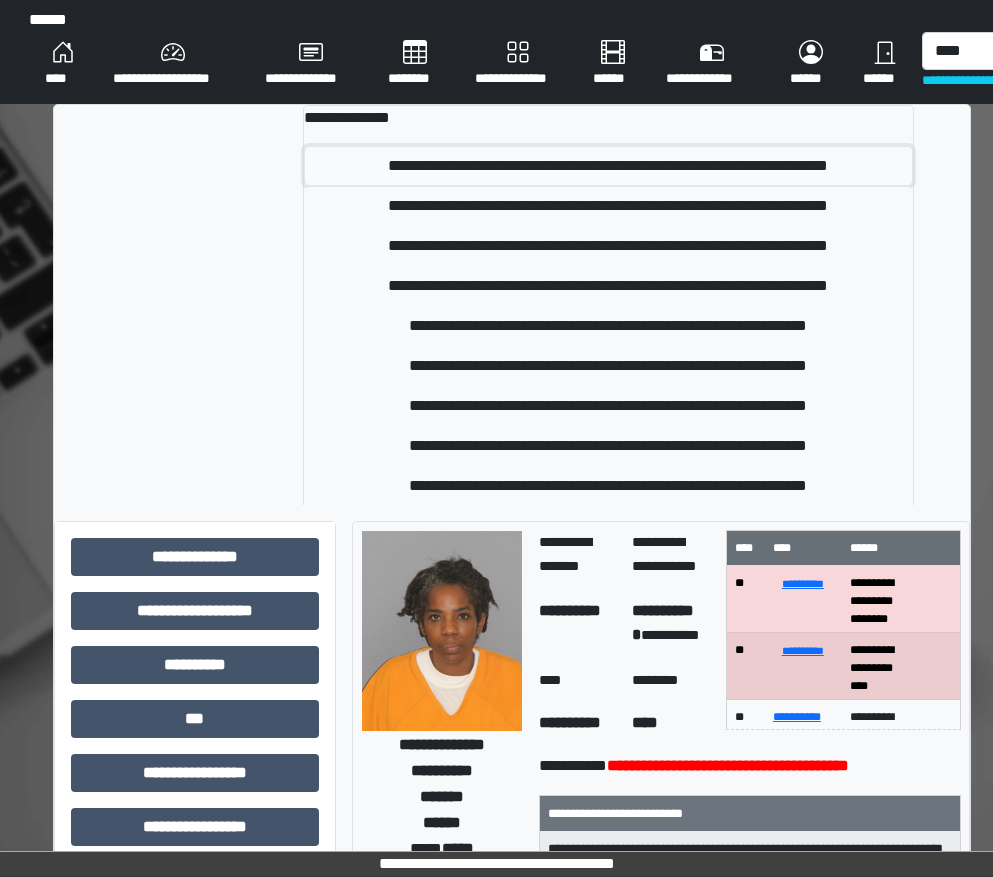 click on "**********" at bounding box center [608, 166] 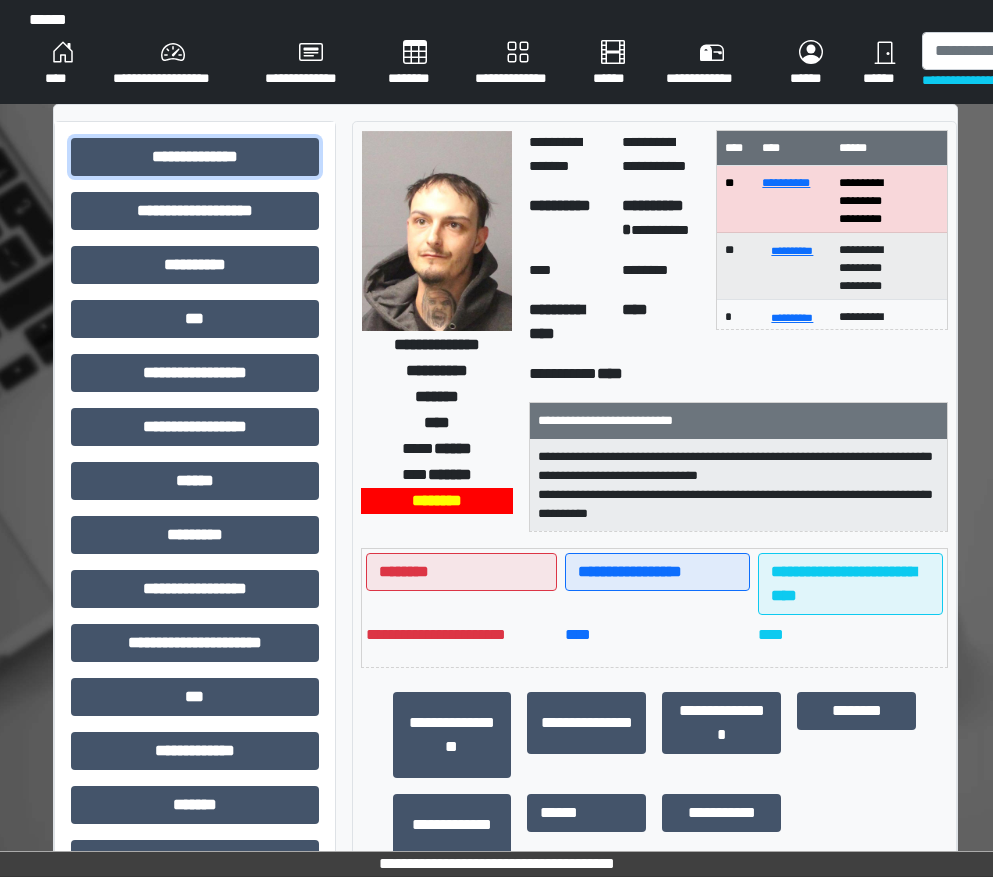 click on "**********" at bounding box center (195, 157) 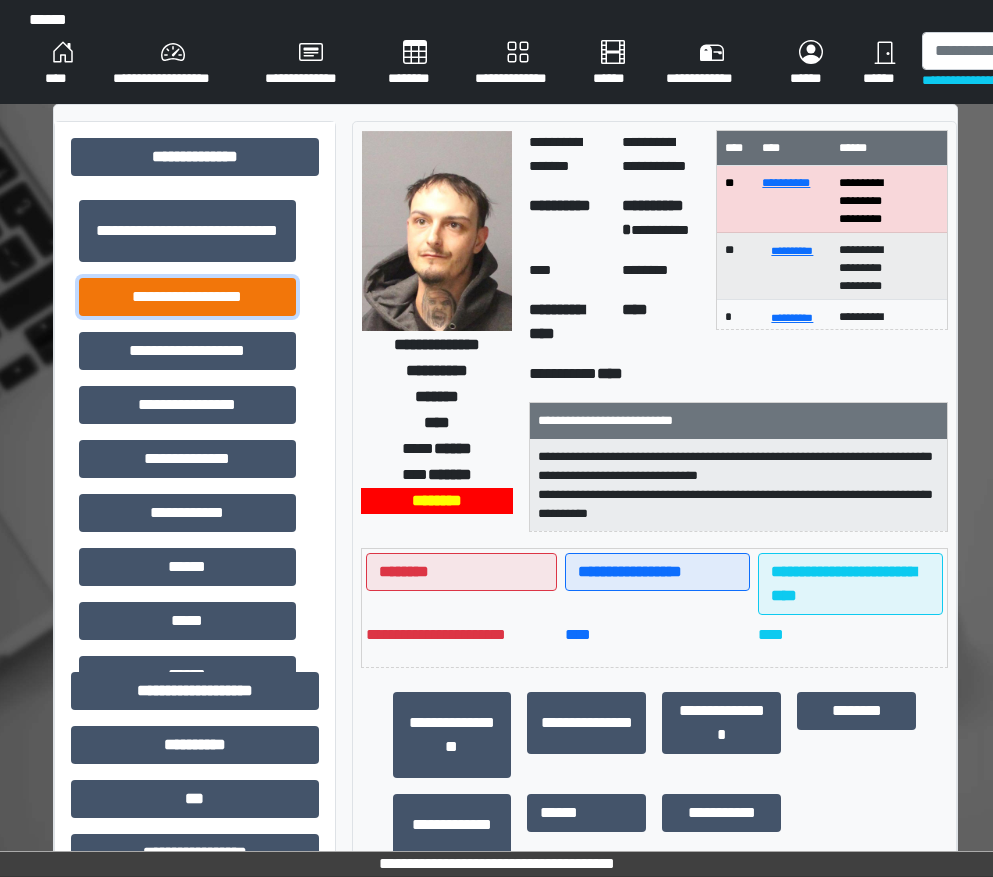 click on "**********" at bounding box center (187, 297) 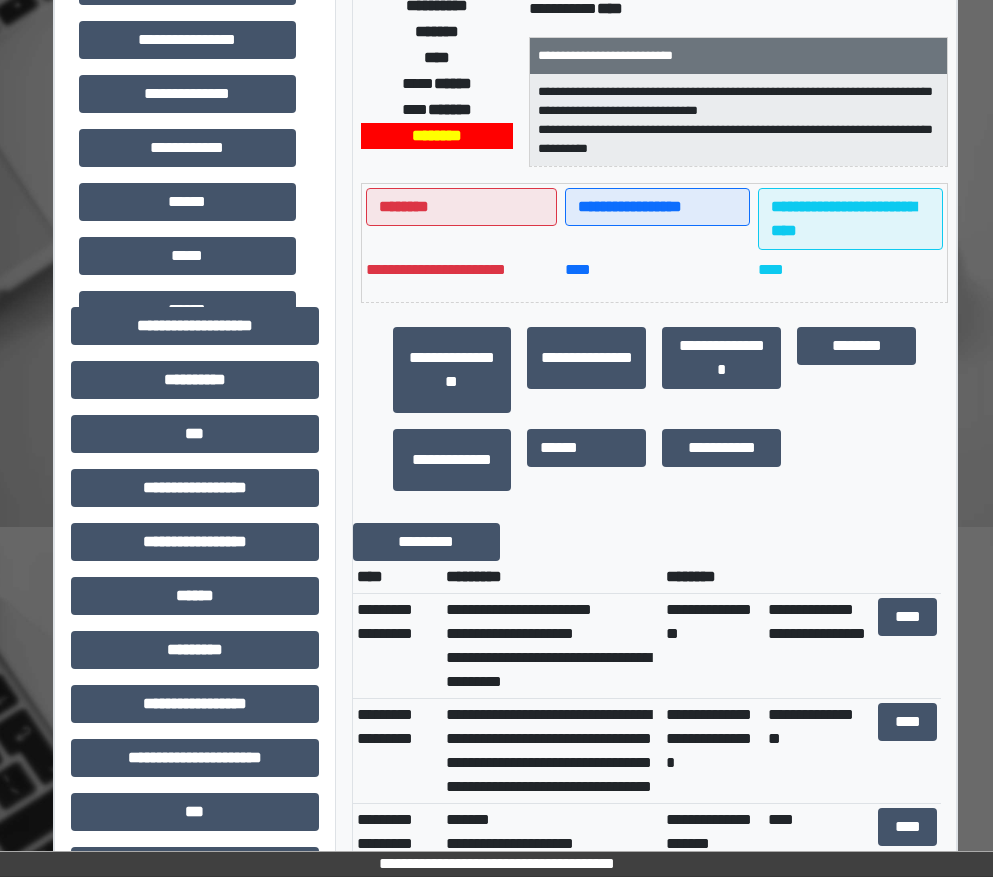 scroll, scrollTop: 400, scrollLeft: 0, axis: vertical 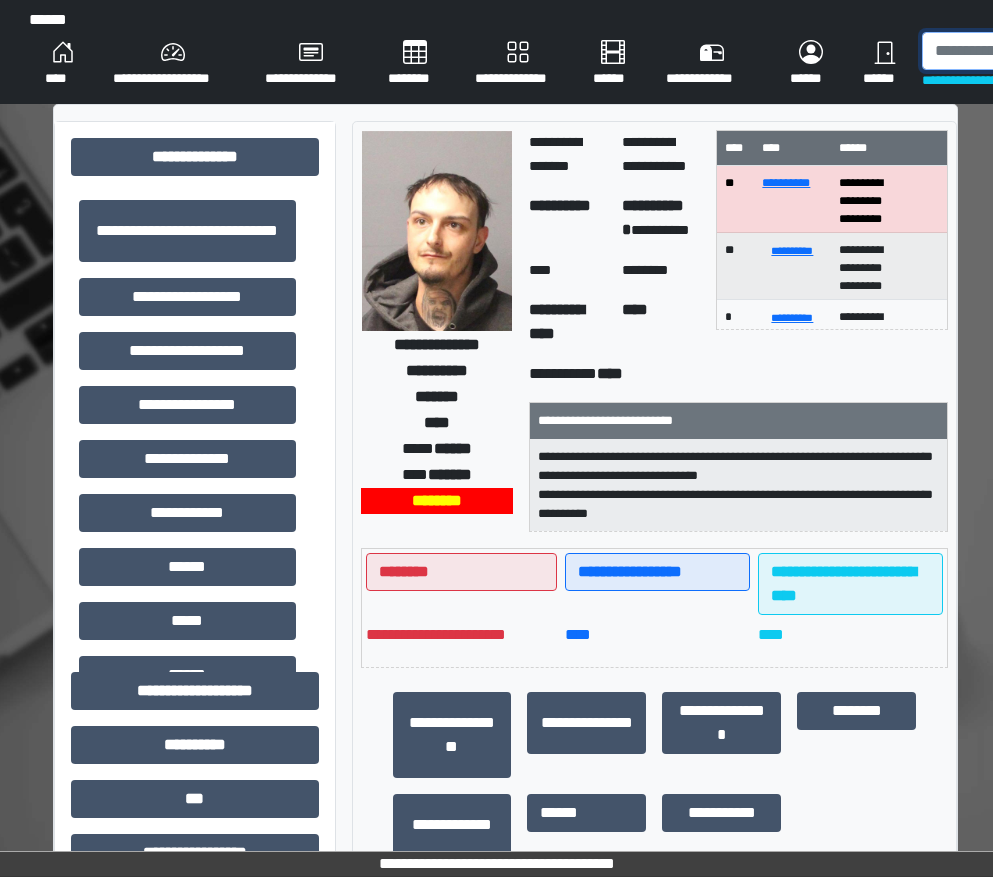 click at bounding box center [1025, 51] 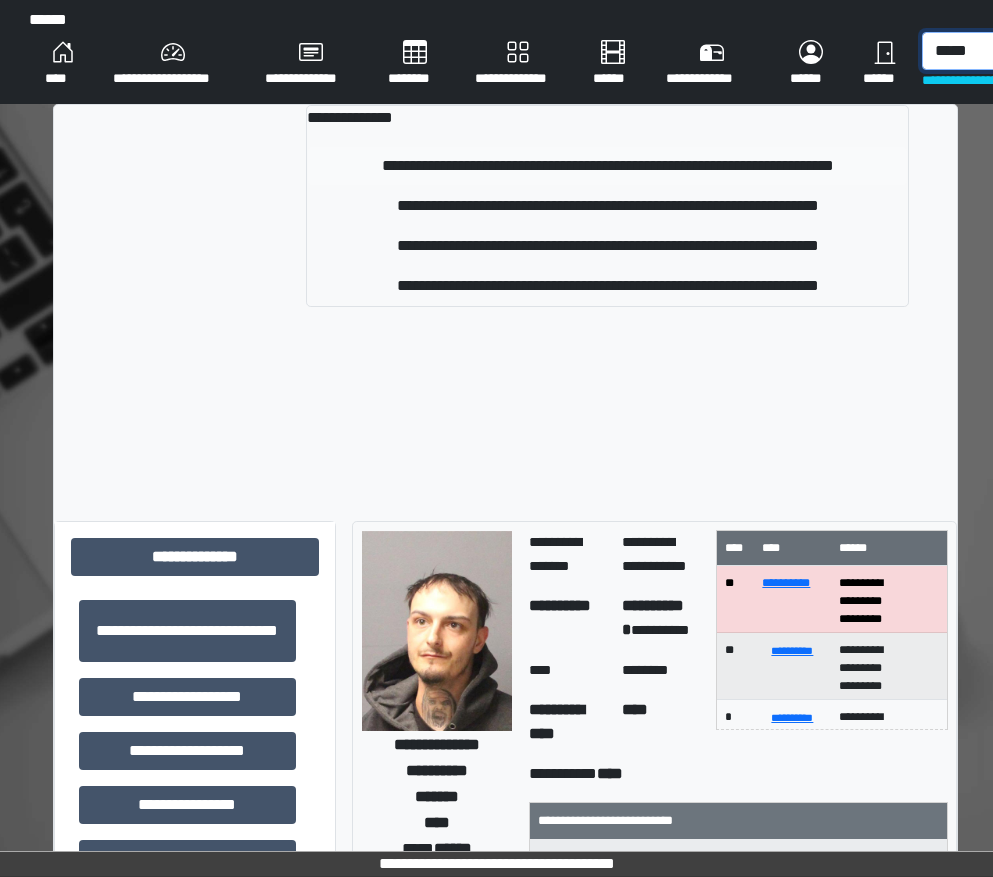 type on "*****" 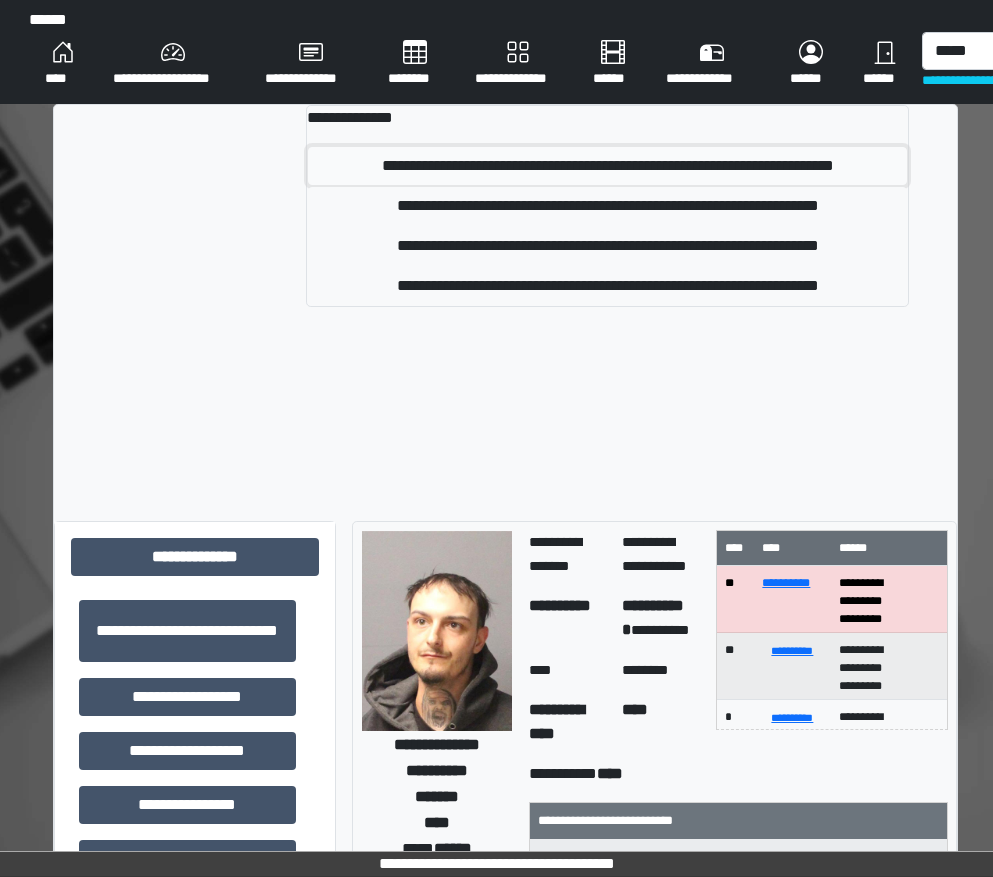 click on "**********" at bounding box center [608, 166] 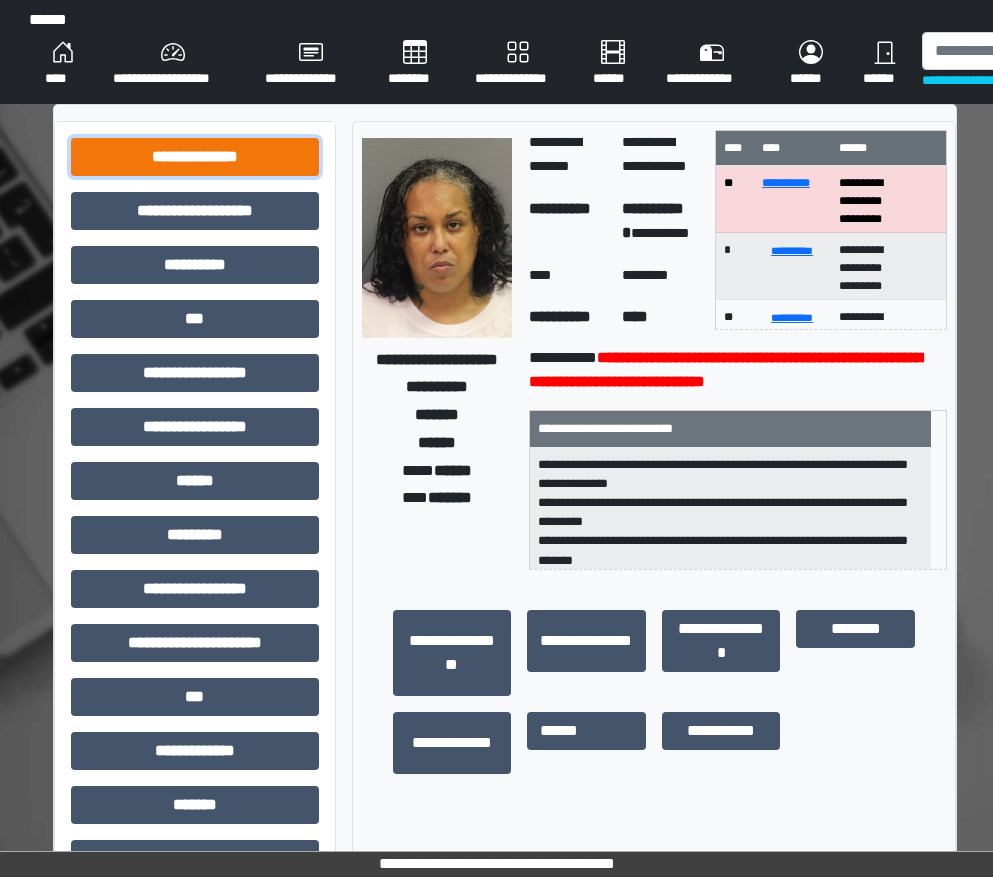 click on "**********" at bounding box center [195, 157] 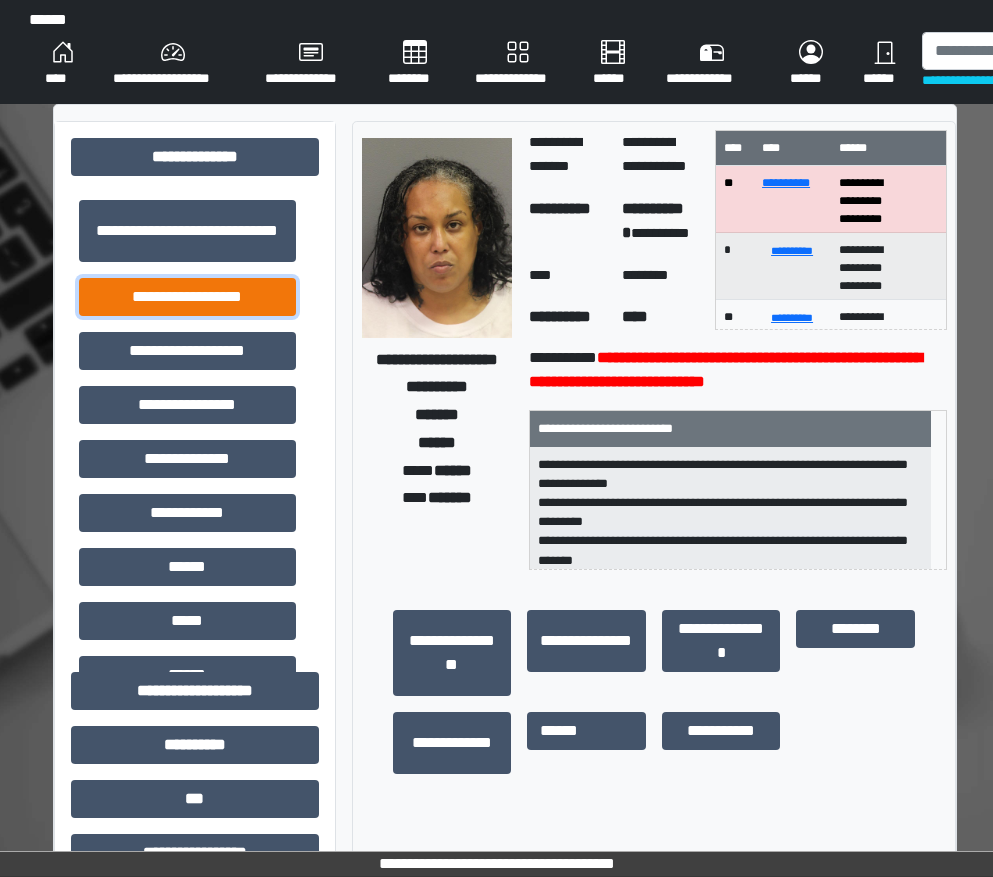 click on "**********" at bounding box center (187, 297) 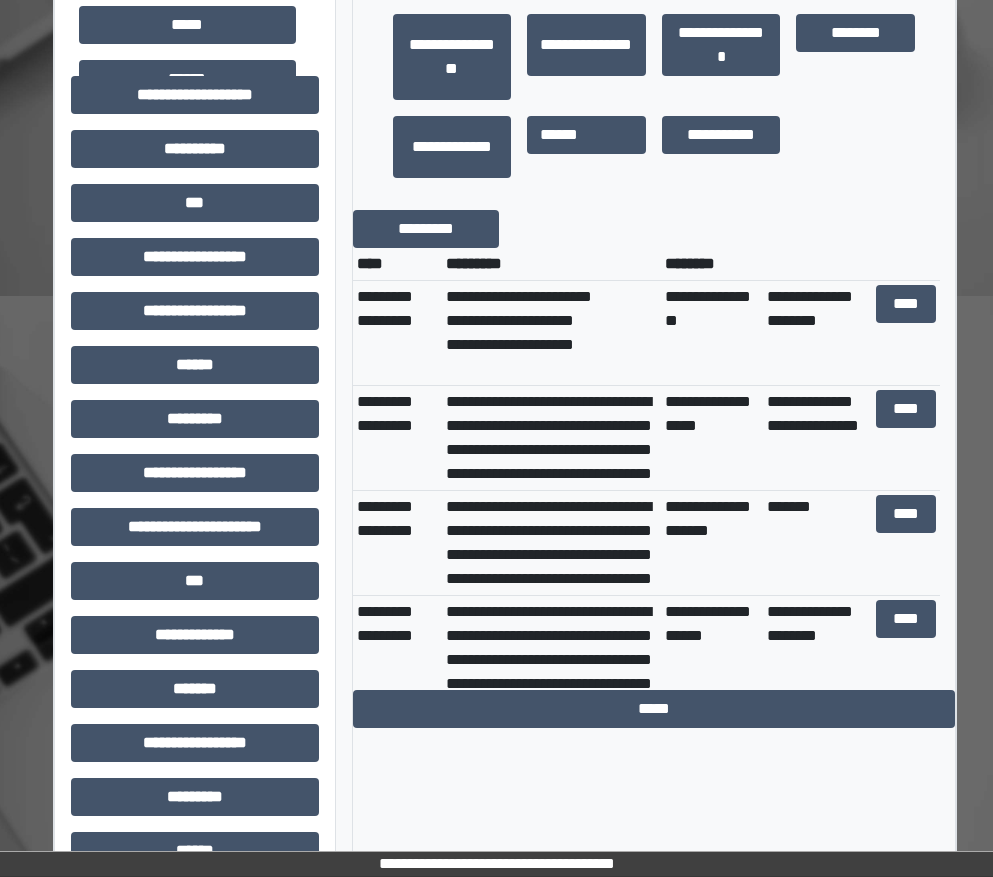scroll, scrollTop: 600, scrollLeft: 0, axis: vertical 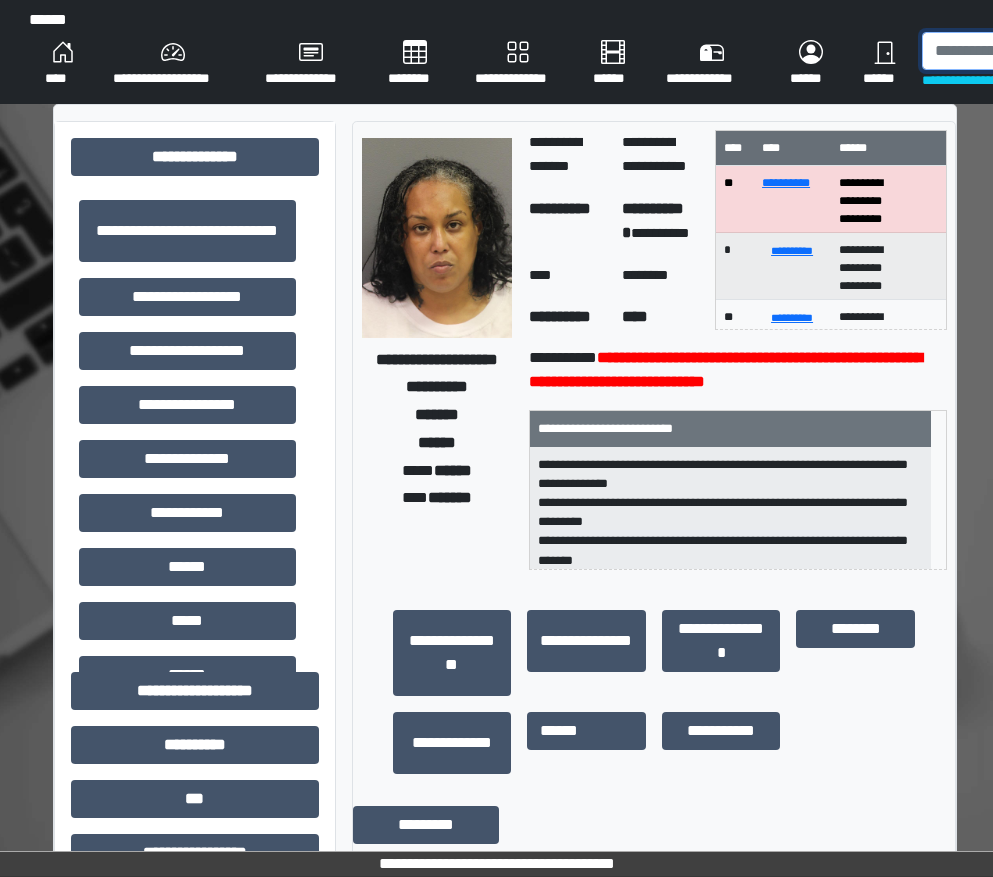 click at bounding box center [1025, 51] 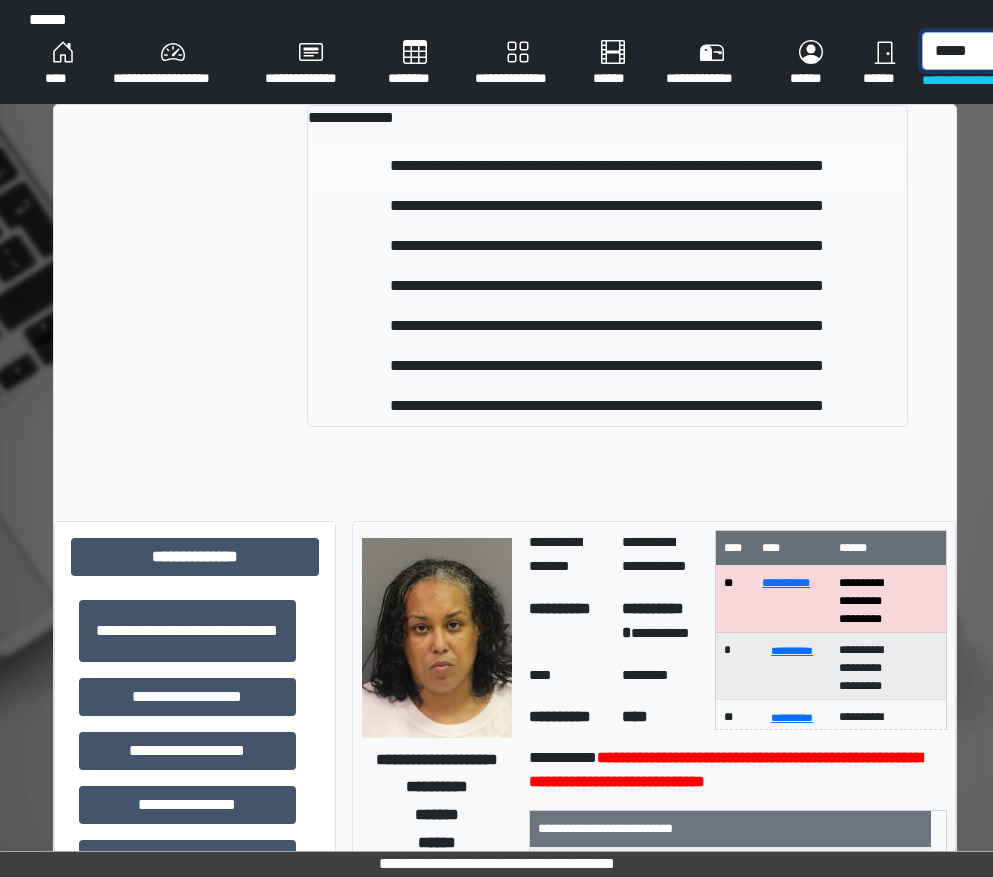 type on "*****" 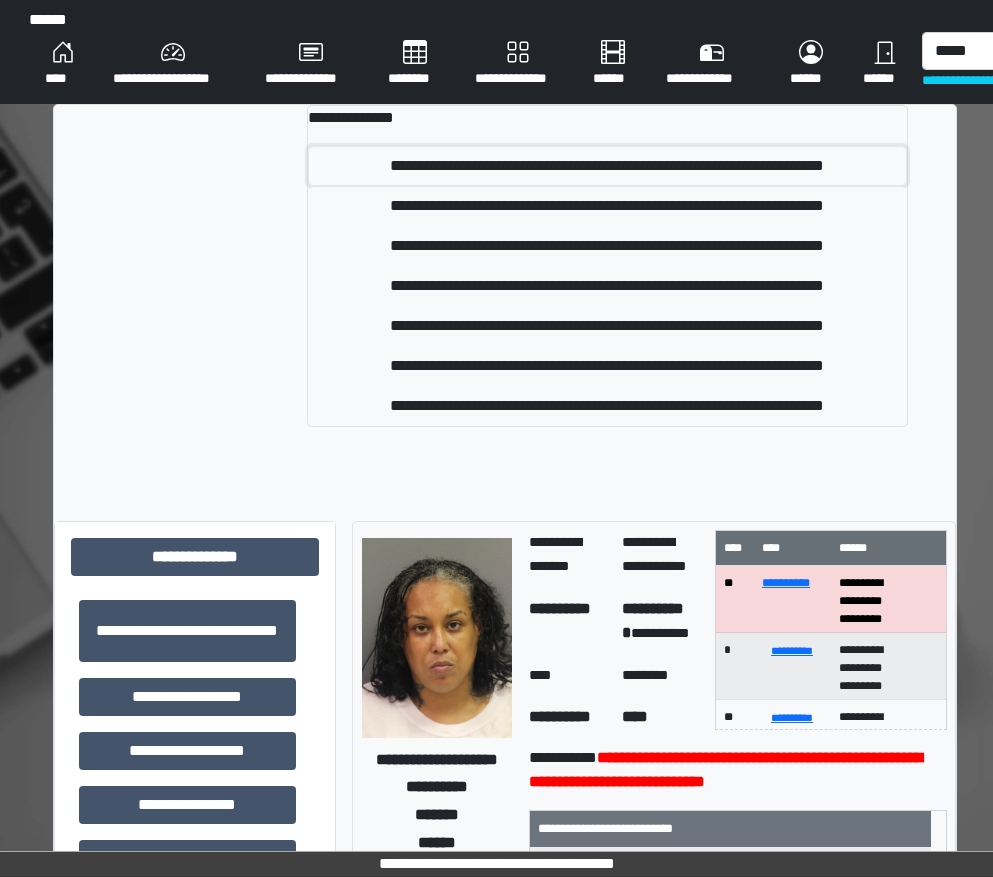click on "**********" at bounding box center [607, 166] 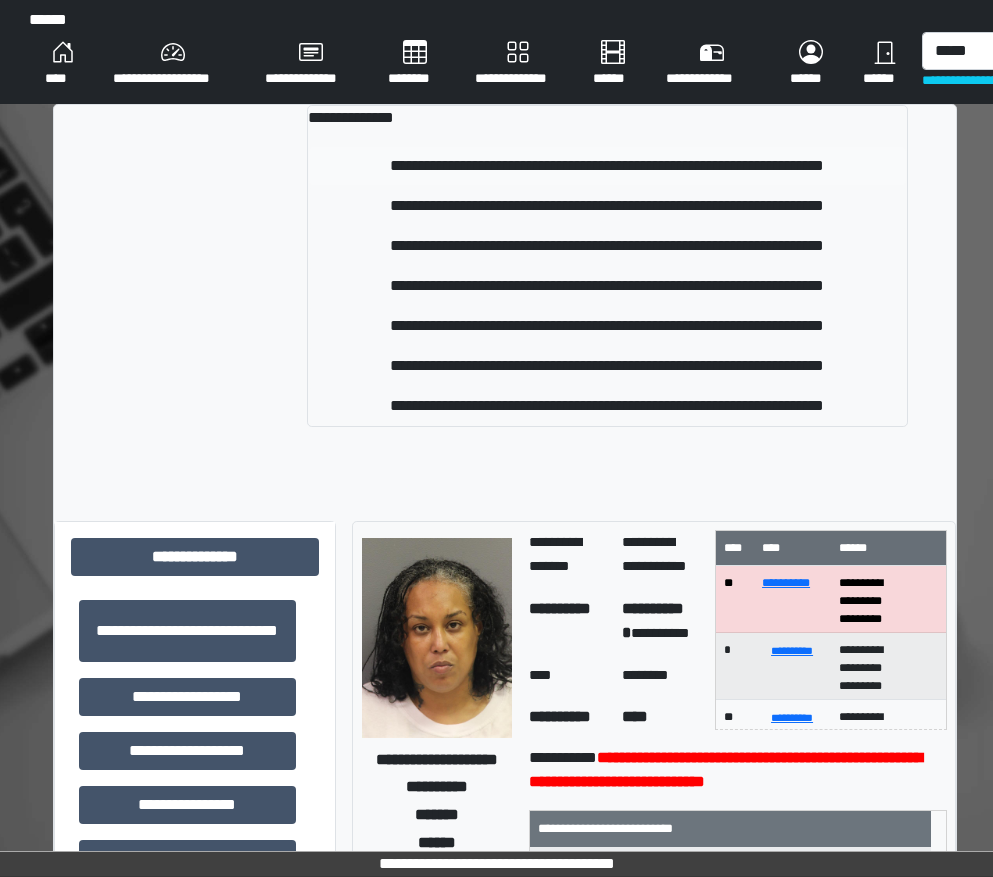 type 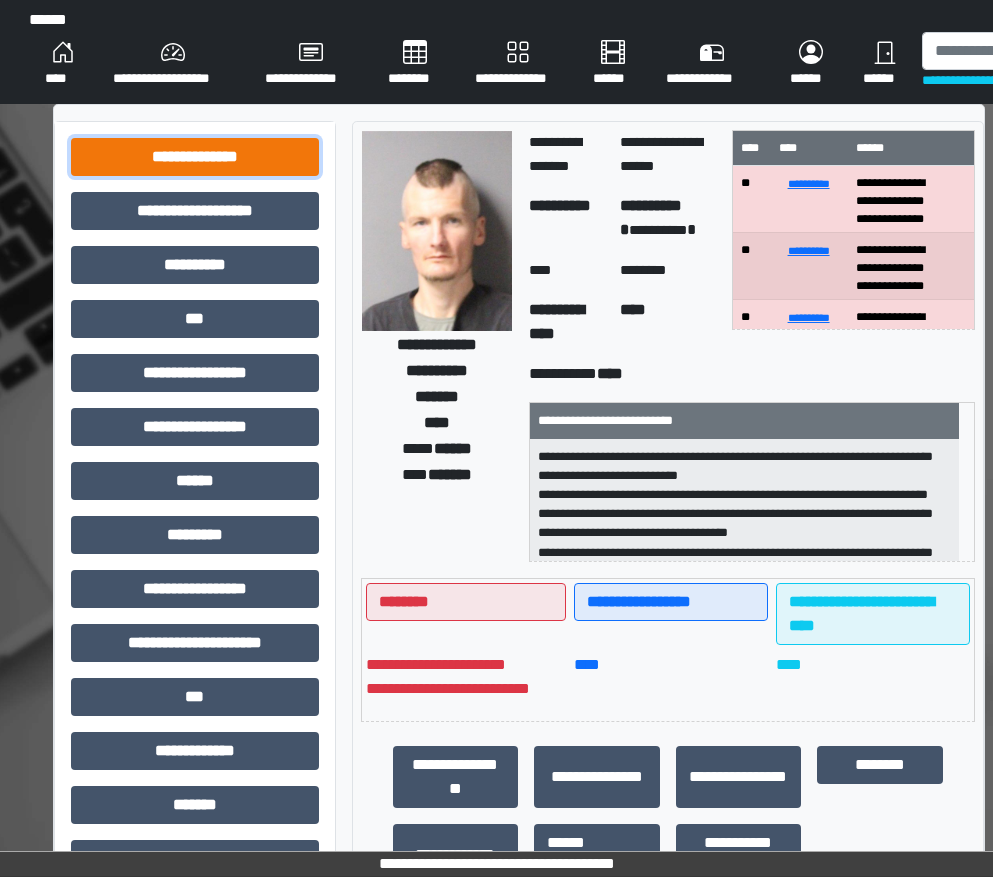 click on "**********" at bounding box center (195, 157) 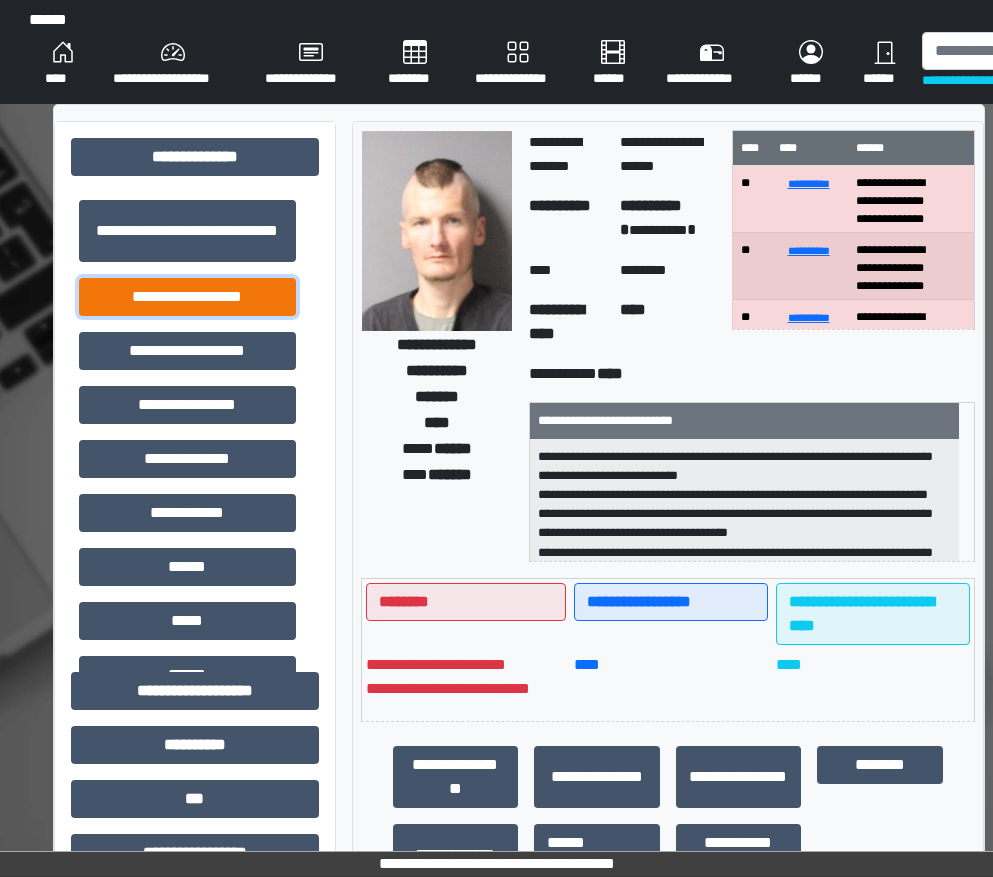 click on "**********" at bounding box center (187, 297) 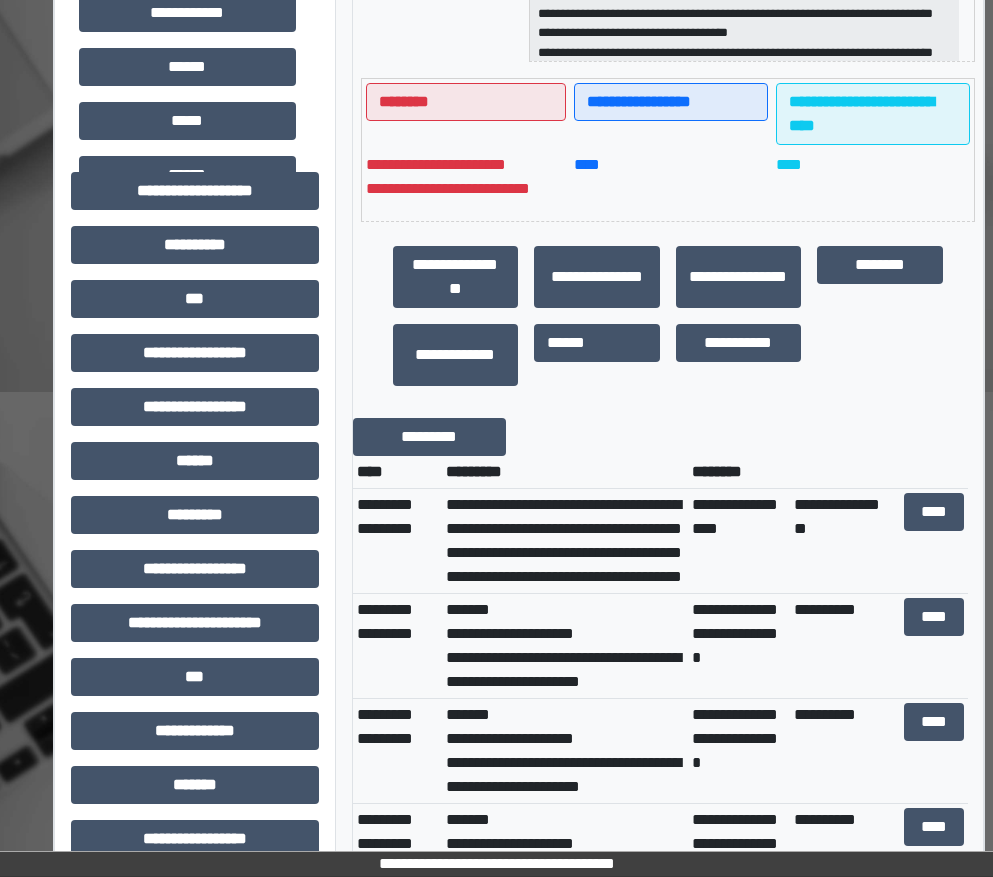 scroll, scrollTop: 600, scrollLeft: 0, axis: vertical 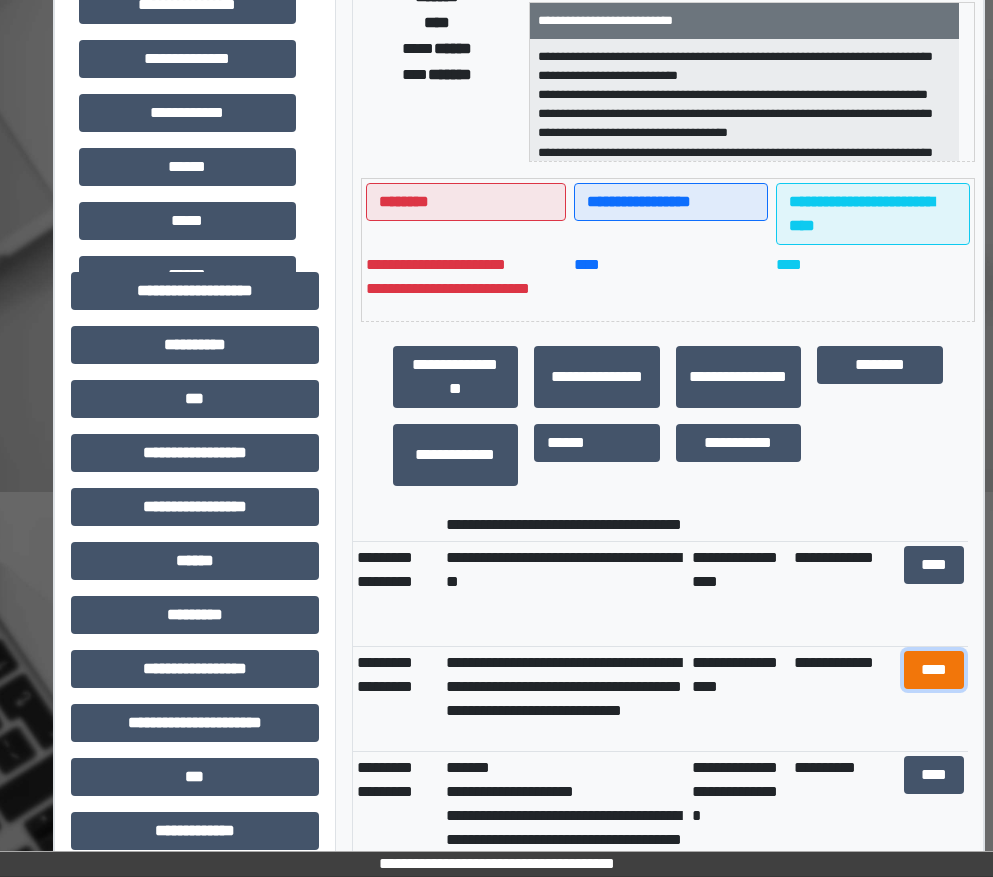 click on "****" at bounding box center [934, 670] 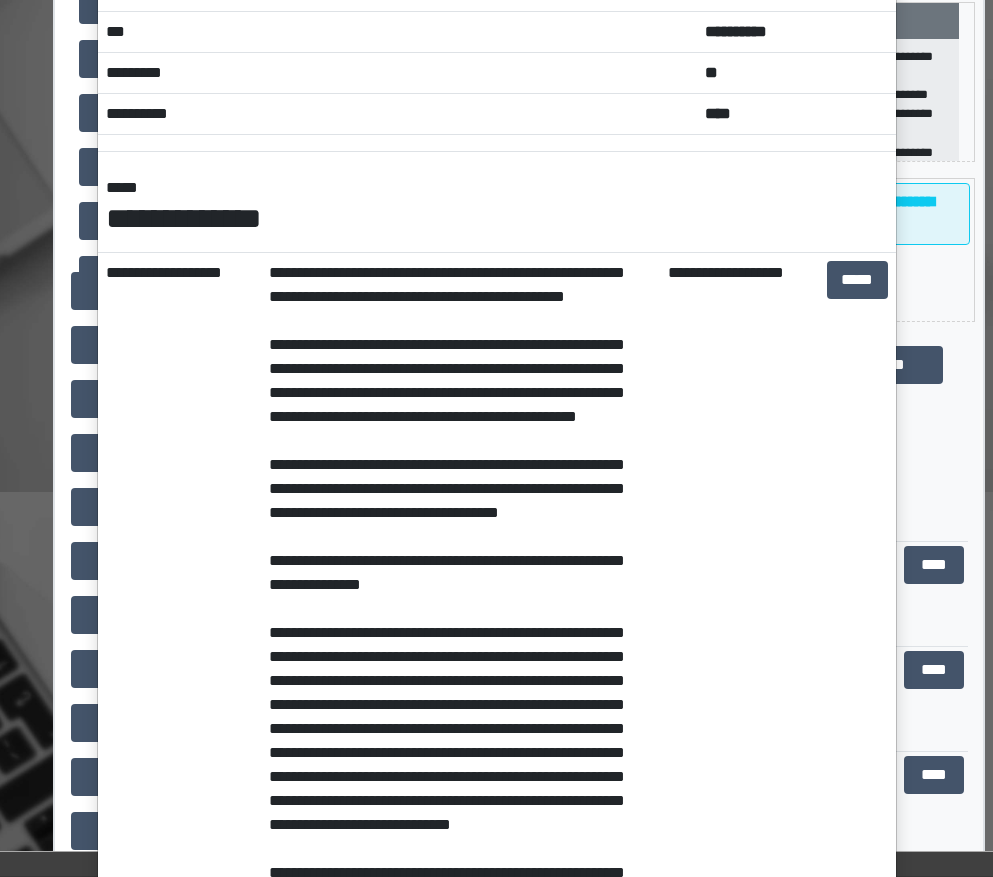 scroll, scrollTop: 0, scrollLeft: 0, axis: both 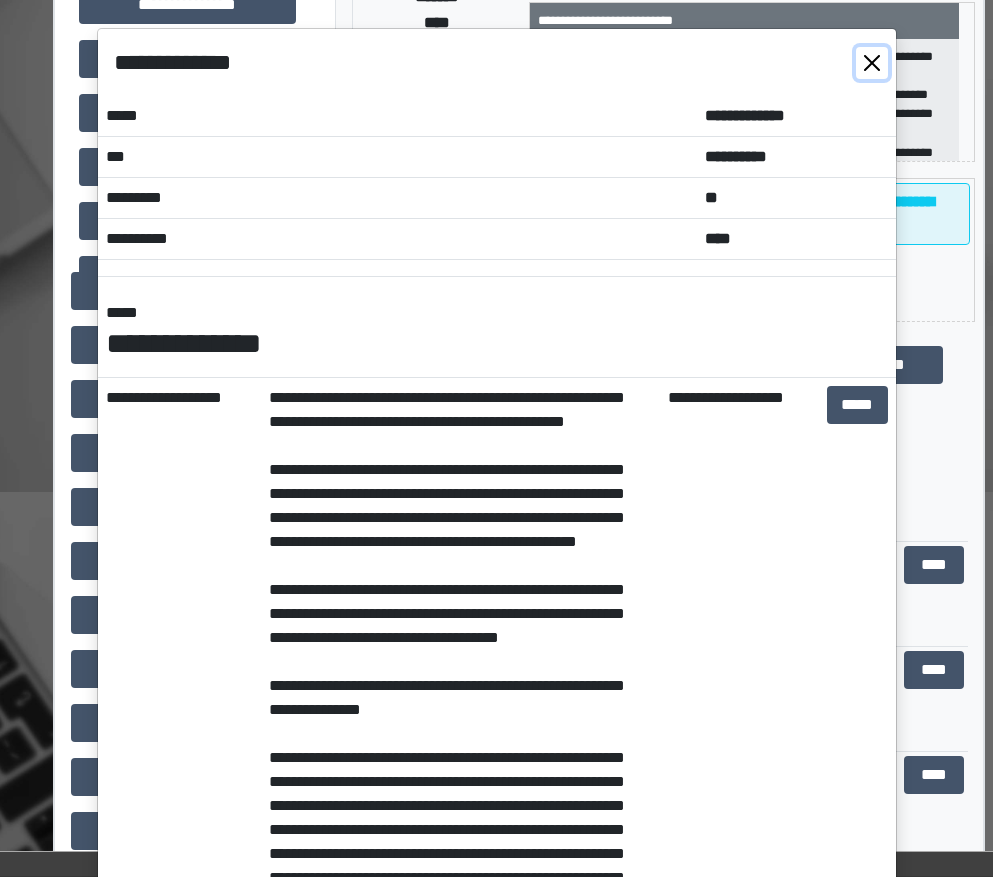 click at bounding box center [872, 63] 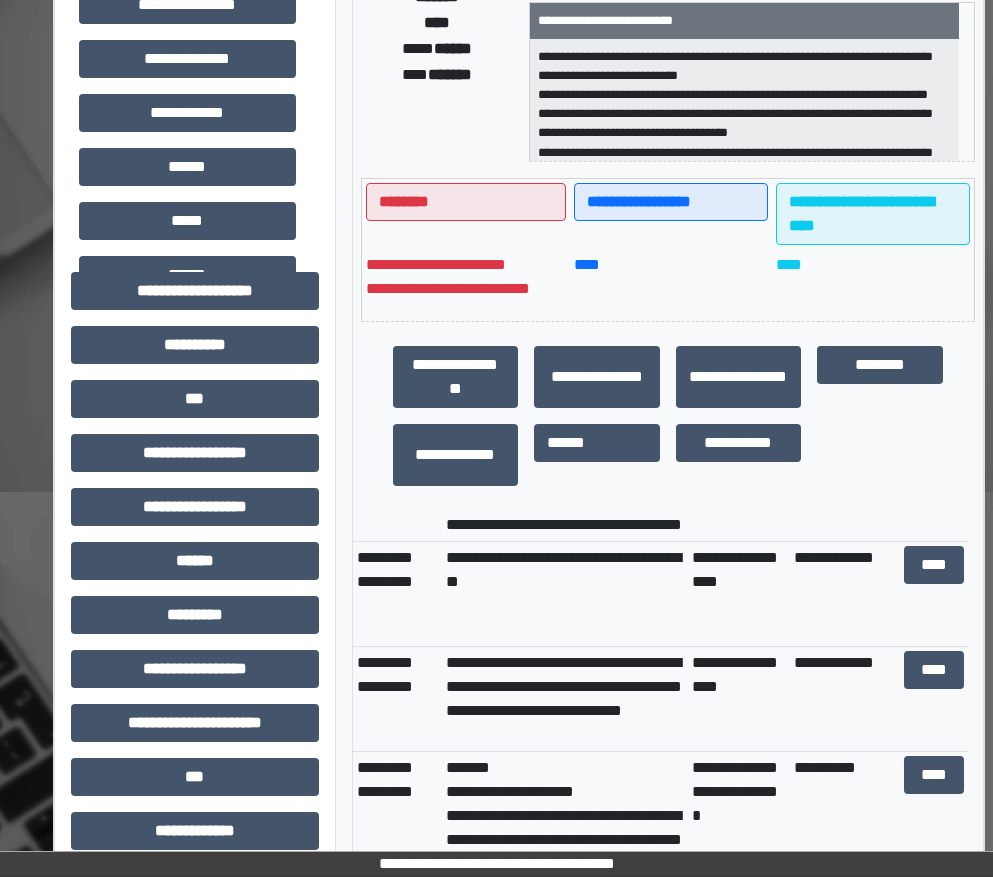 scroll, scrollTop: 0, scrollLeft: 0, axis: both 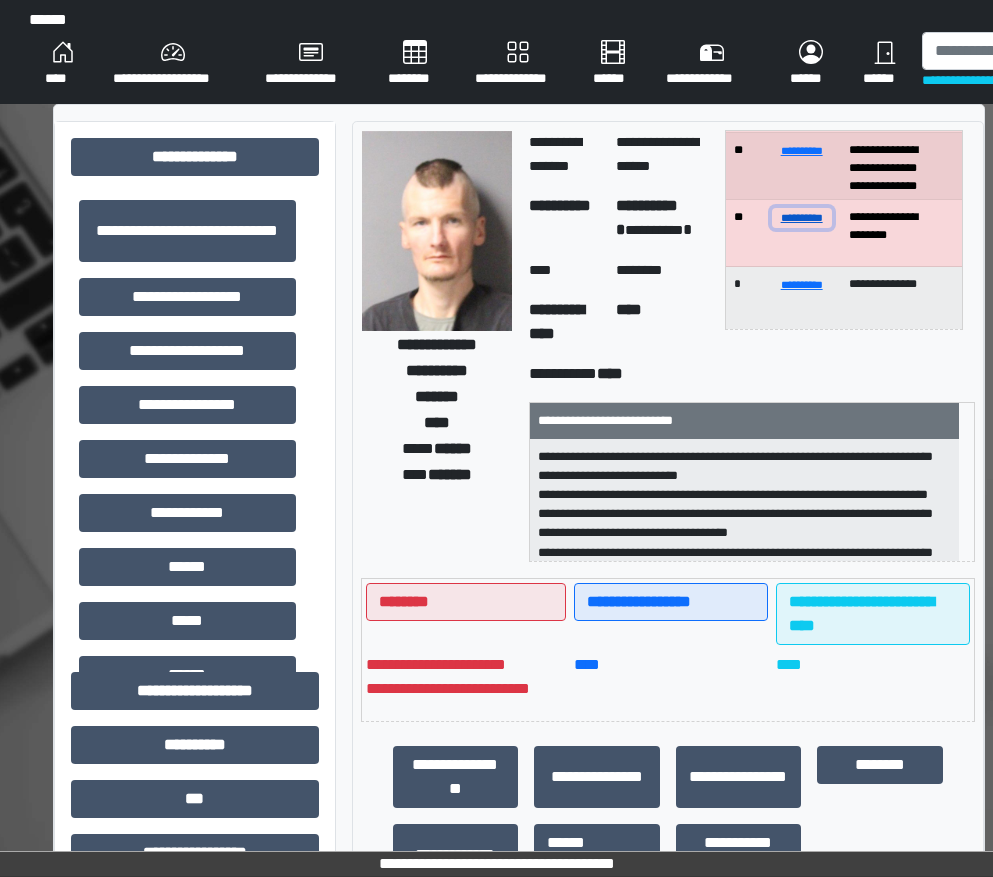click on "**********" at bounding box center (802, 217) 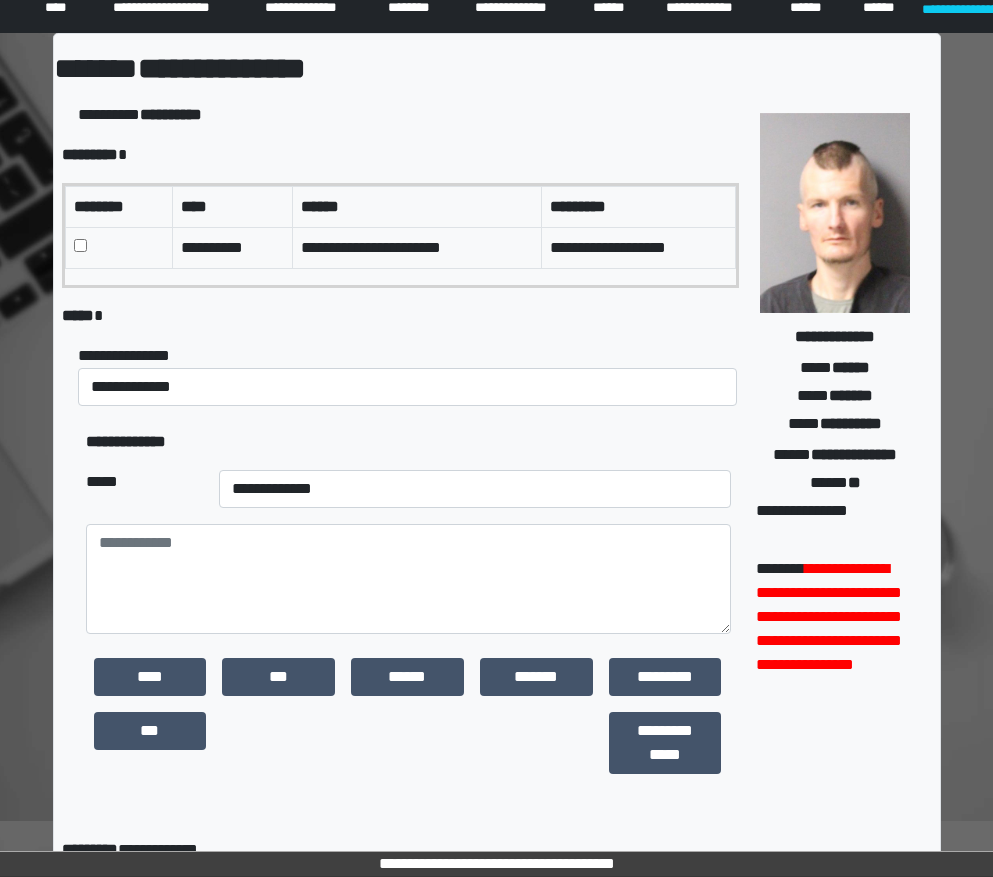 scroll, scrollTop: 379, scrollLeft: 0, axis: vertical 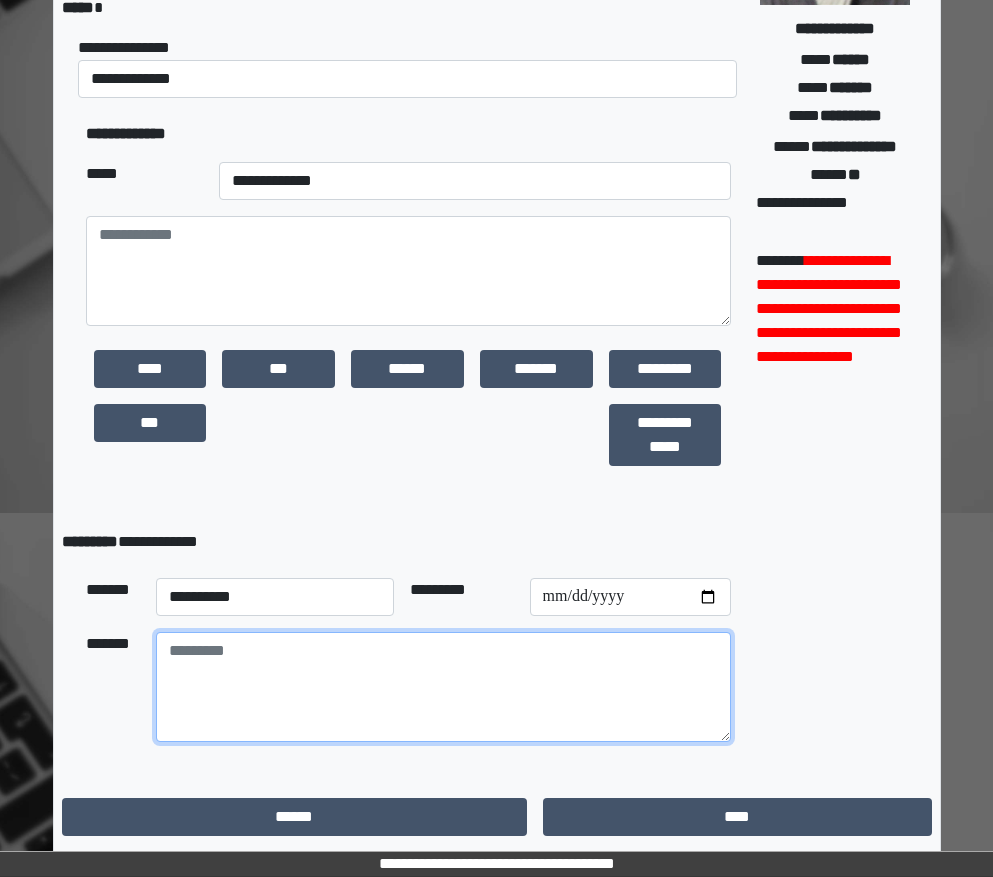 click at bounding box center [443, 687] 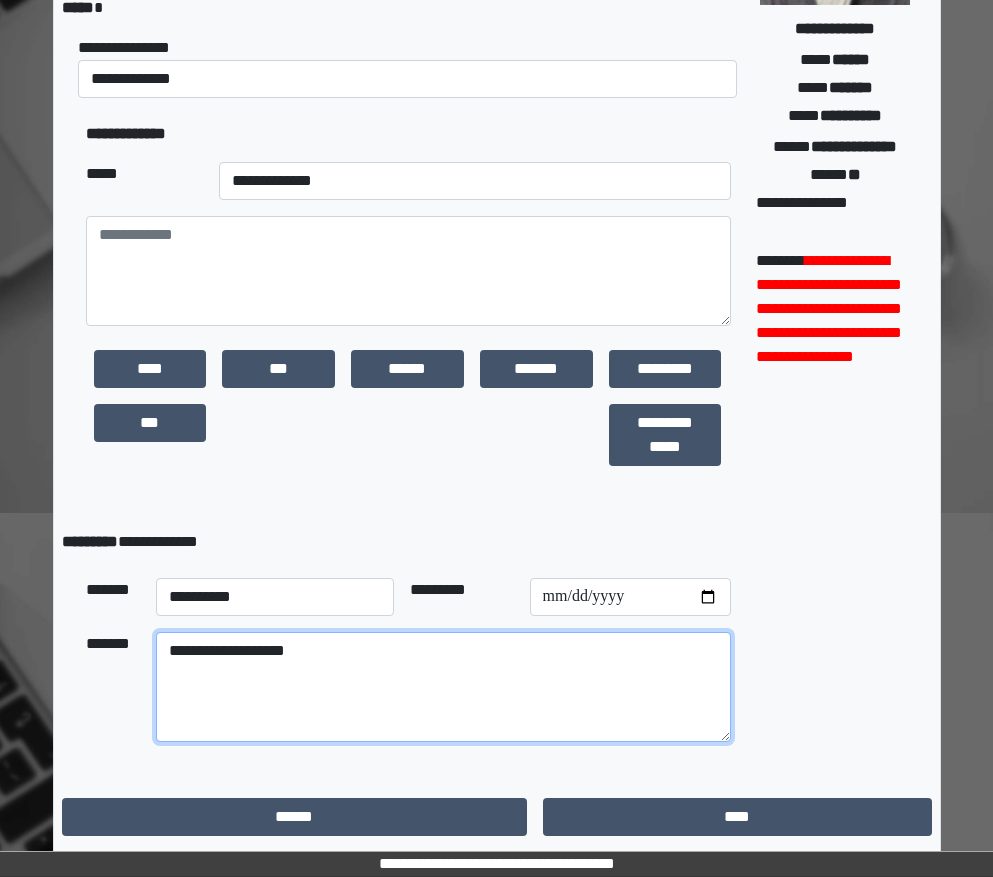 type on "**********" 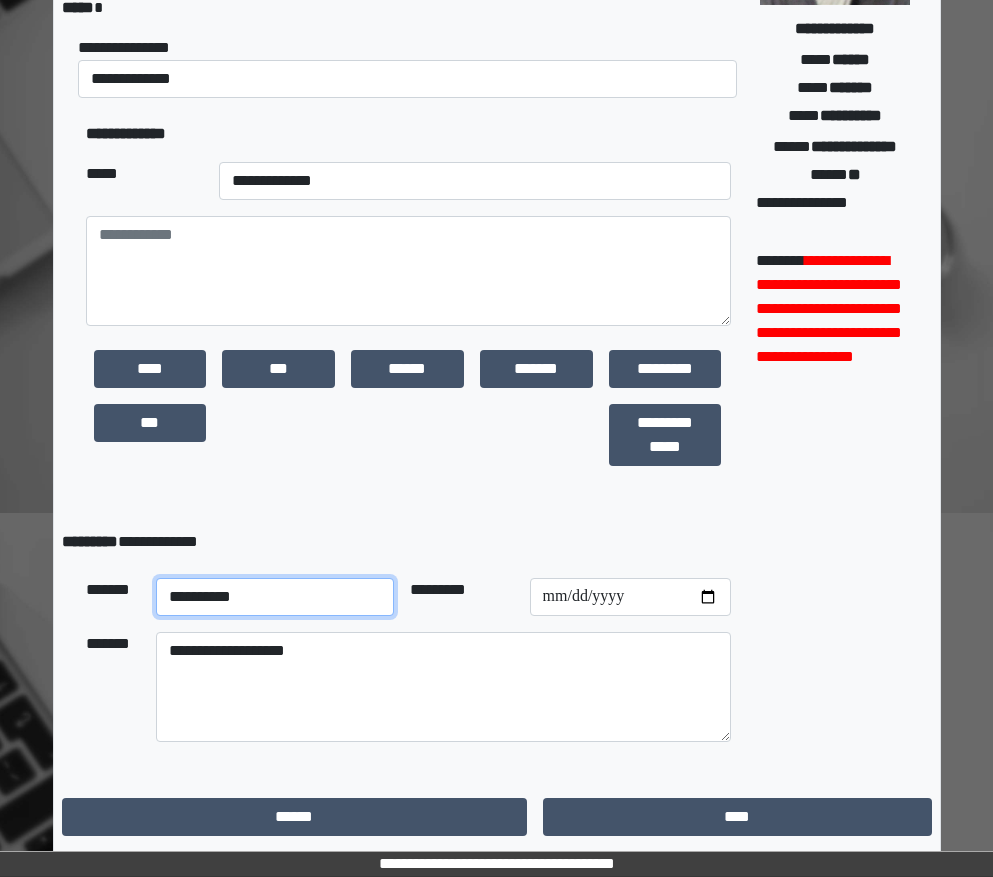 click on "**********" at bounding box center [275, 597] 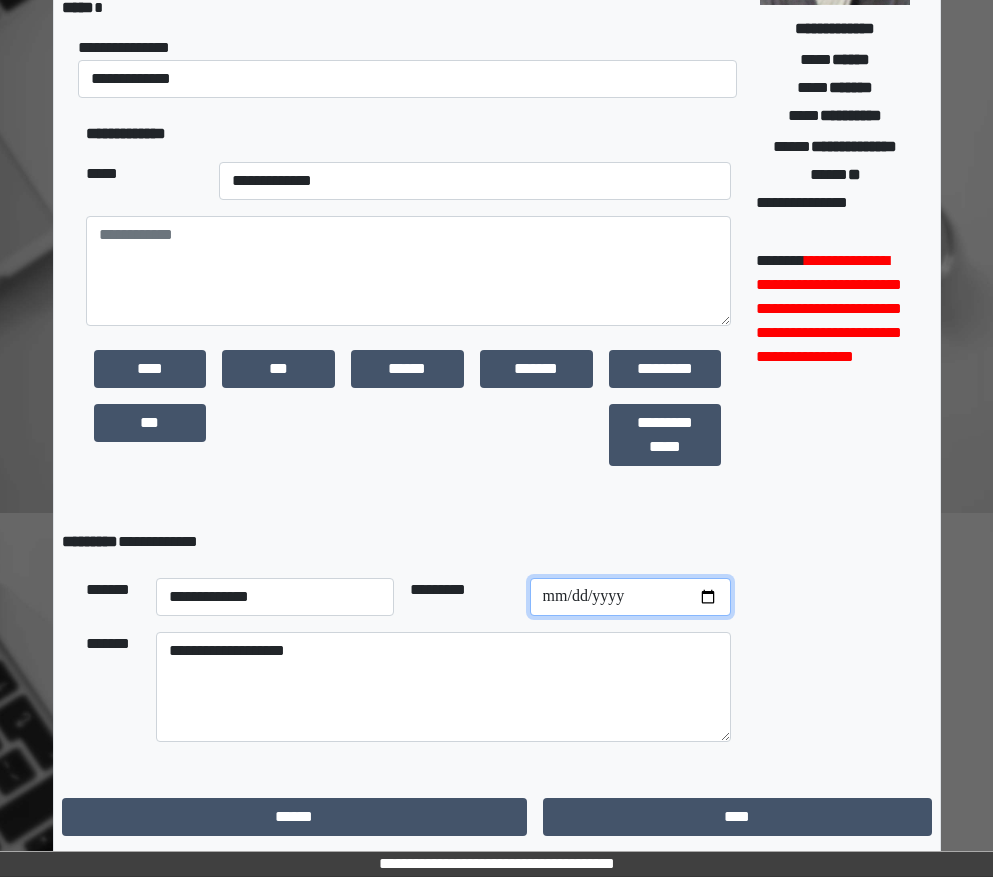 click at bounding box center (630, 597) 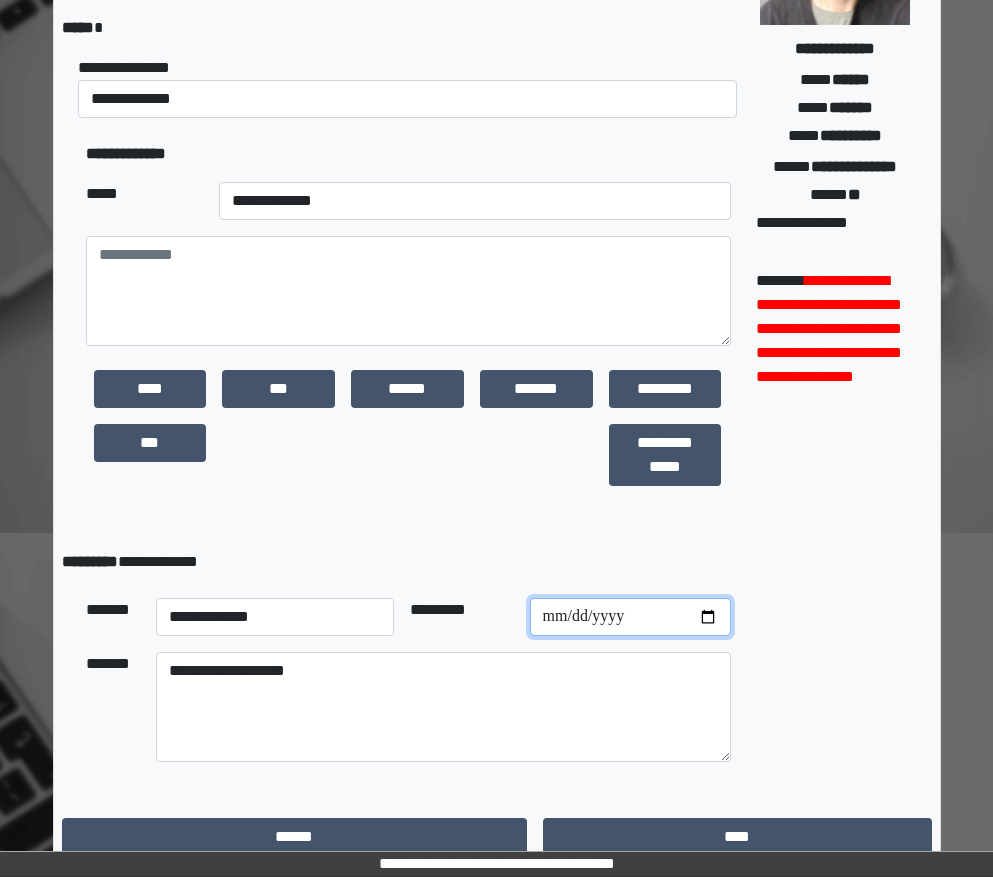 scroll, scrollTop: 0, scrollLeft: 0, axis: both 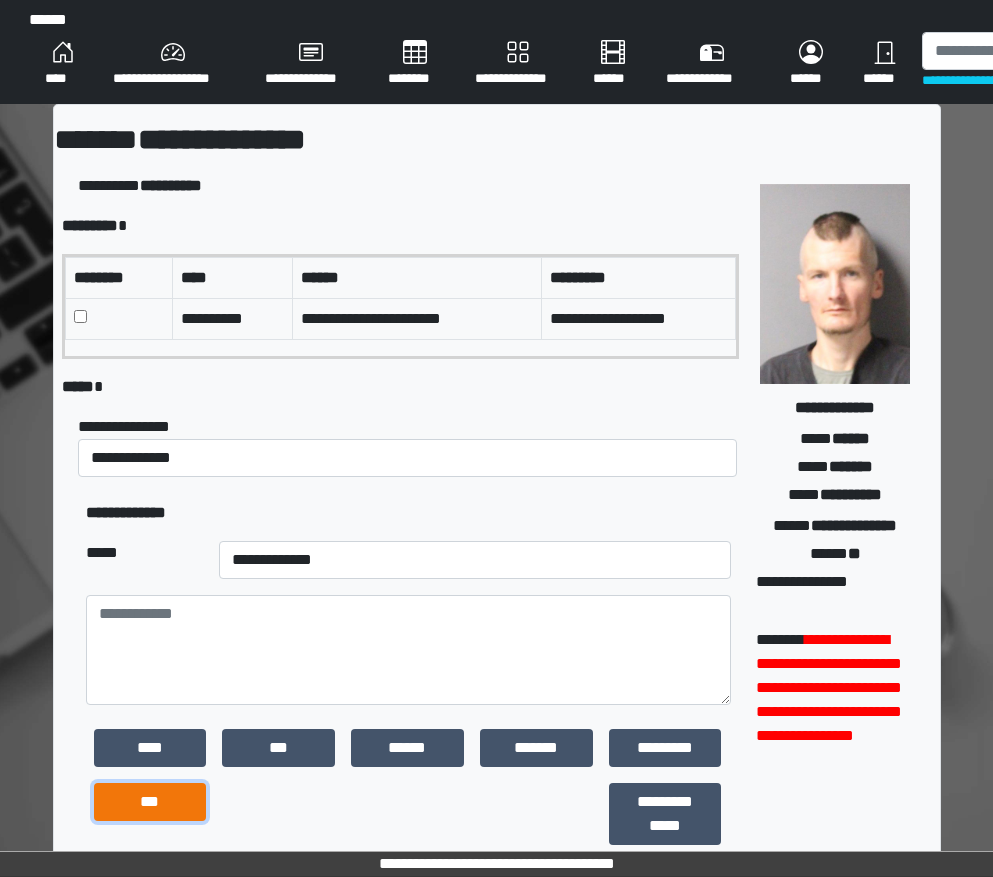 click on "***" at bounding box center (150, 802) 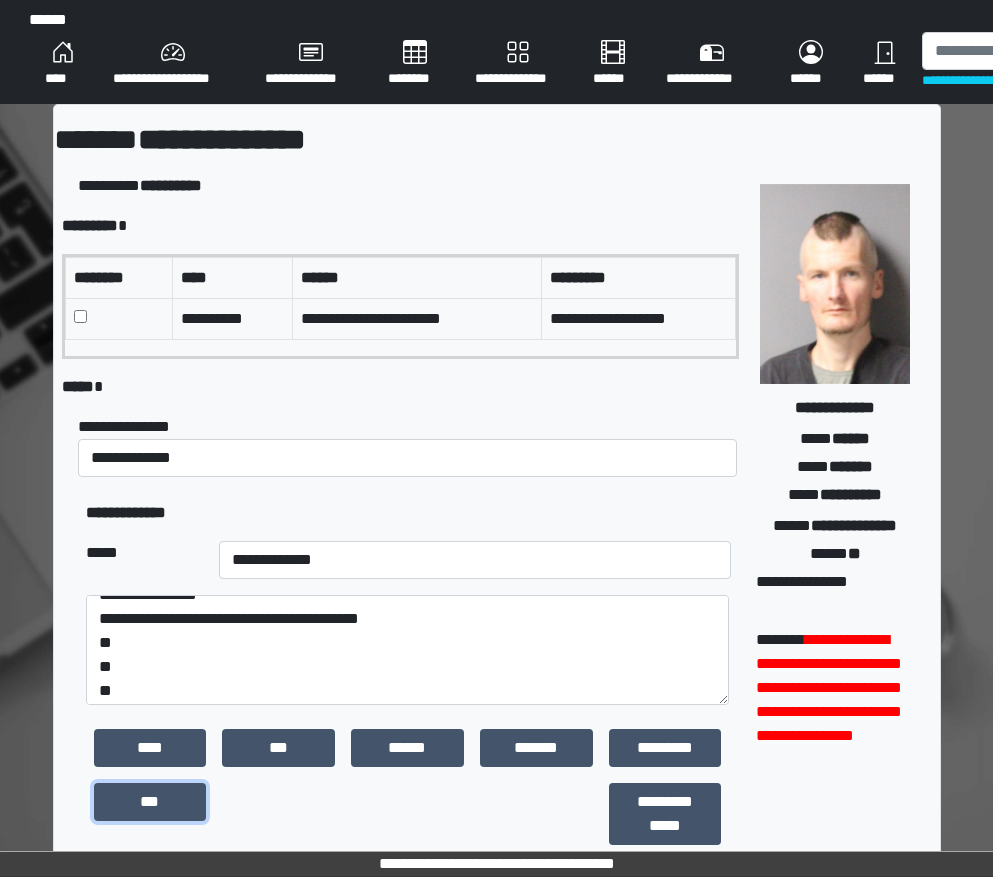 scroll, scrollTop: 24, scrollLeft: 0, axis: vertical 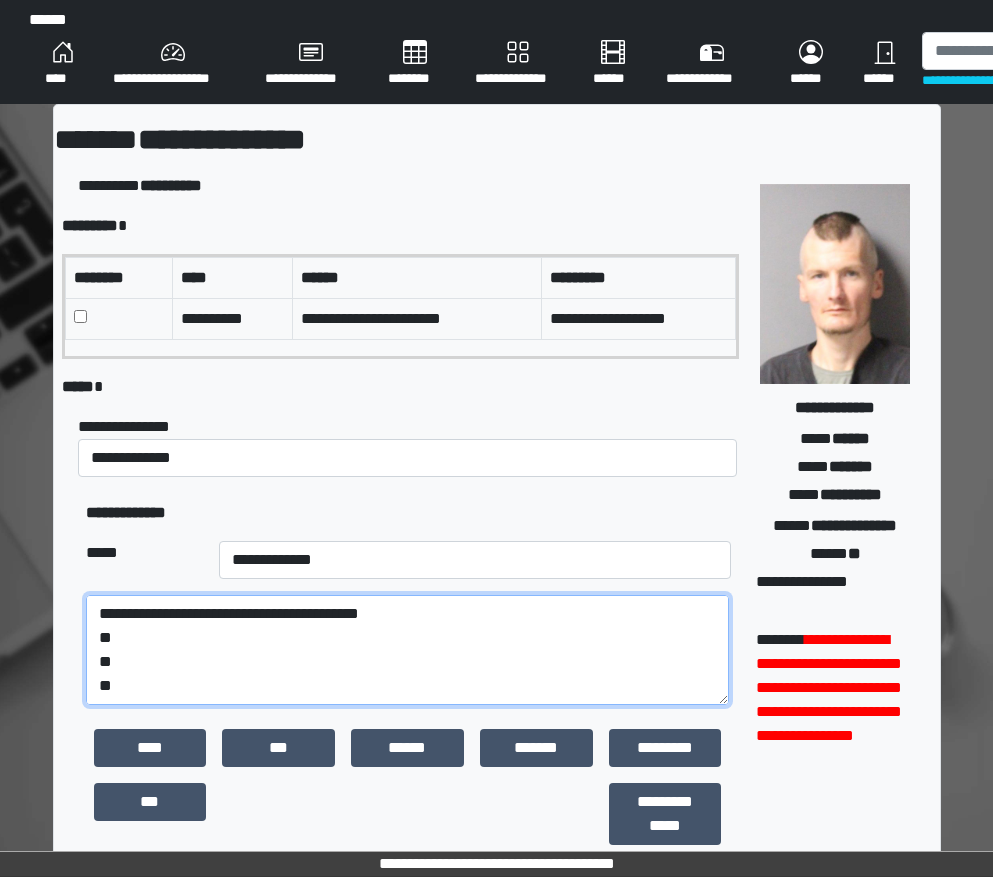 click on "**********" at bounding box center (408, 650) 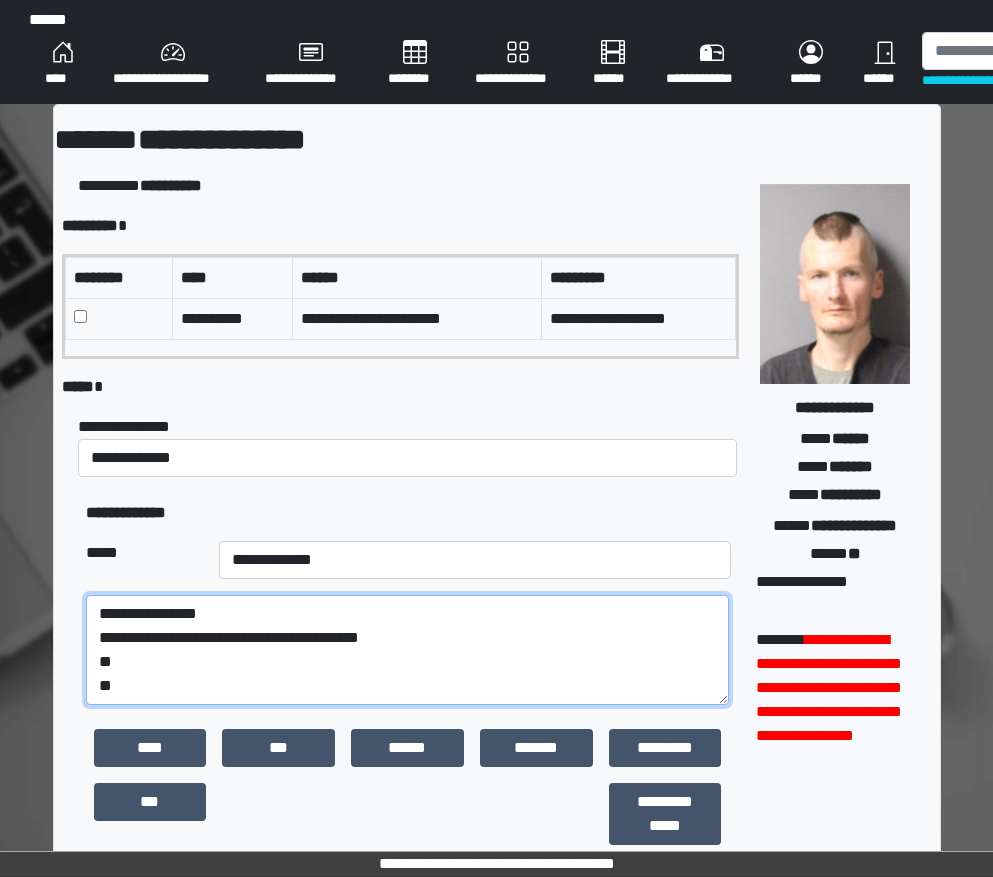 scroll, scrollTop: 0, scrollLeft: 0, axis: both 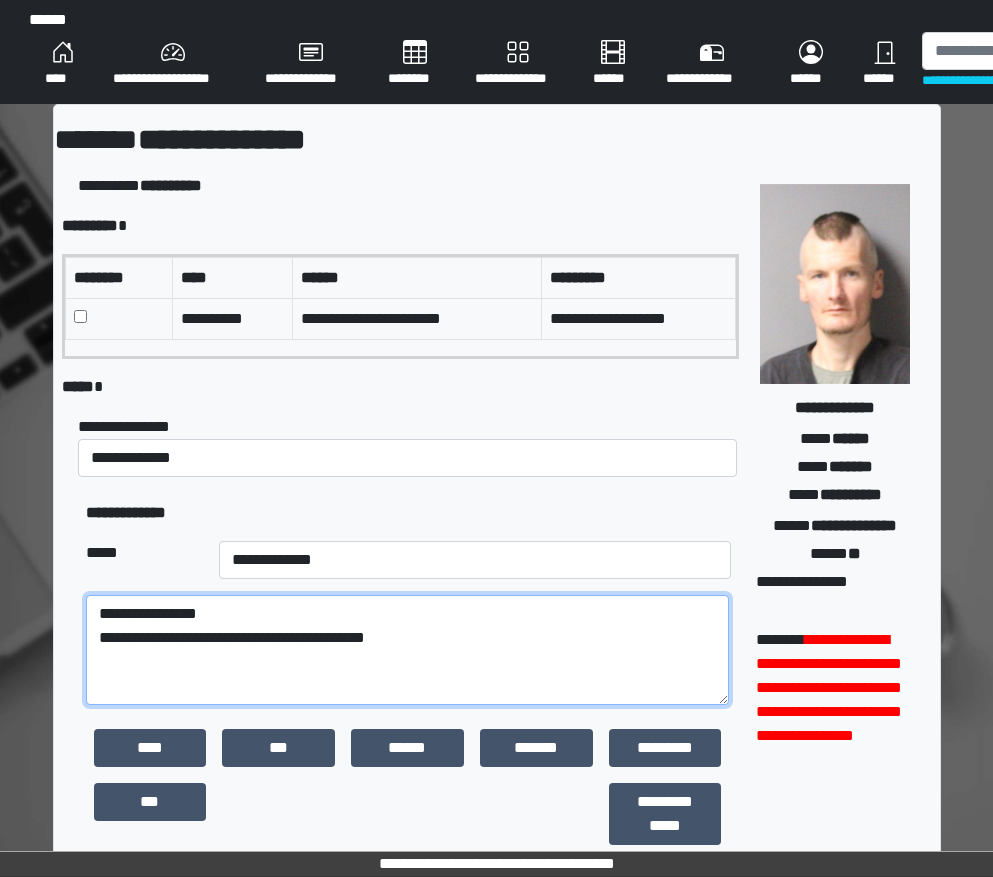 paste on "**********" 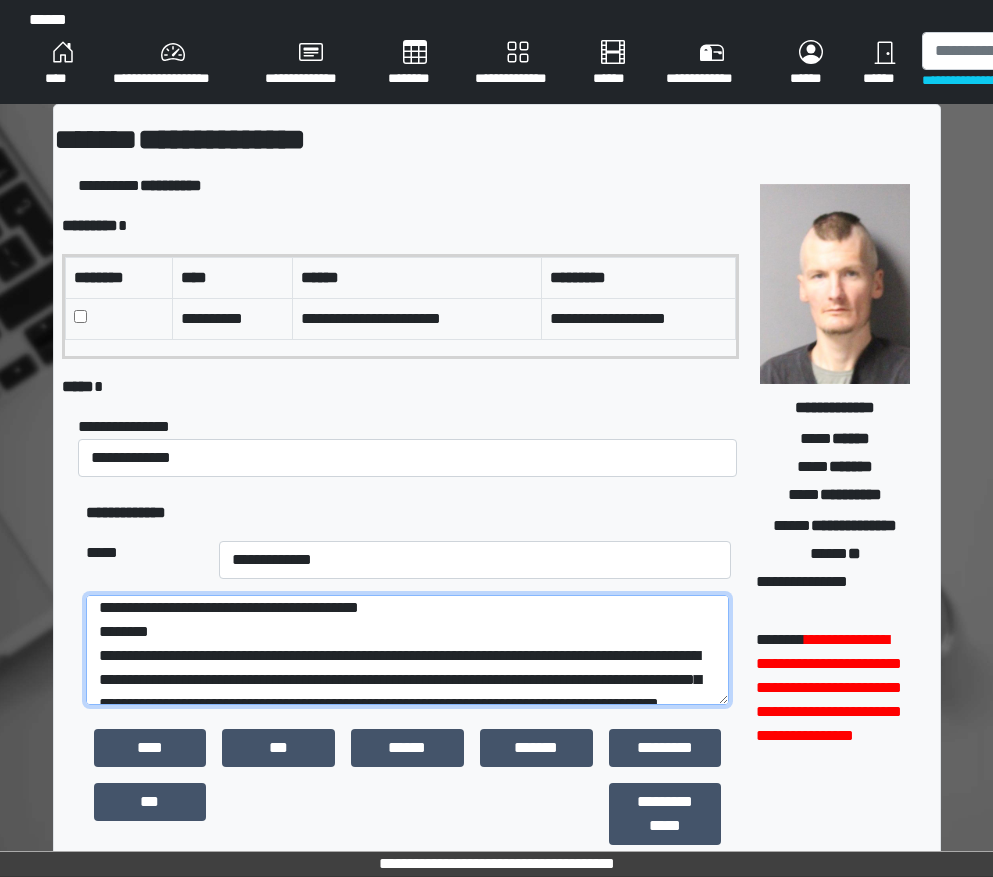 scroll, scrollTop: 6, scrollLeft: 0, axis: vertical 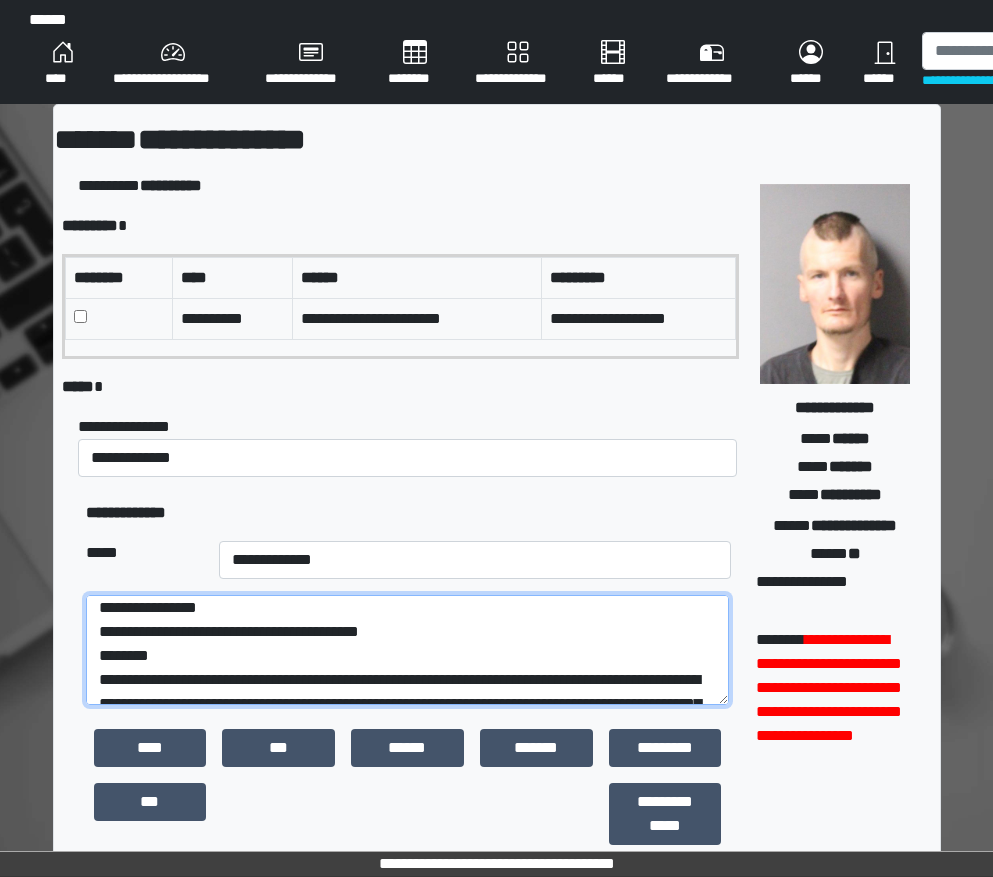 type on "**********" 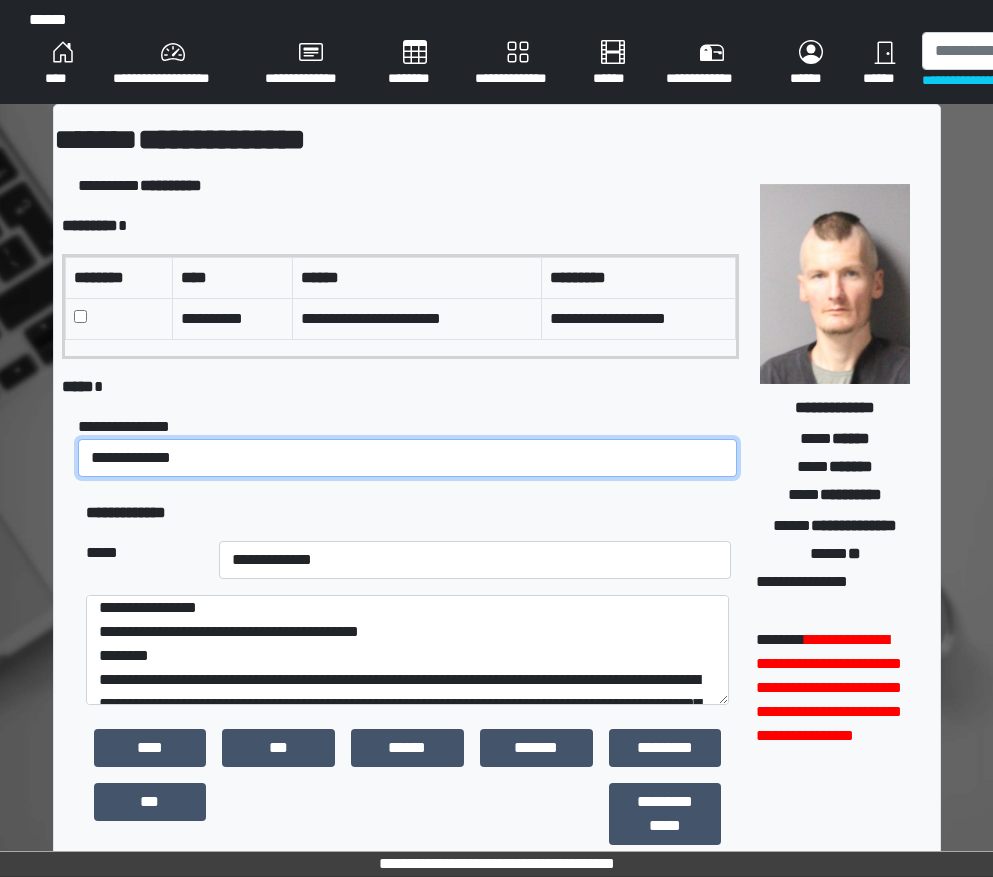 click on "**********" at bounding box center (408, 458) 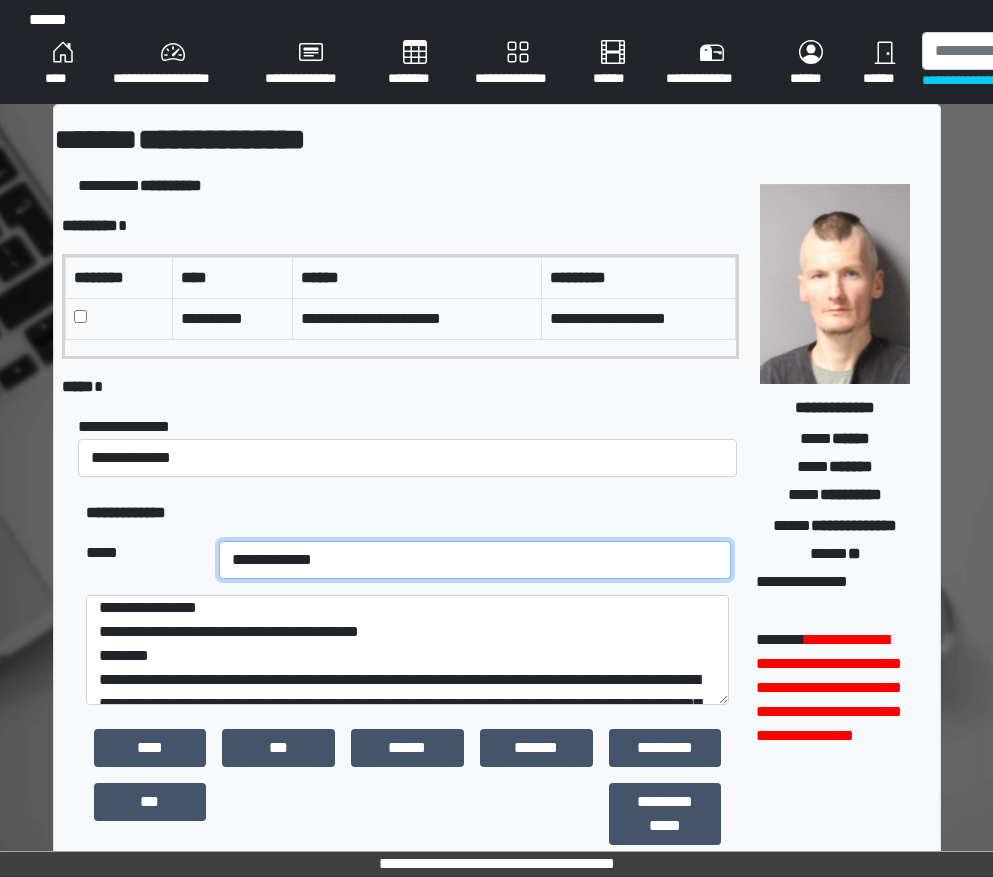 click on "**********" at bounding box center (475, 560) 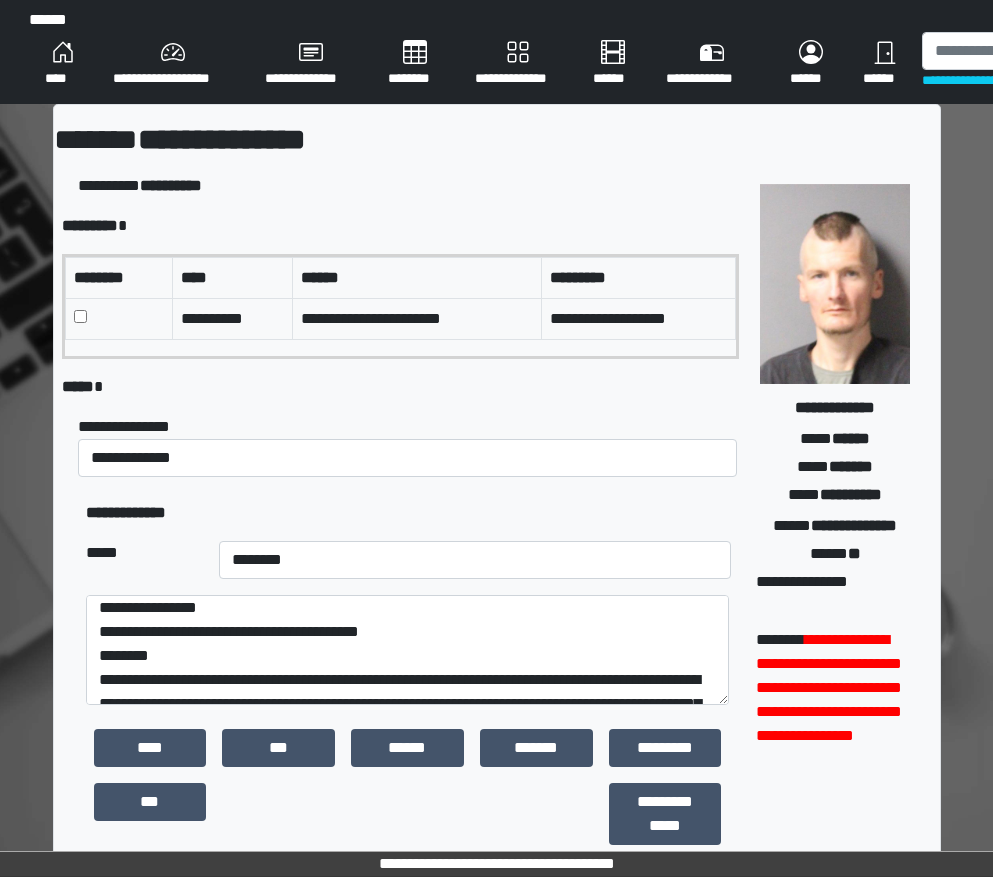 click on "***** *" at bounding box center [400, 387] 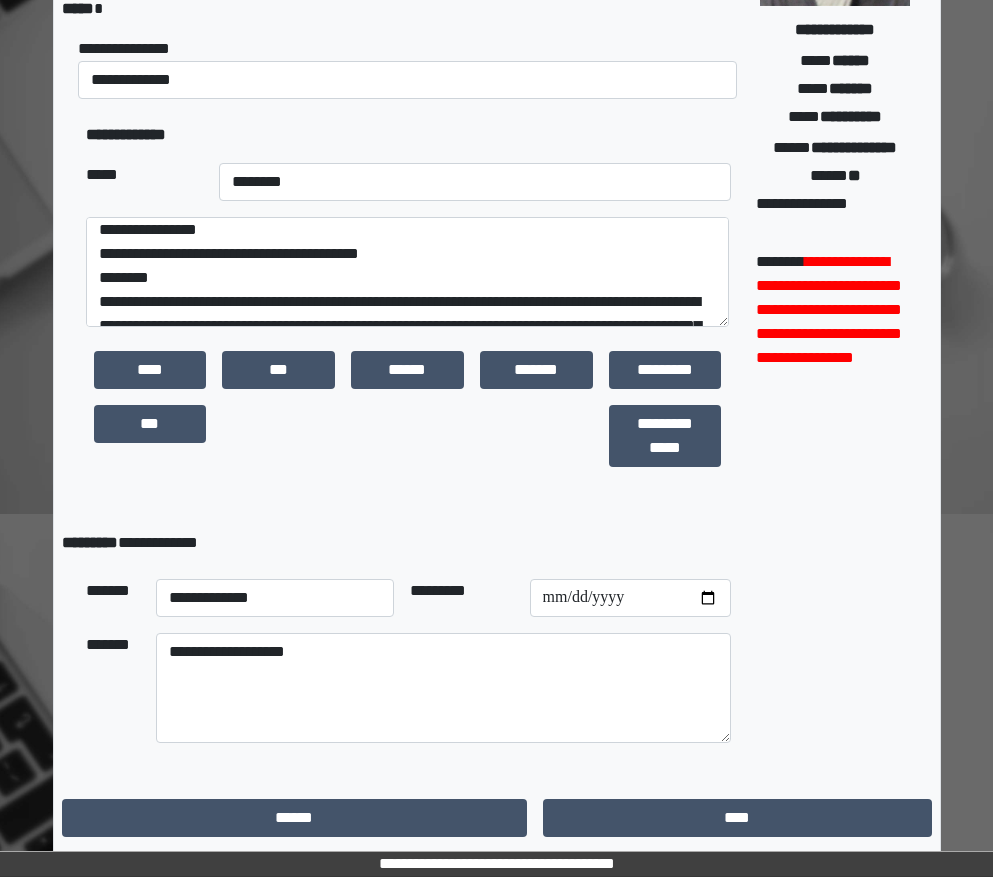 scroll, scrollTop: 379, scrollLeft: 0, axis: vertical 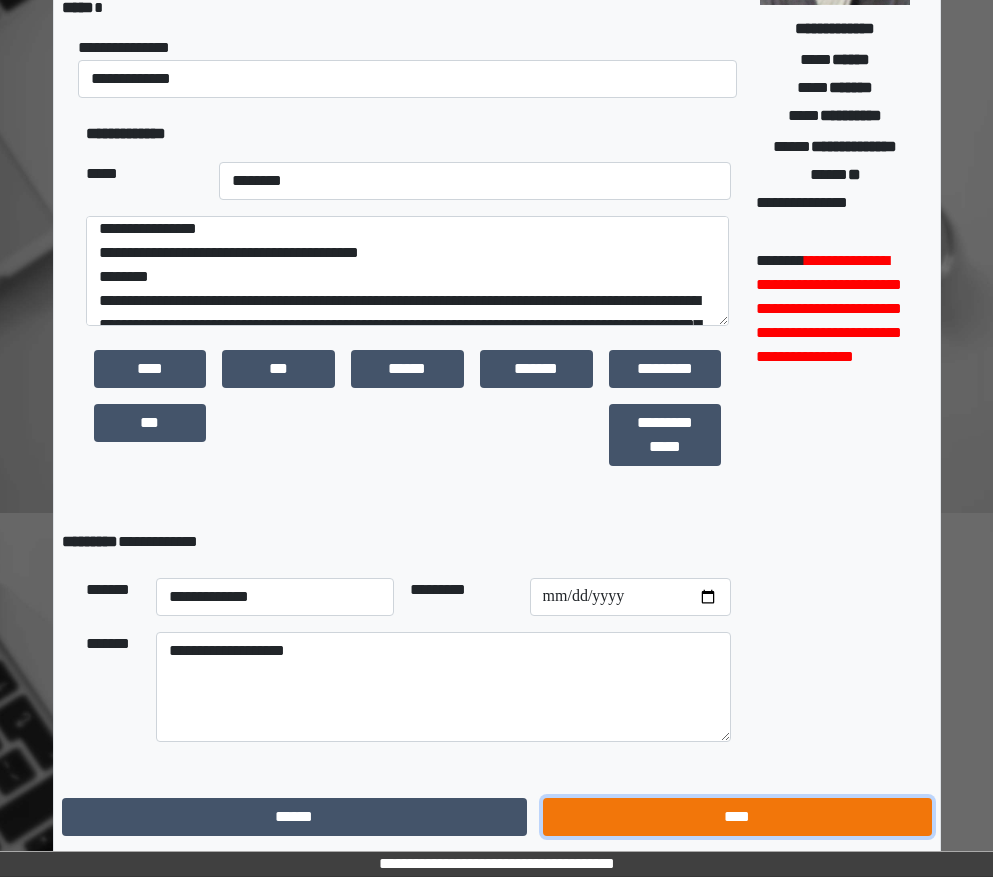 click on "****" at bounding box center [737, 817] 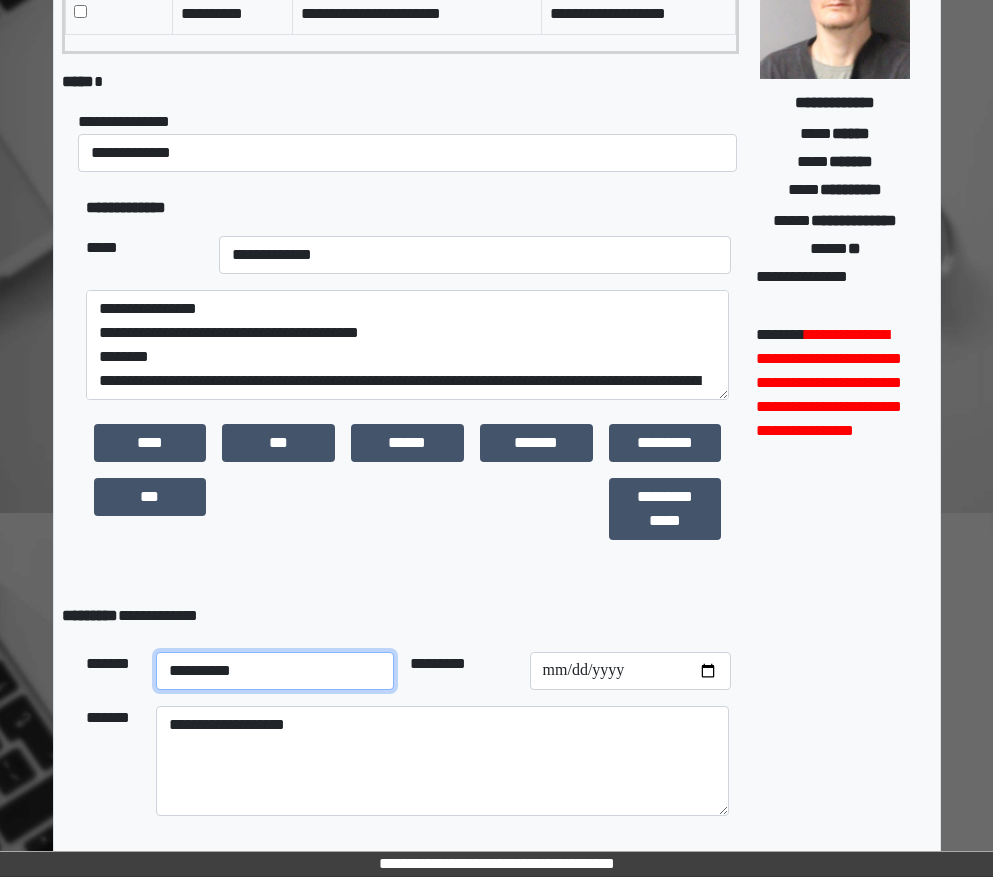 click on "**********" at bounding box center [275, 671] 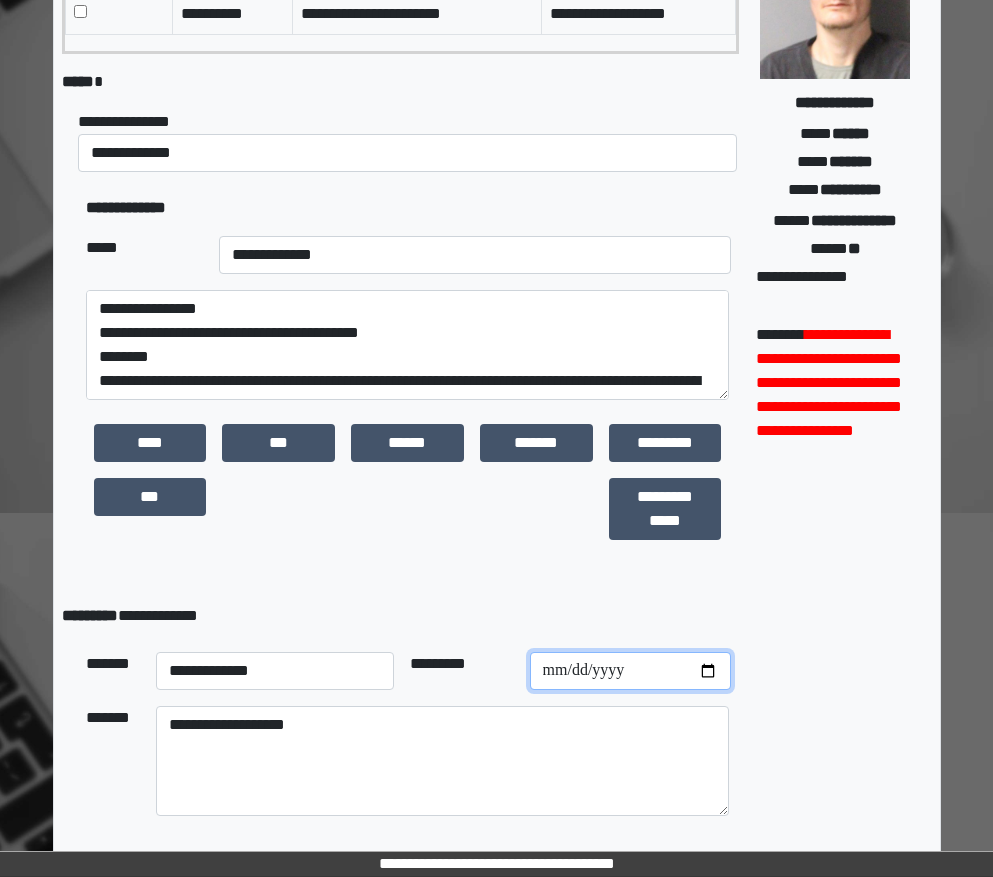 click at bounding box center [630, 671] 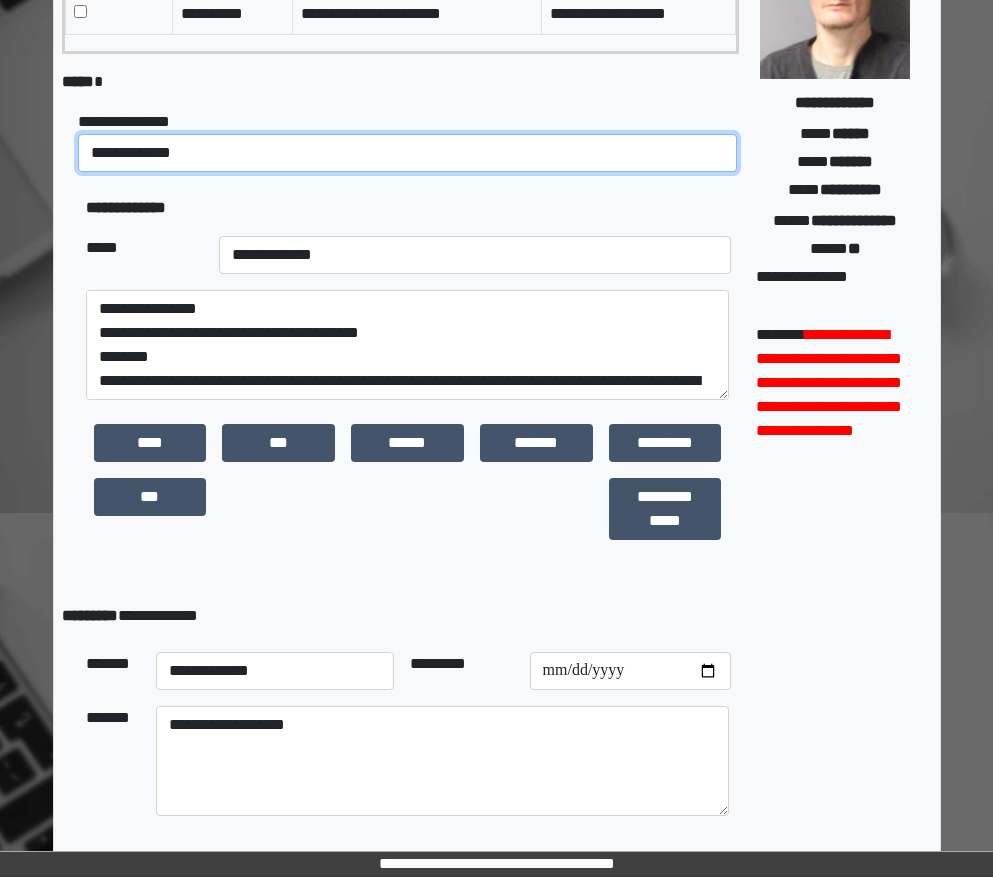 click on "**********" at bounding box center [408, 153] 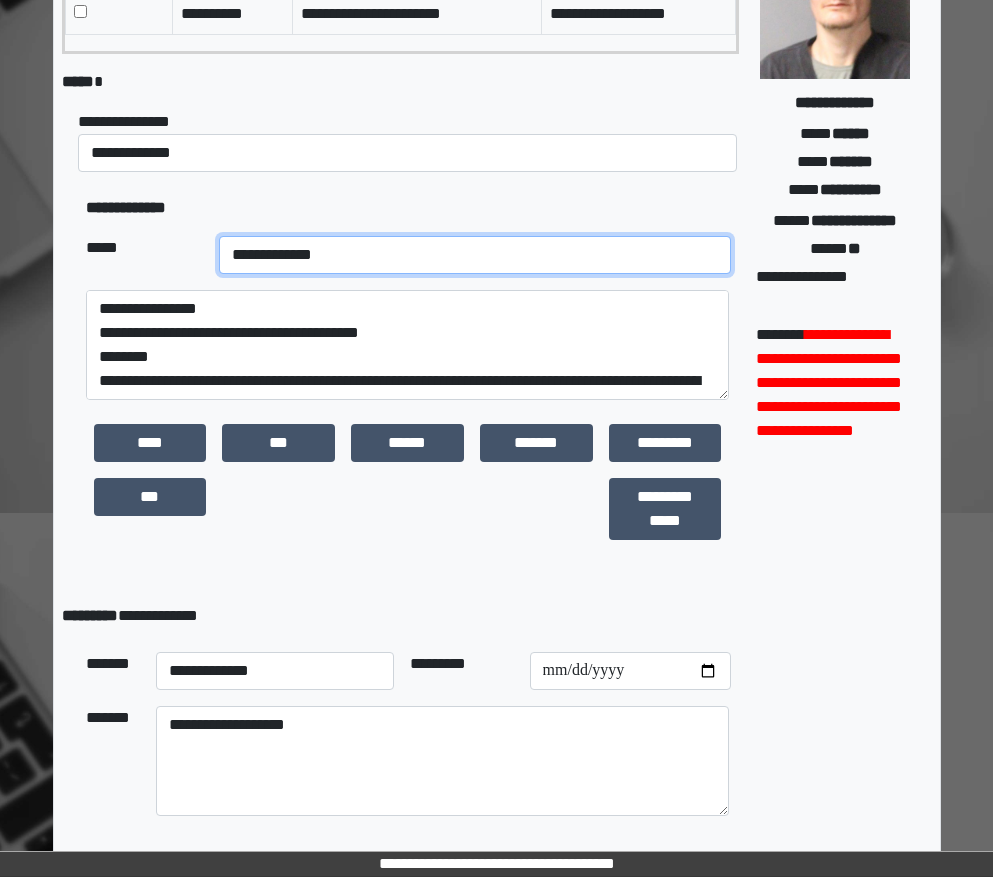 click on "**********" at bounding box center [475, 255] 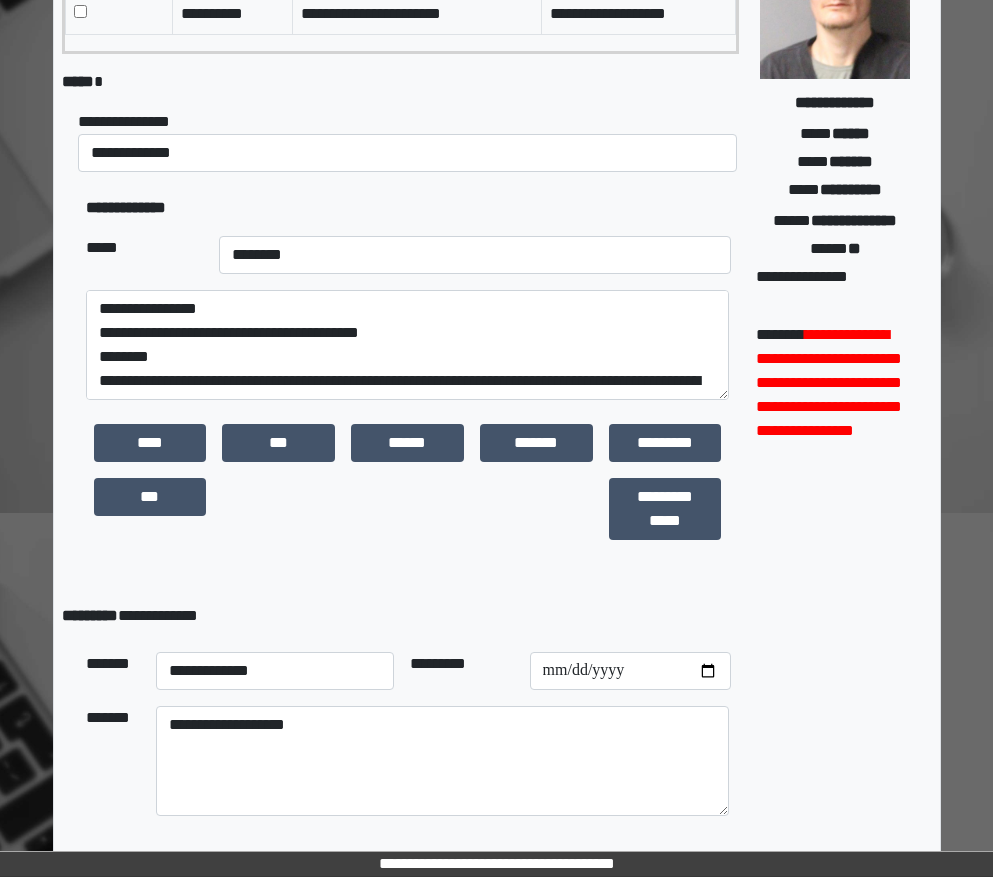 click on "***** *" at bounding box center (400, 82) 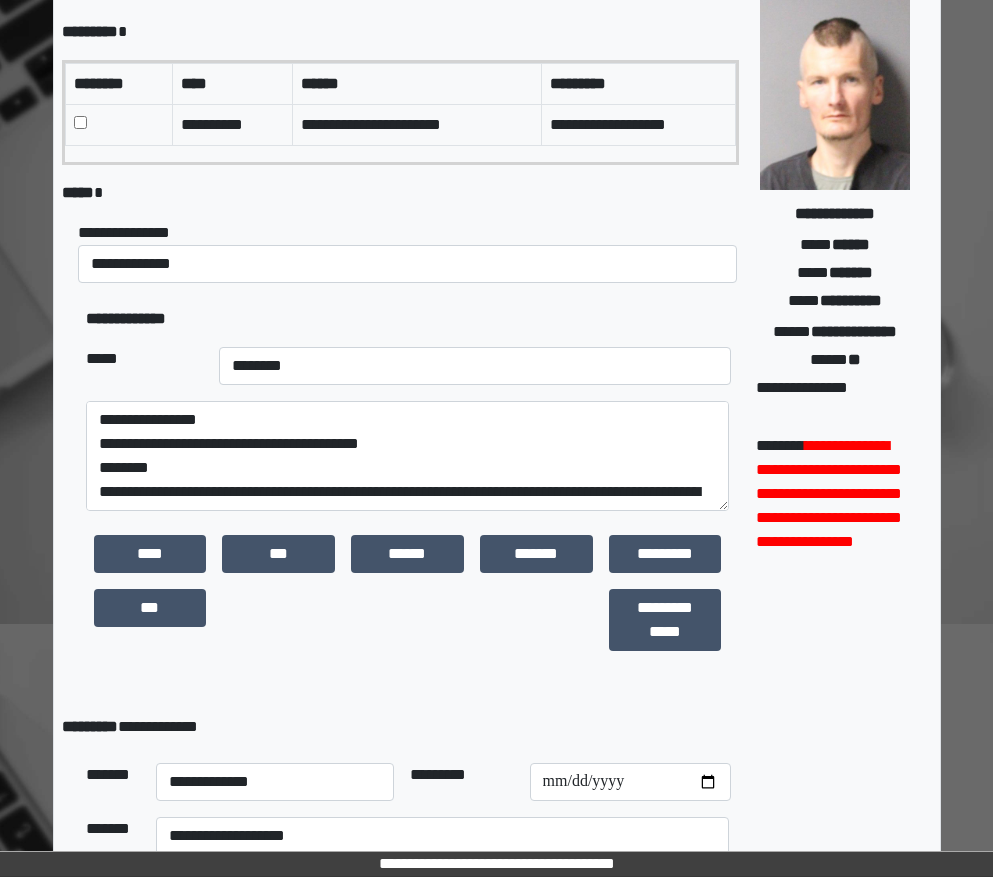scroll, scrollTop: 179, scrollLeft: 0, axis: vertical 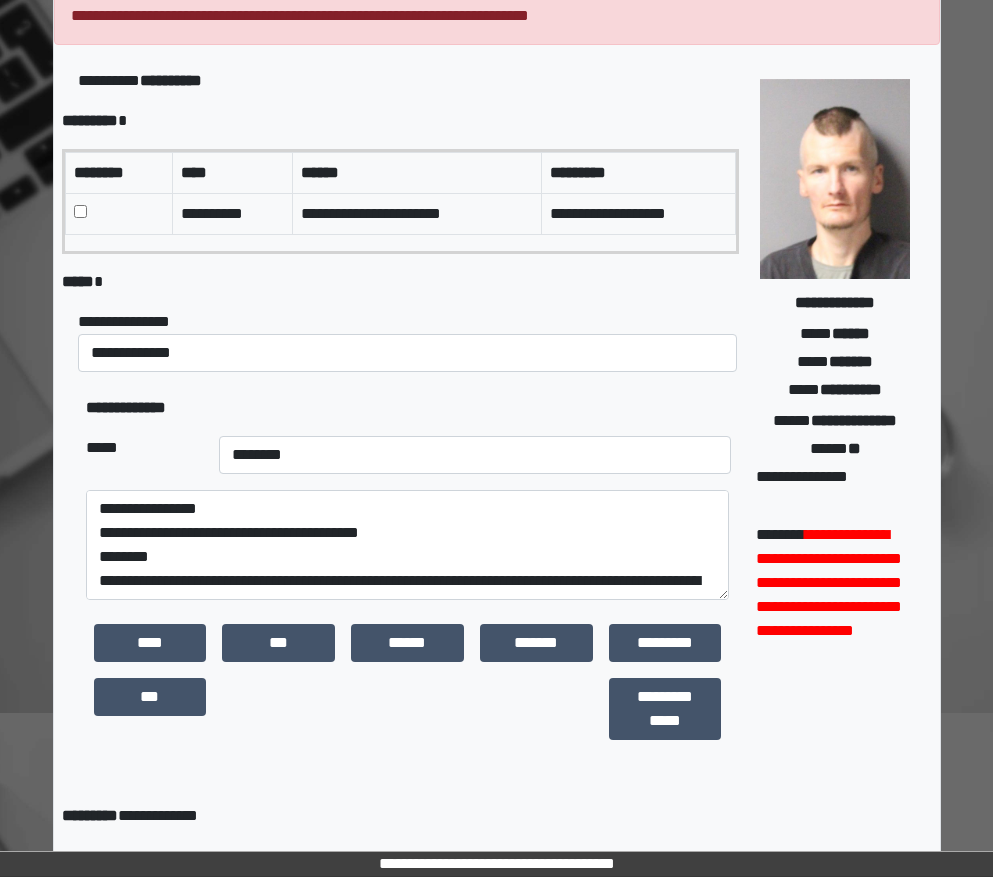 click at bounding box center [118, 213] 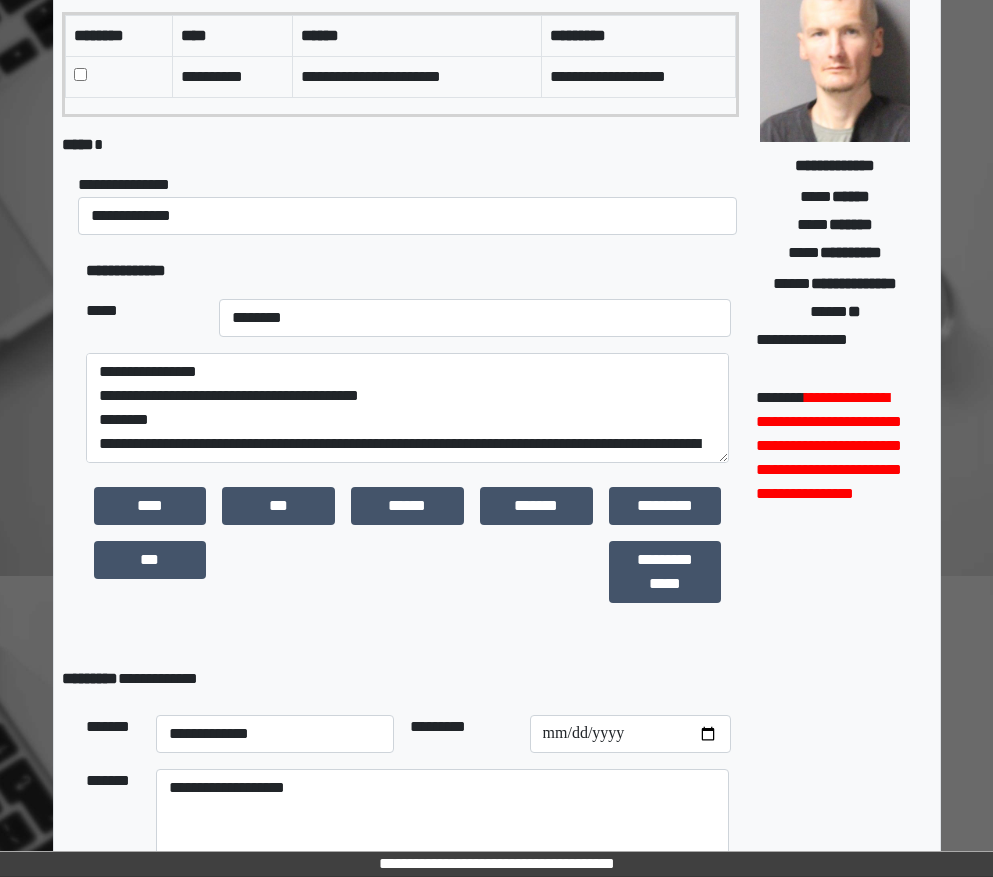 scroll, scrollTop: 453, scrollLeft: 0, axis: vertical 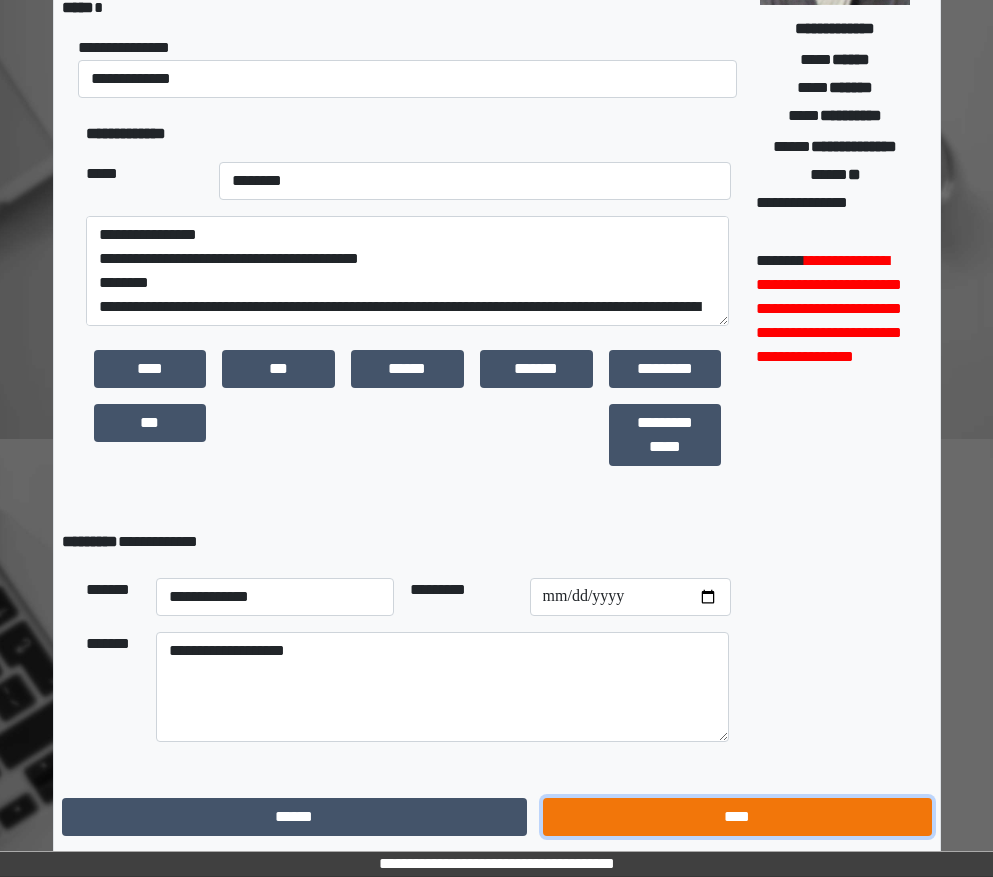 click on "****" at bounding box center [737, 817] 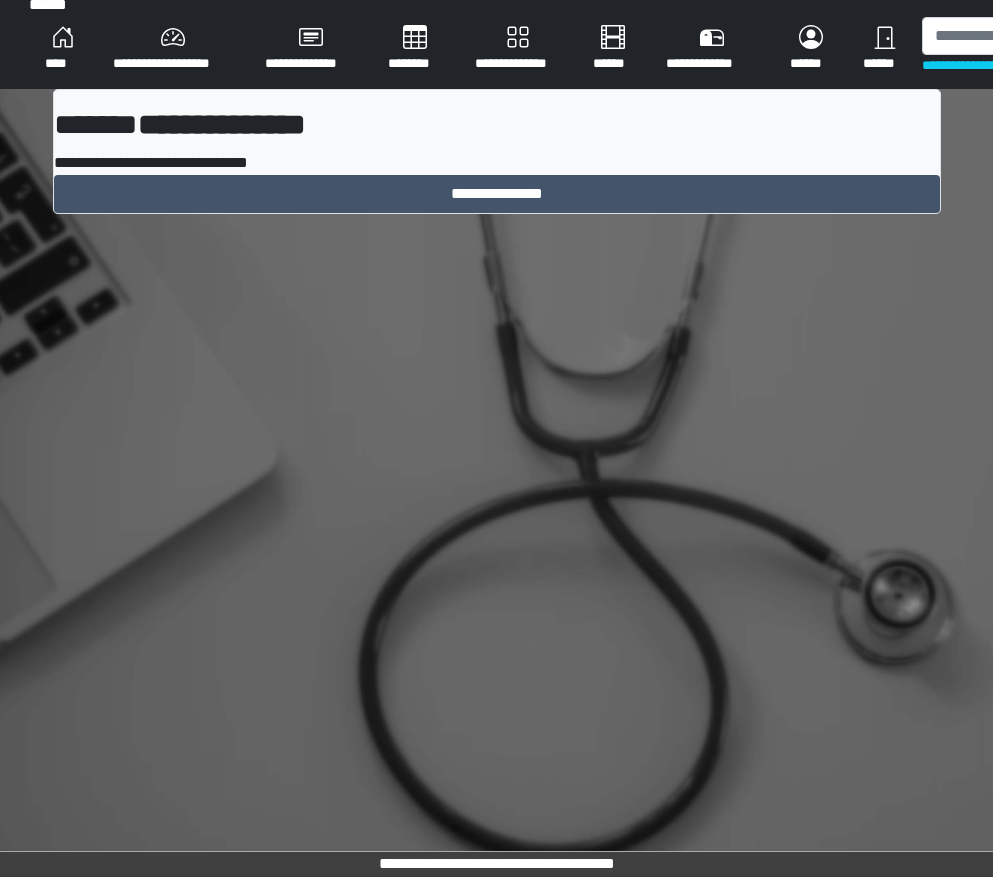 scroll, scrollTop: 15, scrollLeft: 0, axis: vertical 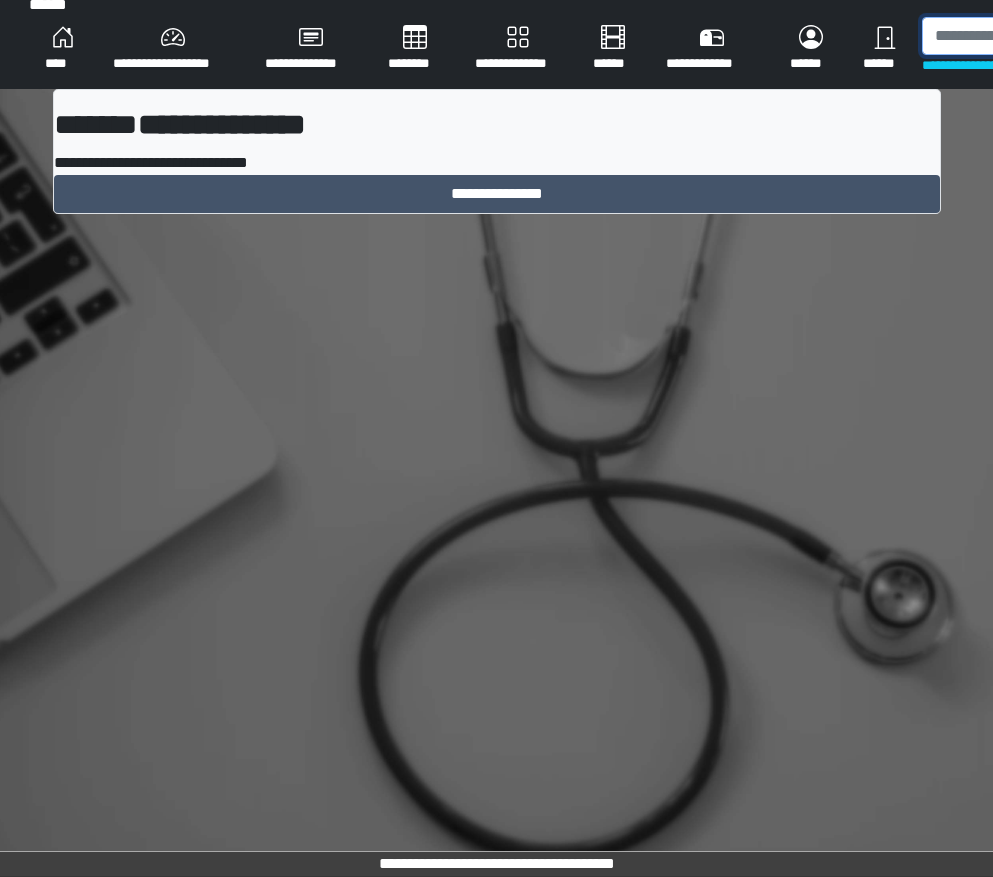 click at bounding box center [1025, 36] 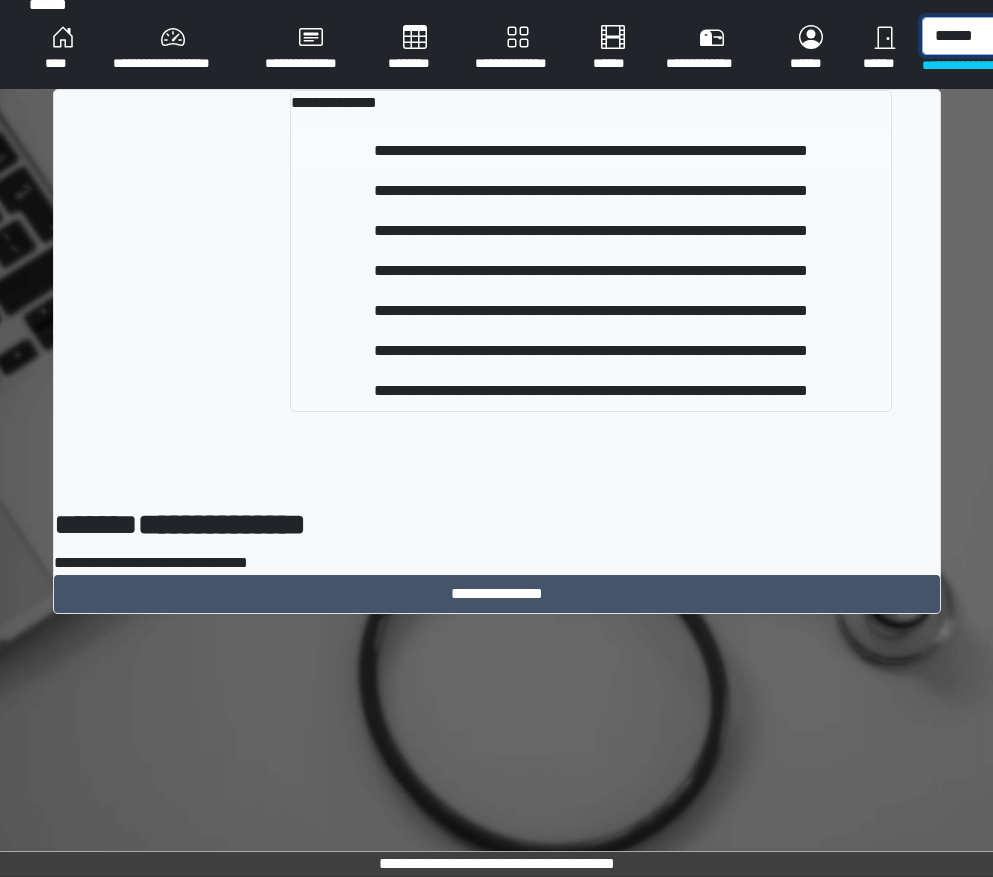 type on "******" 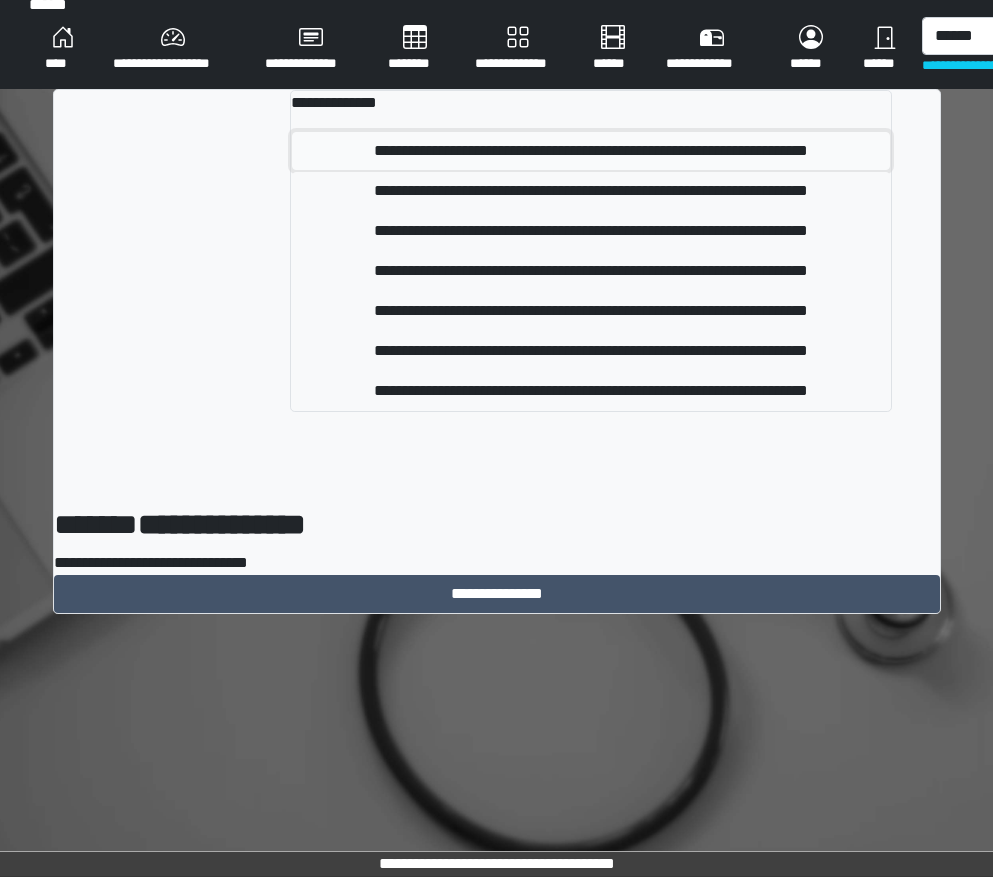 click on "**********" at bounding box center [590, 151] 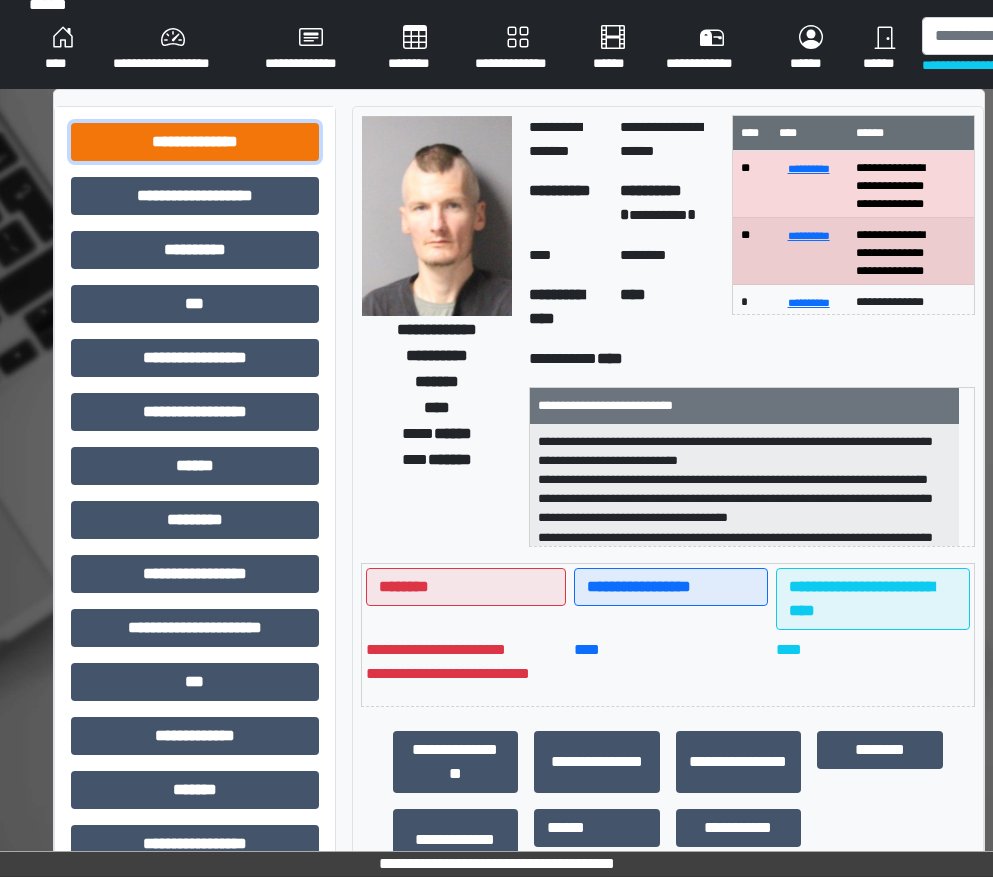 click on "**********" at bounding box center (195, 142) 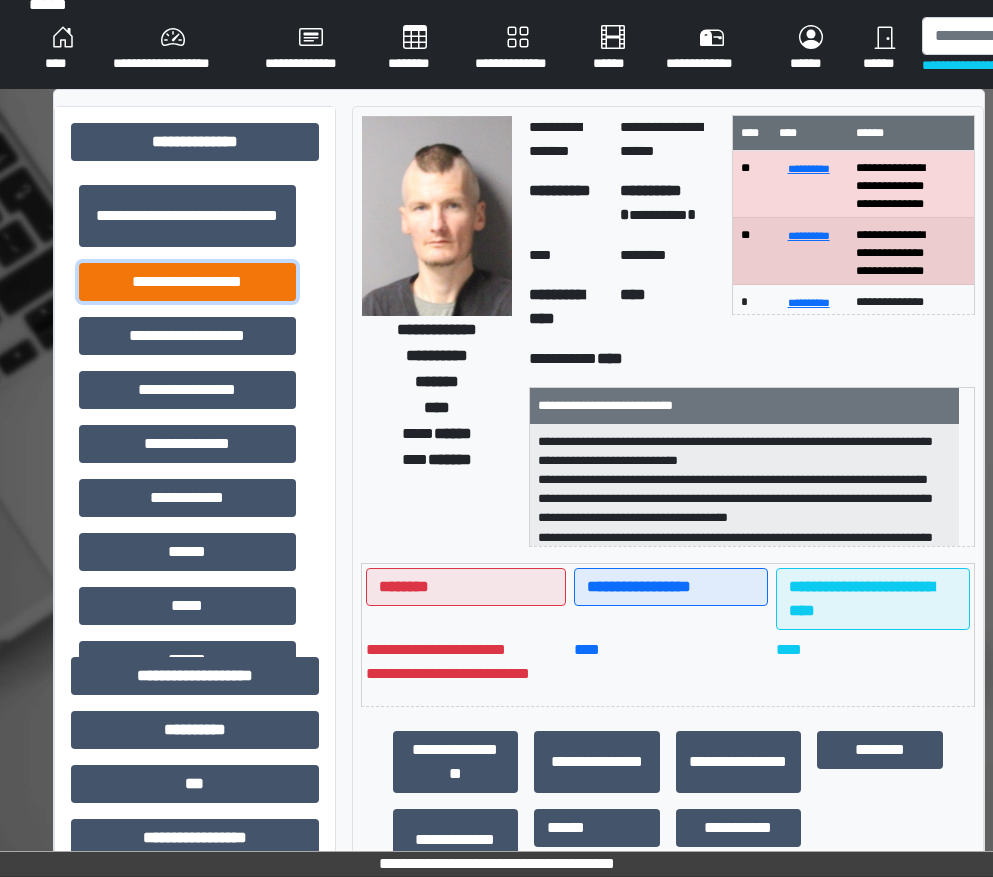 click on "**********" at bounding box center [187, 282] 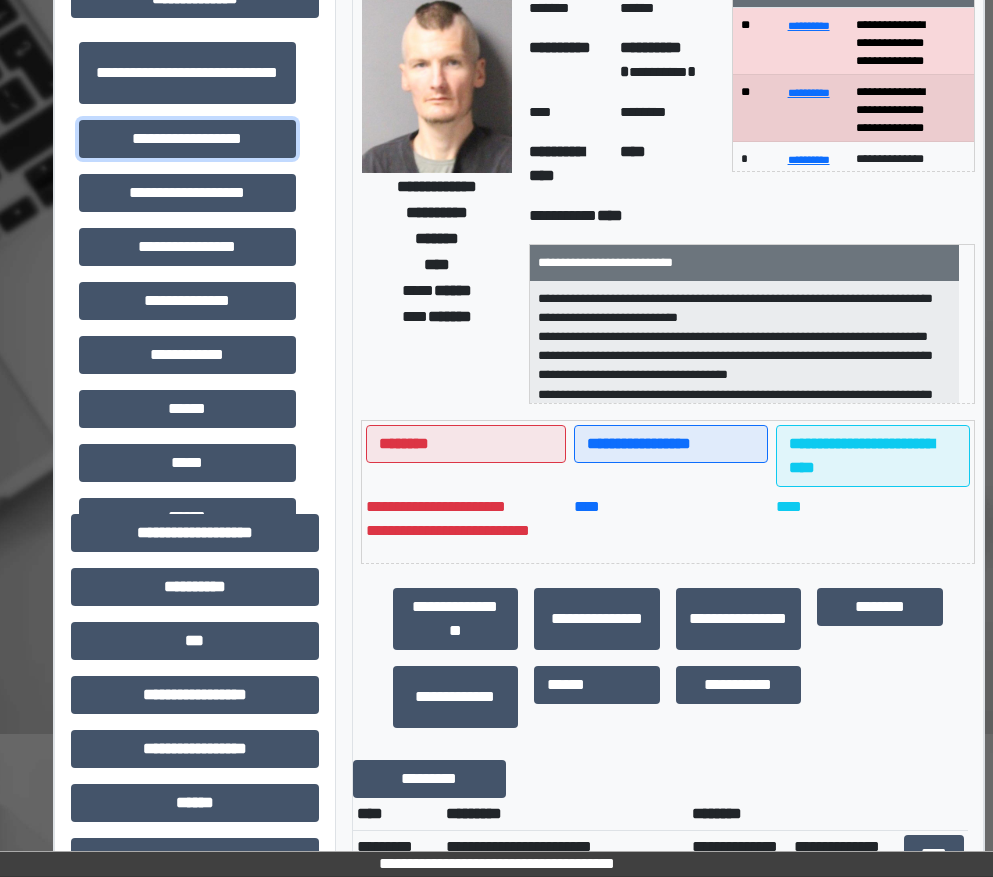 scroll, scrollTop: 0, scrollLeft: 0, axis: both 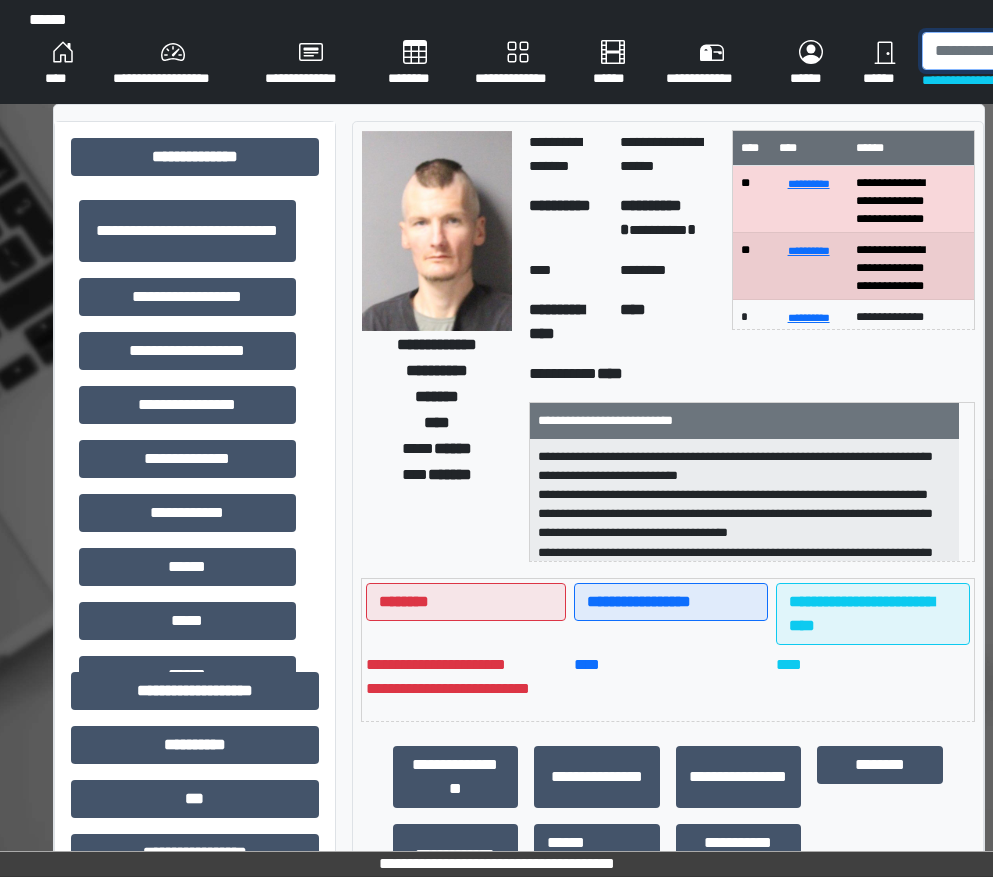 click at bounding box center [1025, 51] 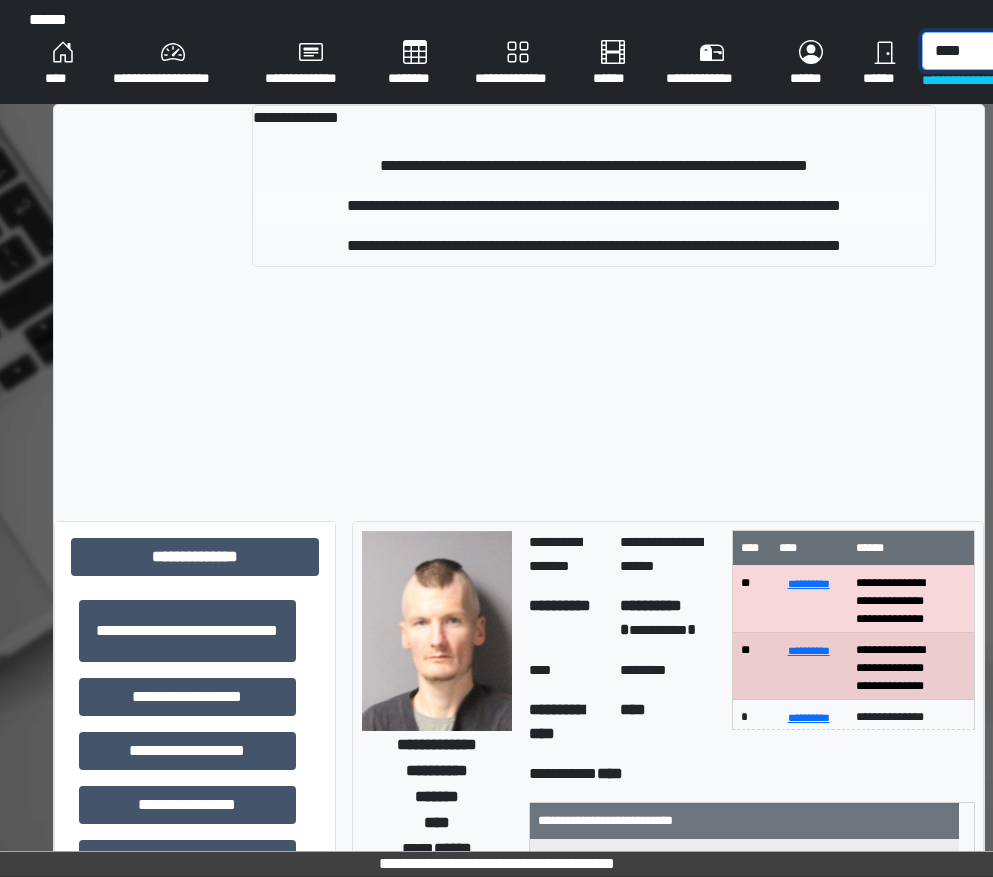 type on "****" 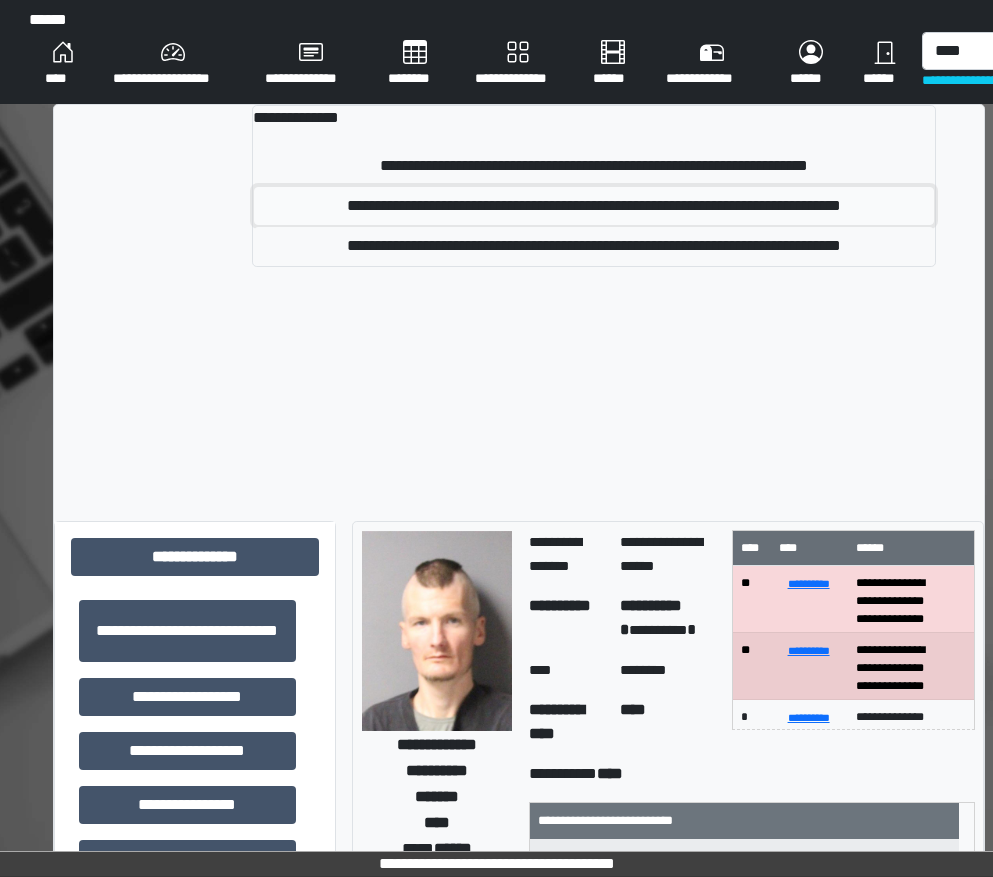 click on "**********" at bounding box center [593, 206] 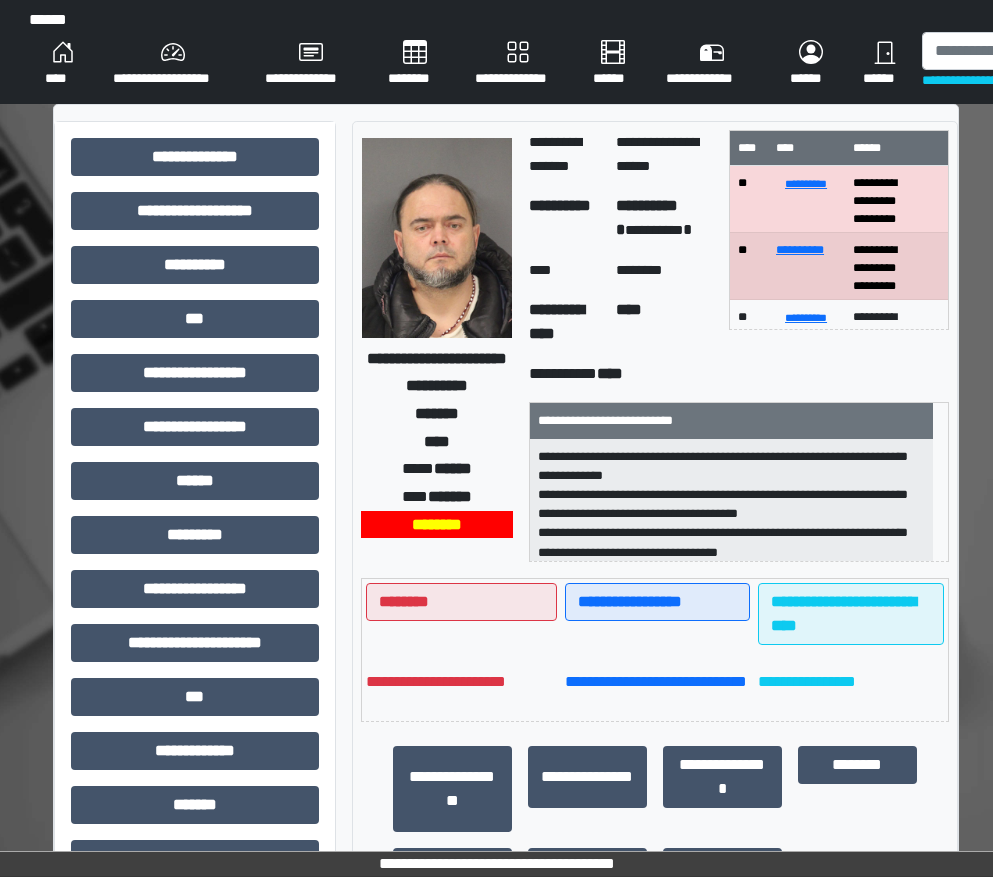 scroll, scrollTop: 100, scrollLeft: 0, axis: vertical 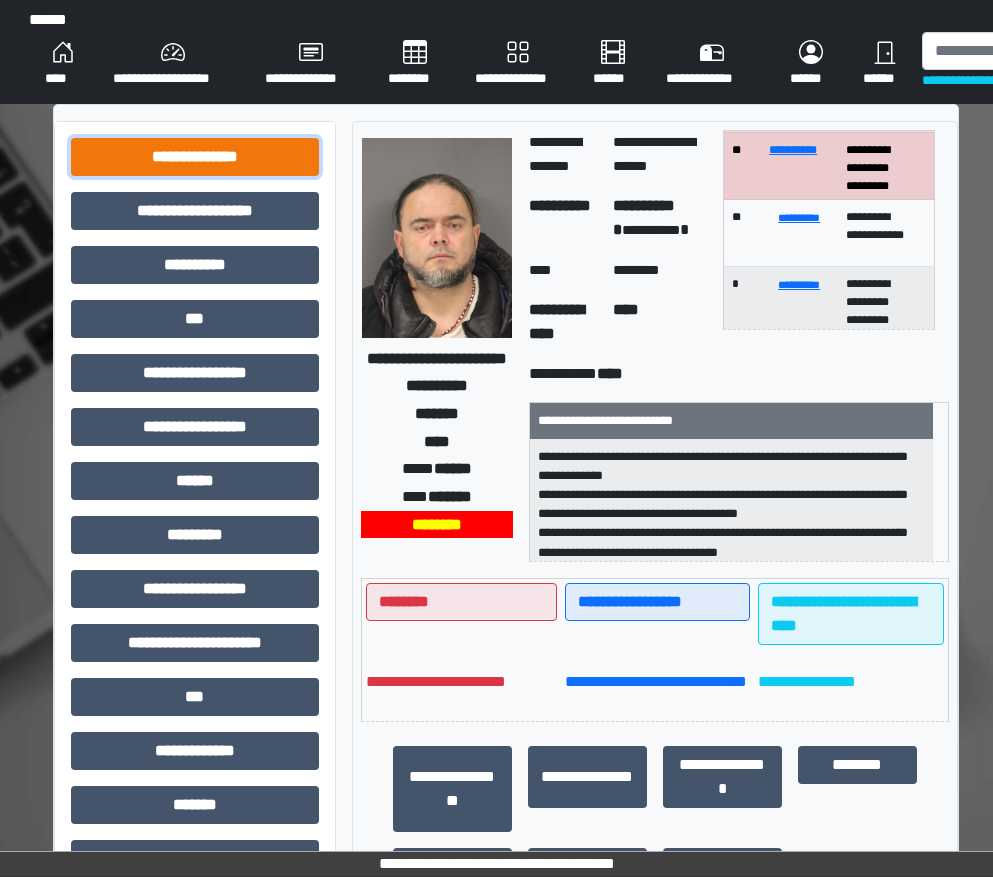 click on "**********" at bounding box center (195, 157) 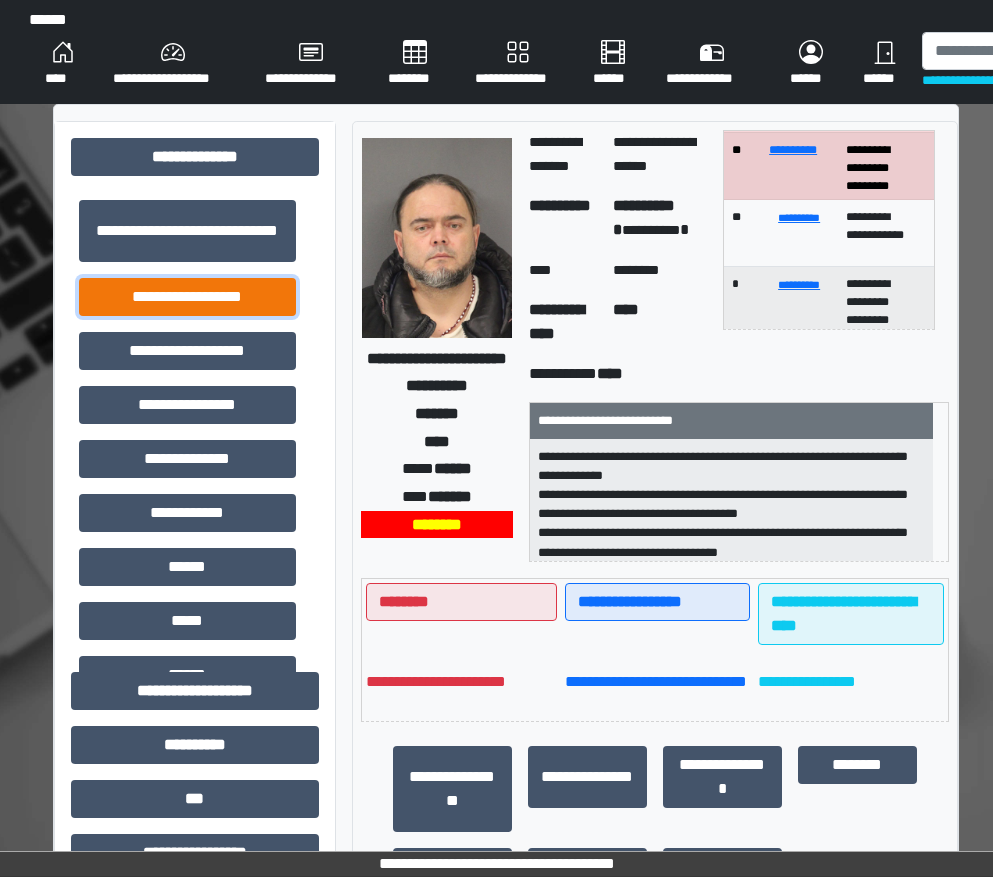 click on "**********" at bounding box center (187, 297) 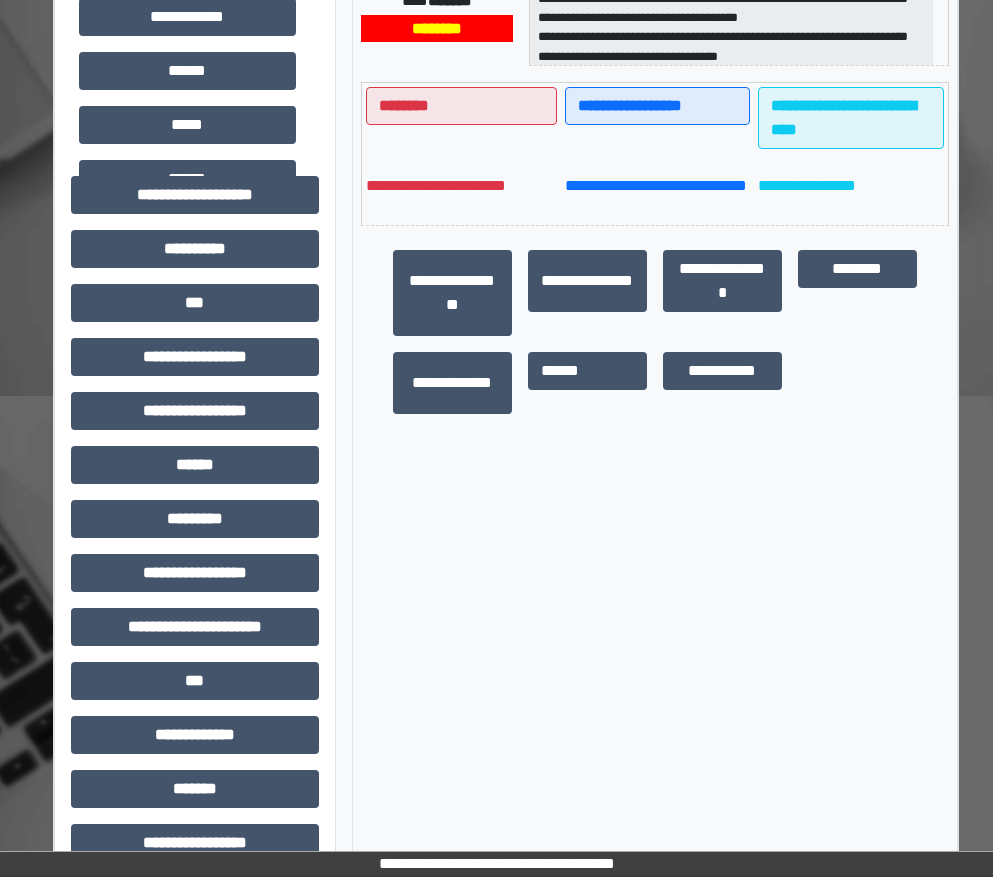 scroll, scrollTop: 500, scrollLeft: 0, axis: vertical 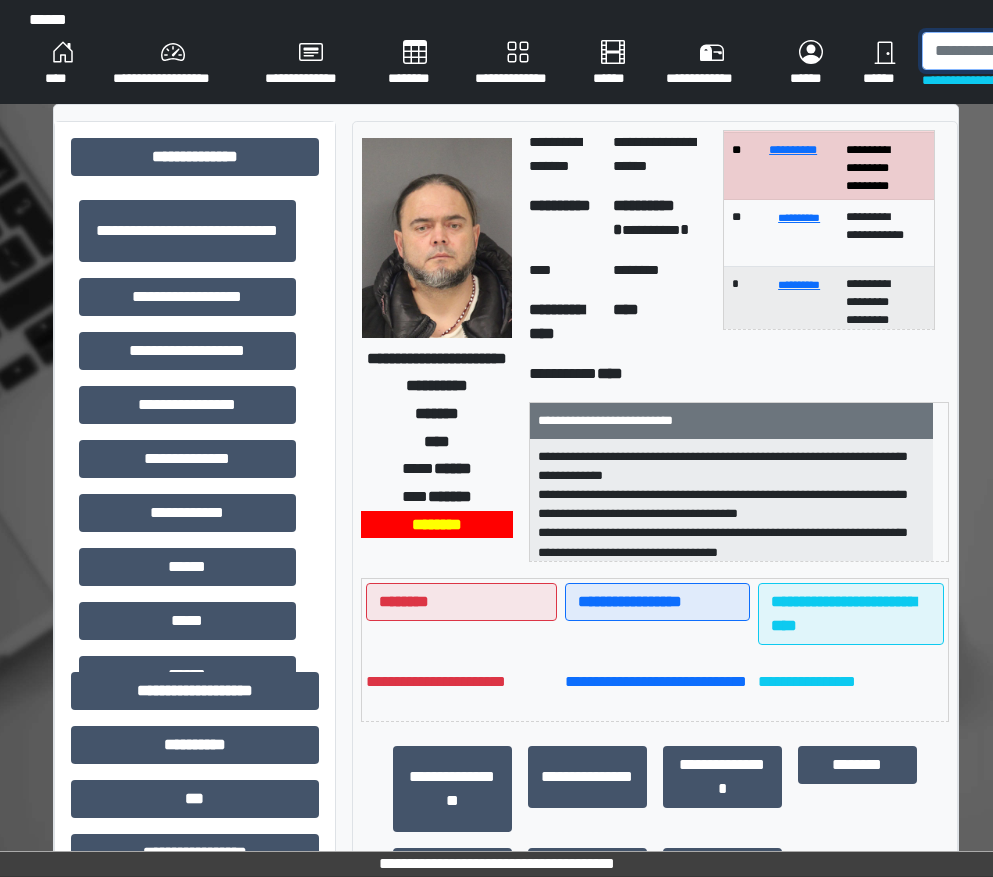 click at bounding box center (1025, 51) 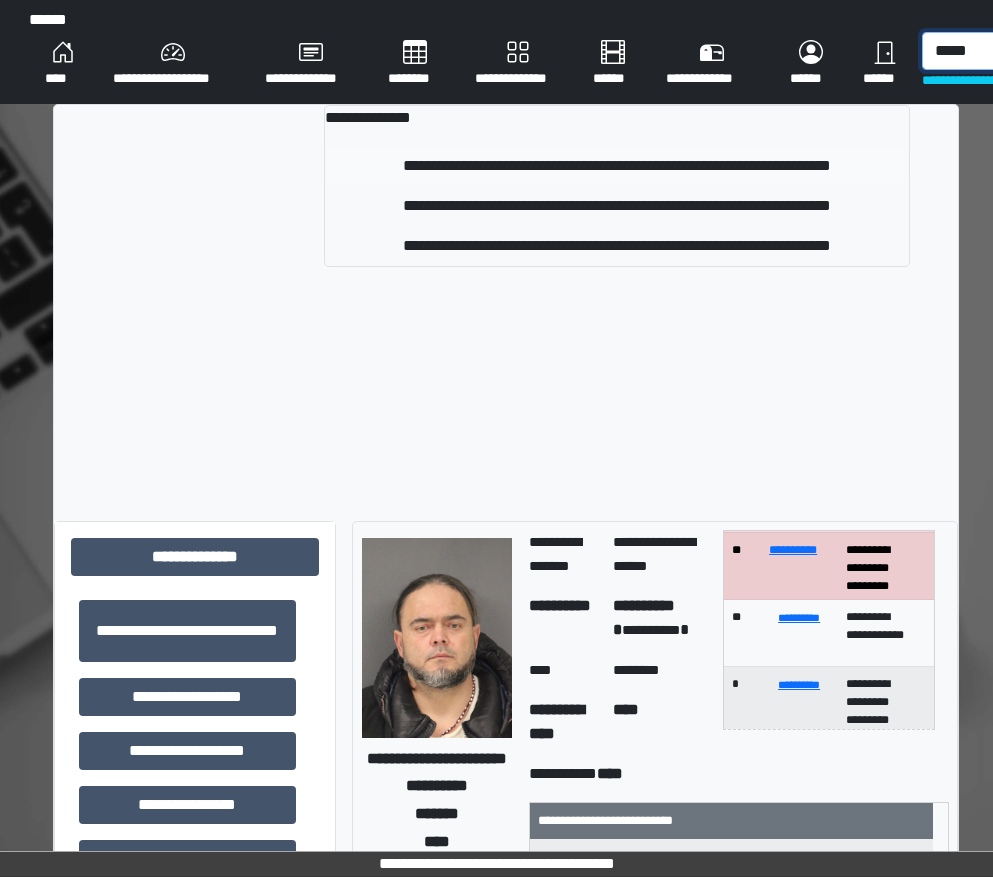 type on "*****" 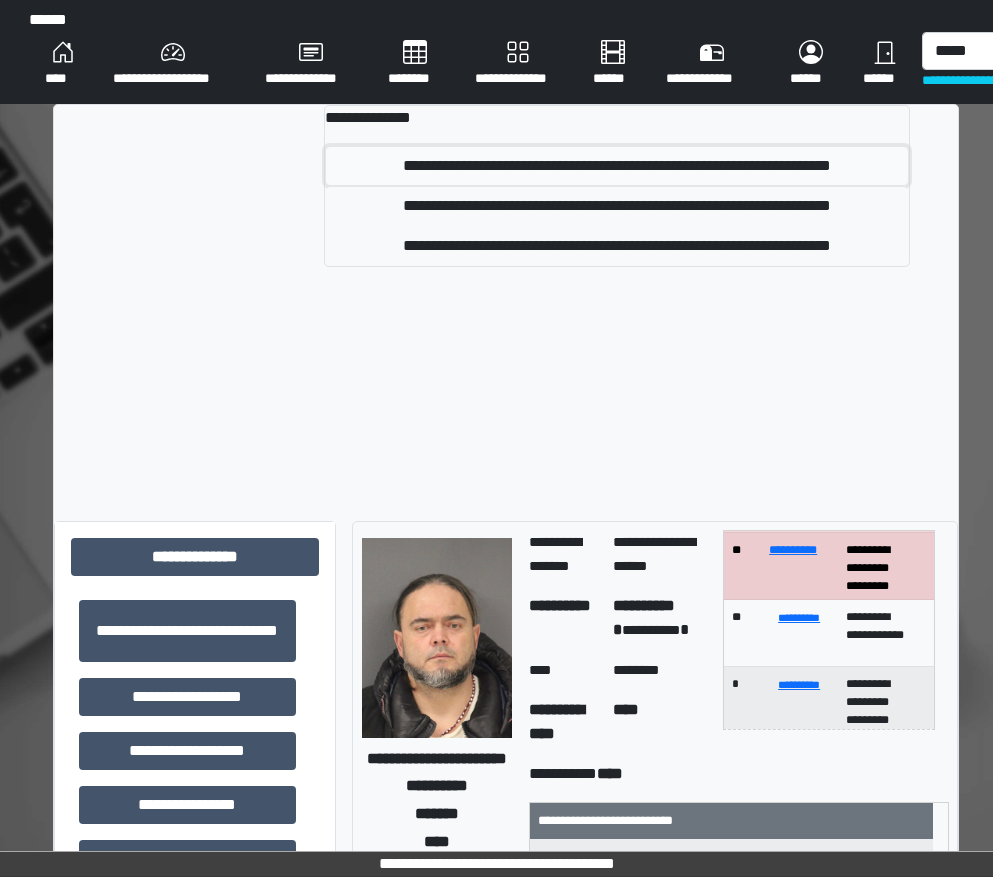click on "**********" at bounding box center (617, 166) 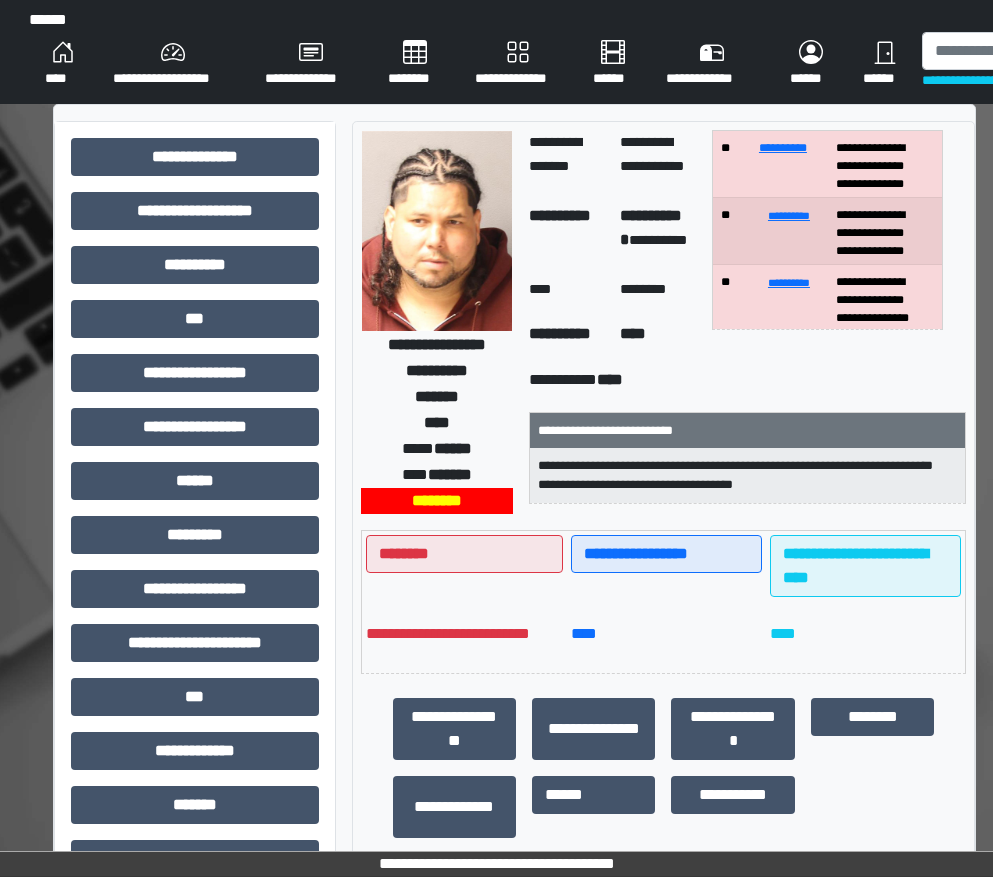 scroll, scrollTop: 0, scrollLeft: 0, axis: both 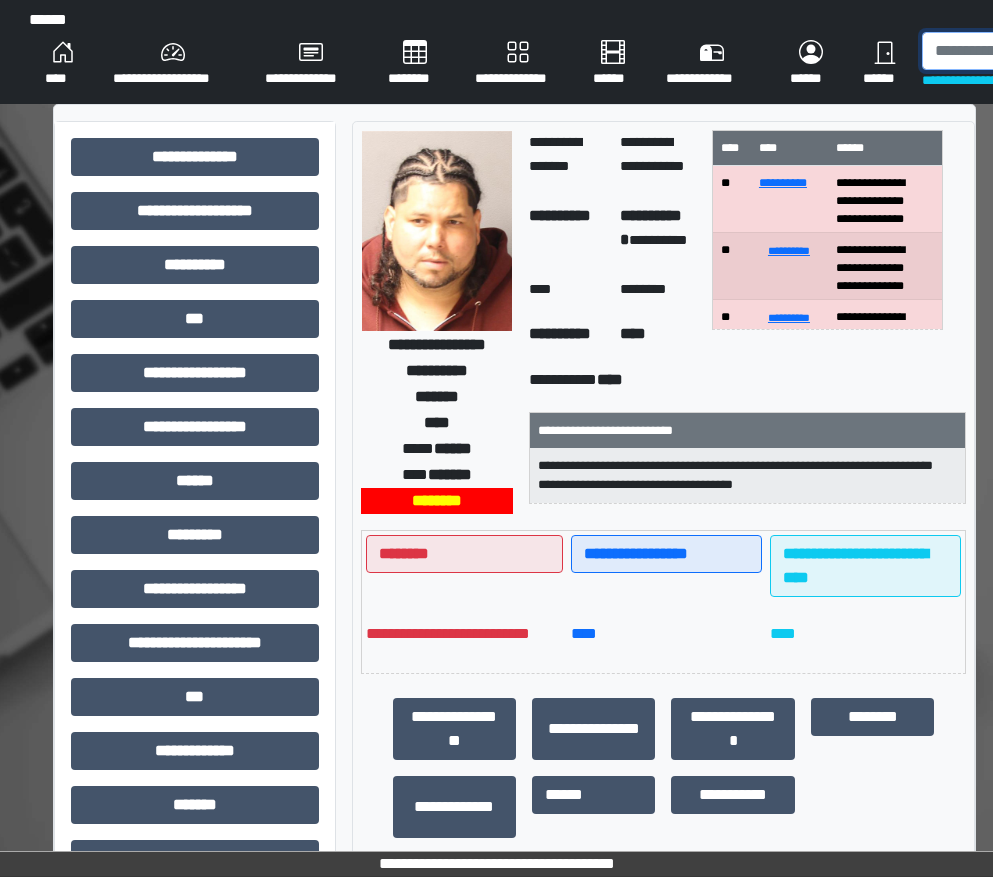 click at bounding box center (1025, 51) 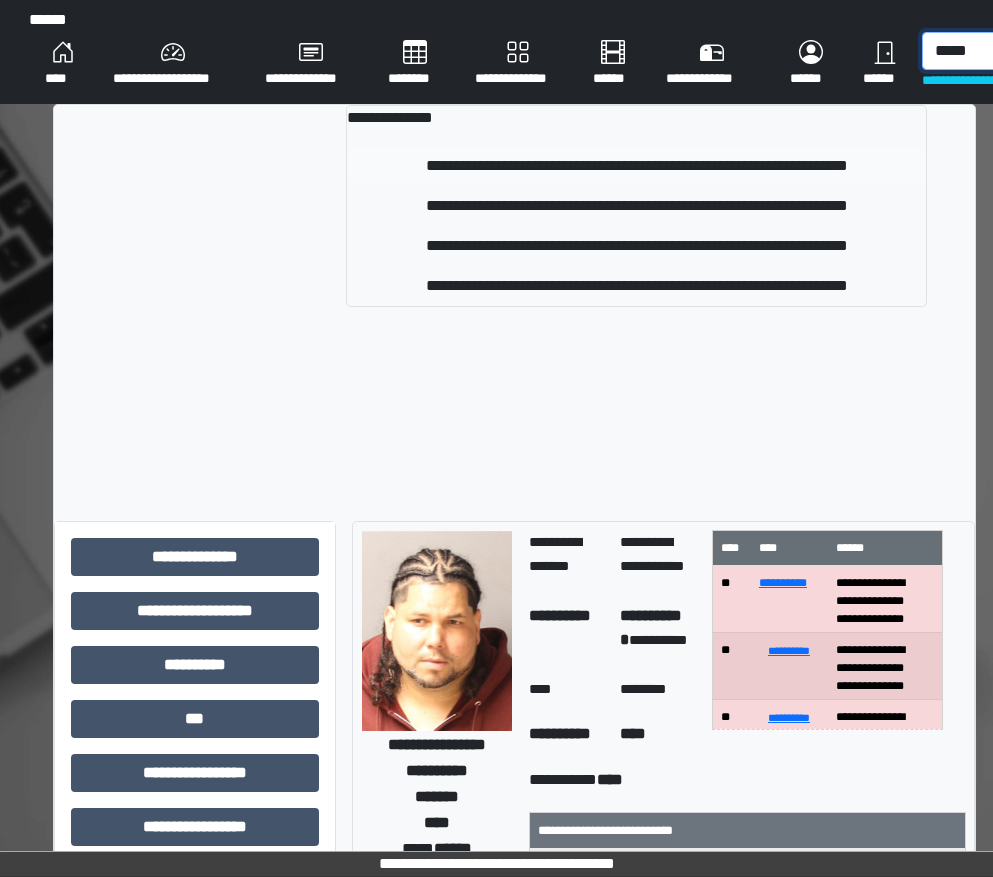 type on "*****" 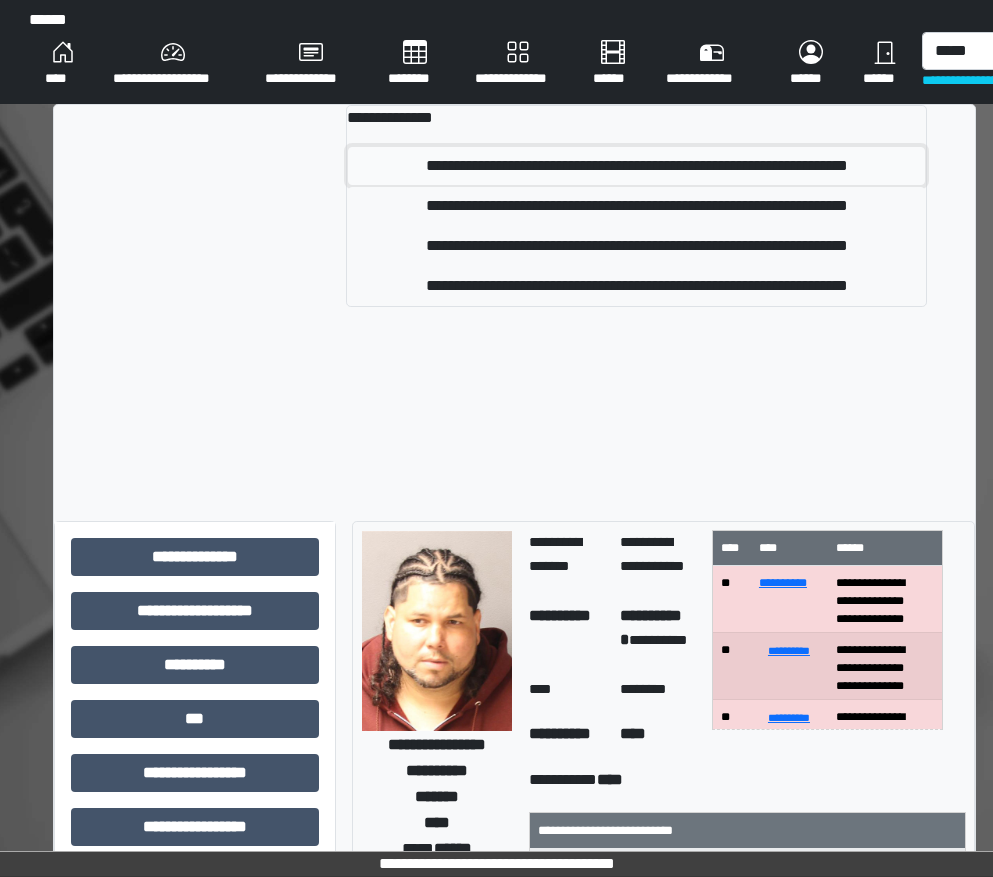 click on "**********" at bounding box center [636, 166] 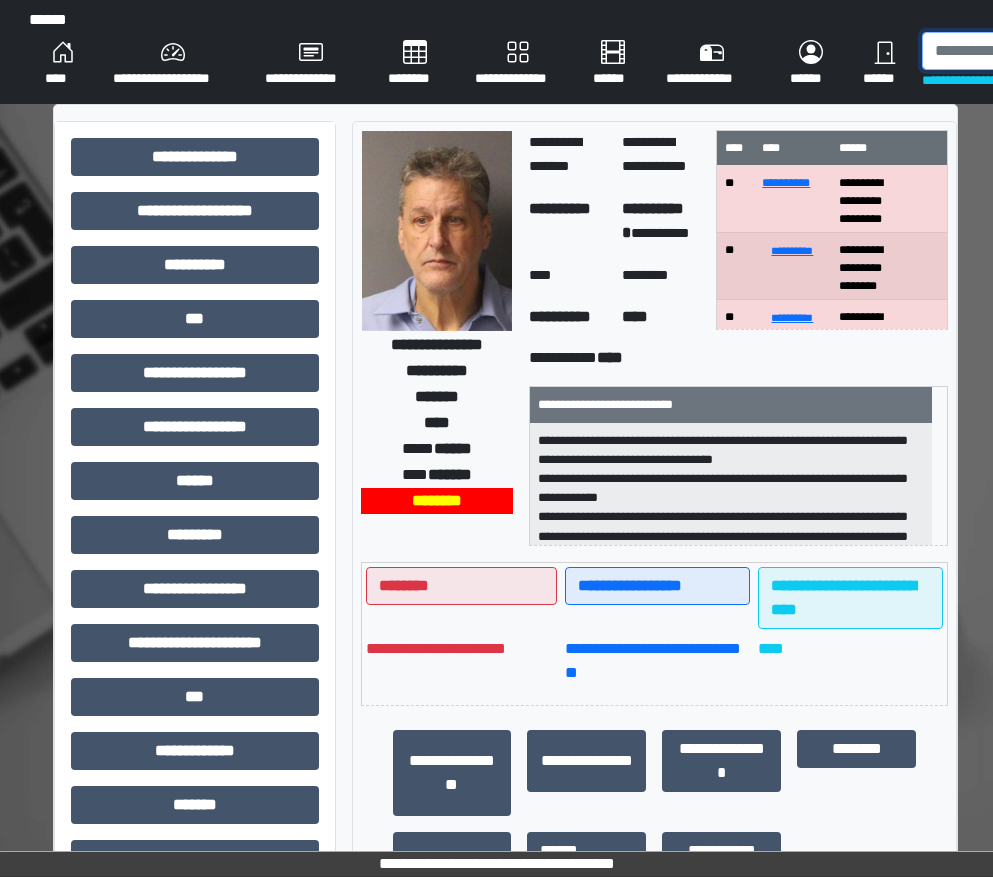 click at bounding box center [1025, 51] 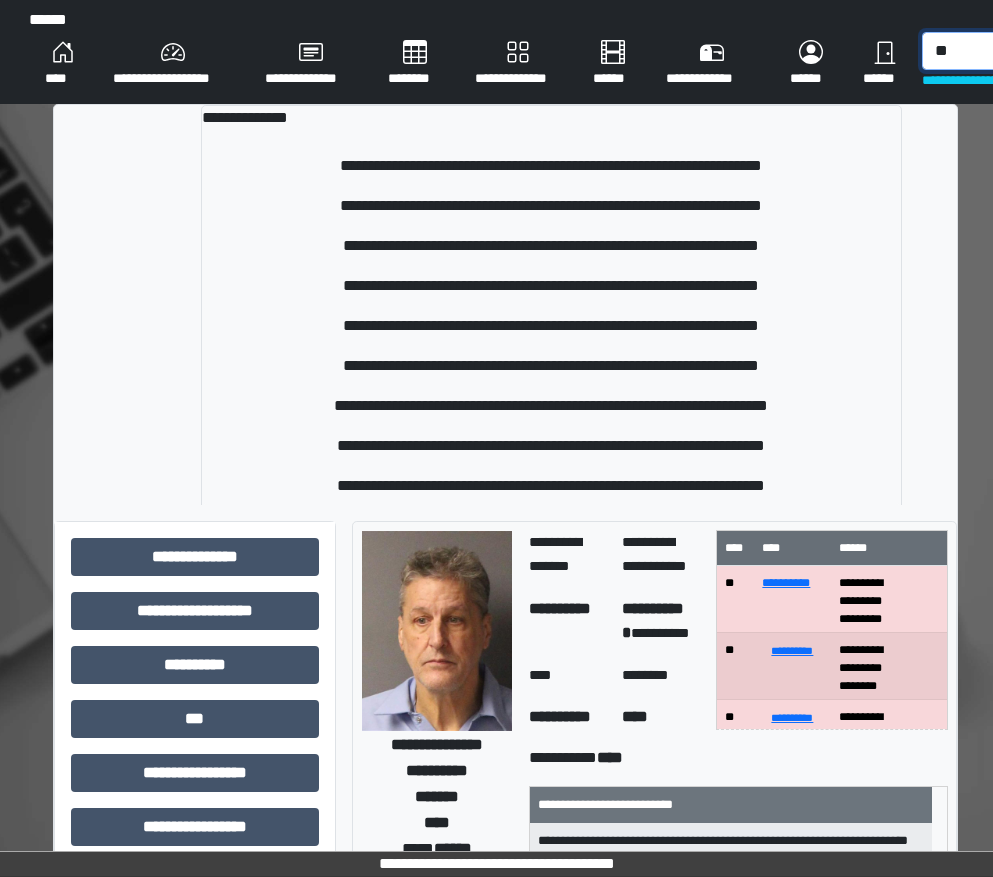 type on "*" 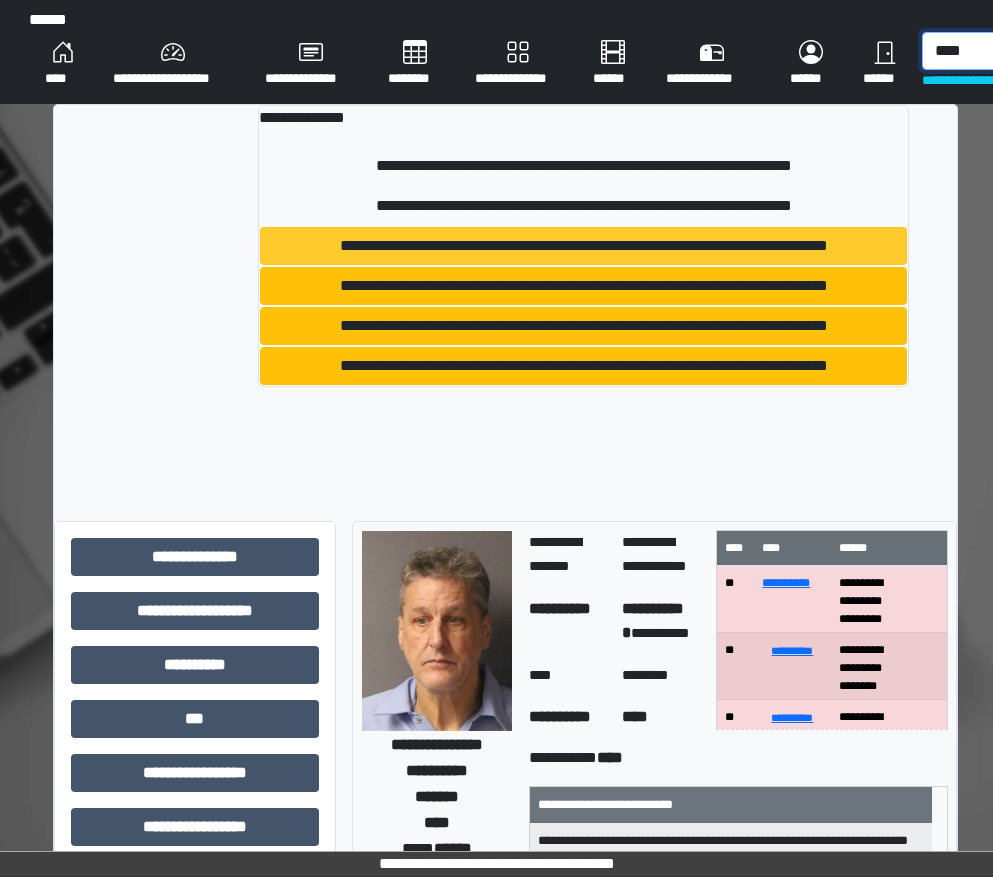 type on "****" 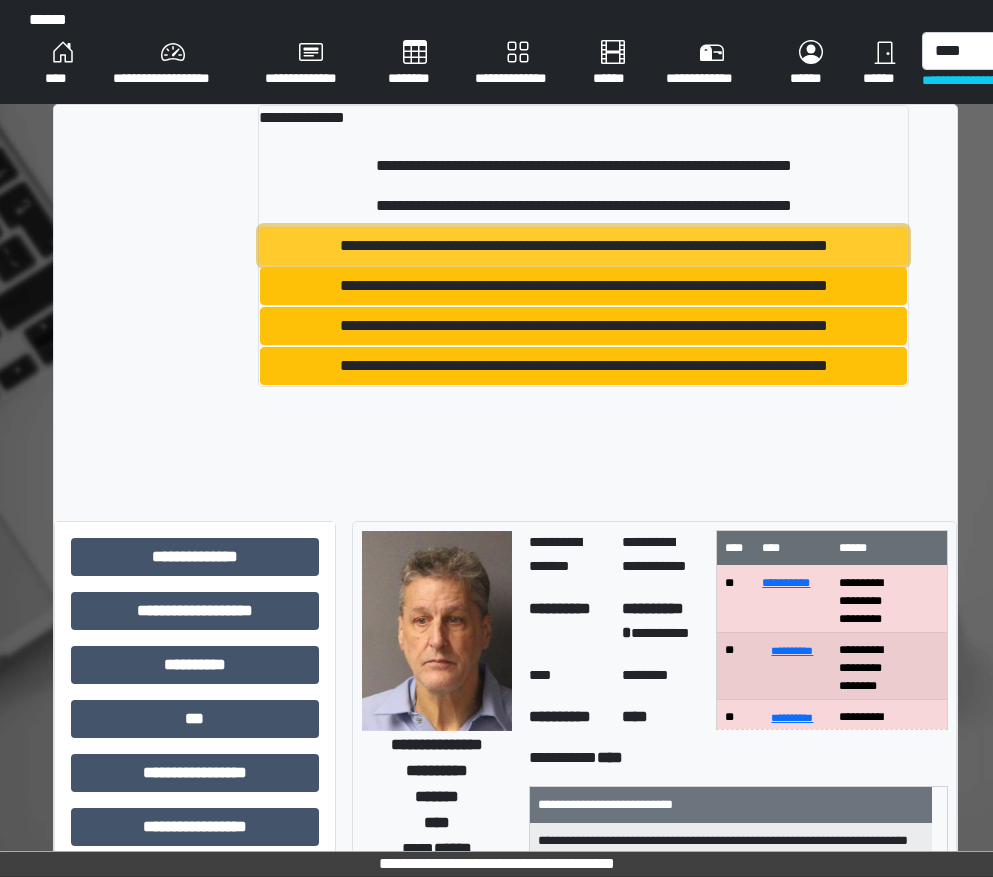 click on "**********" at bounding box center [583, 246] 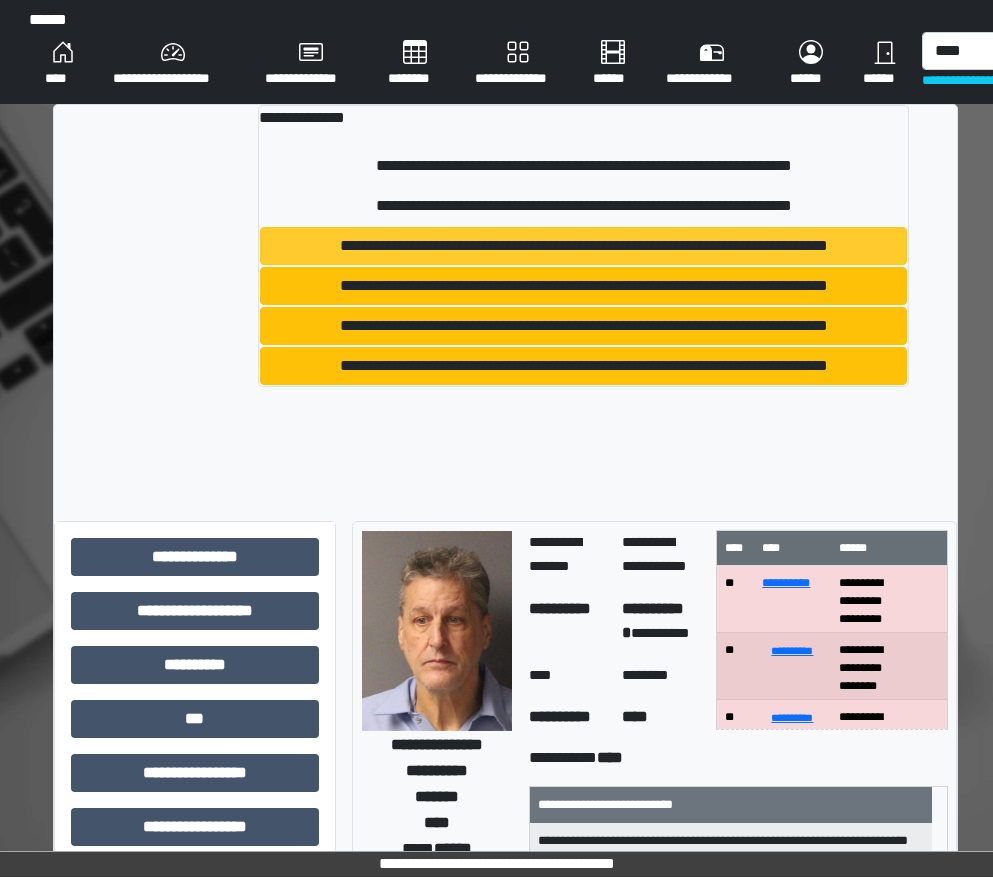 type 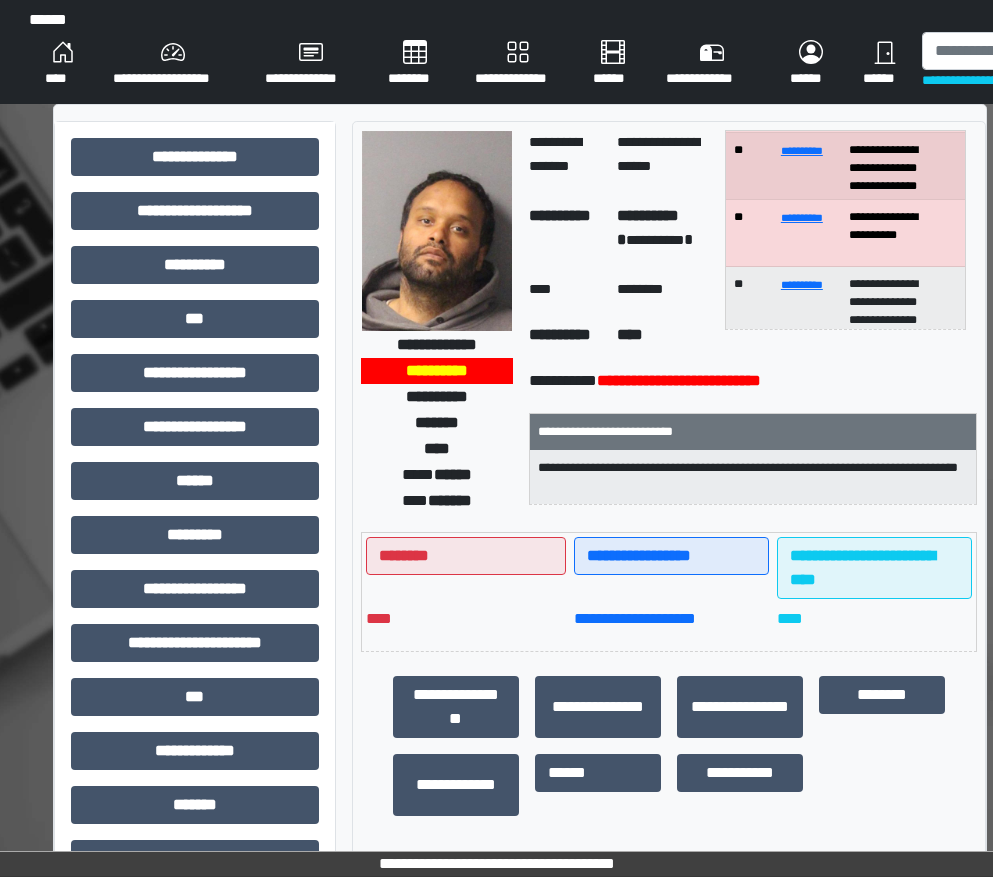 scroll, scrollTop: 200, scrollLeft: 0, axis: vertical 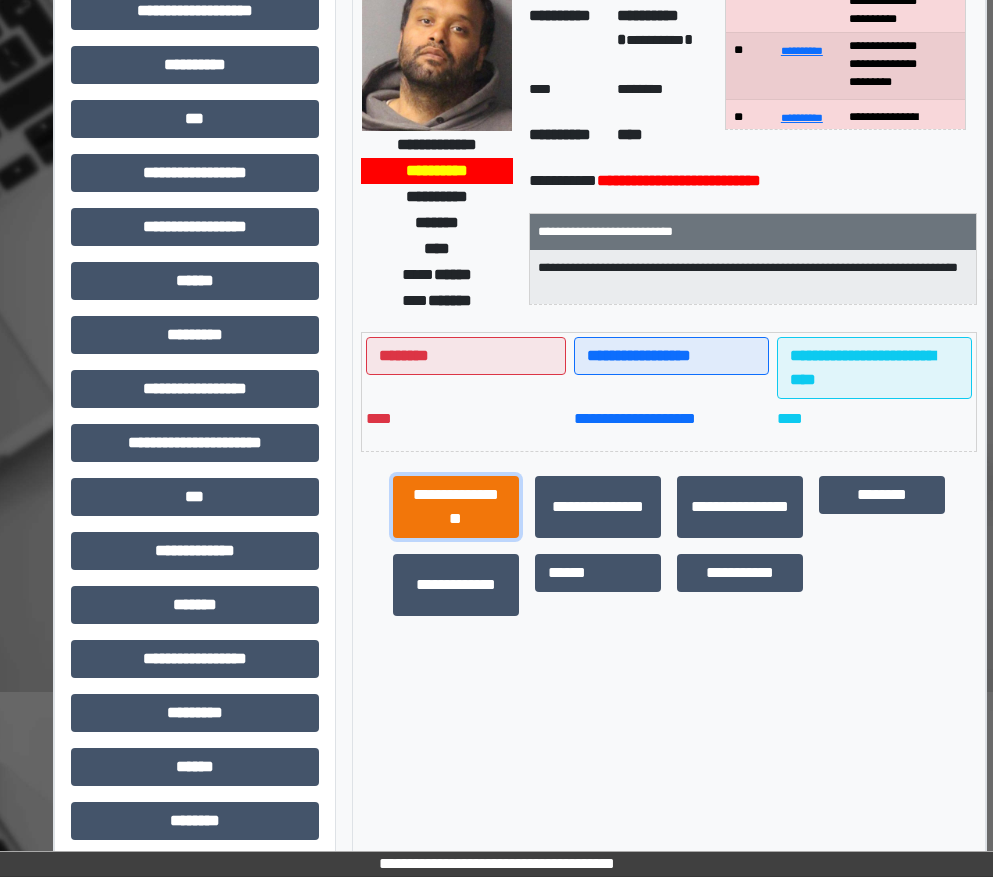 click on "**********" at bounding box center (456, 507) 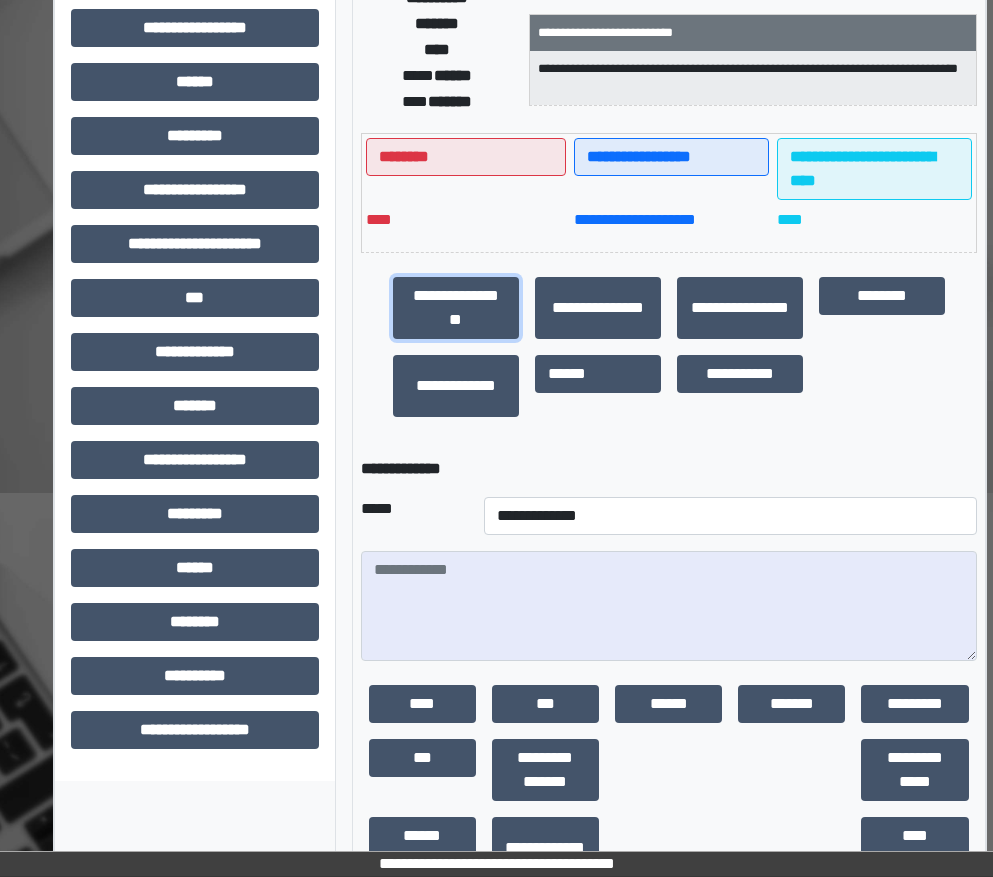 scroll, scrollTop: 400, scrollLeft: 0, axis: vertical 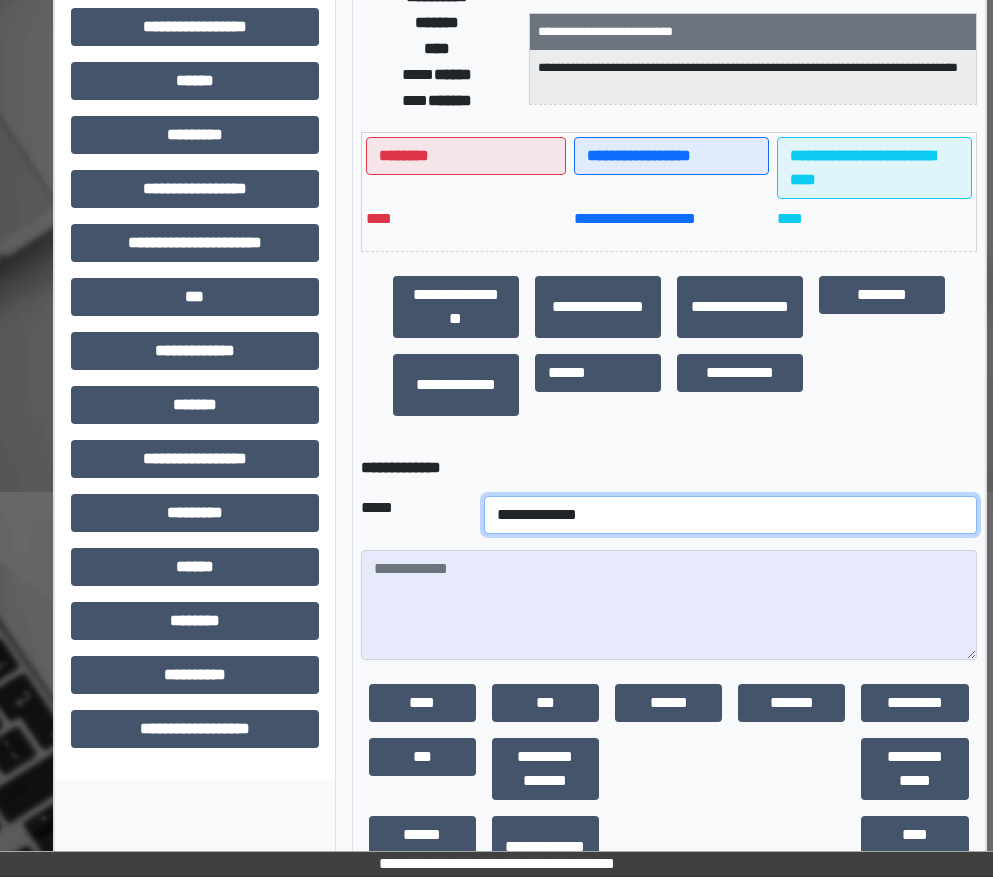 click on "**********" at bounding box center (730, 515) 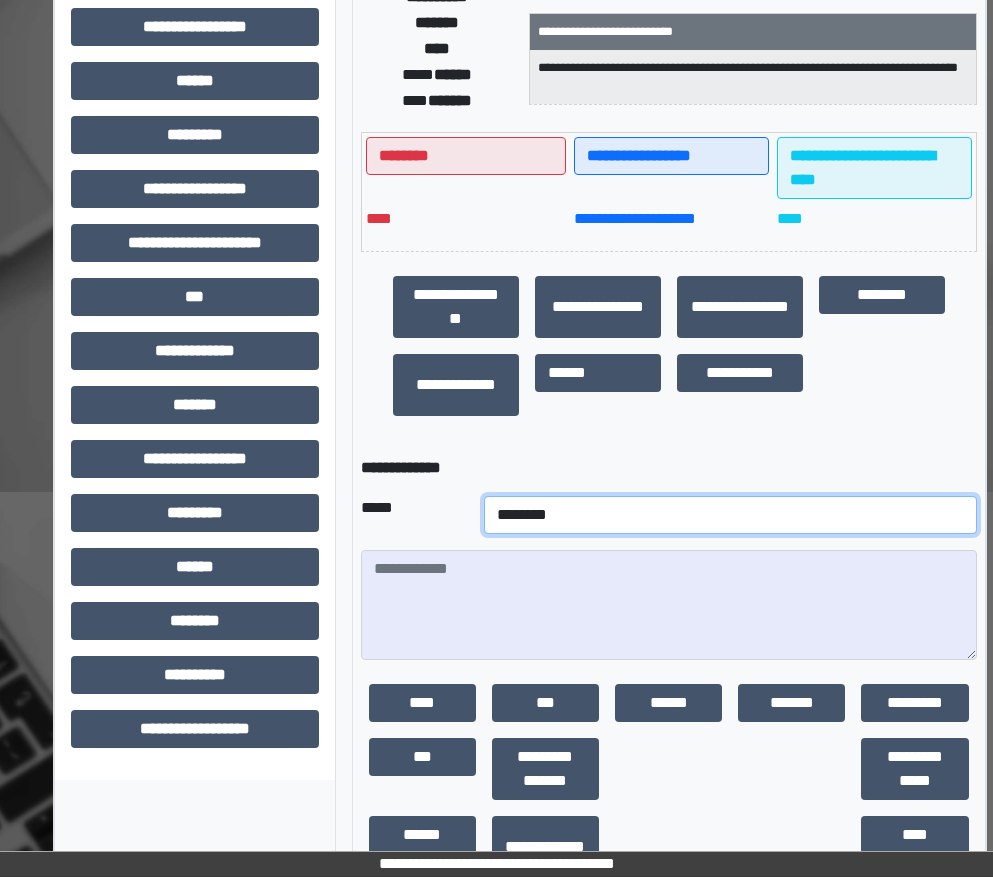 click on "**********" at bounding box center [730, 515] 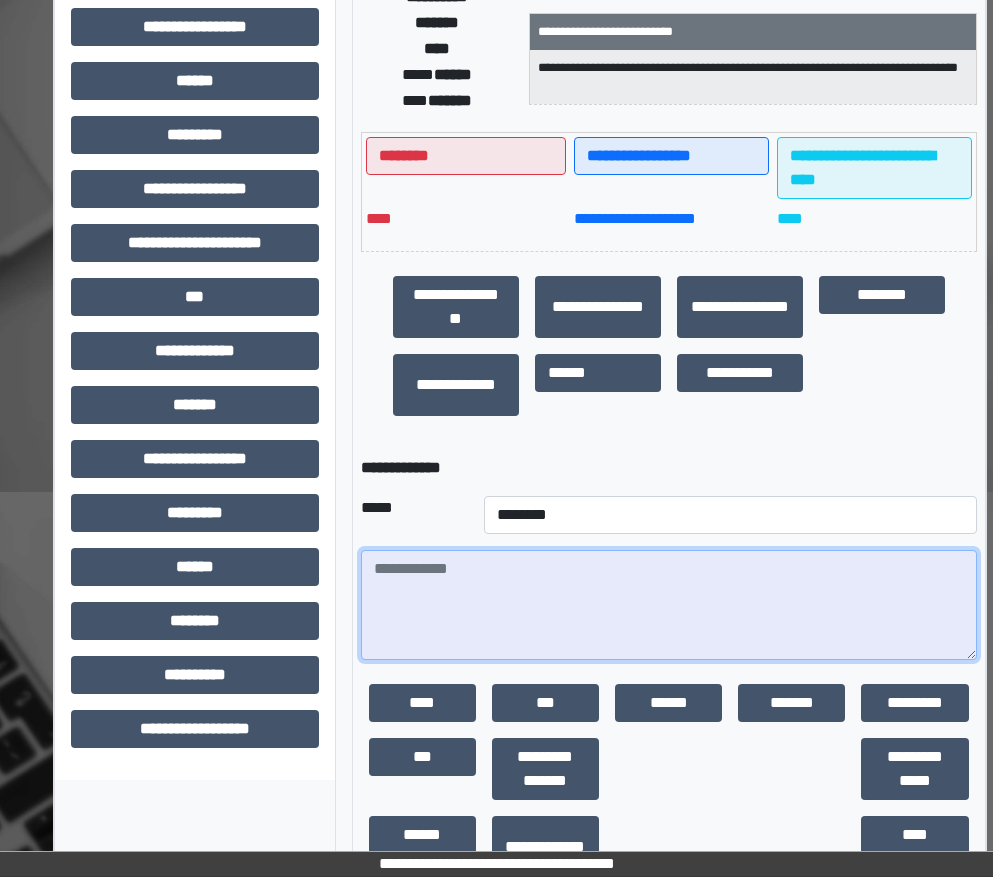 click at bounding box center [669, 605] 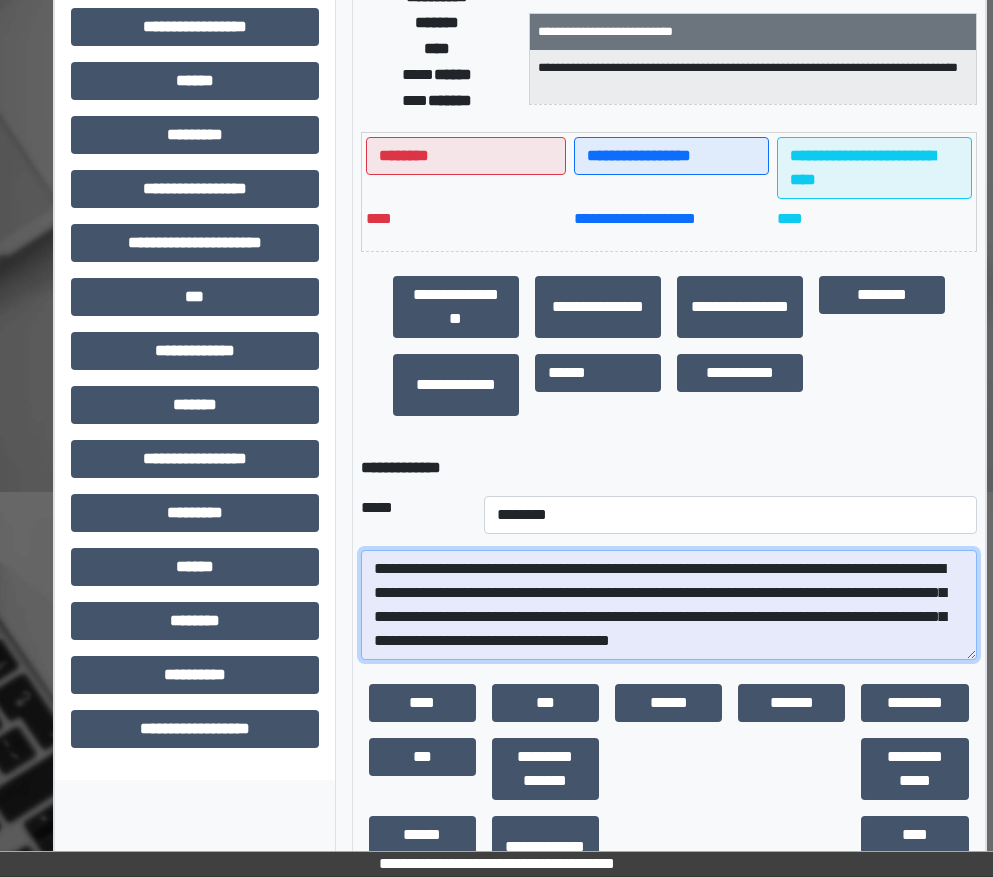scroll, scrollTop: 17, scrollLeft: 0, axis: vertical 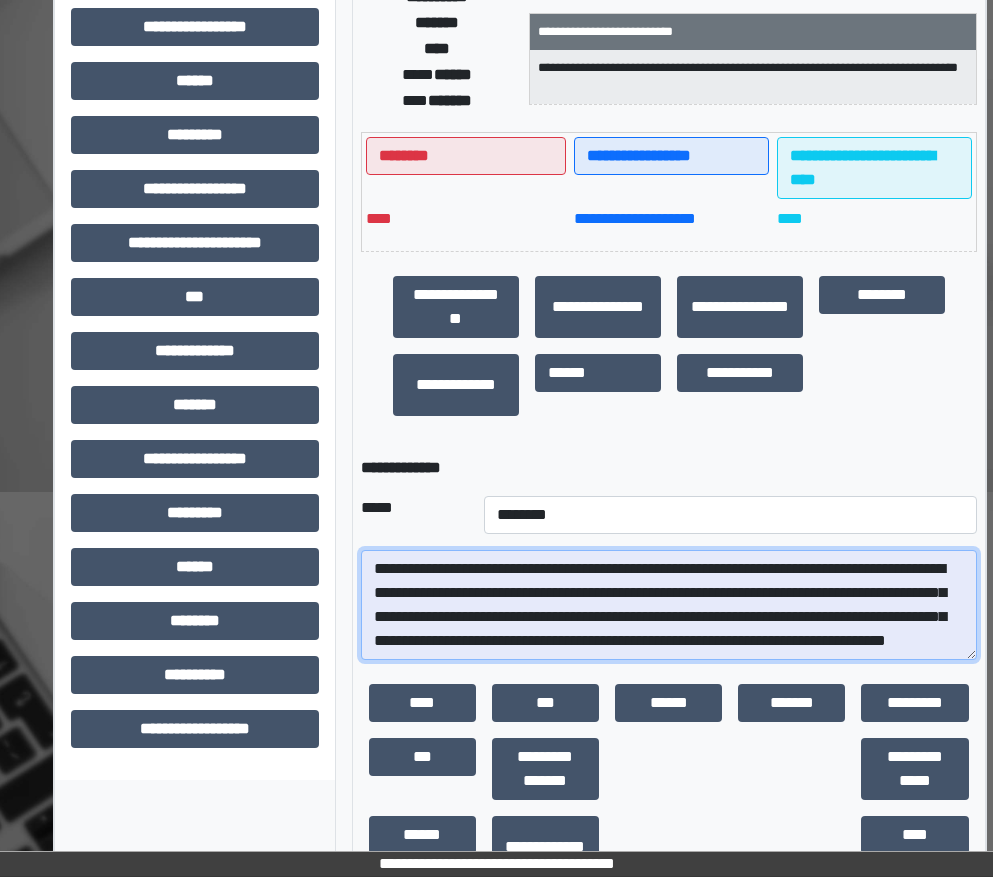 type on "**********" 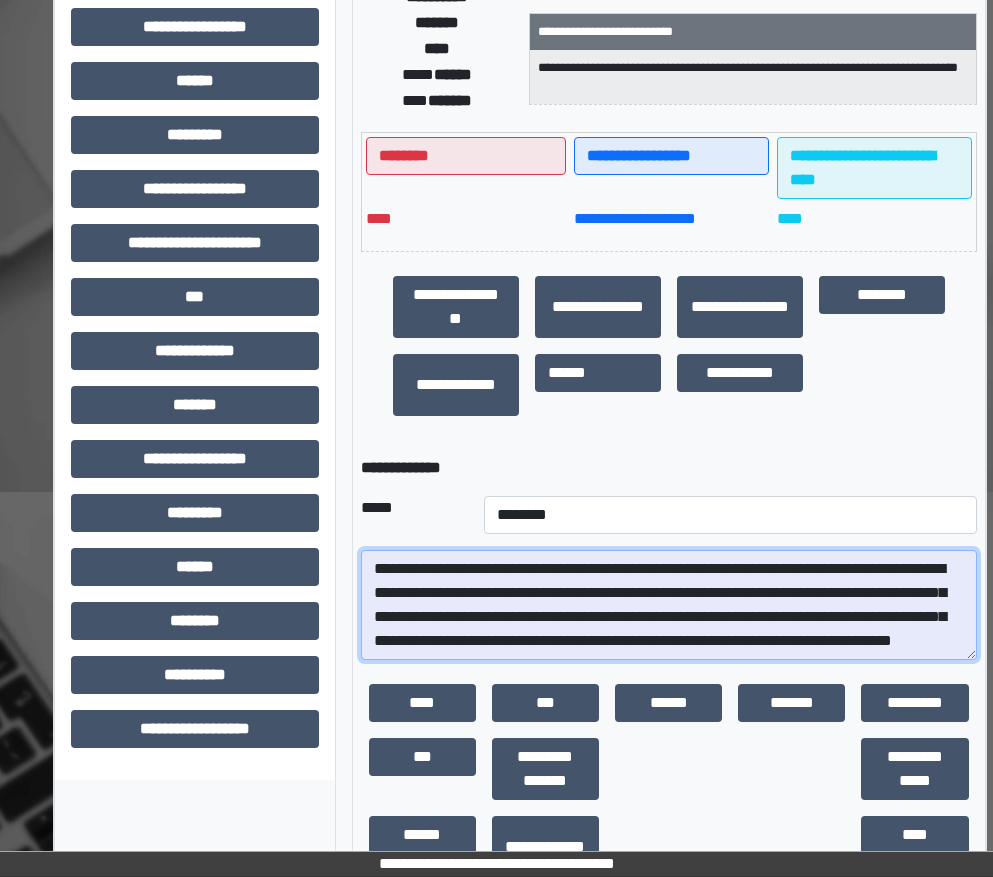 scroll, scrollTop: 0, scrollLeft: 0, axis: both 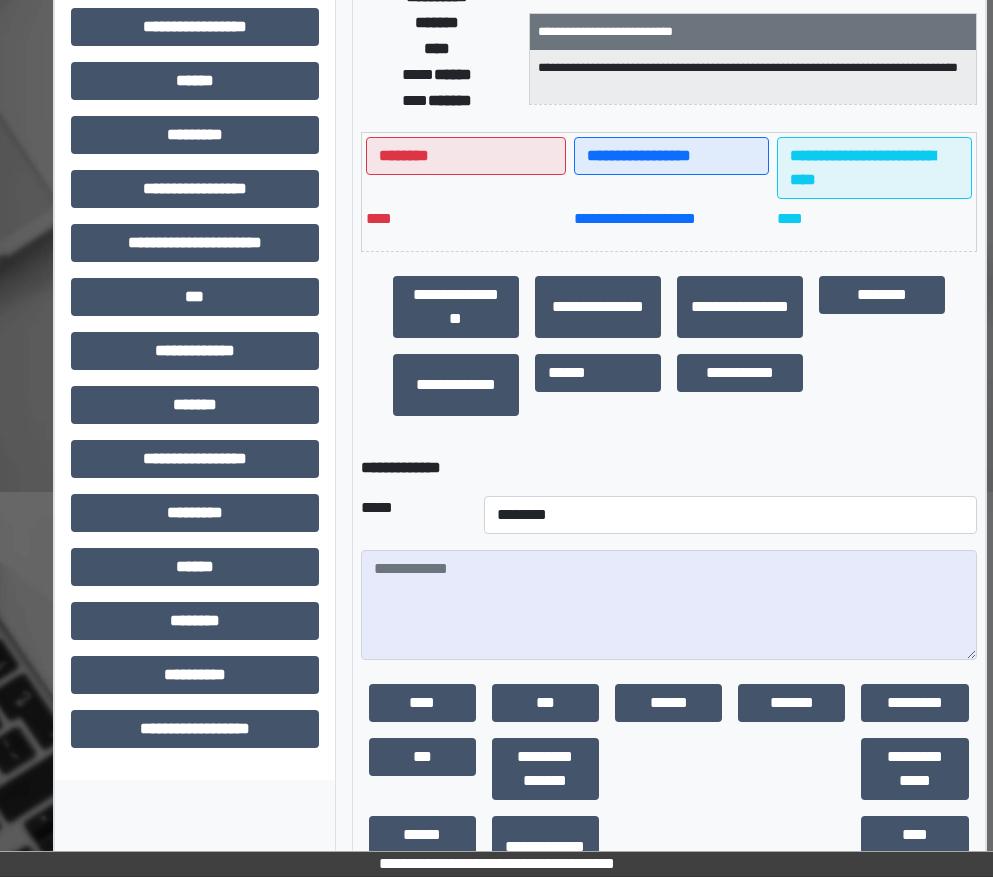 click on "****" at bounding box center (422, 703) 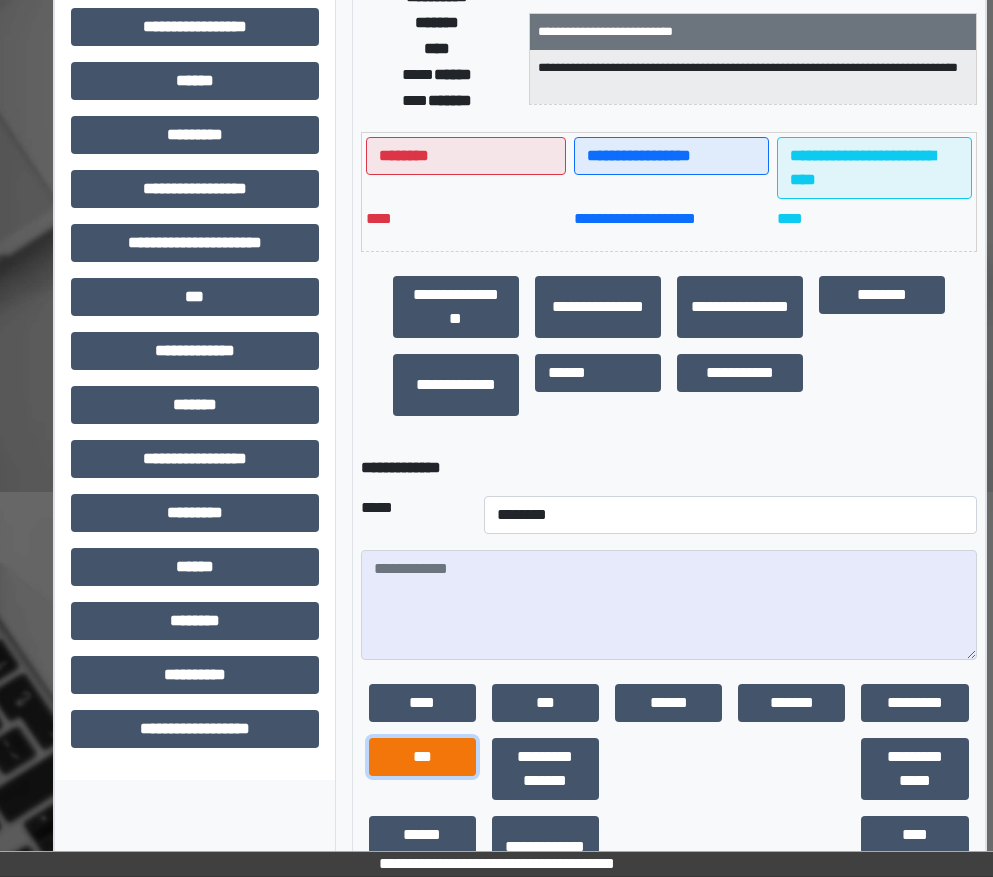 click on "***" at bounding box center [422, 757] 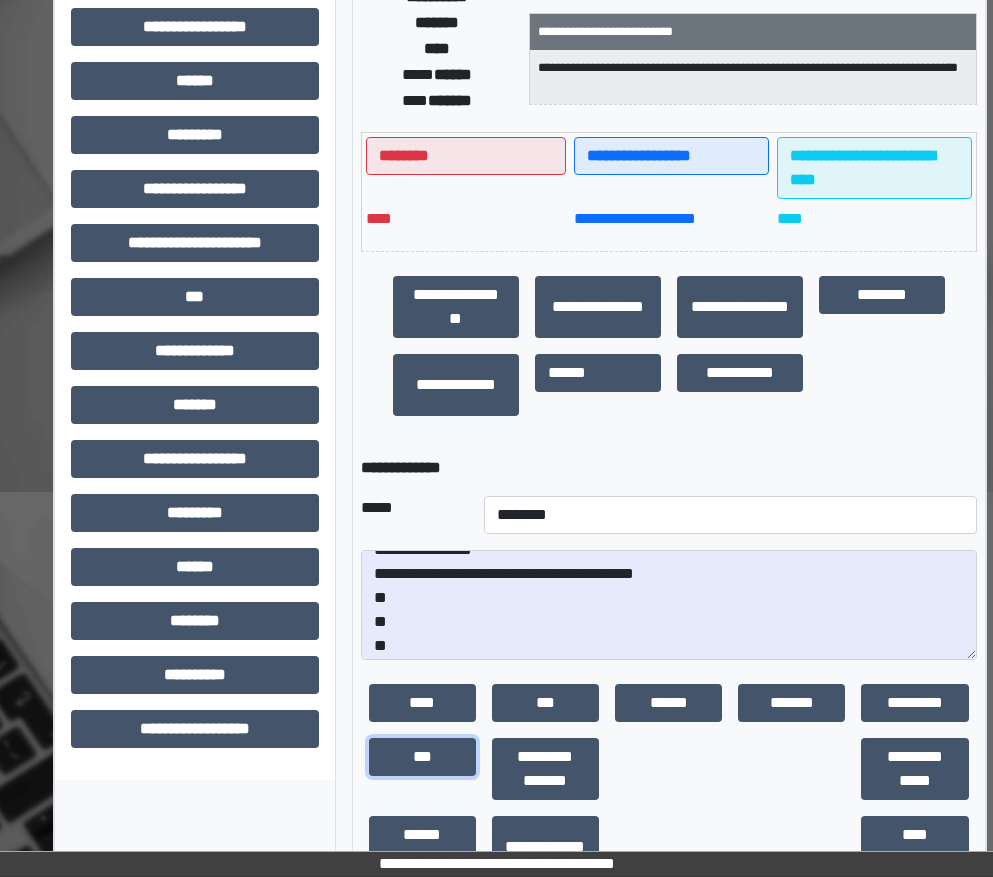 scroll, scrollTop: 24, scrollLeft: 0, axis: vertical 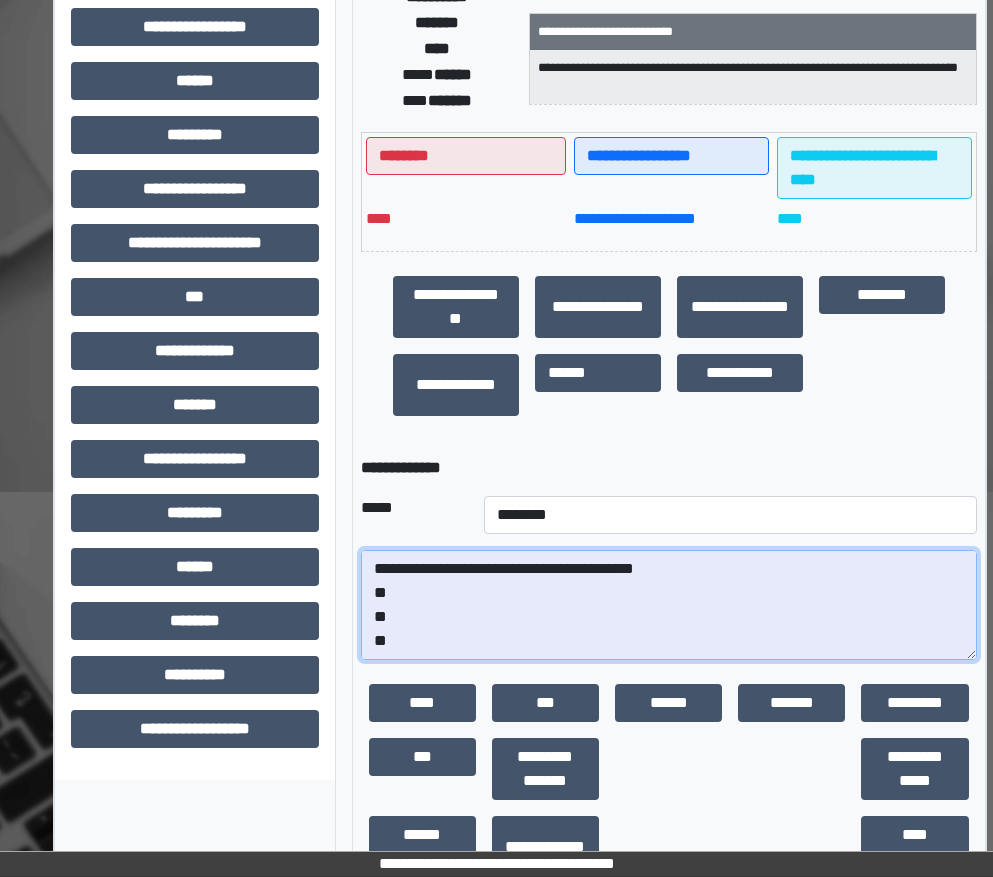 click on "**********" at bounding box center (669, 605) 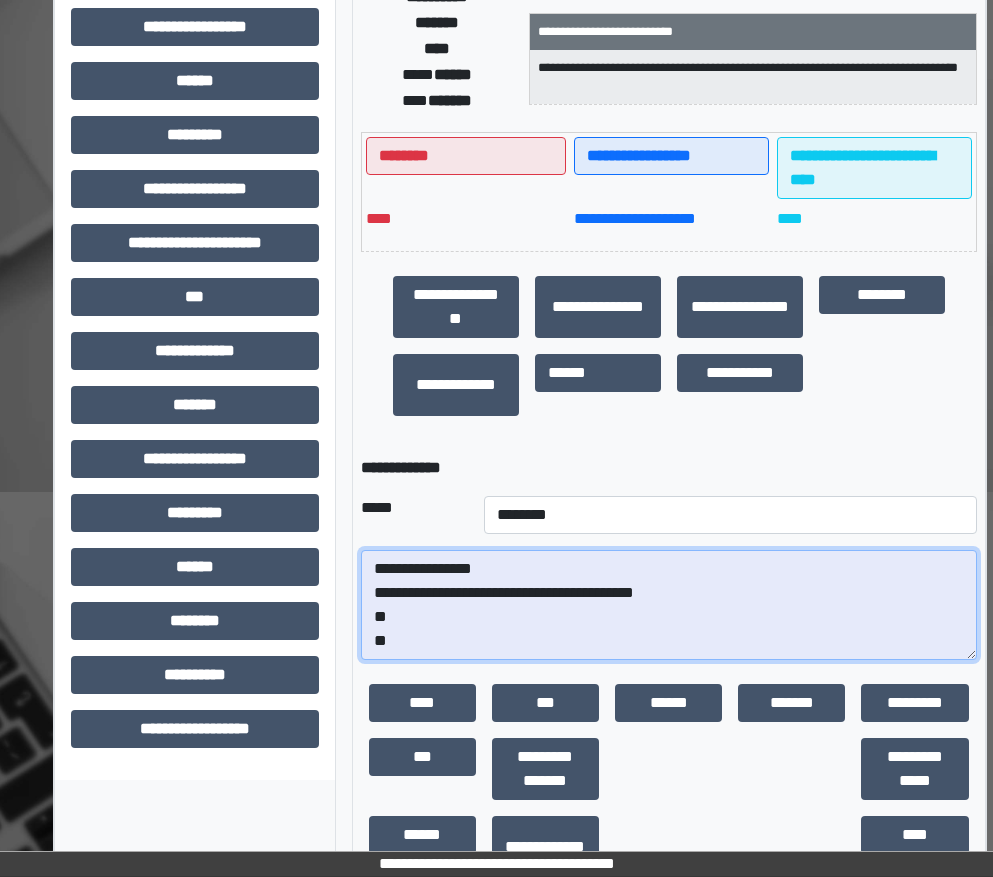 scroll, scrollTop: 0, scrollLeft: 0, axis: both 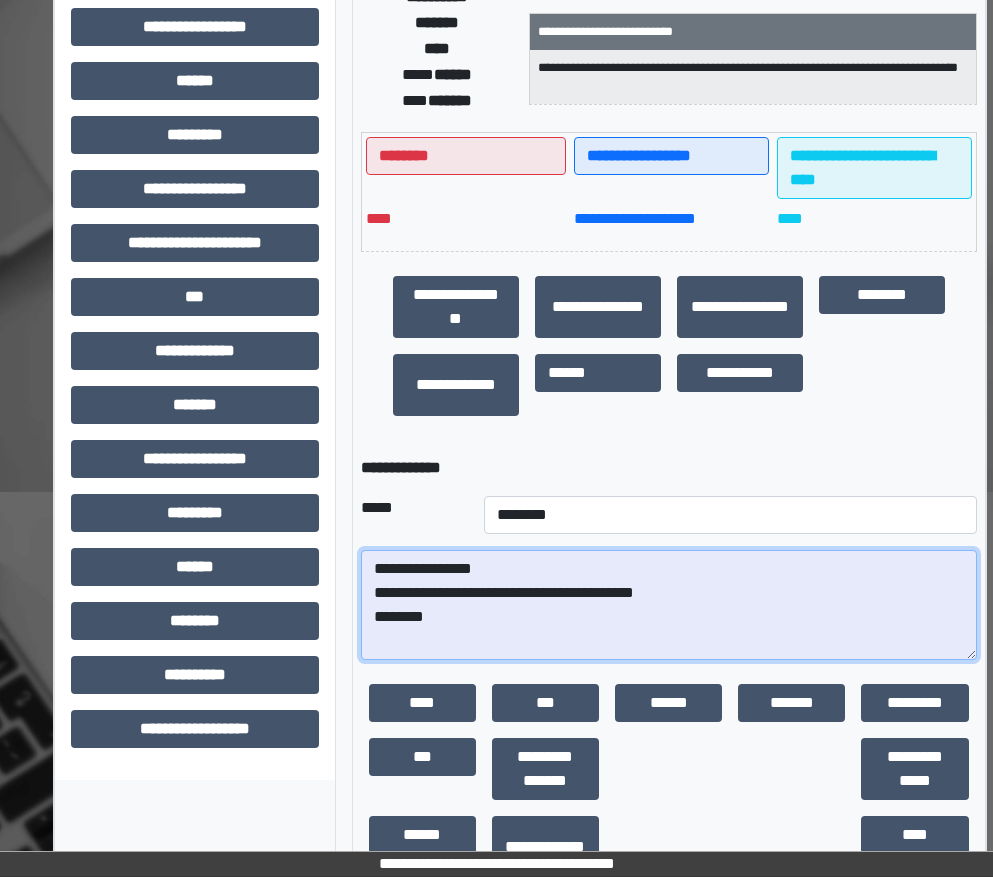 paste on "**********" 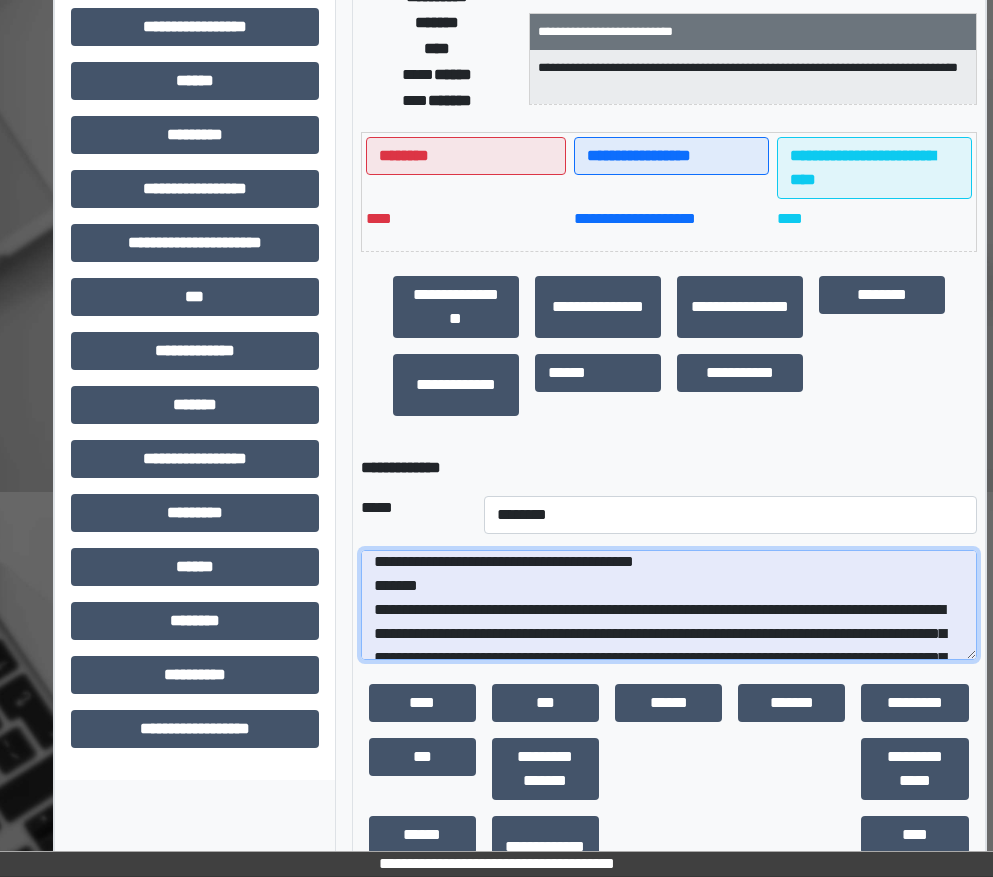 scroll, scrollTop: 89, scrollLeft: 0, axis: vertical 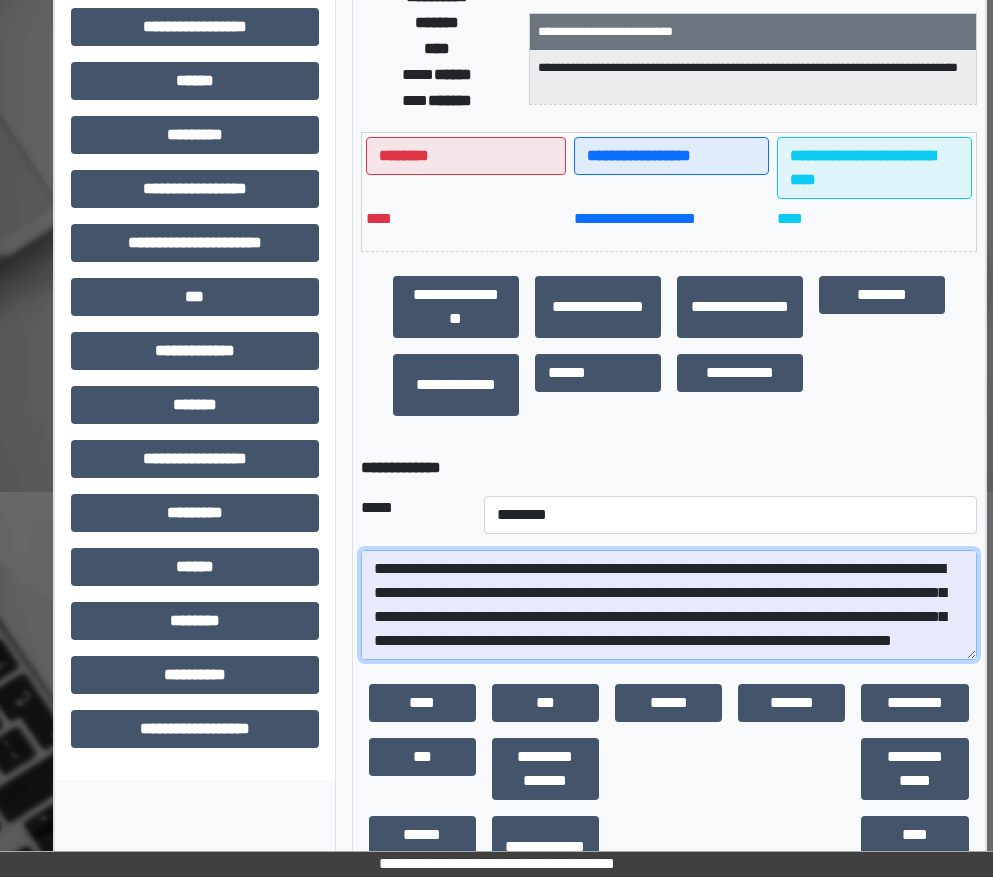 type on "**********" 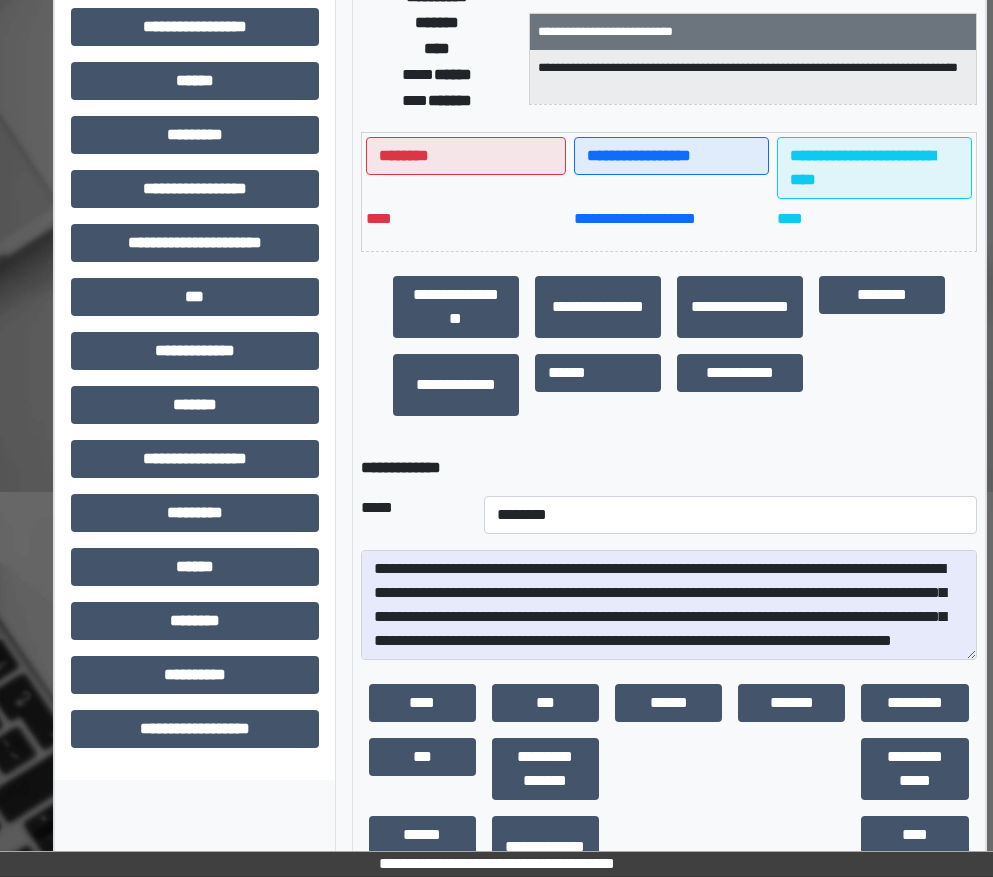 click on "**********" at bounding box center [669, 346] 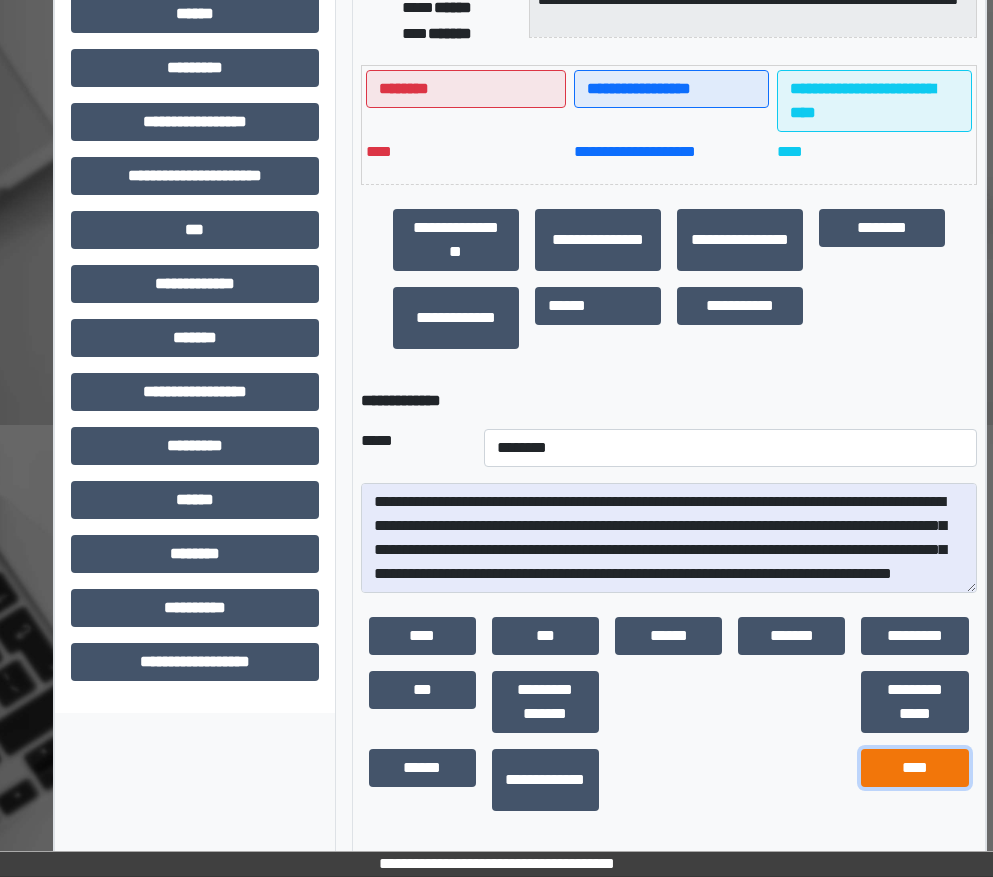 click on "****" at bounding box center (914, 768) 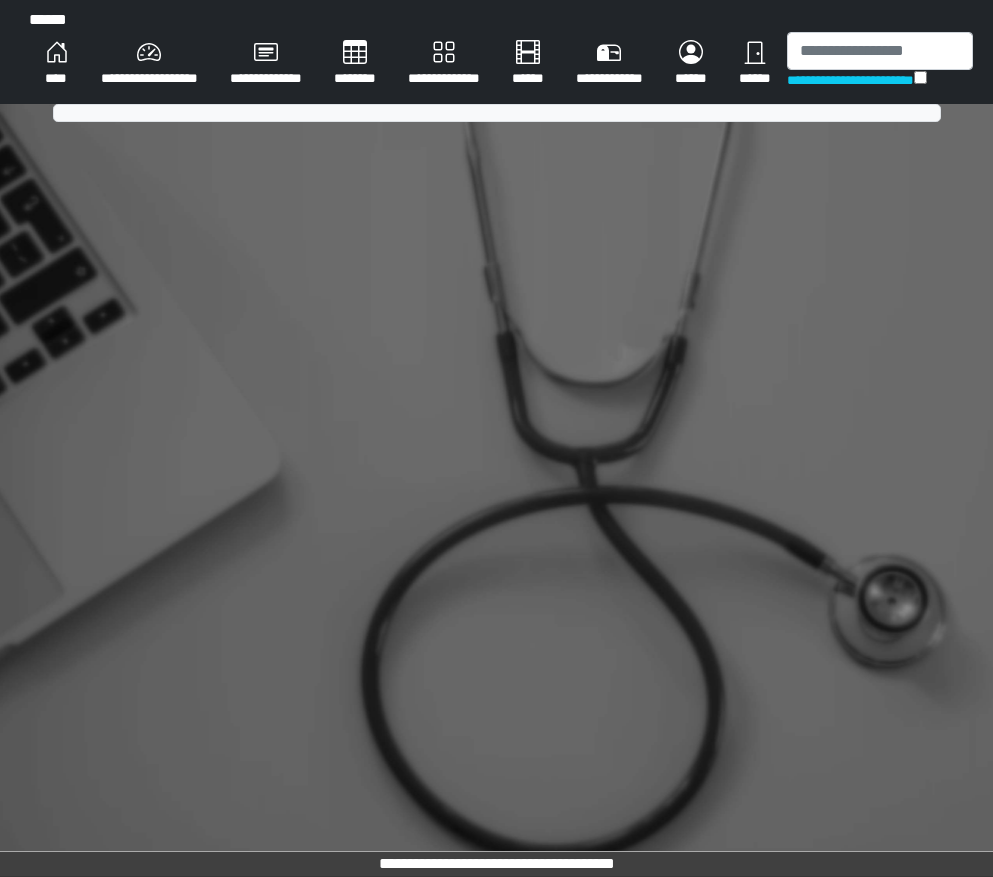 scroll, scrollTop: 0, scrollLeft: 0, axis: both 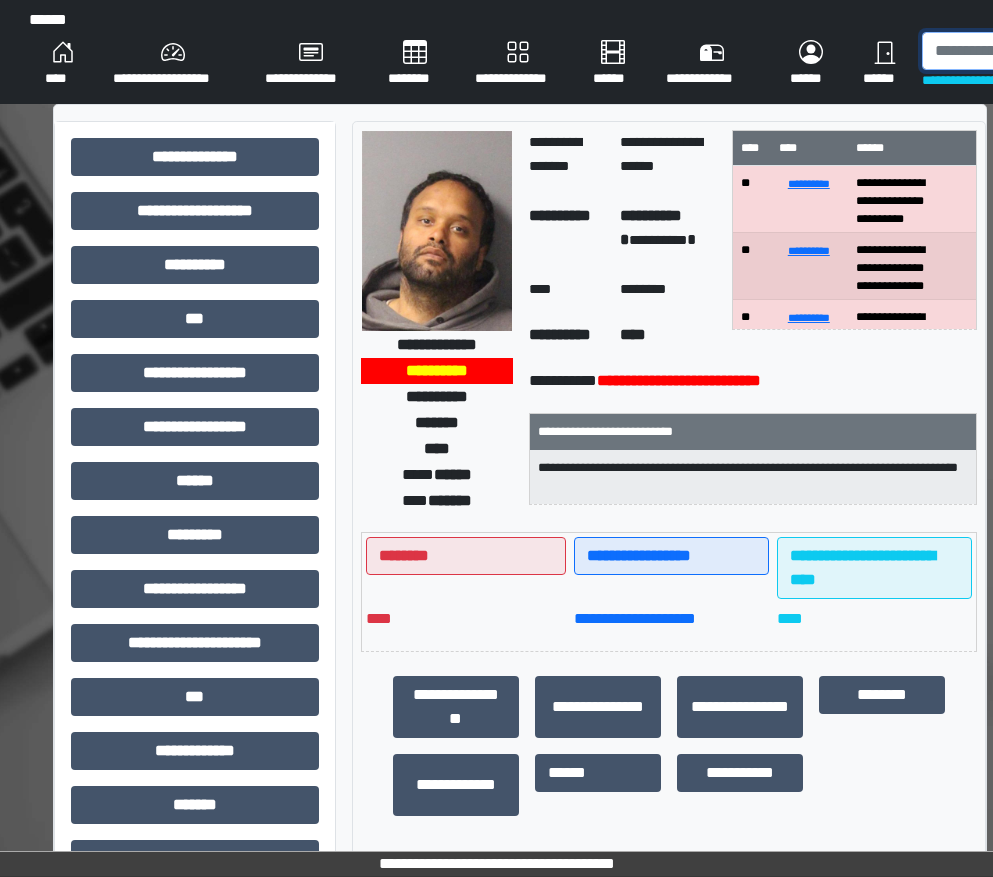 click at bounding box center [1025, 51] 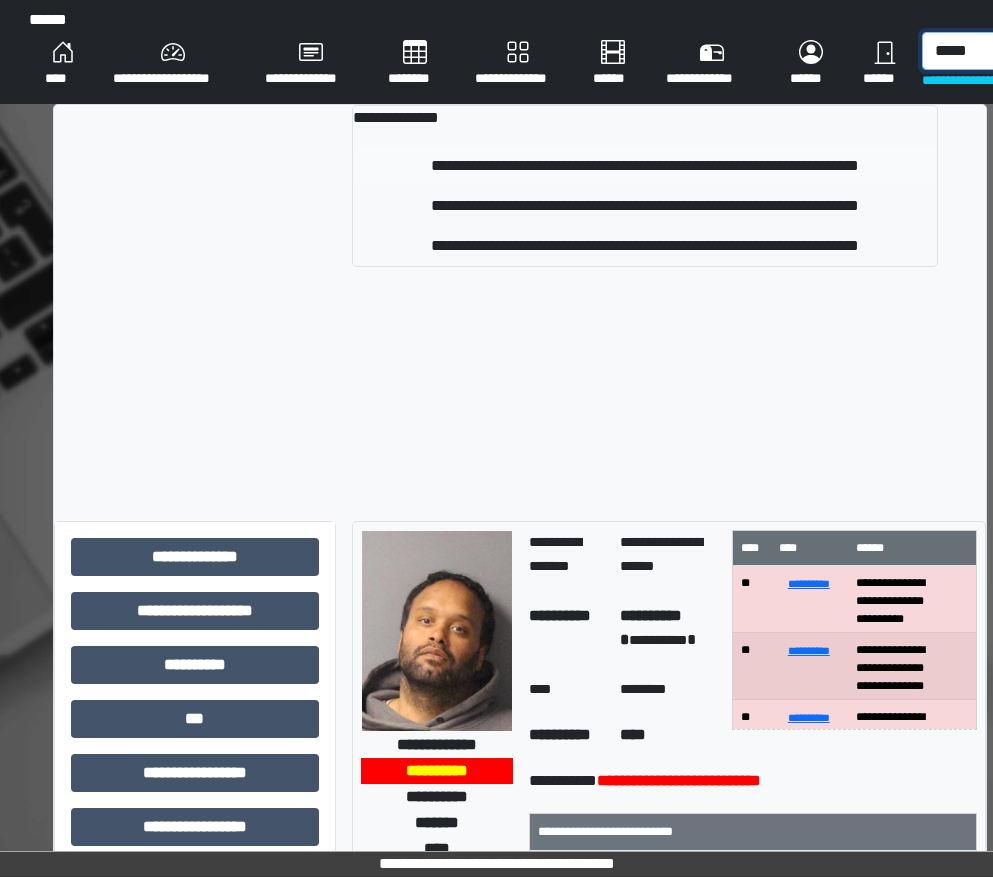type on "*****" 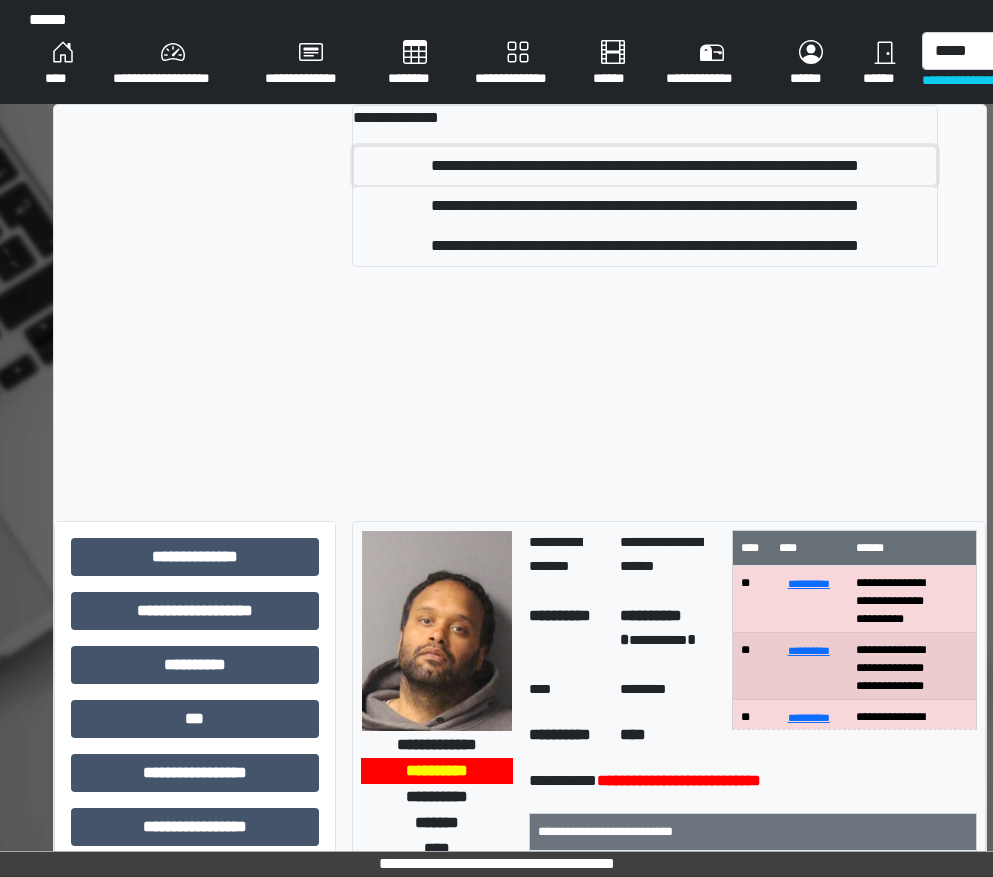 click on "**********" at bounding box center [645, 166] 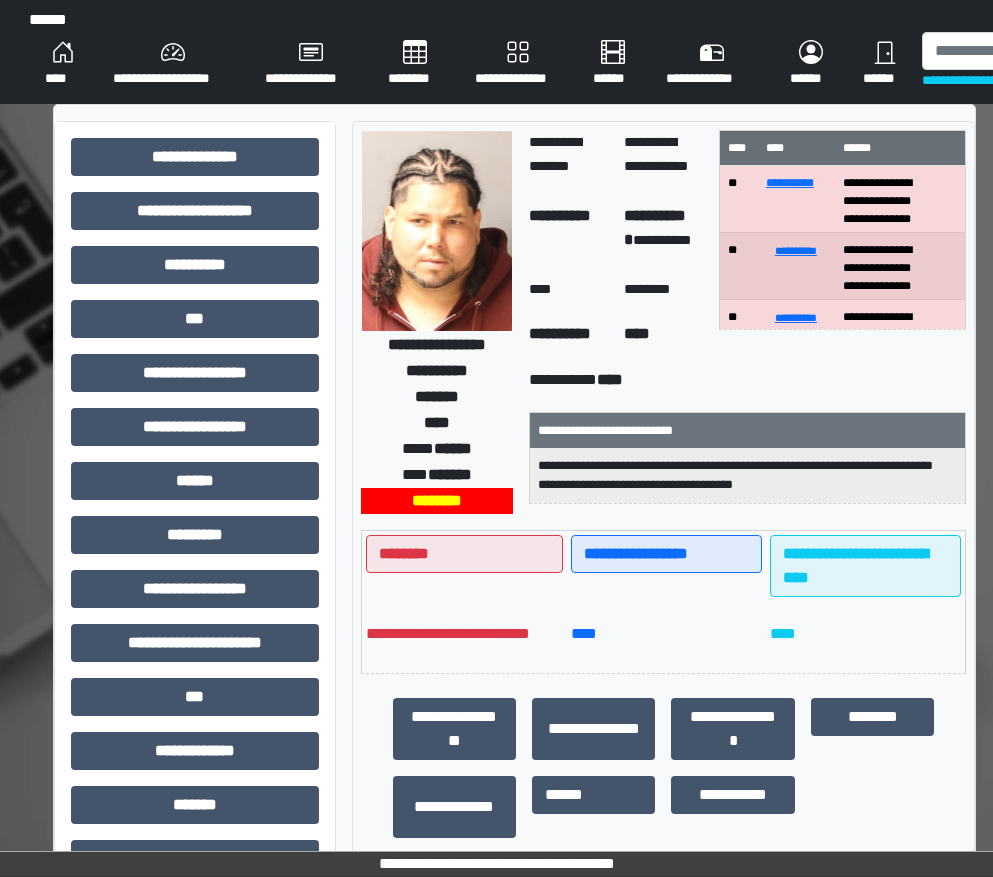 scroll, scrollTop: 94, scrollLeft: 0, axis: vertical 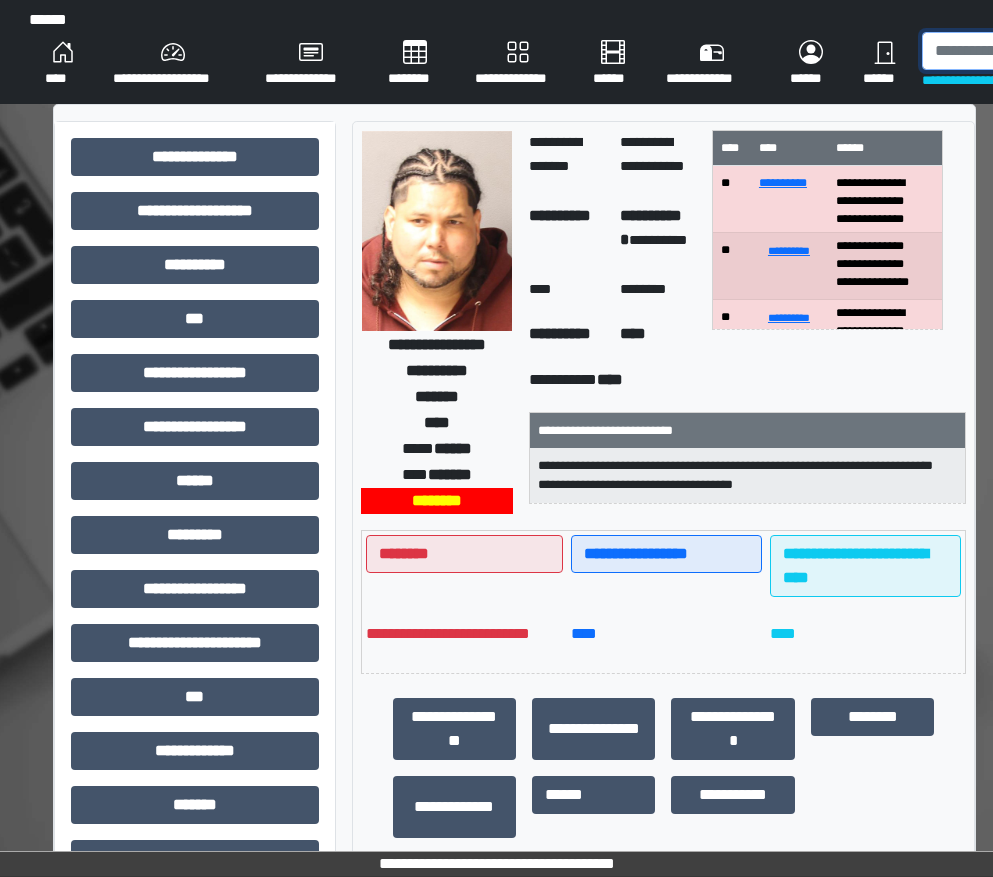 click at bounding box center [1025, 51] 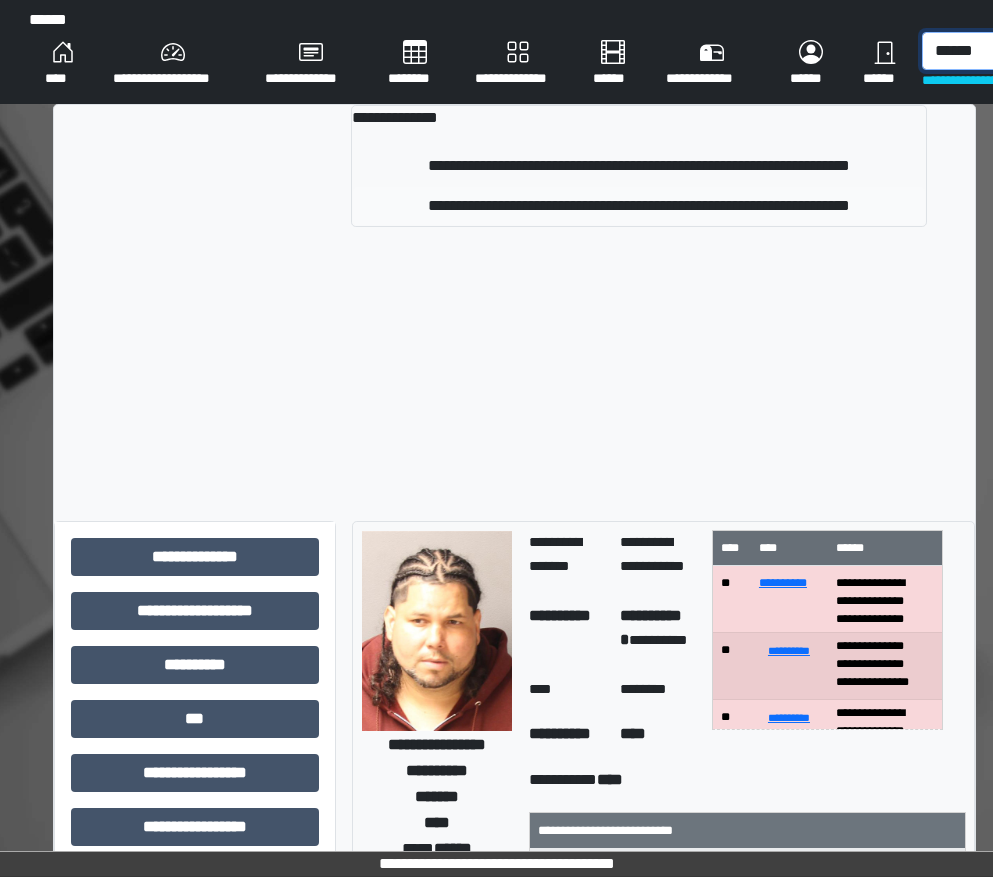 type on "******" 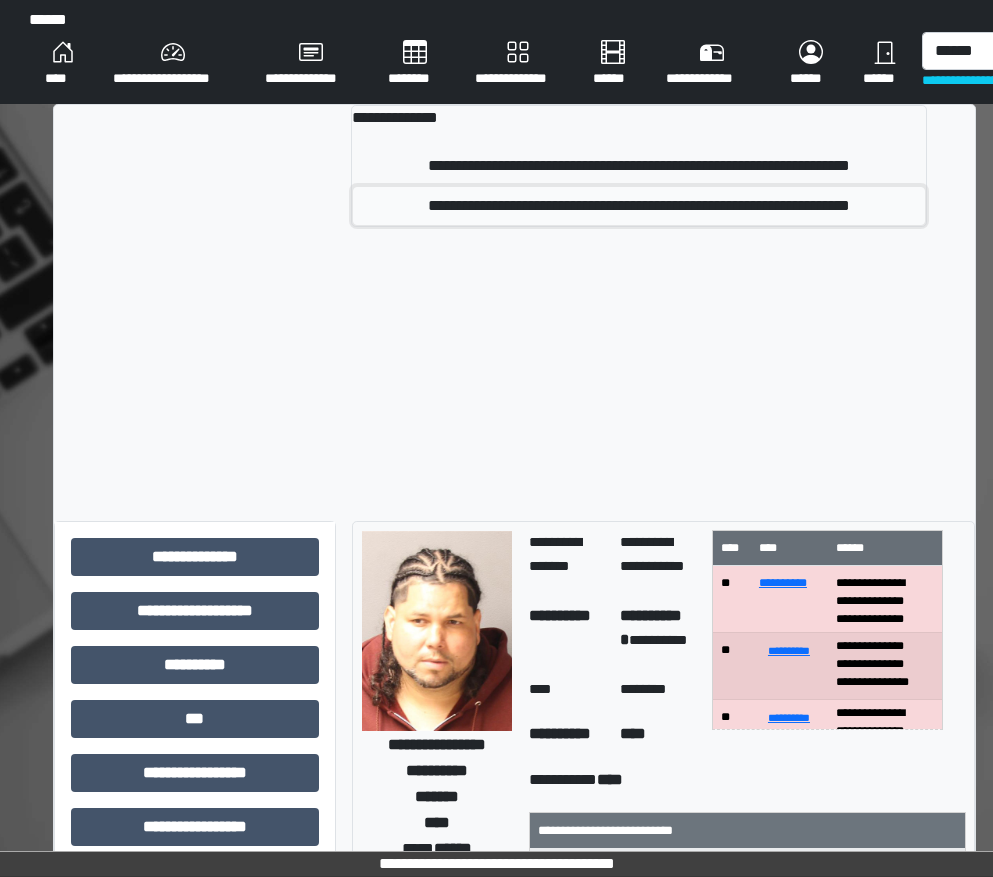 click on "**********" at bounding box center (639, 206) 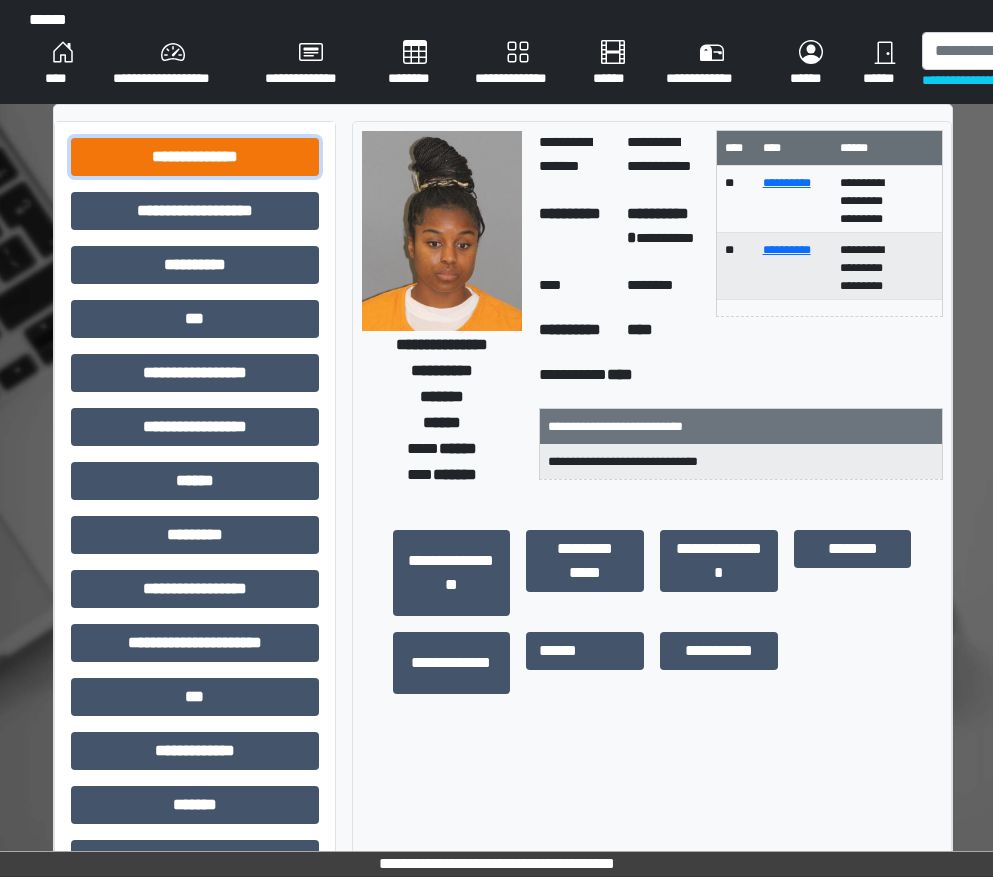 click on "**********" at bounding box center (195, 157) 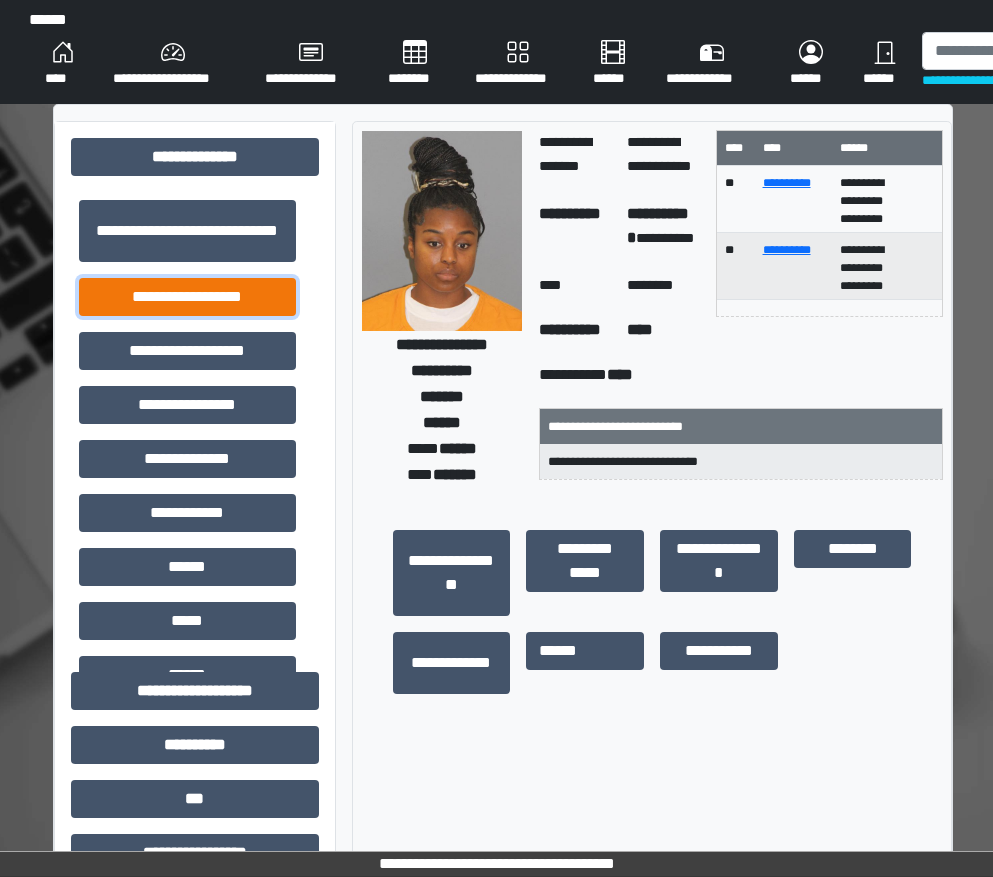 click on "**********" at bounding box center (187, 297) 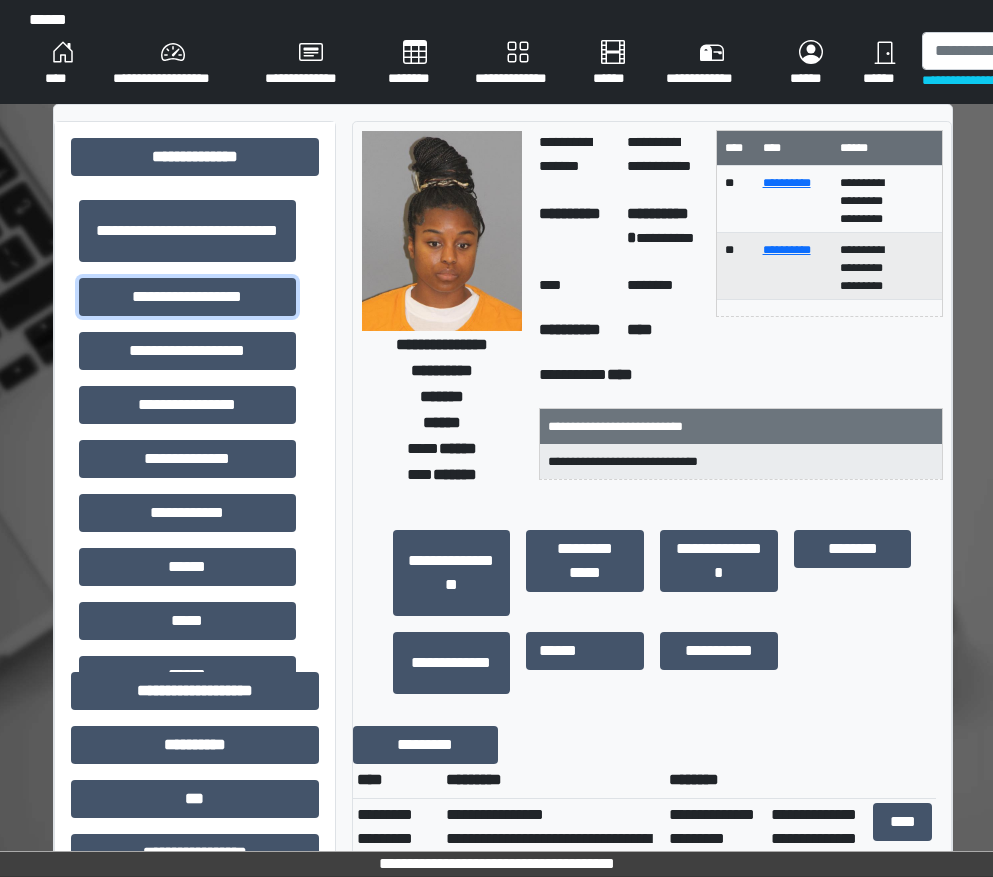 scroll, scrollTop: 400, scrollLeft: 0, axis: vertical 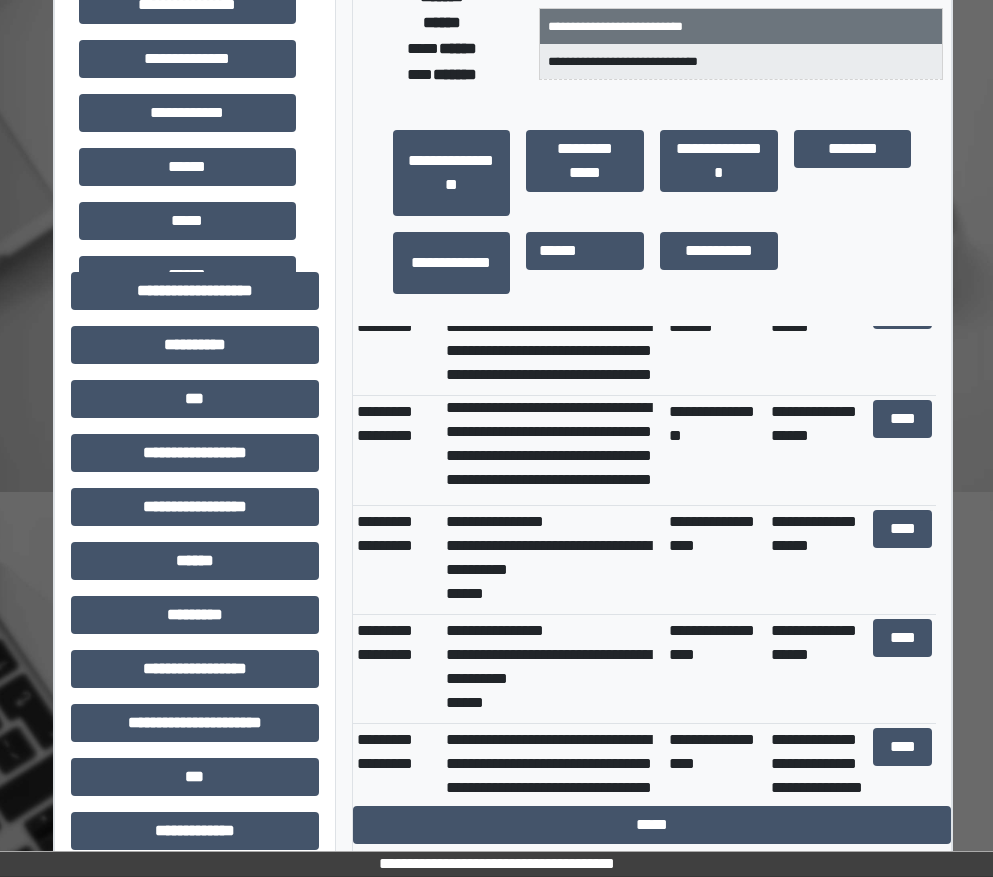click on "**********" at bounding box center (553, 450) 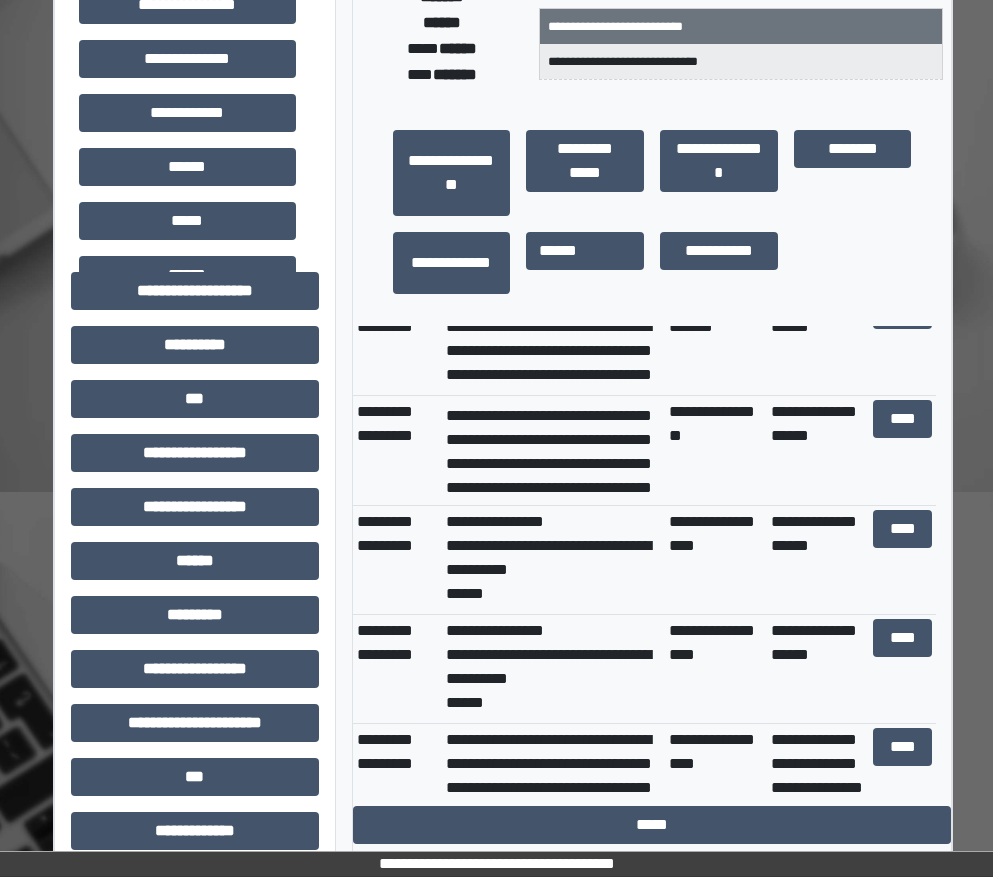scroll, scrollTop: 180, scrollLeft: 0, axis: vertical 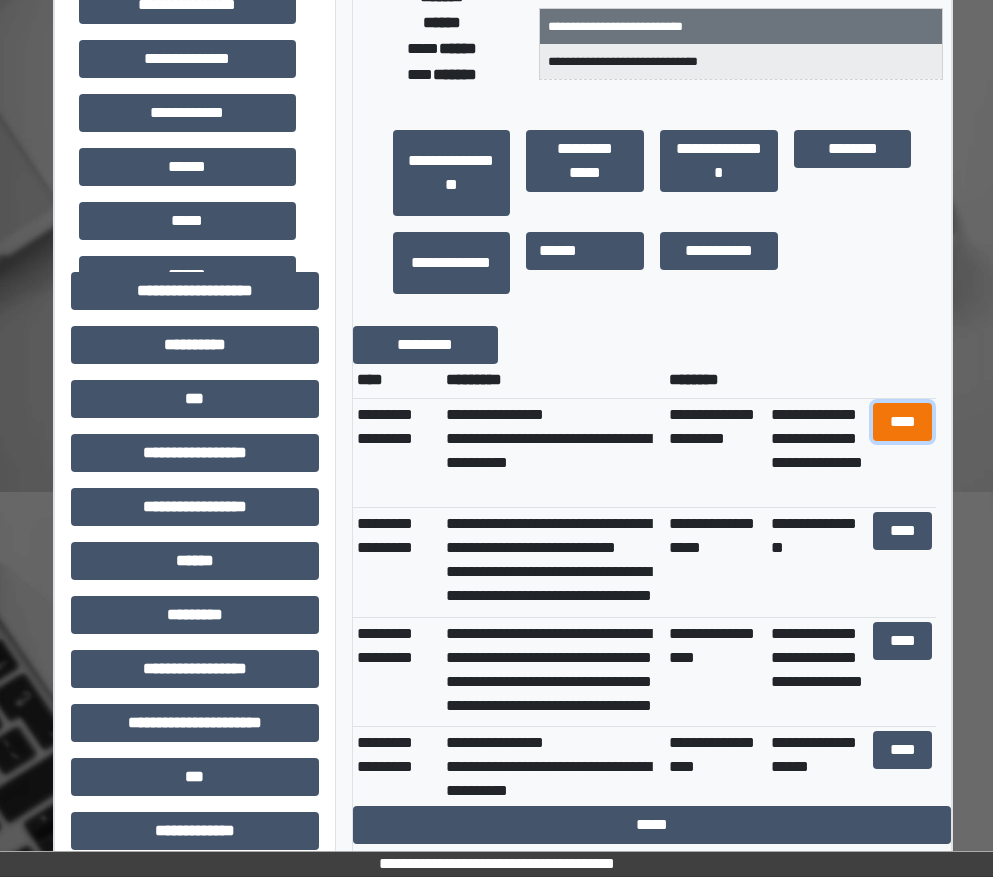 click on "****" at bounding box center [903, 422] 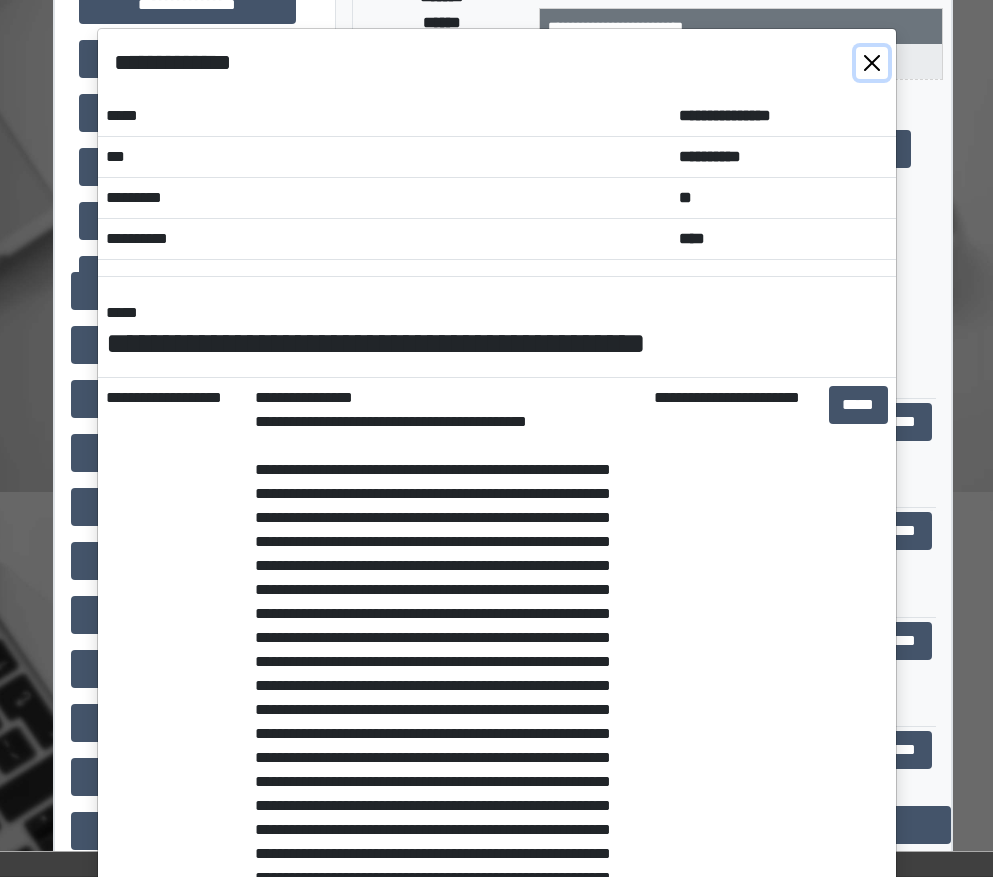 click at bounding box center (872, 63) 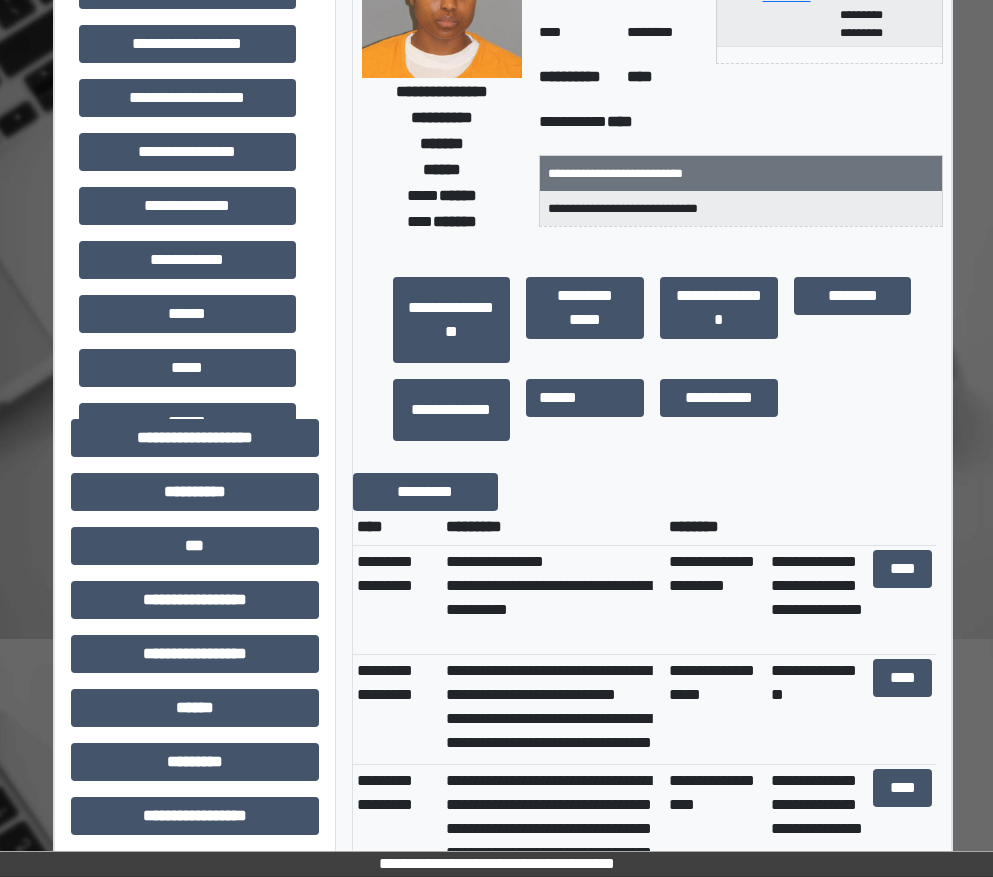 scroll, scrollTop: 0, scrollLeft: 0, axis: both 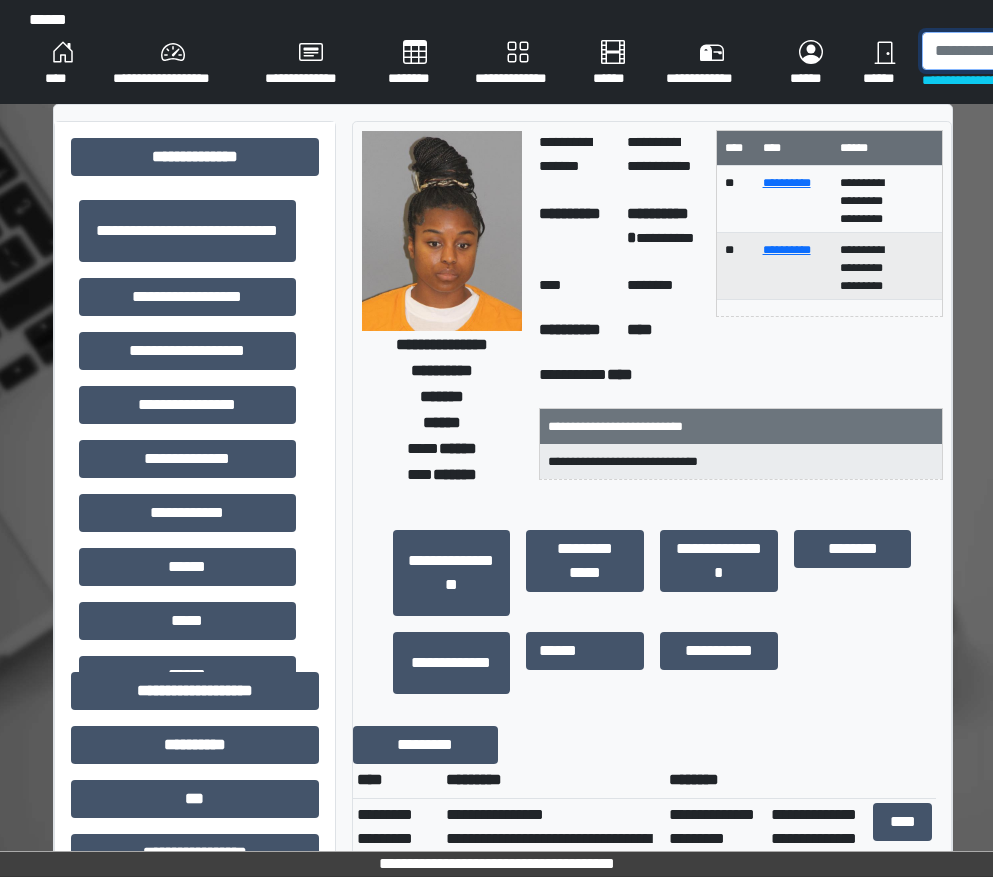 click at bounding box center [1025, 51] 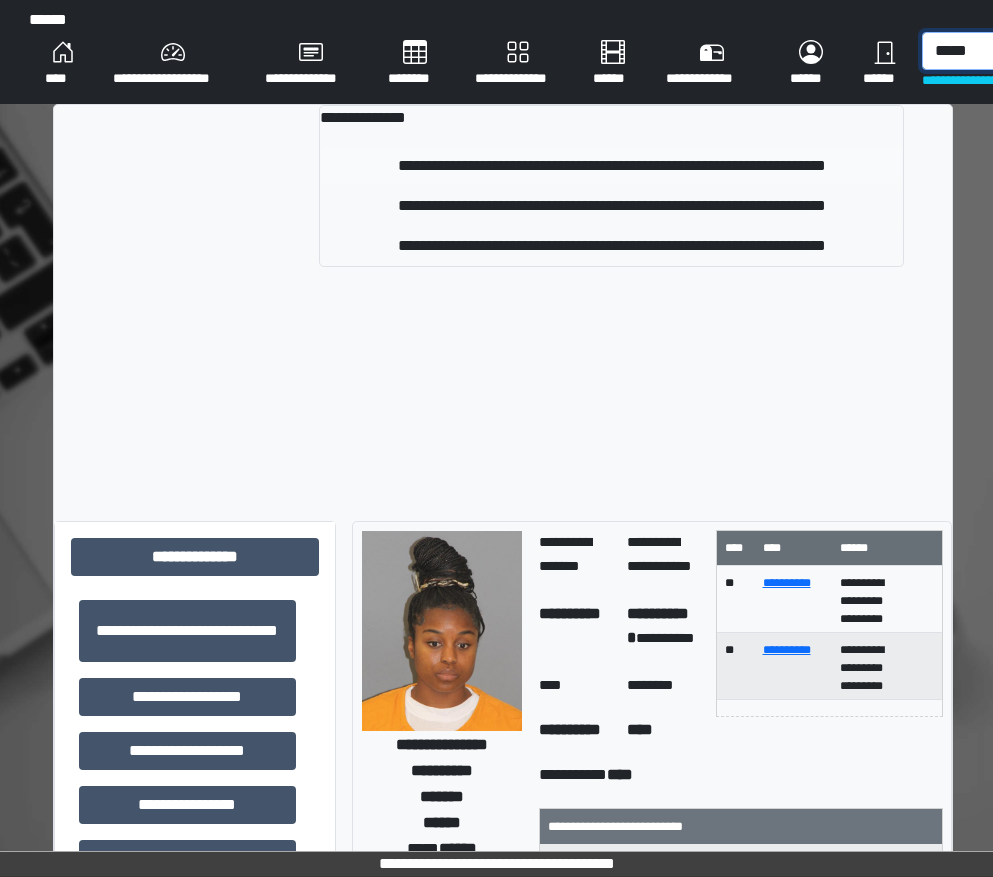type on "*****" 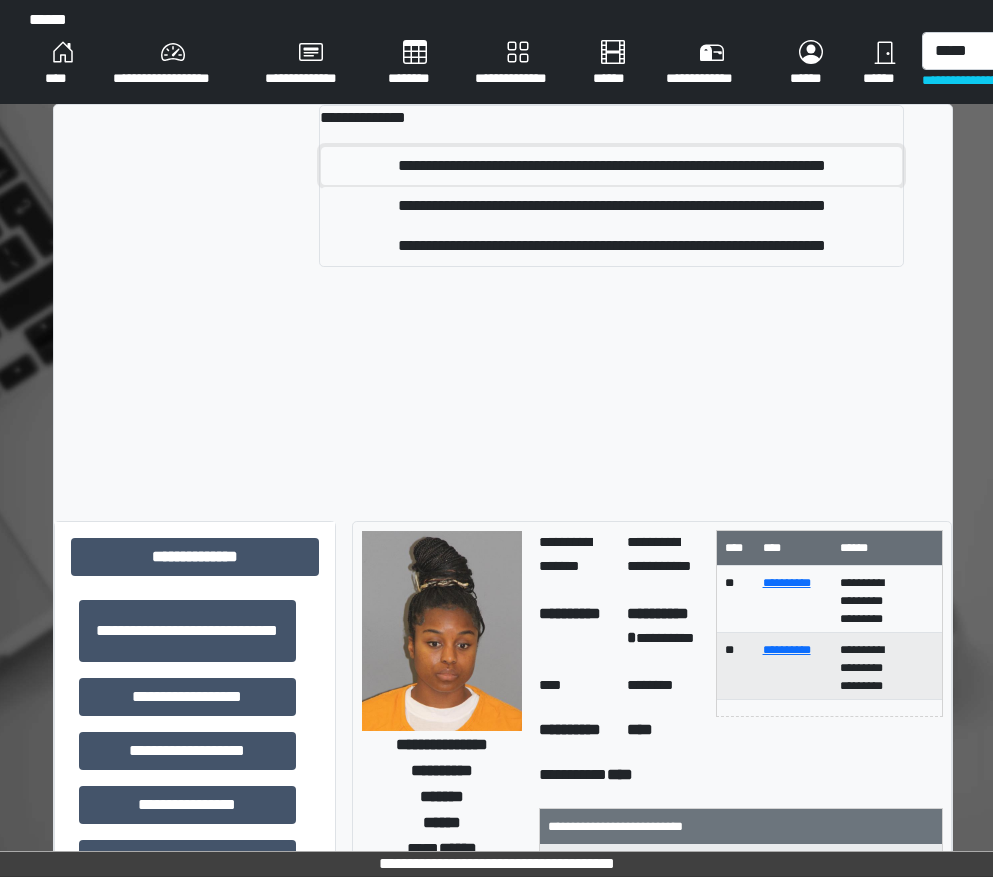 click on "**********" at bounding box center [612, 166] 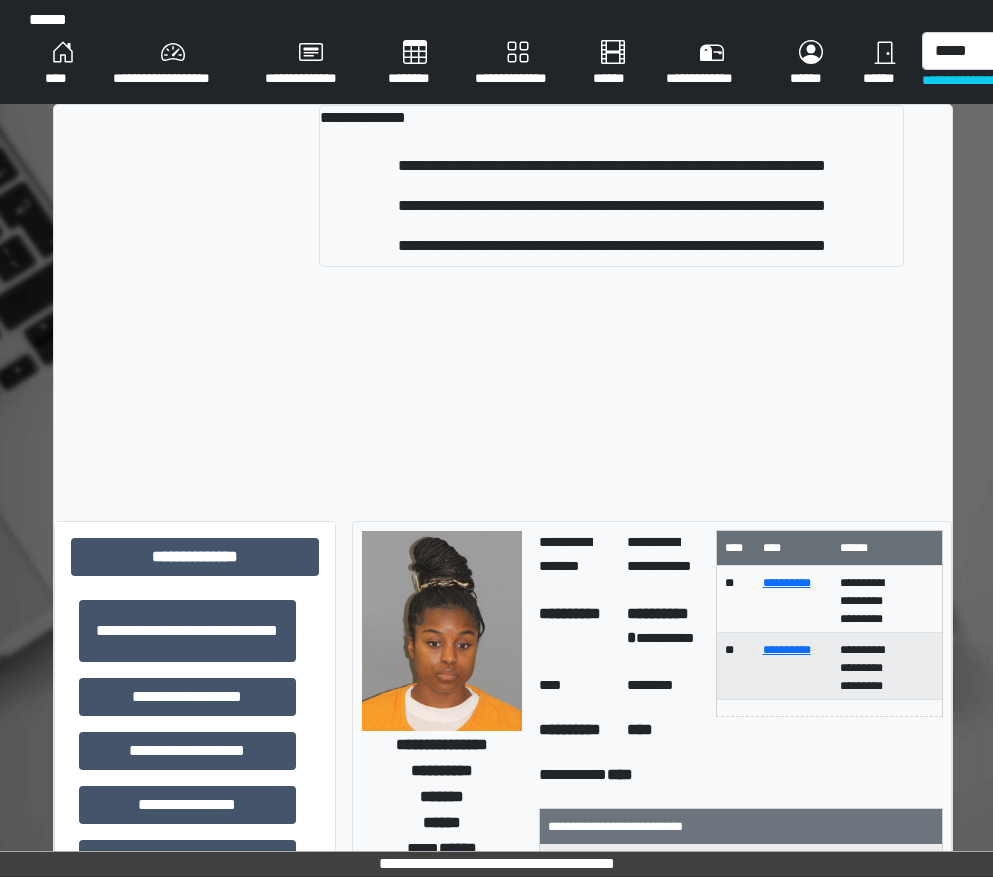 type 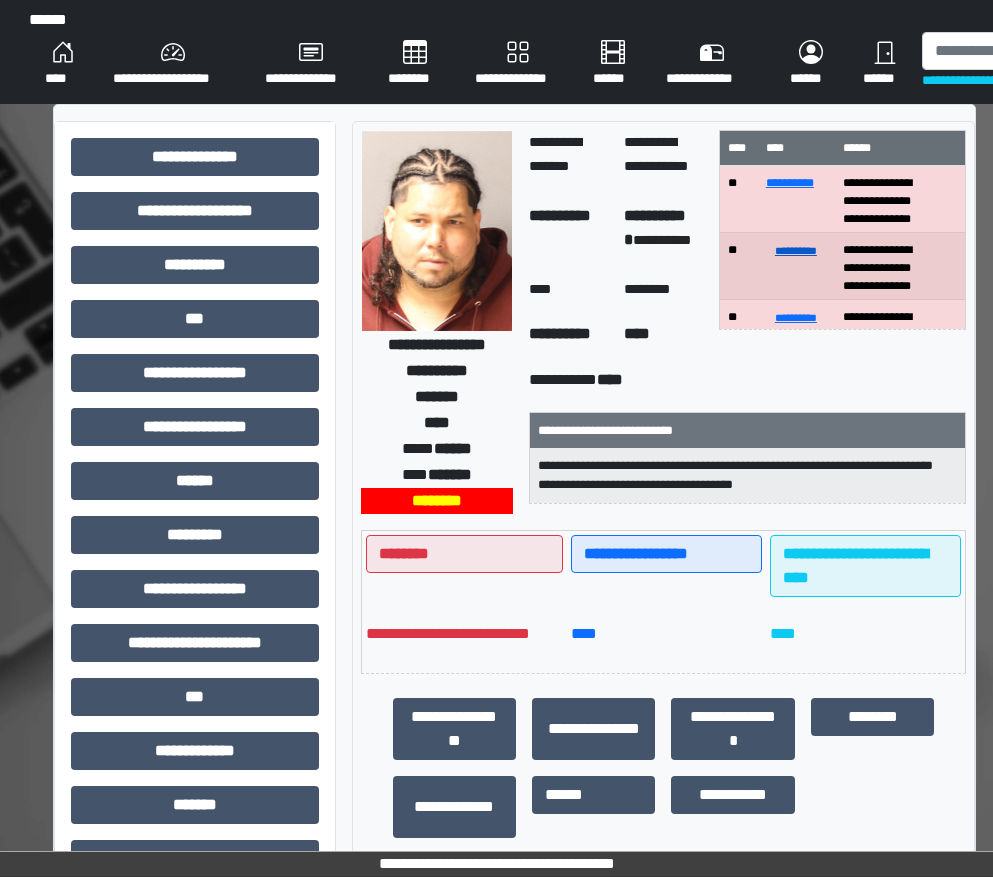 scroll, scrollTop: 100, scrollLeft: 0, axis: vertical 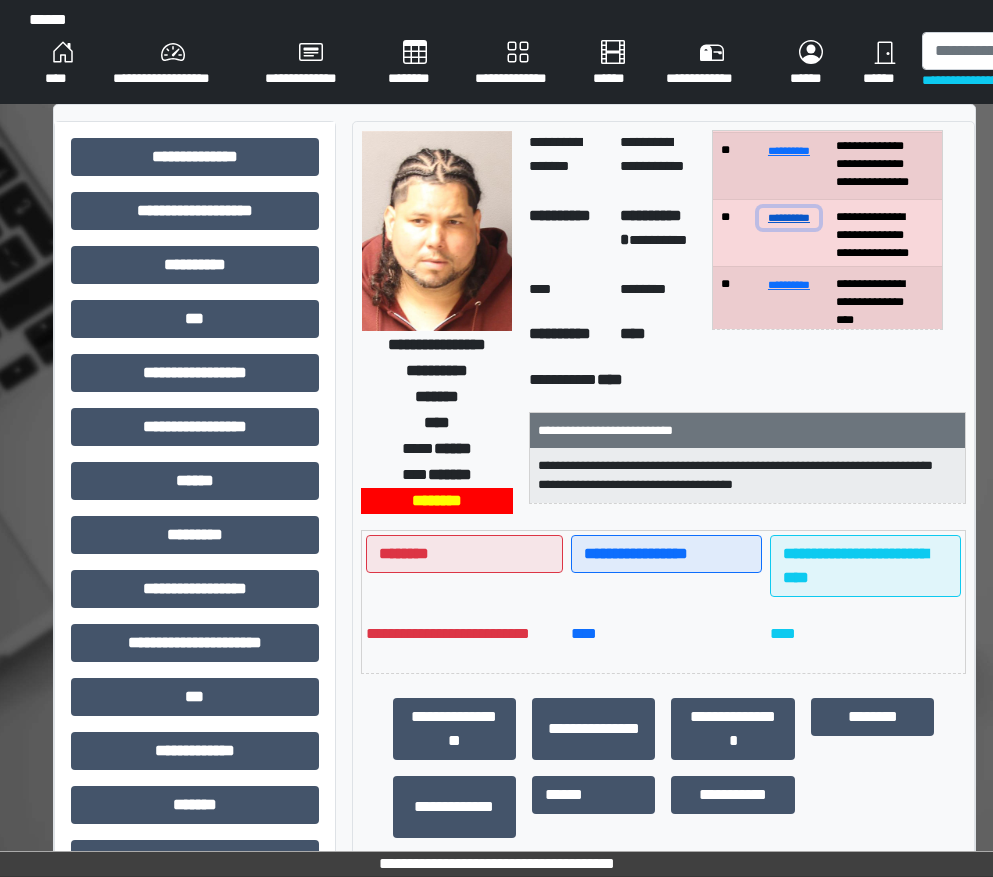 click on "**********" at bounding box center (789, 217) 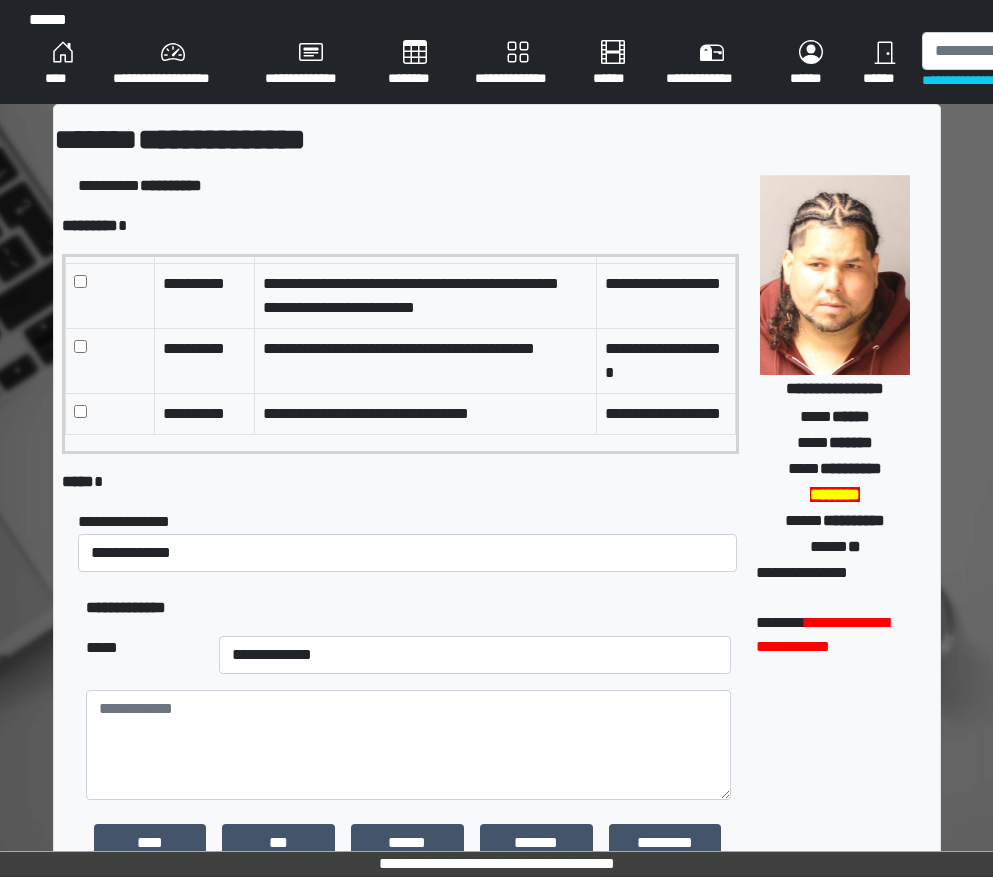 scroll, scrollTop: 59, scrollLeft: 0, axis: vertical 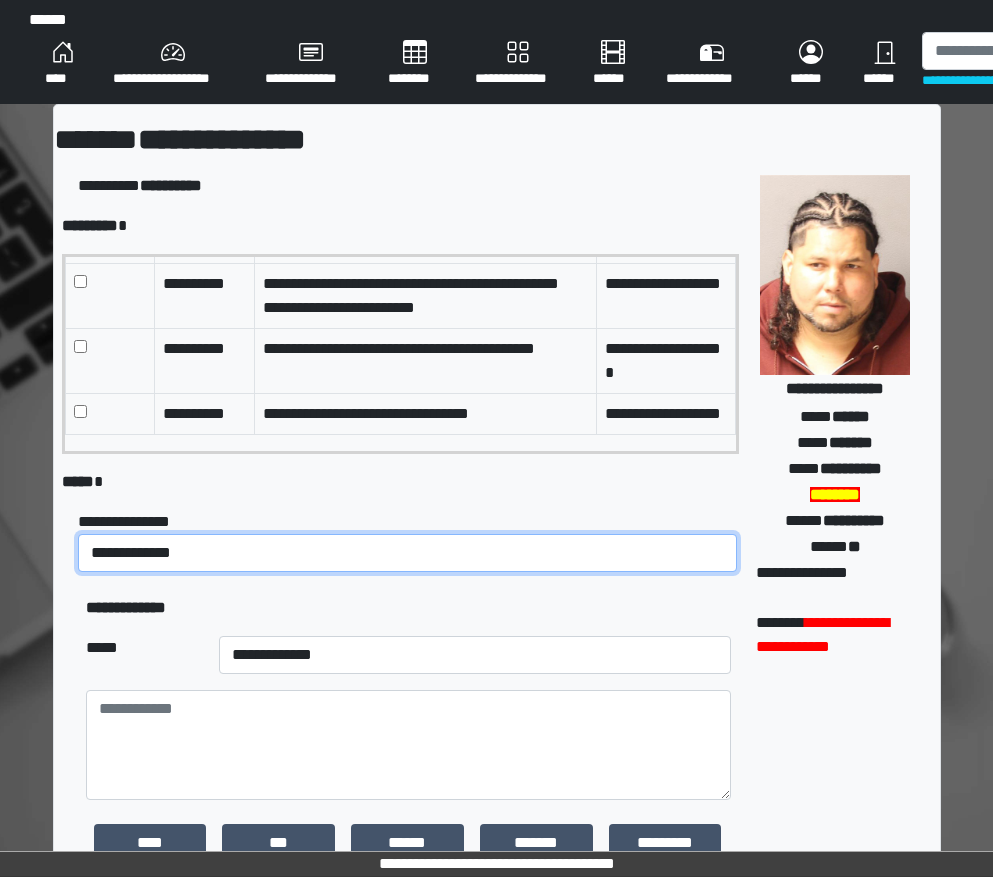 click on "**********" at bounding box center [408, 553] 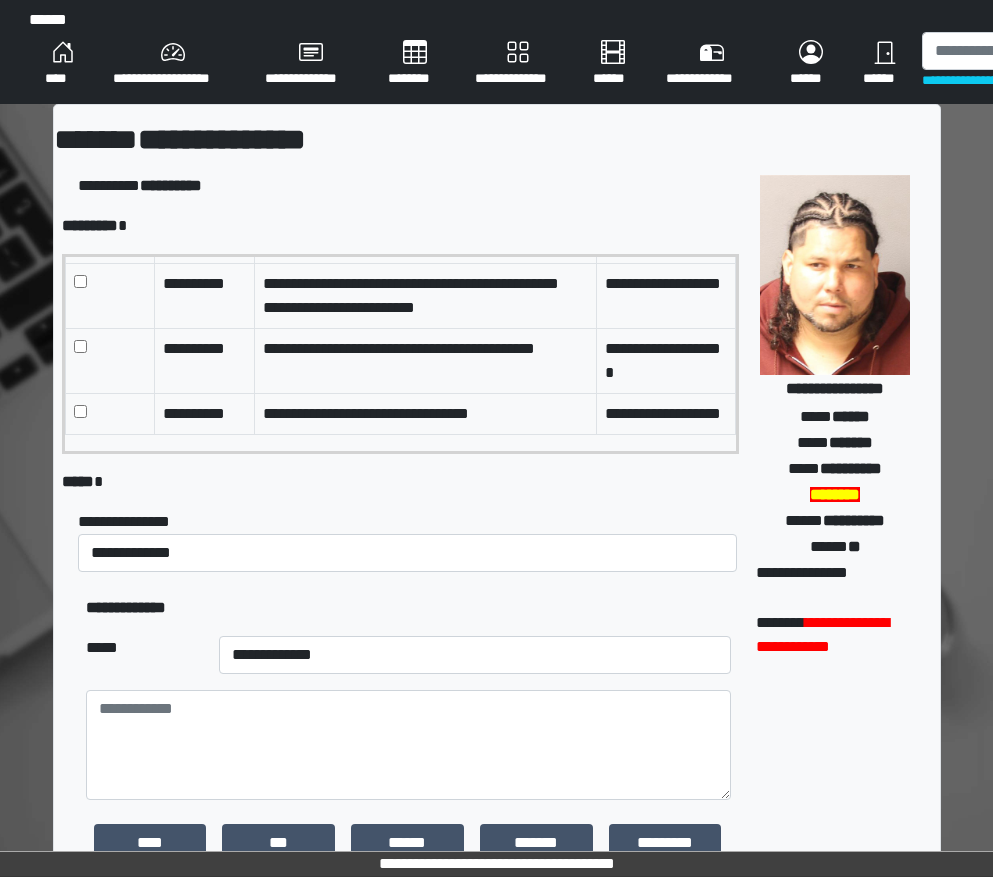 click on "**********" at bounding box center (408, 541) 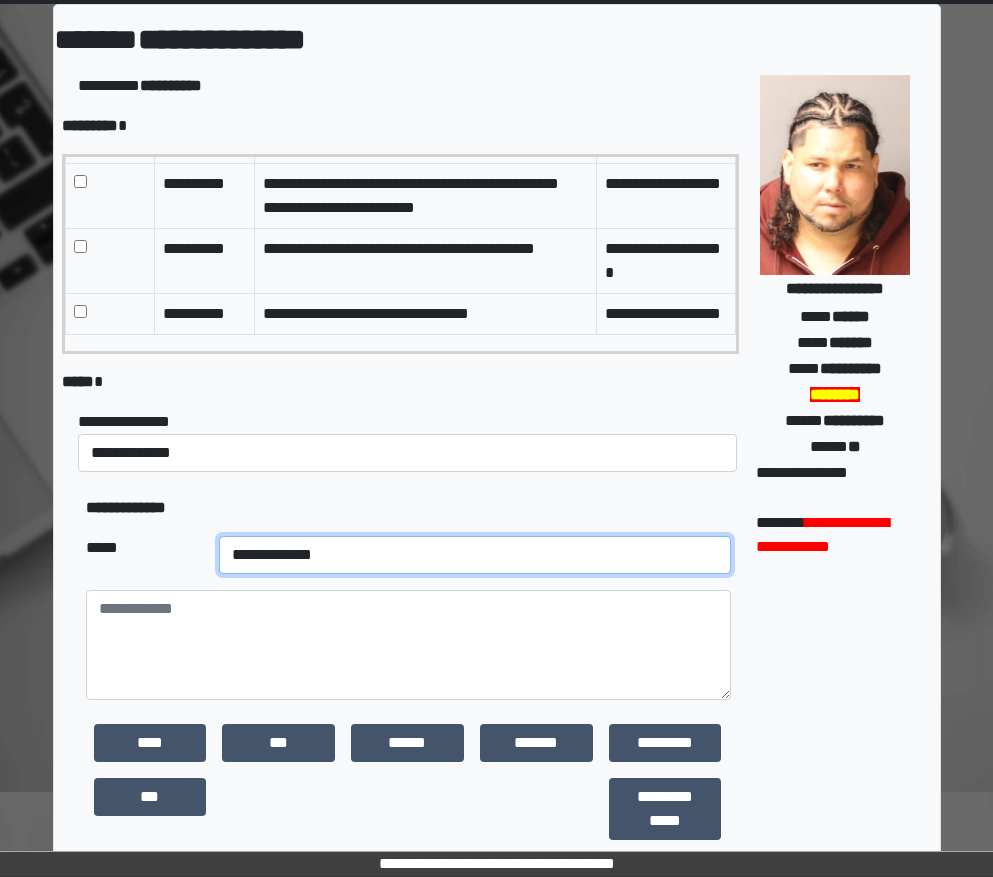 click on "**********" at bounding box center (475, 555) 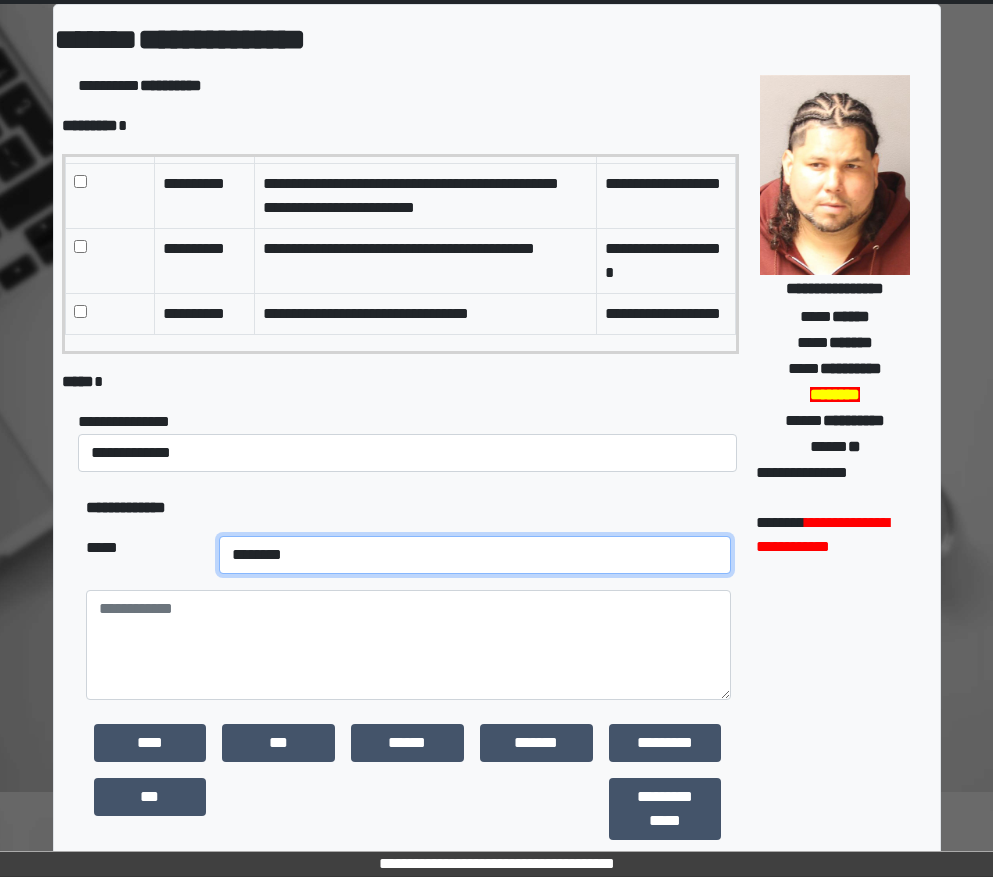click on "**********" at bounding box center [475, 555] 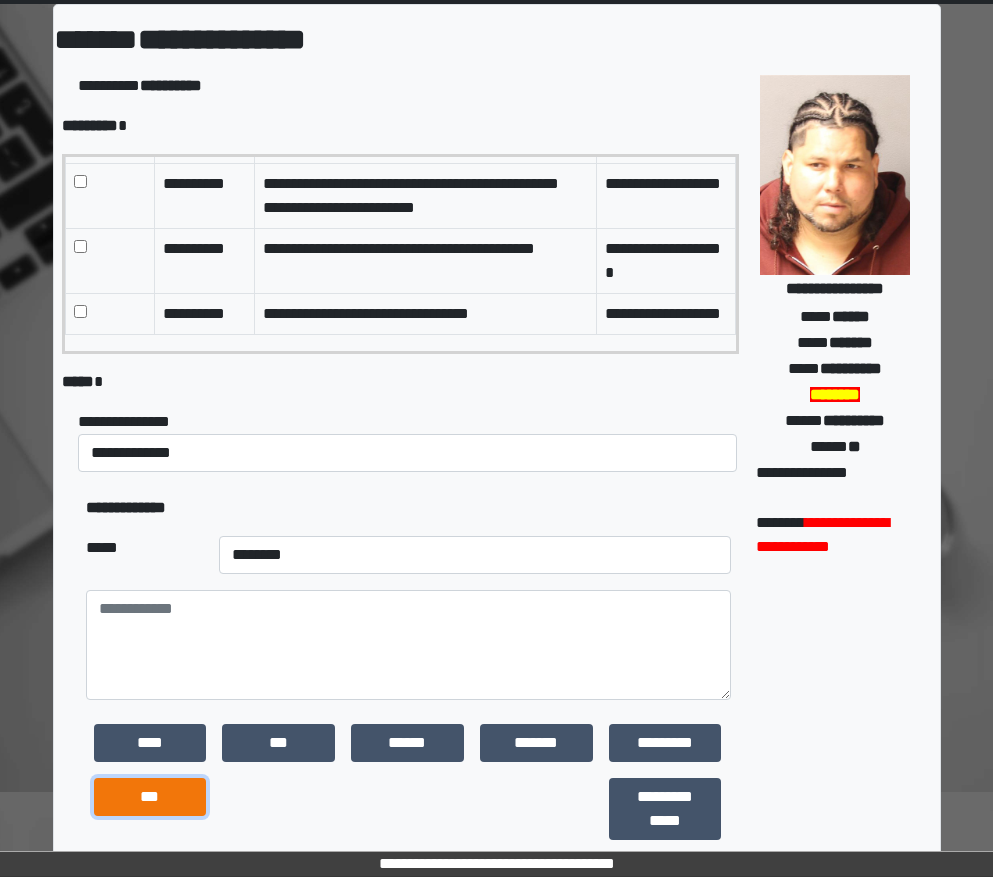 click on "***" at bounding box center [150, 797] 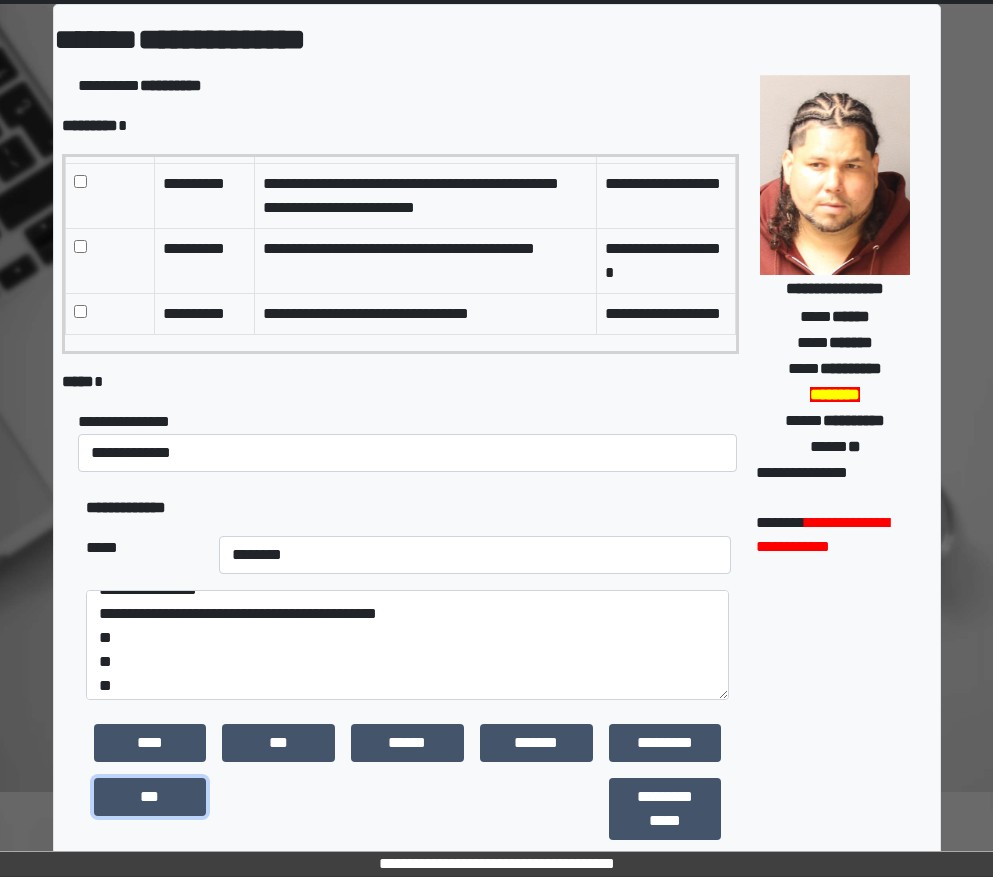 scroll, scrollTop: 24, scrollLeft: 0, axis: vertical 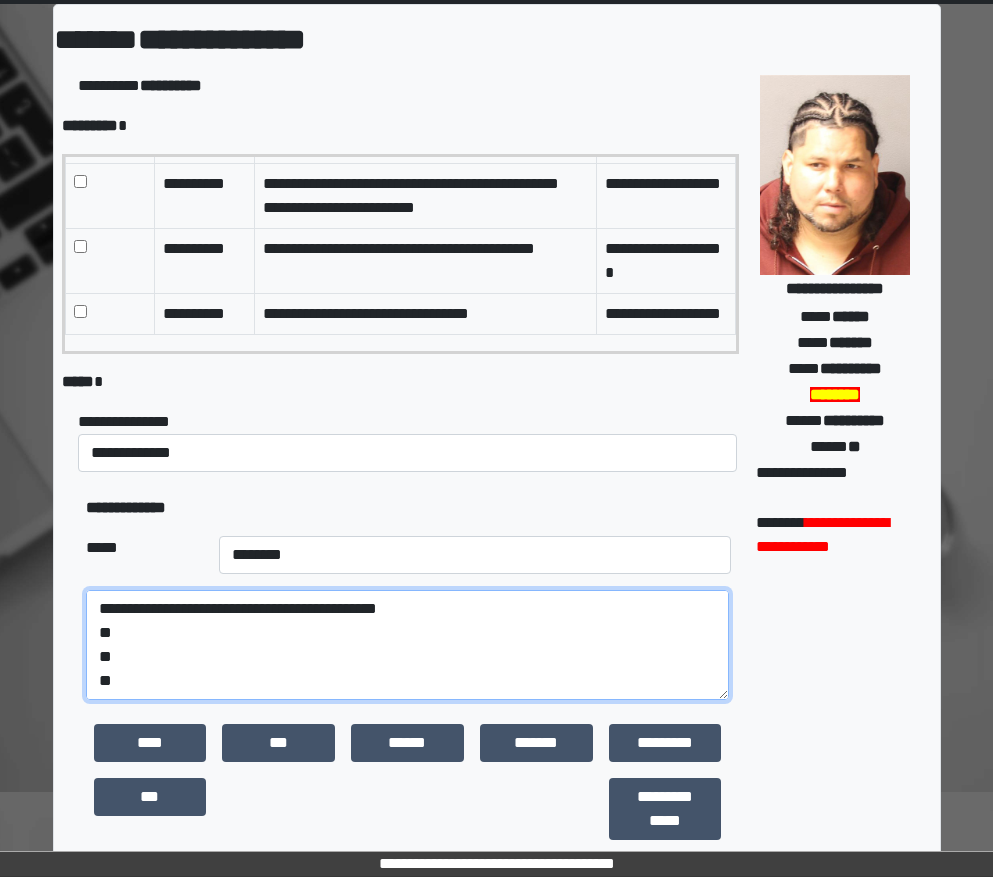 click on "**********" at bounding box center [408, 645] 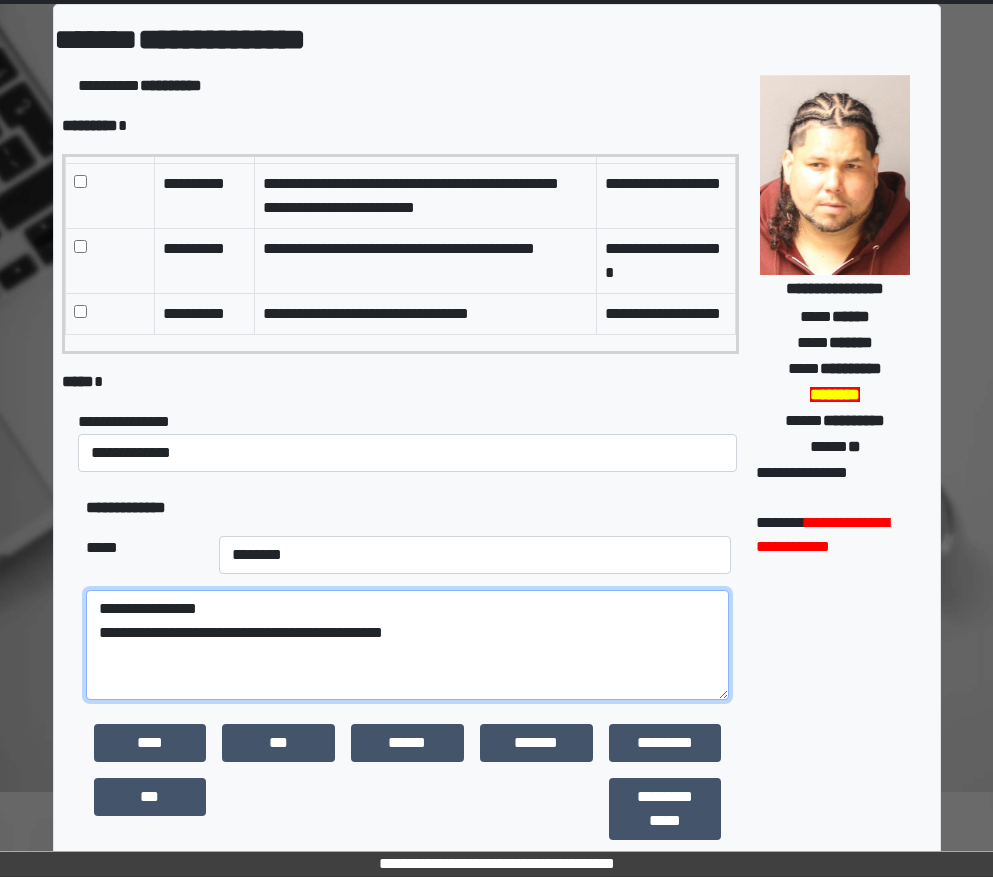 scroll, scrollTop: 0, scrollLeft: 0, axis: both 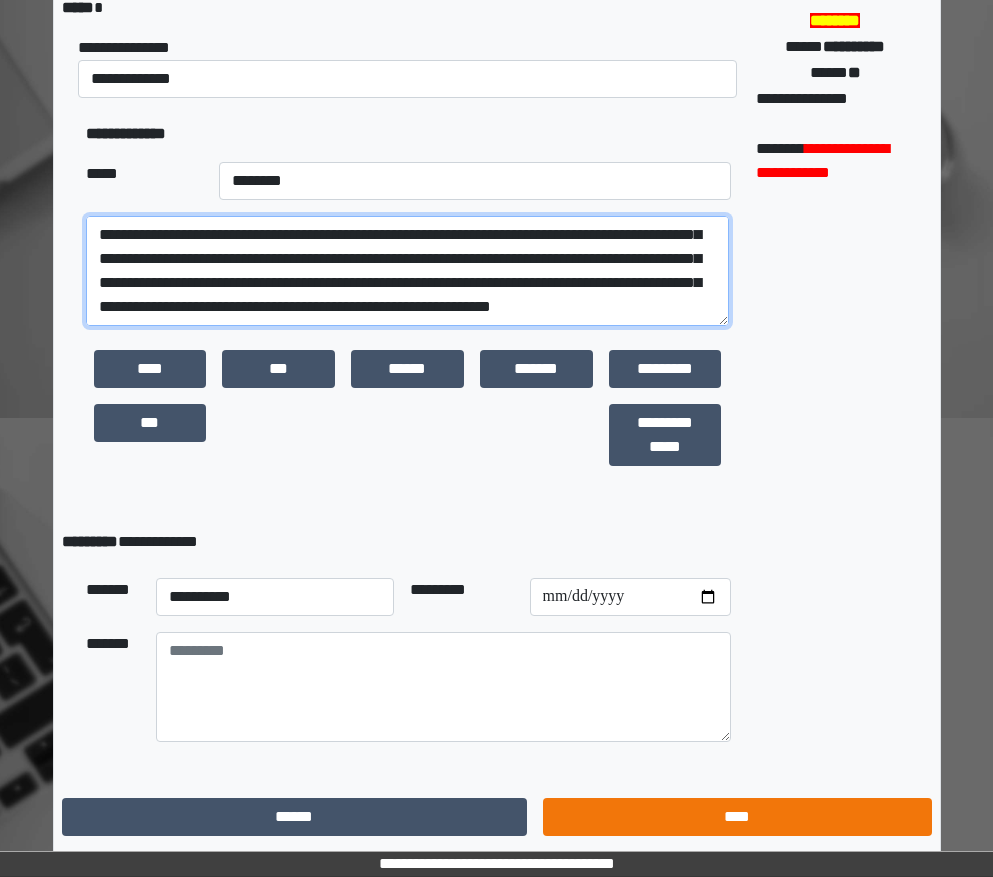 type on "**********" 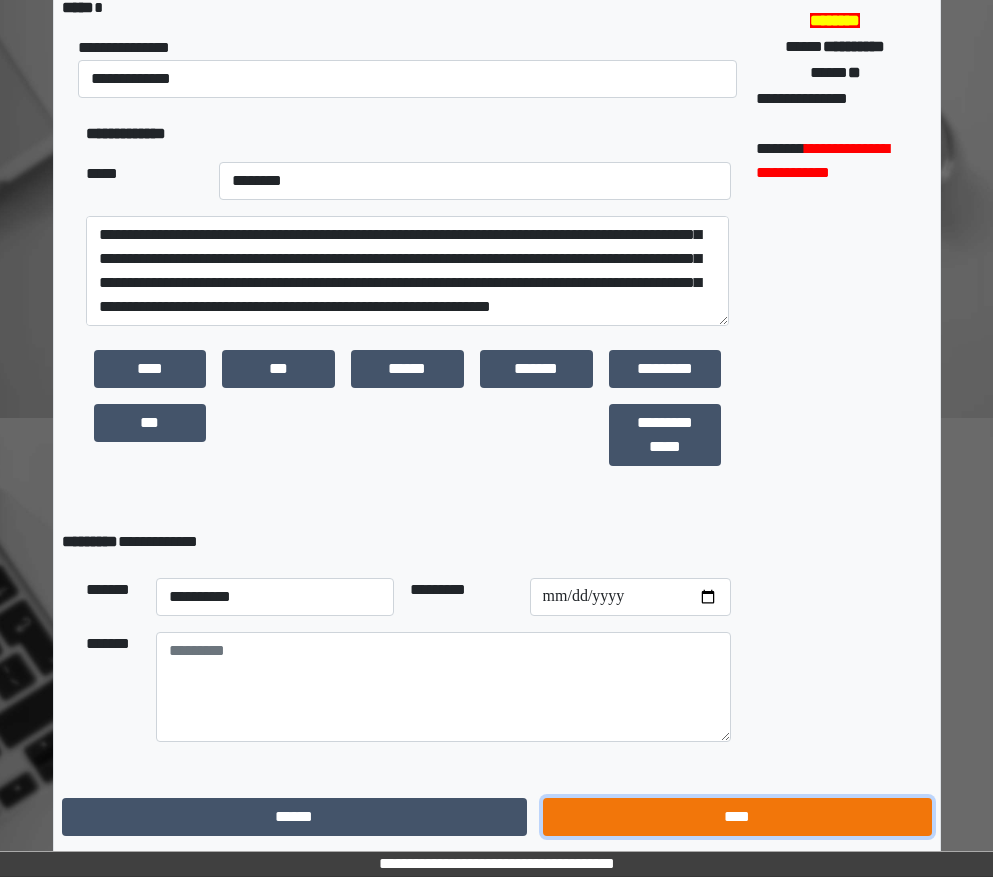 click on "****" at bounding box center (737, 817) 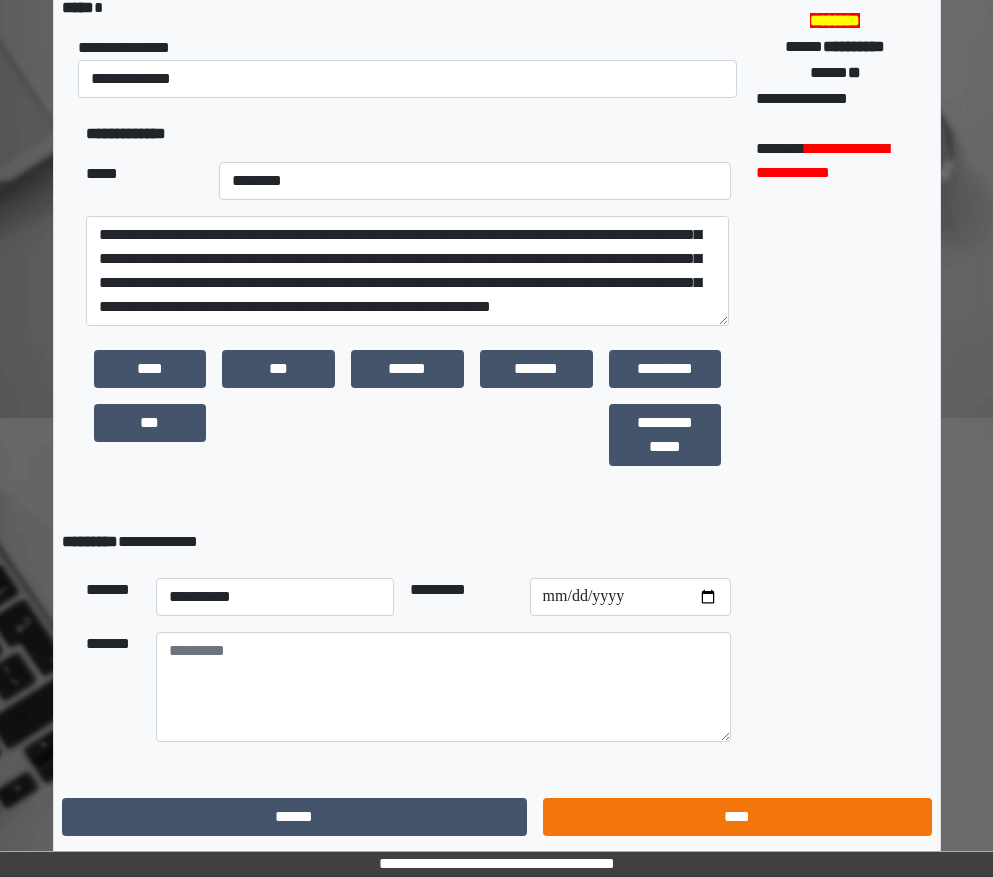 scroll, scrollTop: 15, scrollLeft: 0, axis: vertical 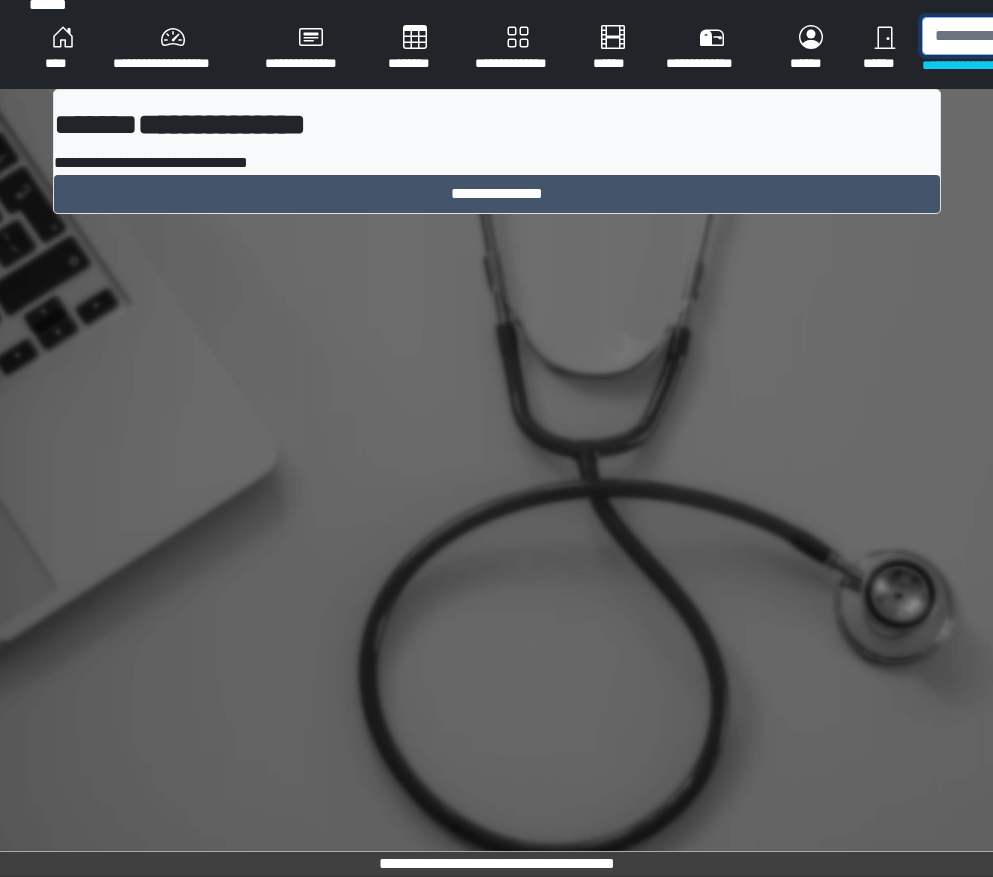 click at bounding box center [1025, 36] 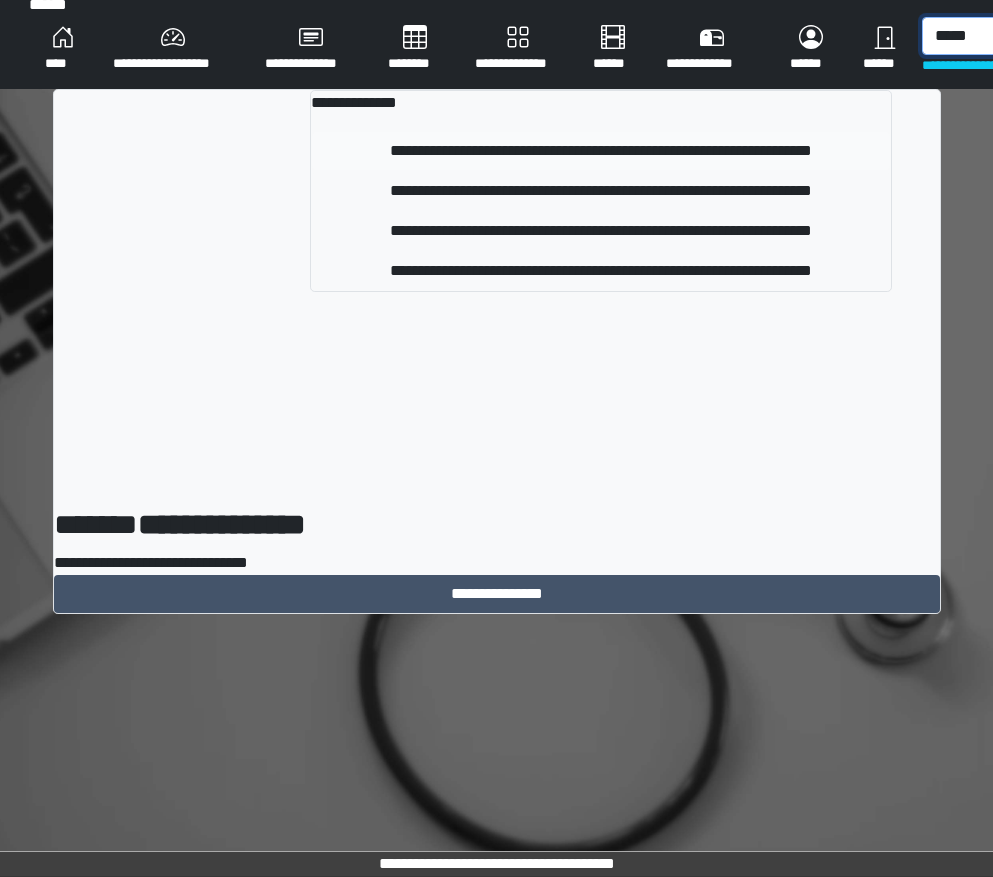 type on "*****" 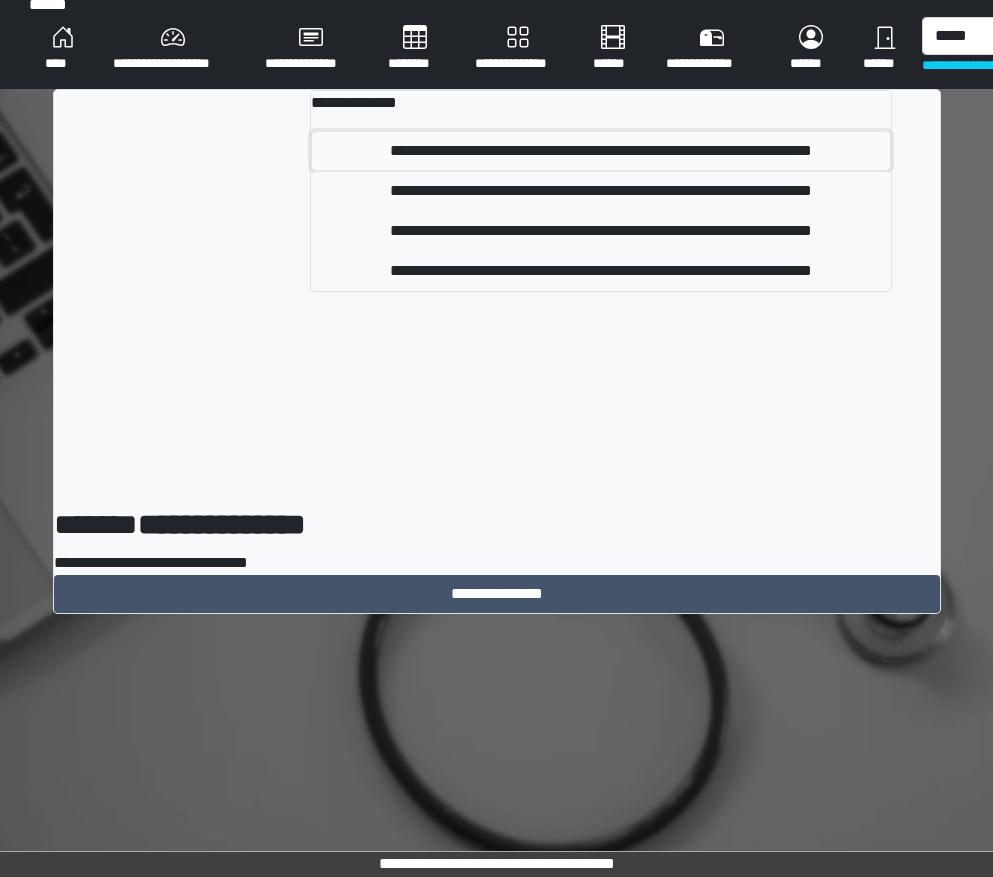 click on "**********" at bounding box center (600, 151) 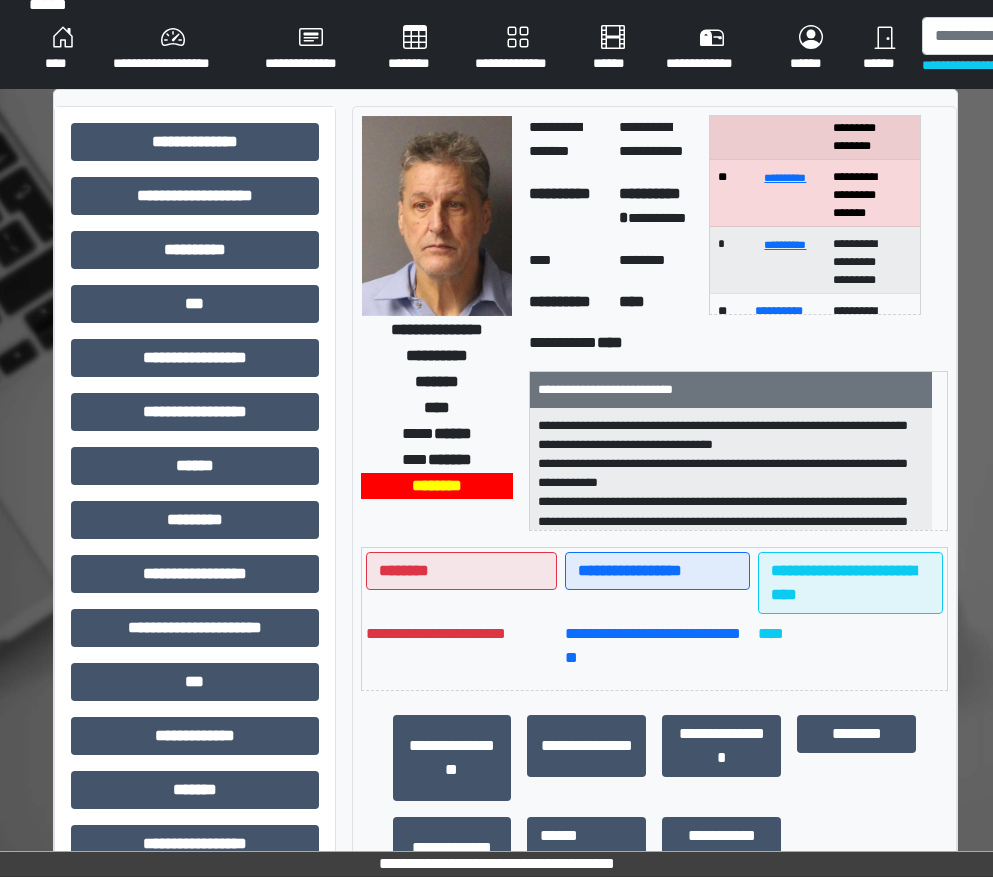 scroll, scrollTop: 0, scrollLeft: 0, axis: both 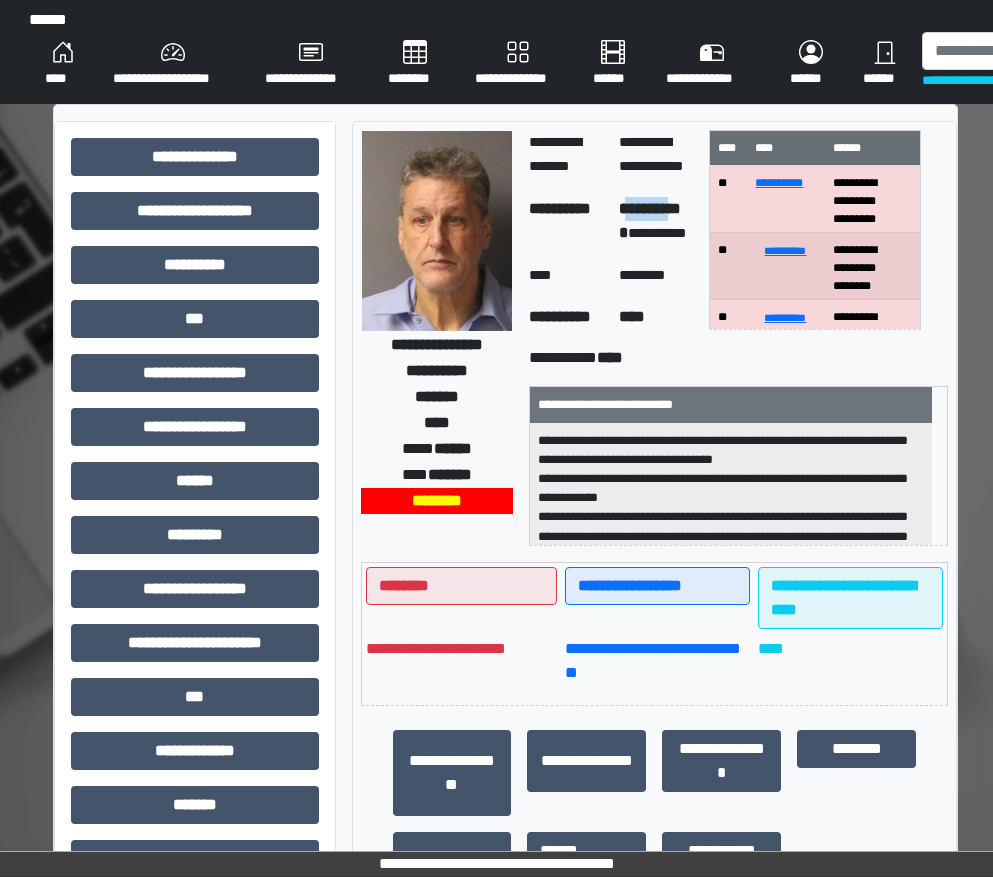 drag, startPoint x: 639, startPoint y: 216, endPoint x: 695, endPoint y: 218, distance: 56.0357 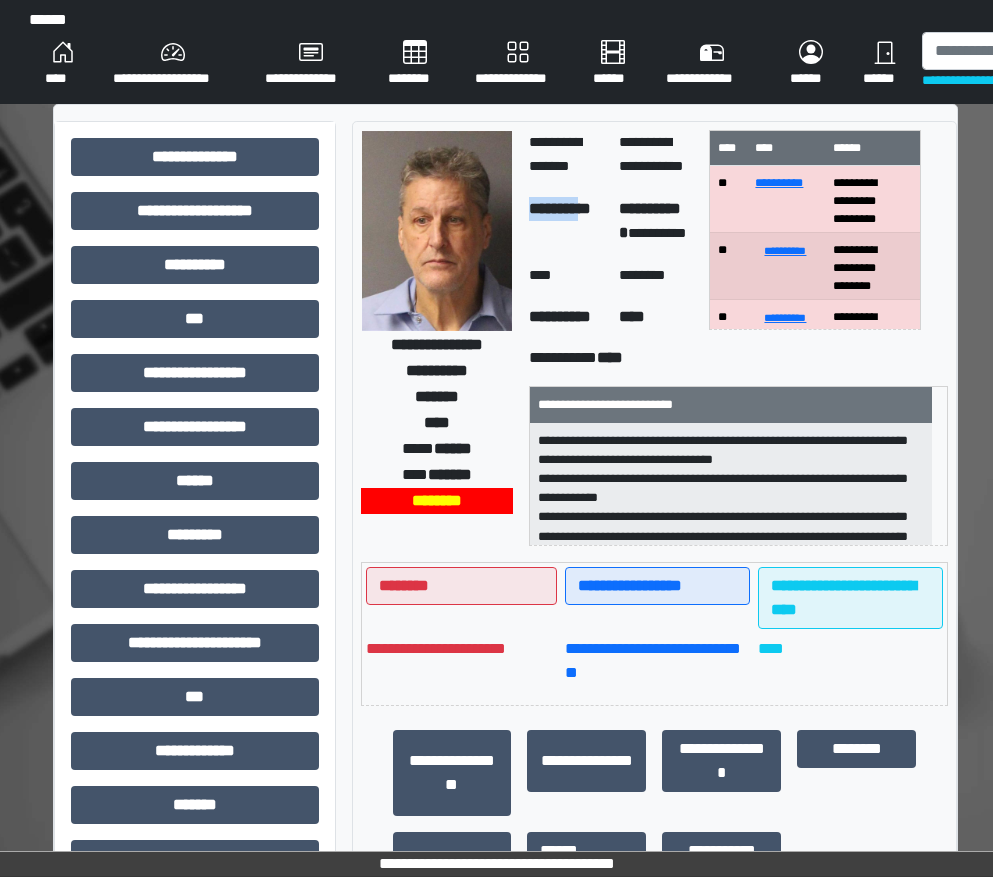 drag, startPoint x: 531, startPoint y: 212, endPoint x: 594, endPoint y: 219, distance: 63.387695 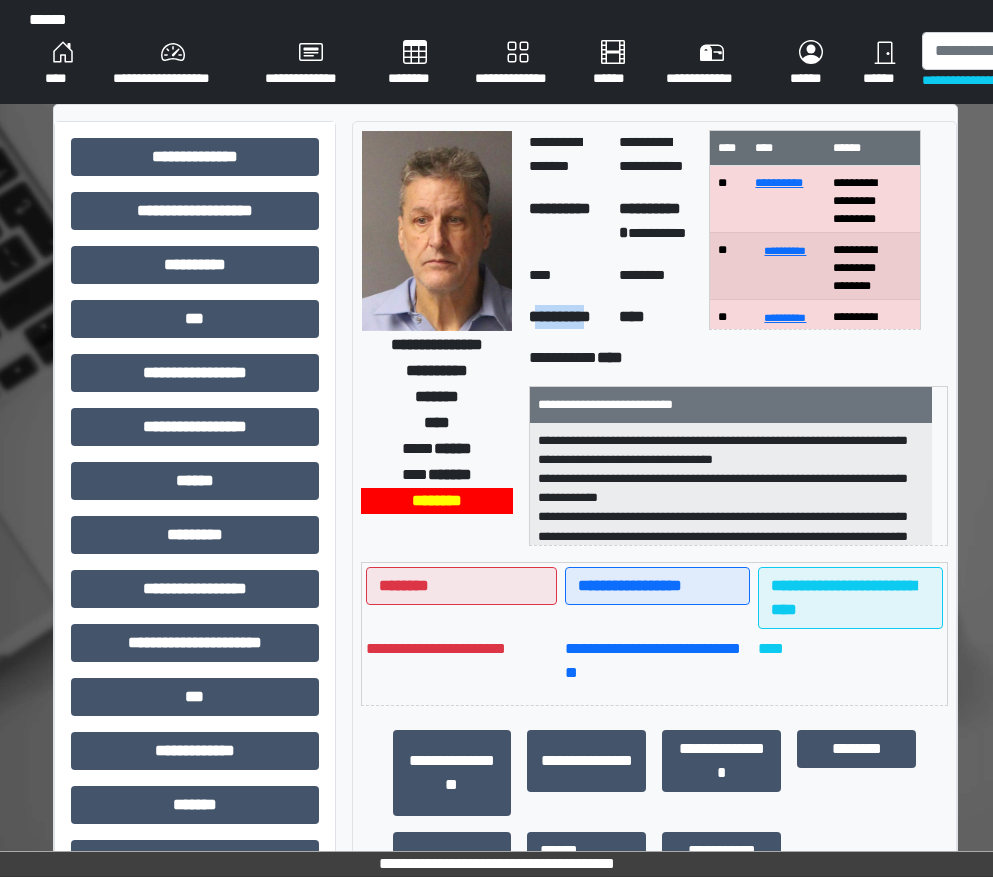 drag, startPoint x: 538, startPoint y: 317, endPoint x: 602, endPoint y: 316, distance: 64.00781 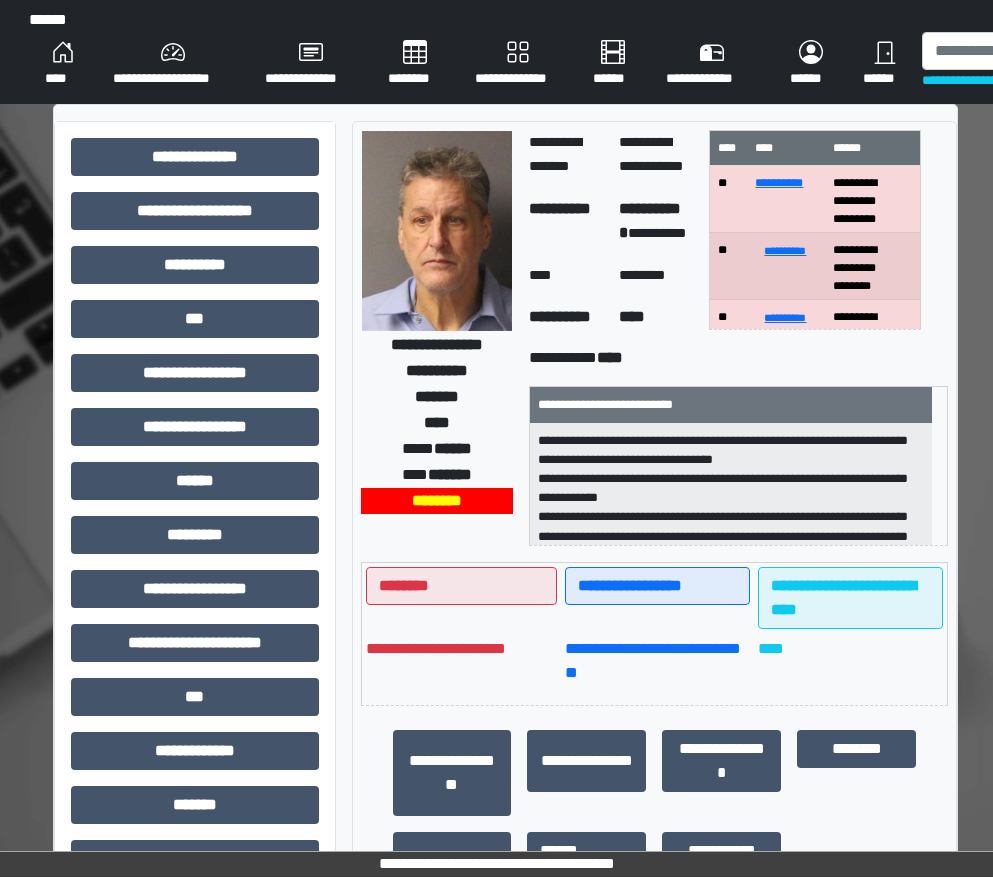 click on "****" at bounding box center [566, 276] 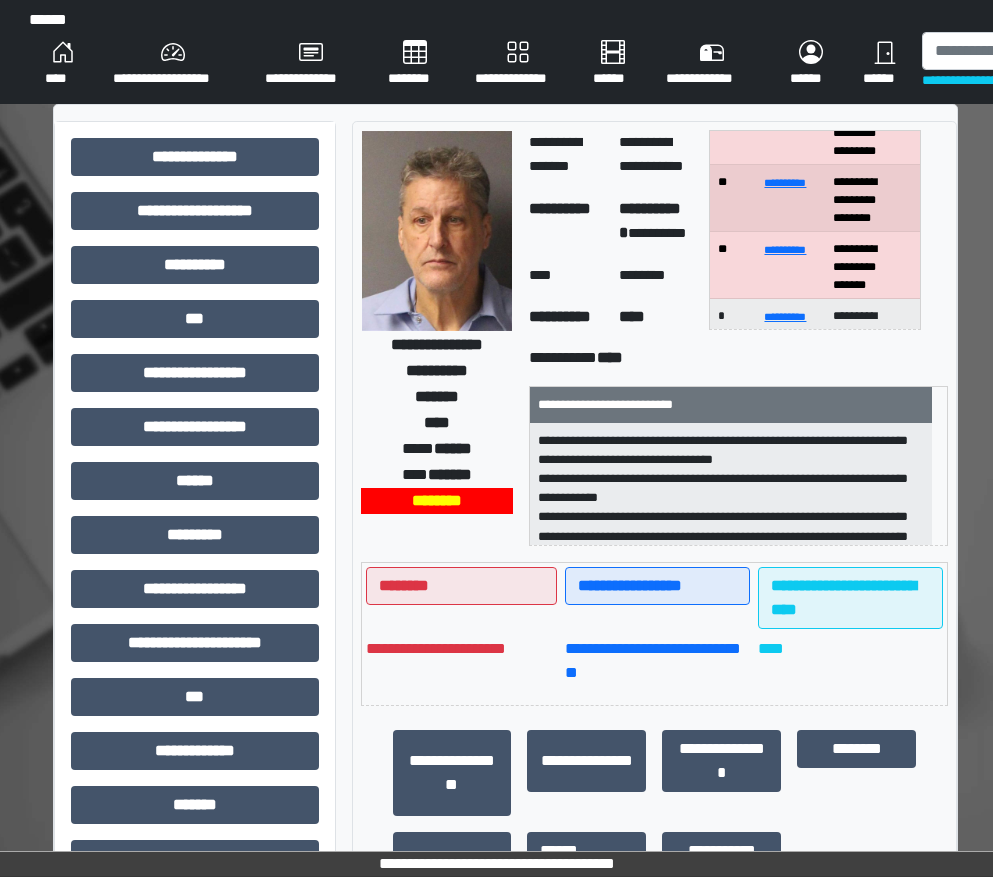 scroll, scrollTop: 100, scrollLeft: 0, axis: vertical 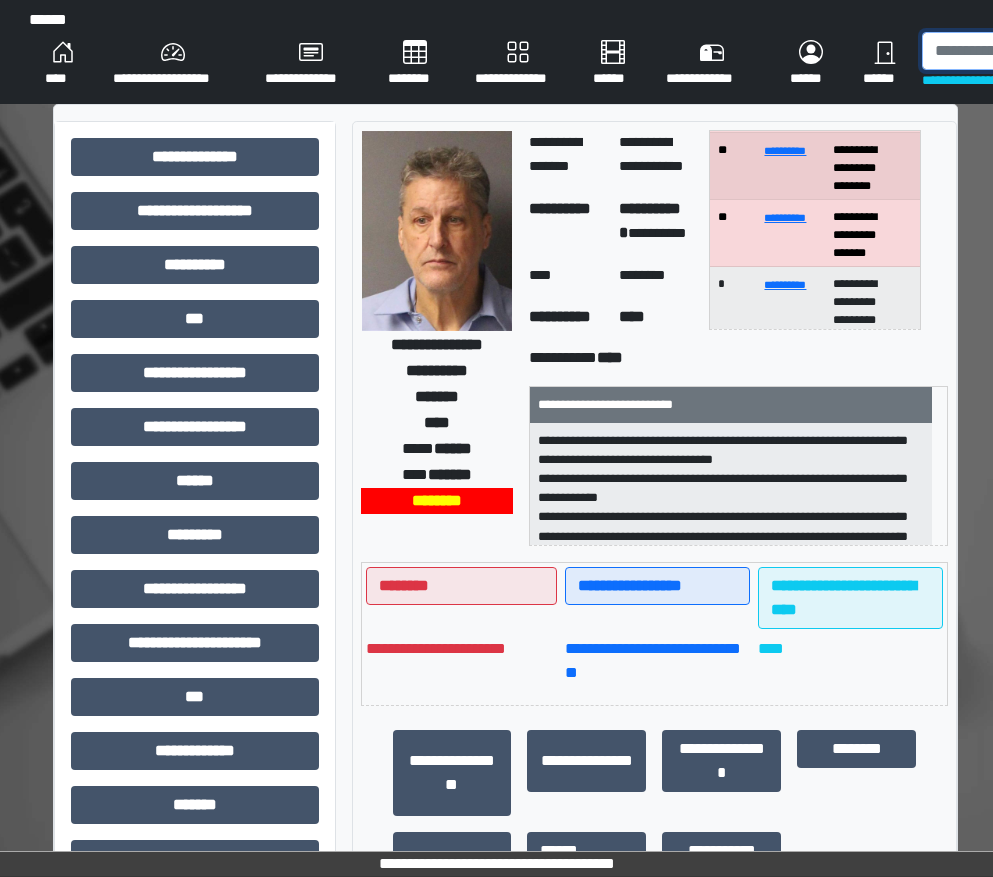 click at bounding box center [1025, 51] 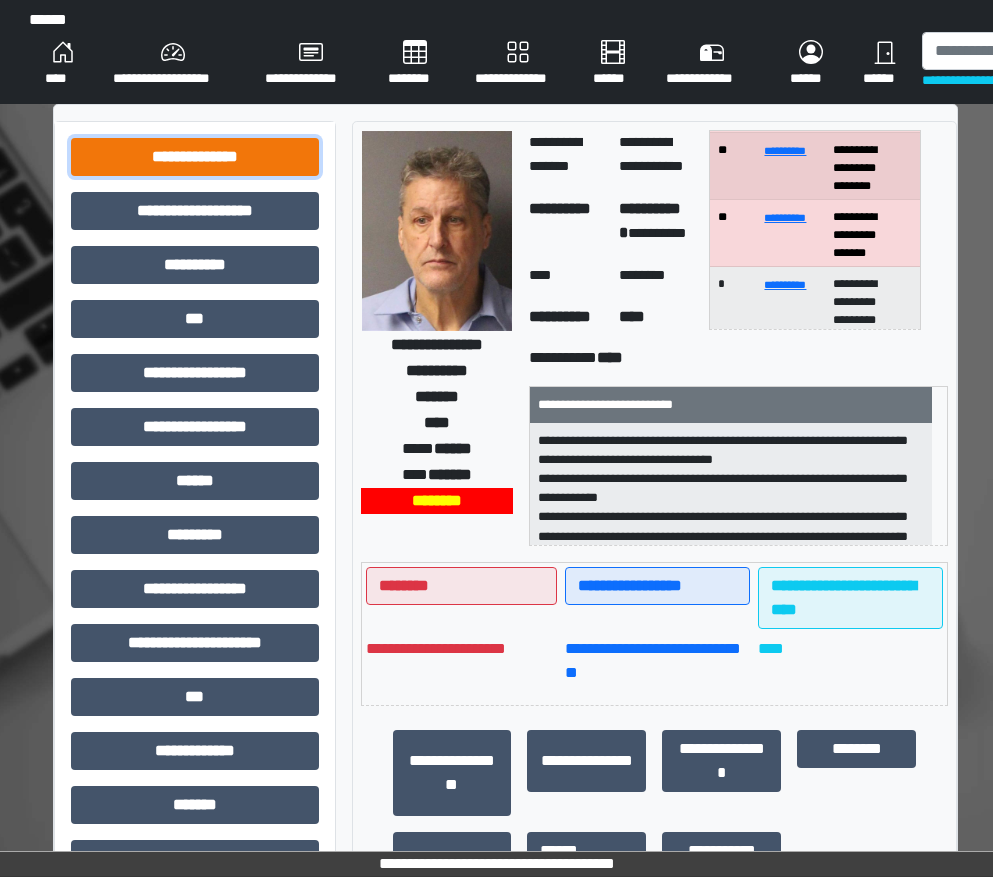 drag, startPoint x: 203, startPoint y: 167, endPoint x: 217, endPoint y: 169, distance: 14.142136 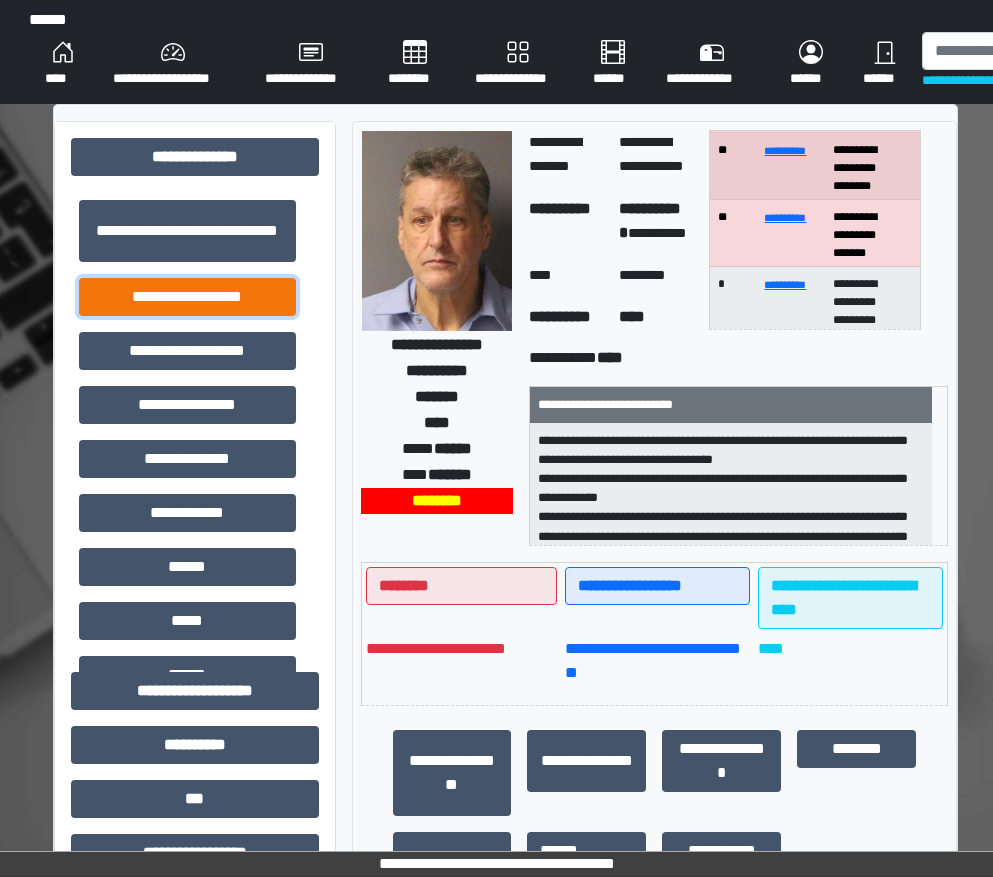 click on "**********" at bounding box center [187, 297] 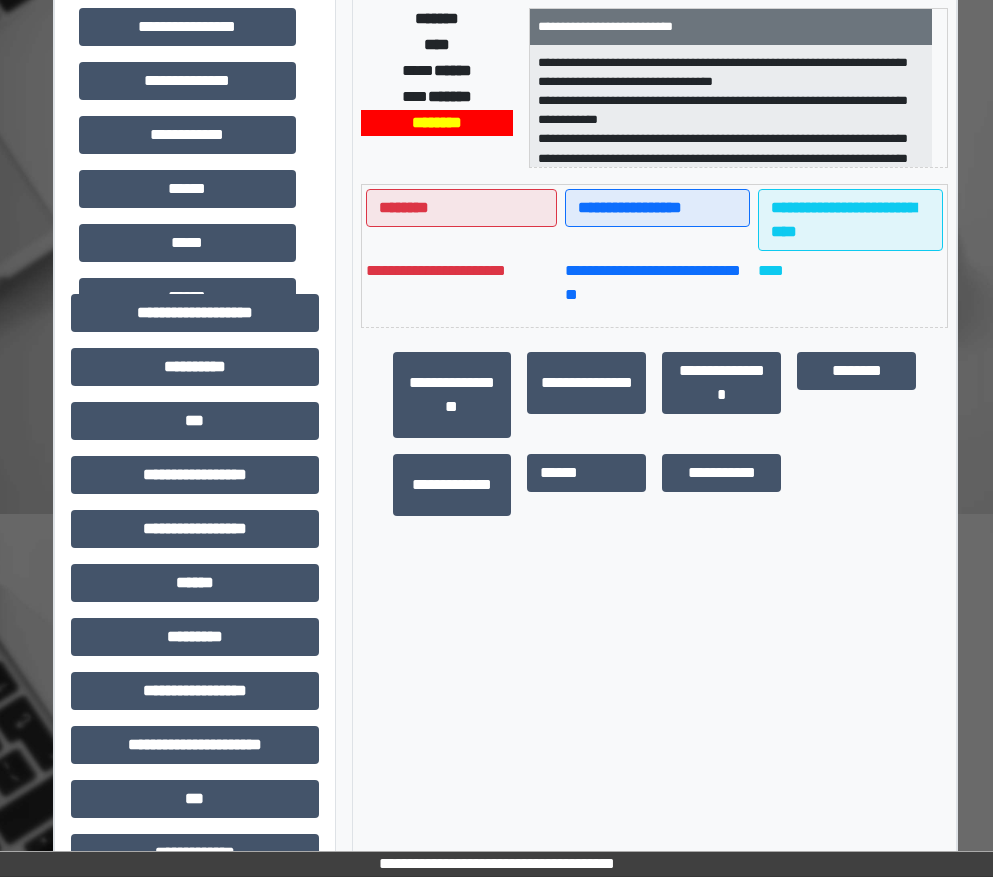 scroll, scrollTop: 600, scrollLeft: 0, axis: vertical 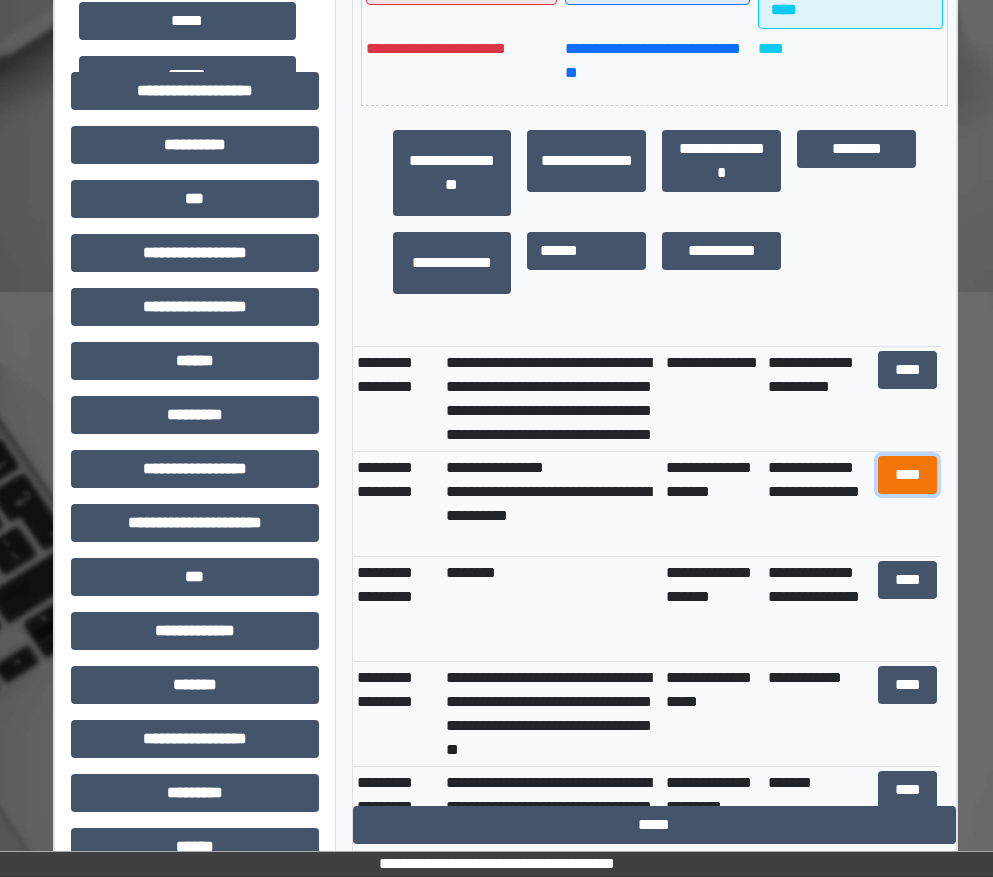 click on "****" at bounding box center (908, 475) 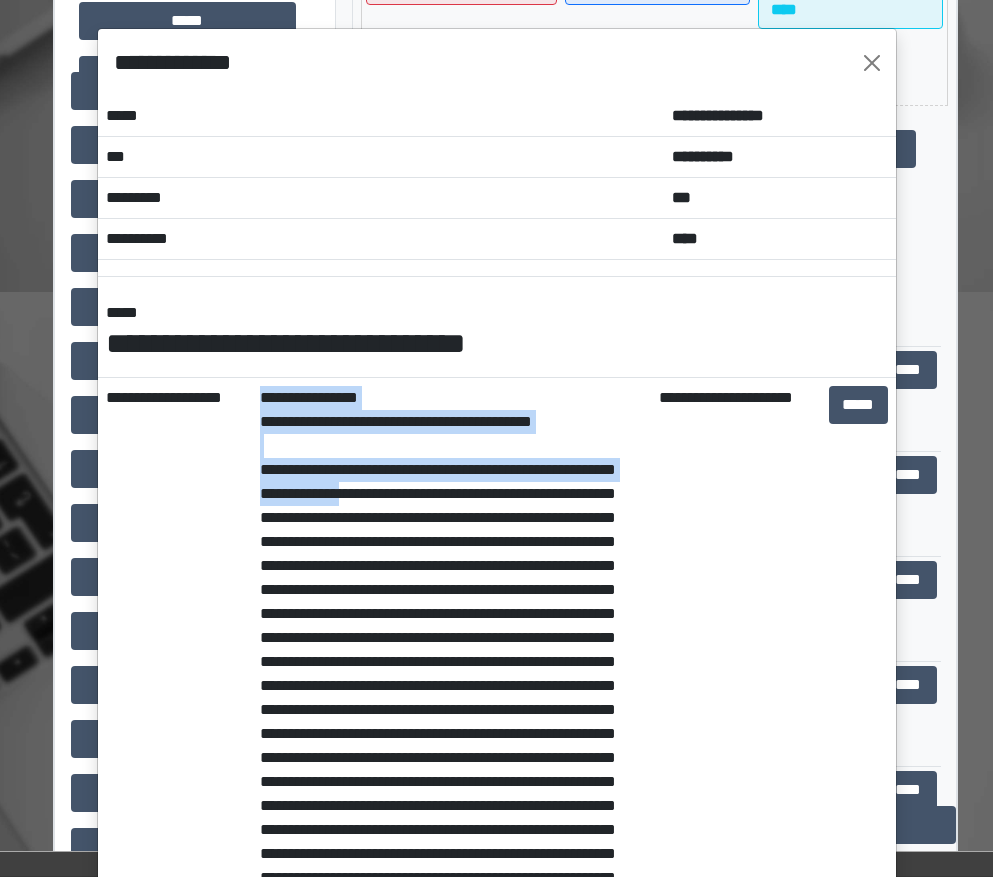 drag, startPoint x: 239, startPoint y: 469, endPoint x: 375, endPoint y: 483, distance: 136.71869 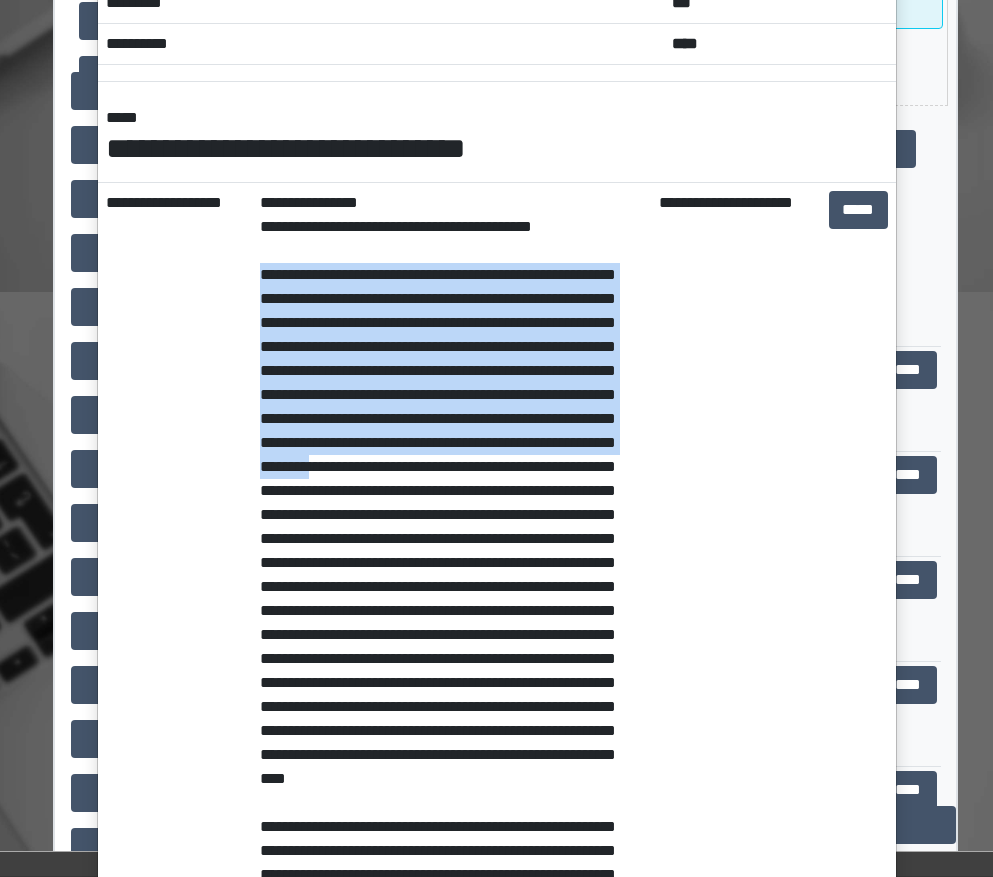 scroll, scrollTop: 200, scrollLeft: 0, axis: vertical 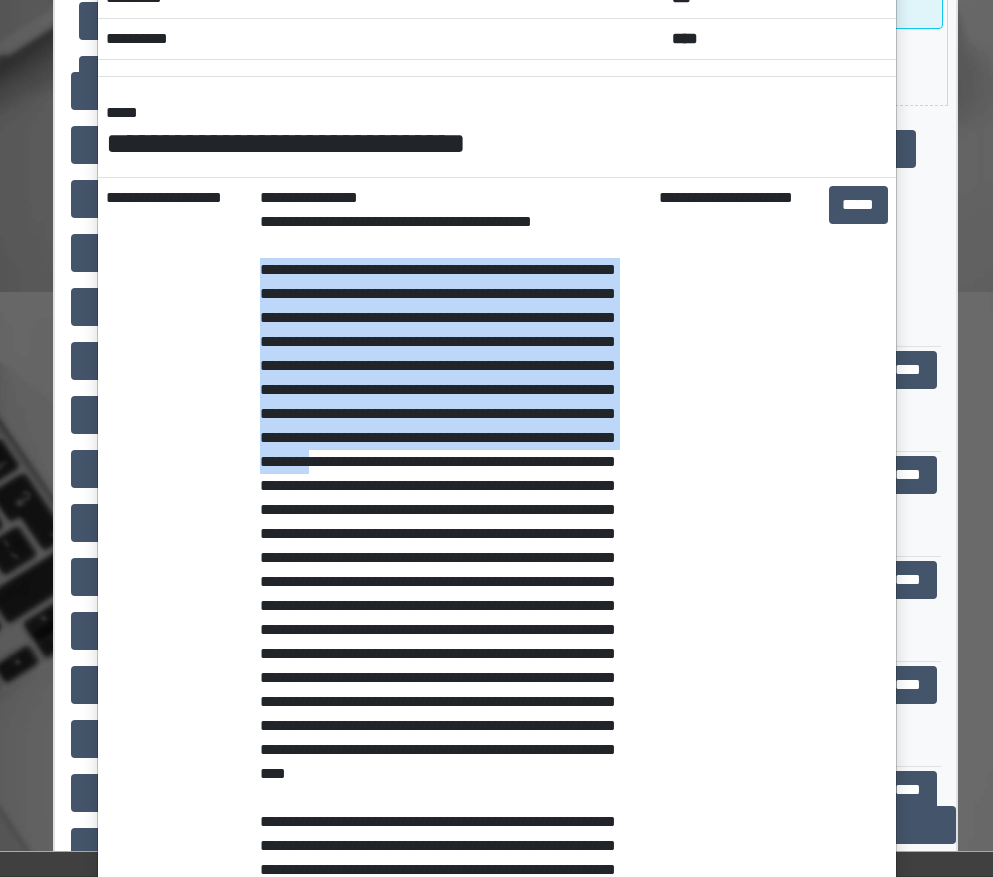 drag, startPoint x: 254, startPoint y: 469, endPoint x: 277, endPoint y: 496, distance: 35.468296 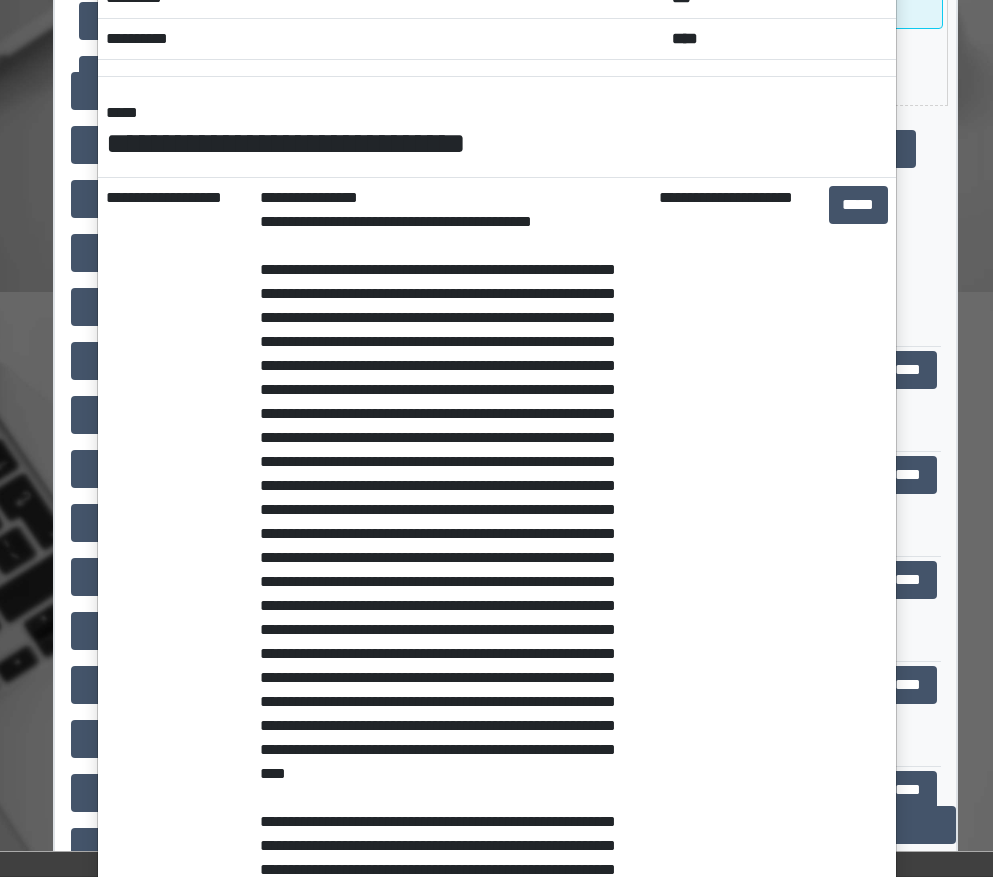 click on "**********" at bounding box center [735, 654] 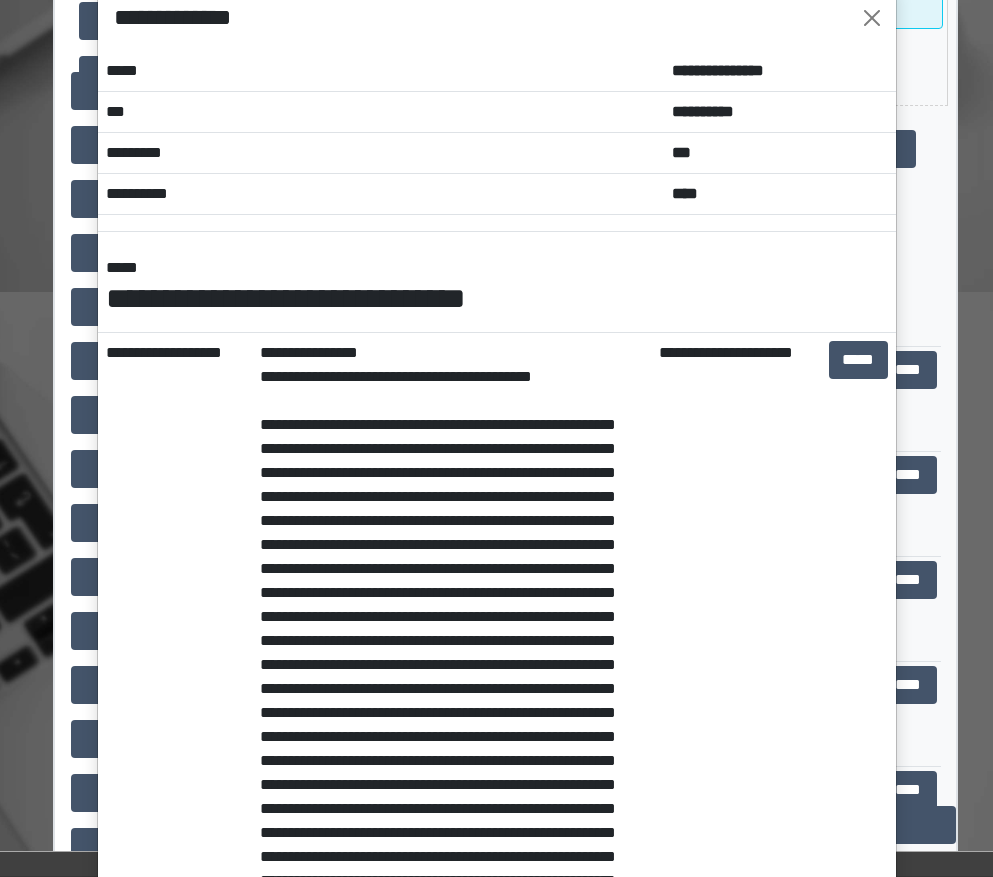scroll, scrollTop: 0, scrollLeft: 0, axis: both 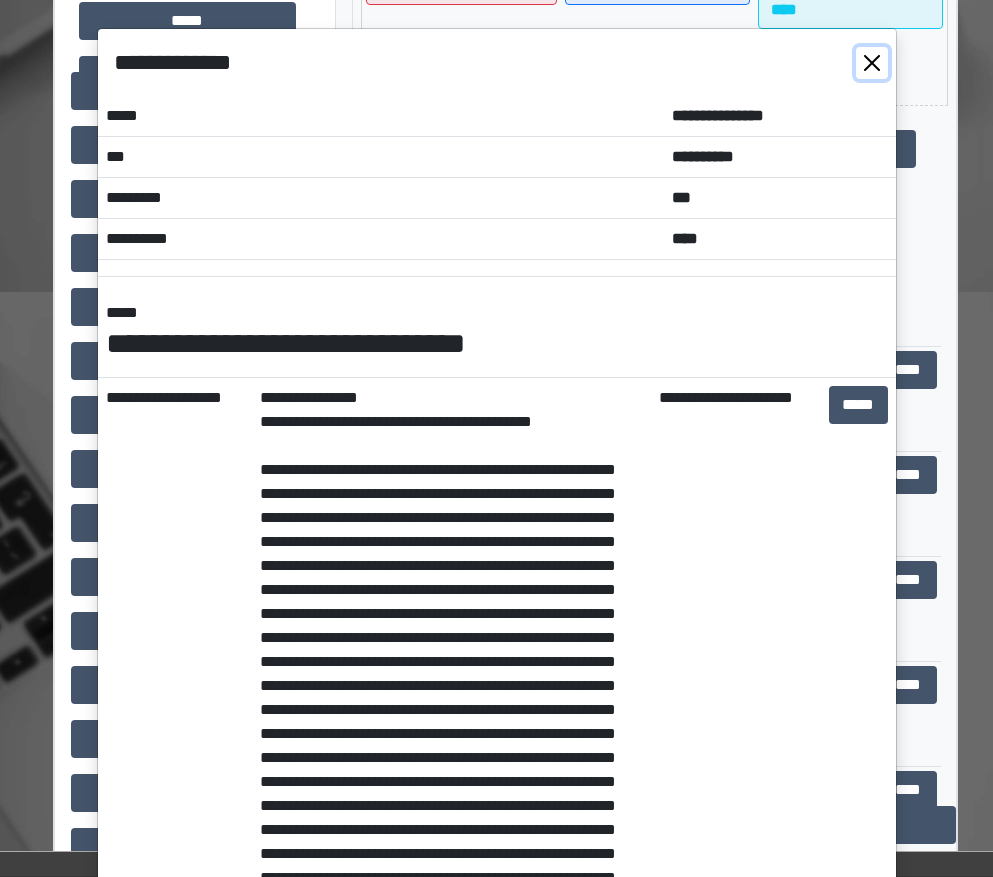 click at bounding box center [872, 63] 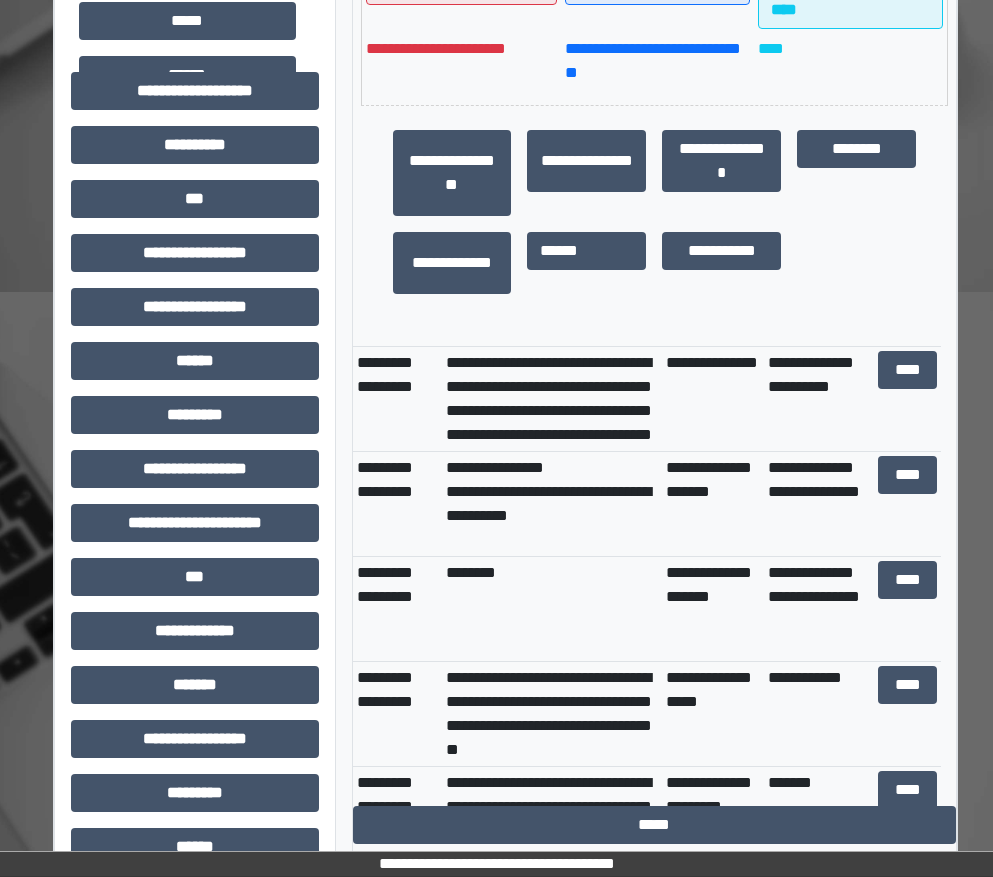 scroll, scrollTop: 0, scrollLeft: 0, axis: both 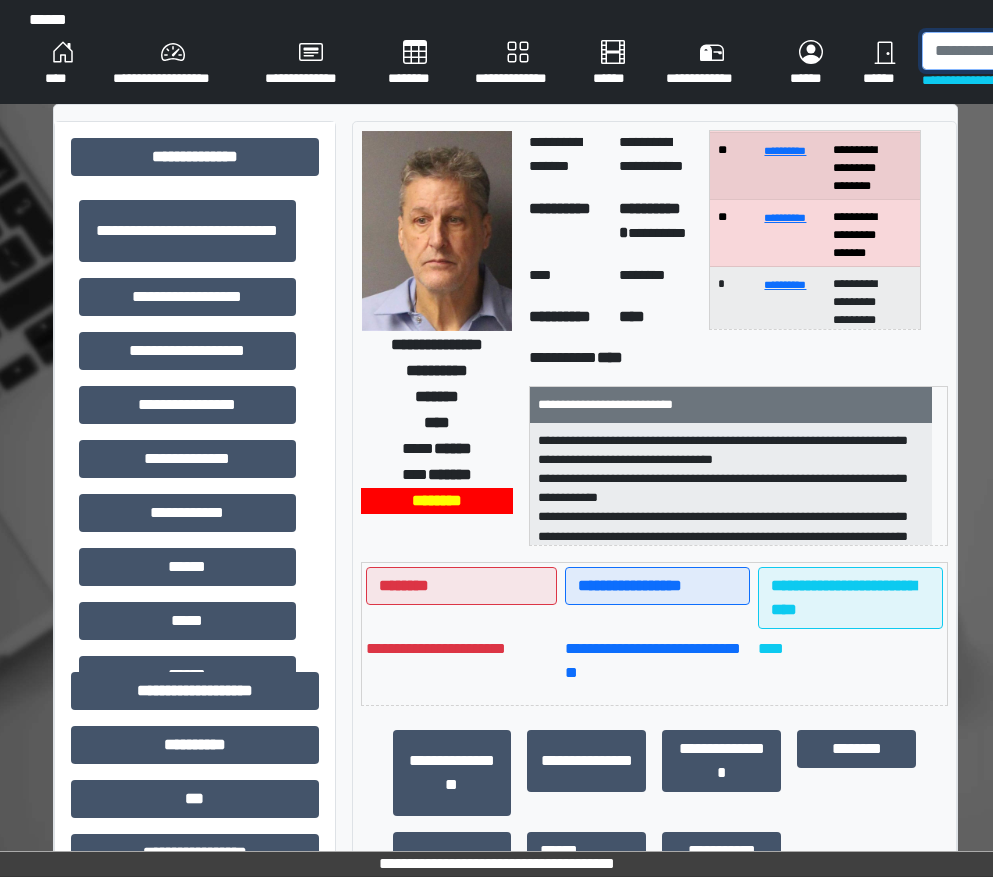 click at bounding box center (1025, 51) 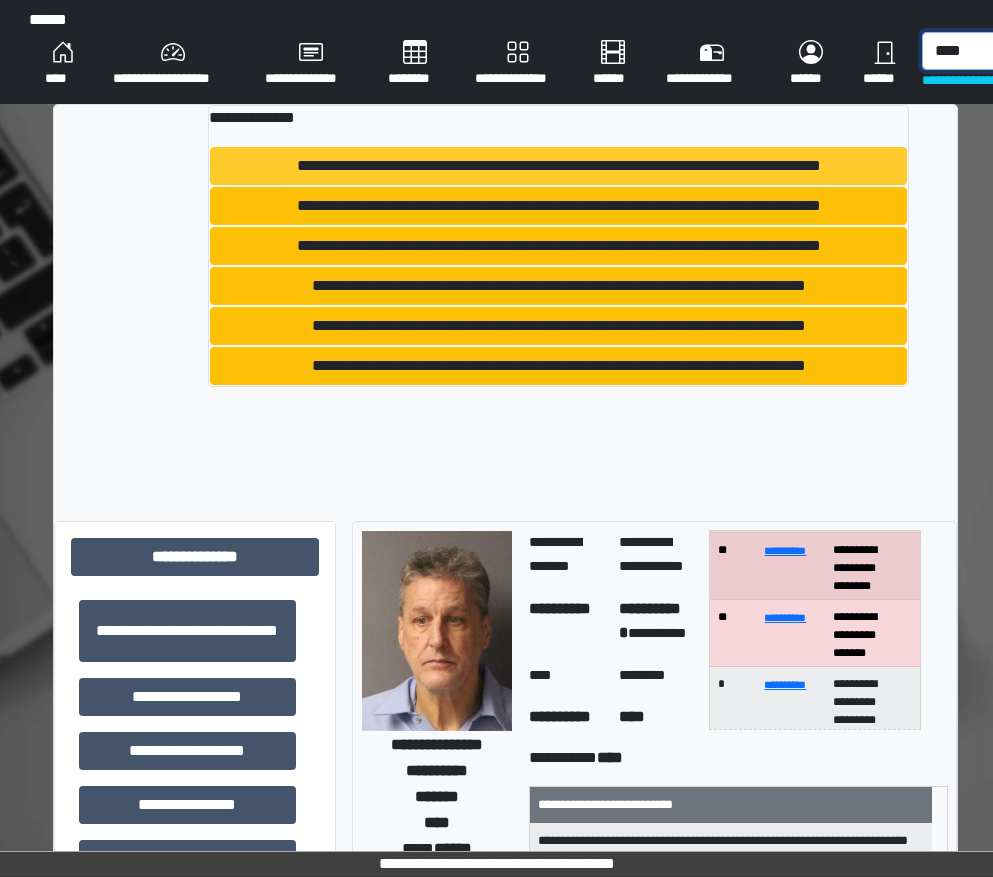 type on "****" 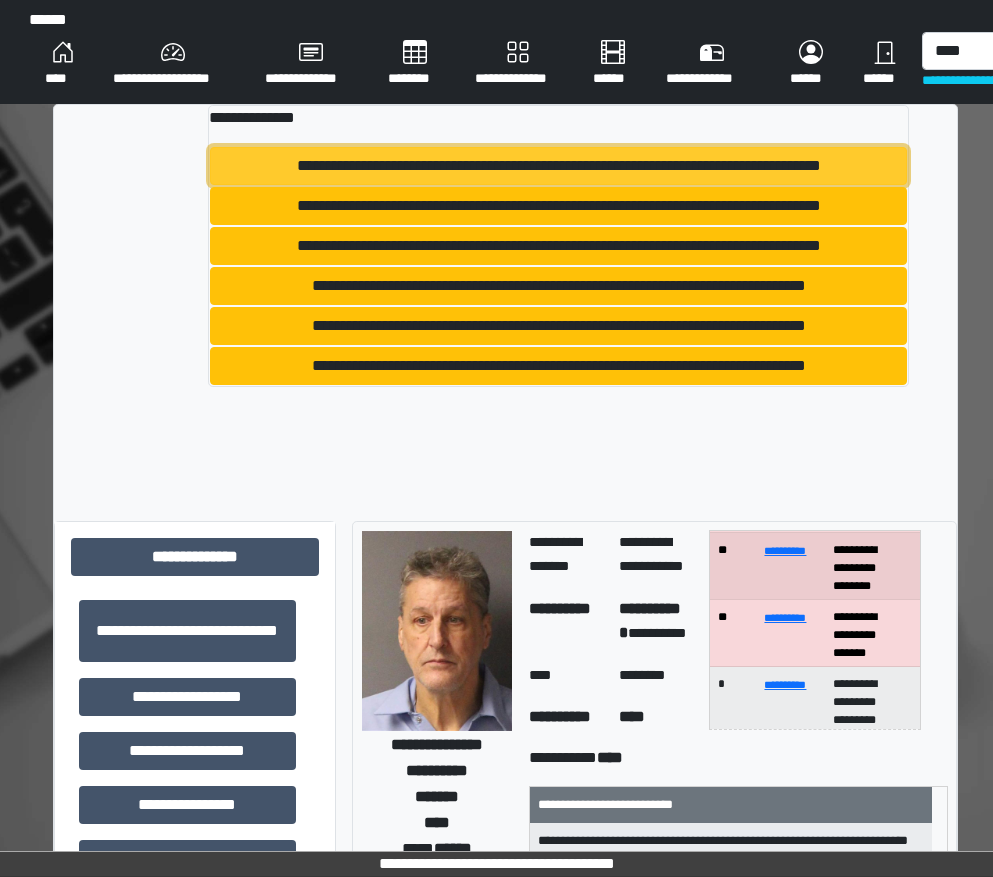 click on "**********" at bounding box center [558, 166] 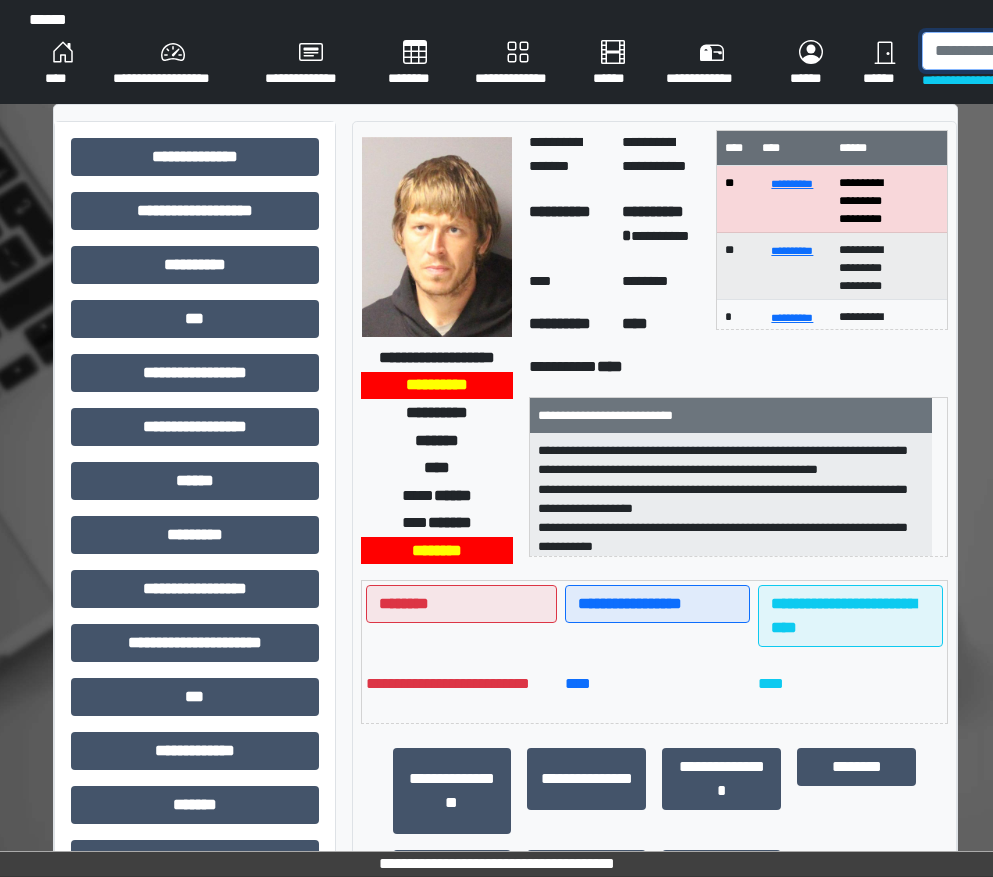 click at bounding box center [1025, 51] 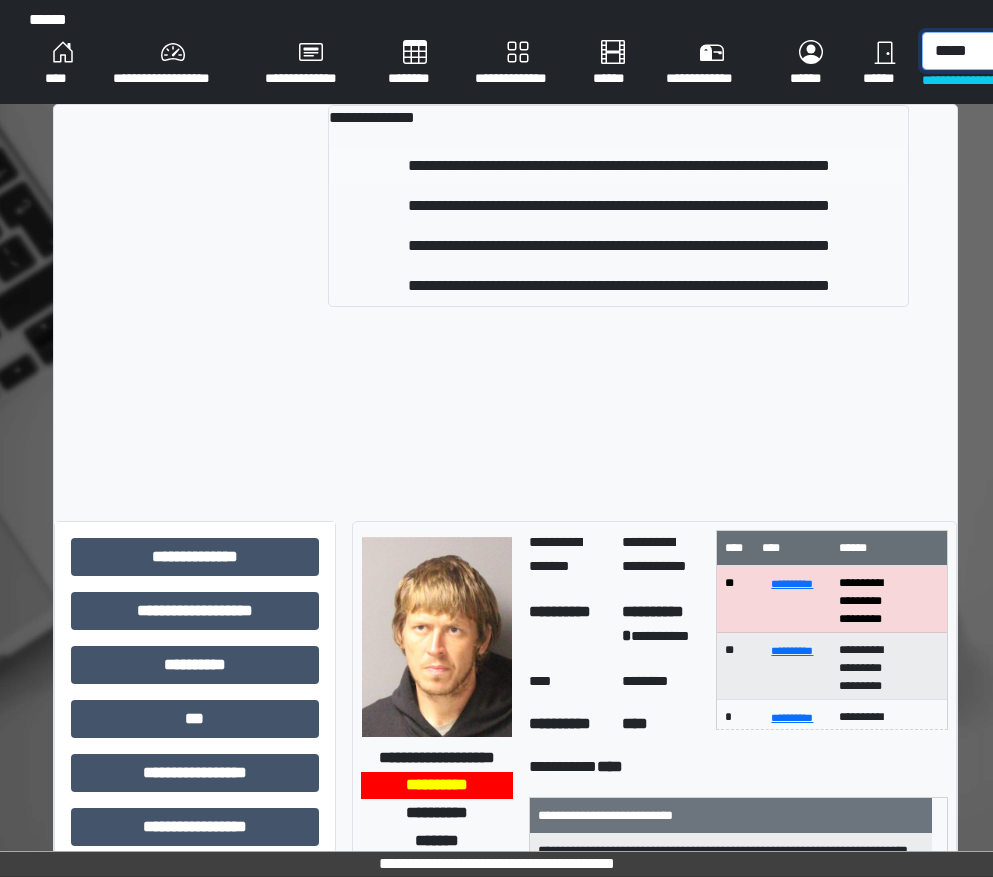 type on "*****" 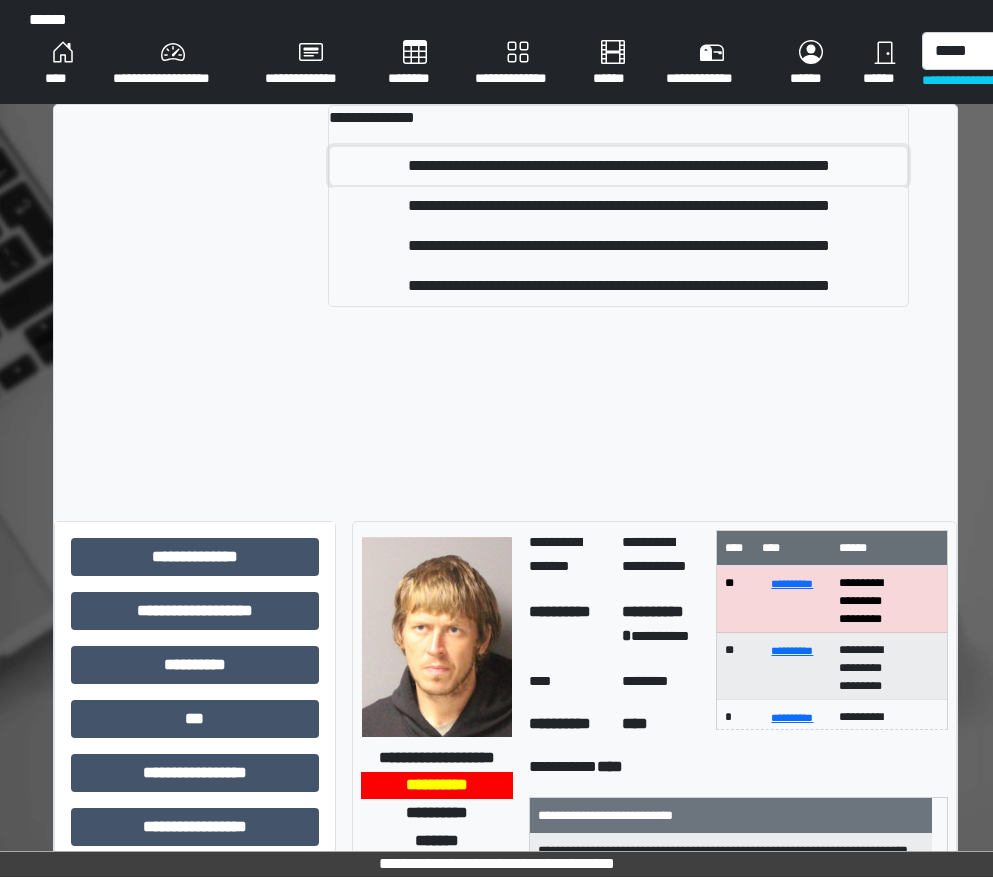 click on "**********" at bounding box center [618, 166] 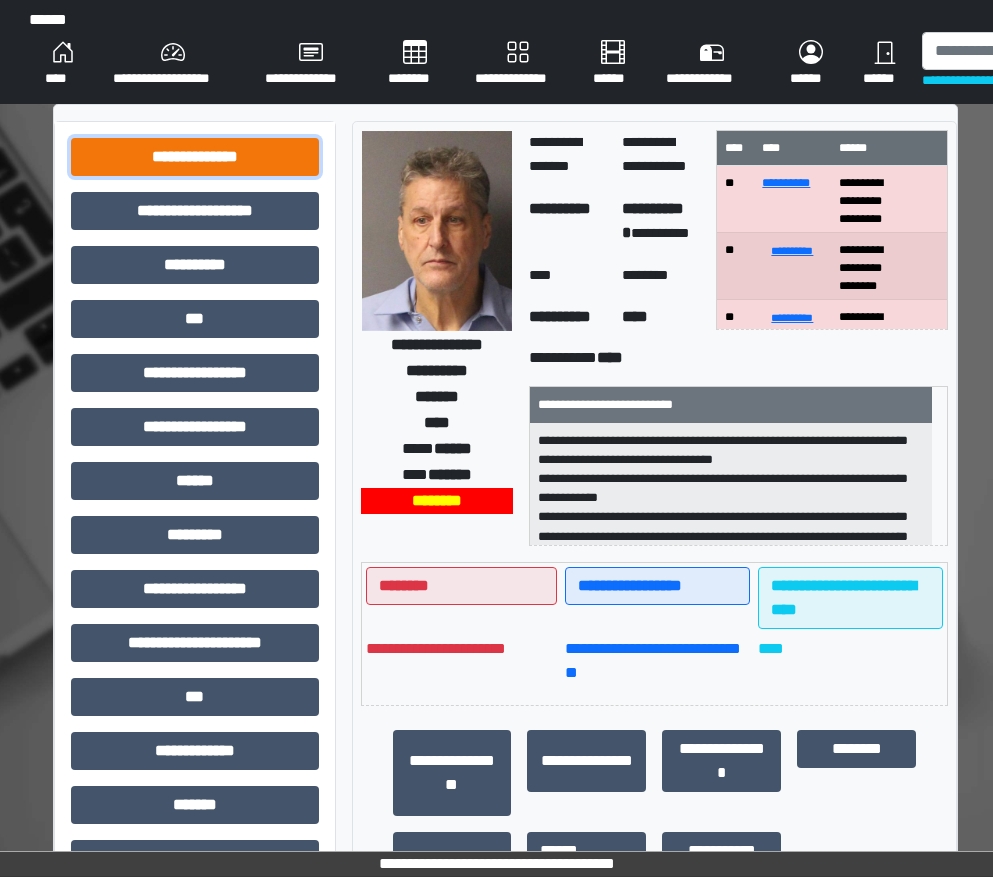 click on "**********" at bounding box center [195, 157] 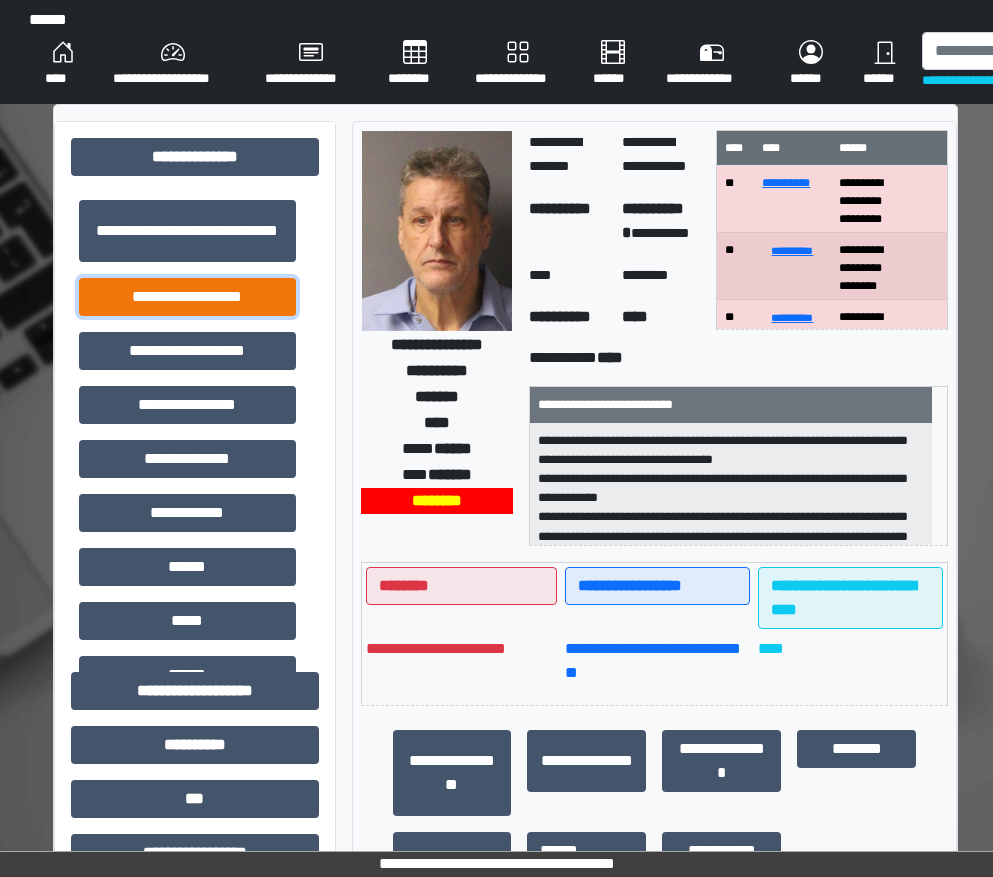 click on "**********" at bounding box center (187, 297) 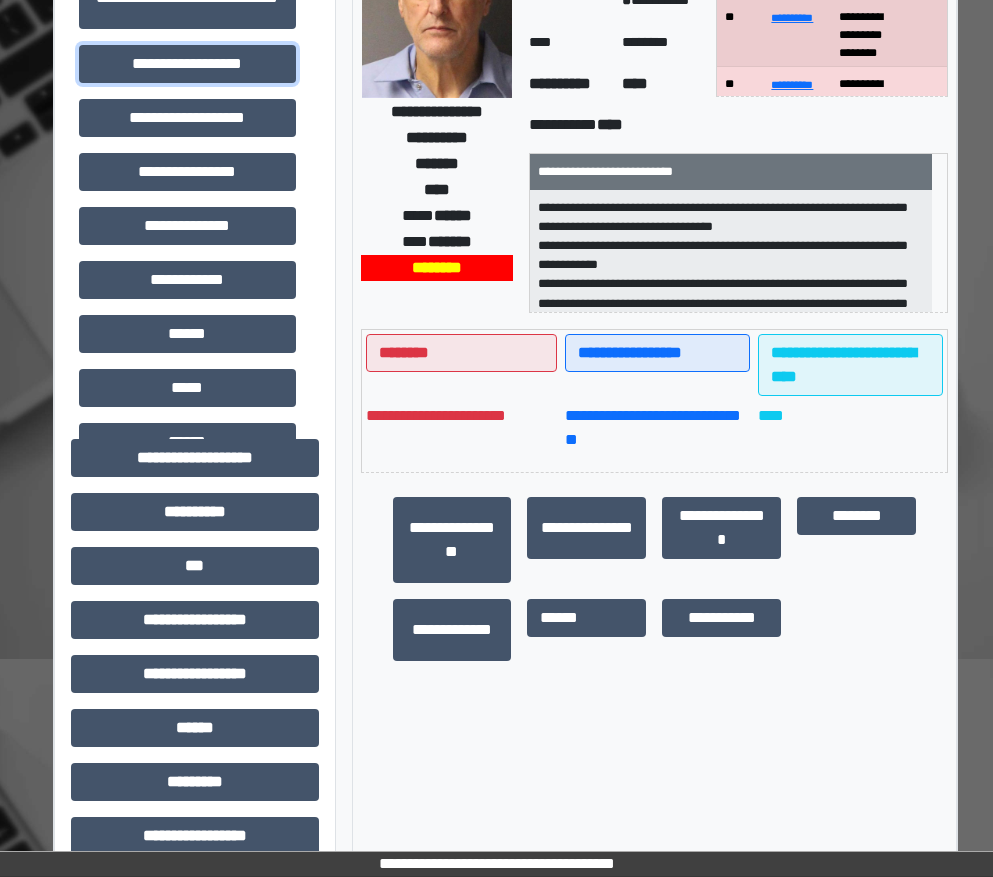 scroll, scrollTop: 600, scrollLeft: 0, axis: vertical 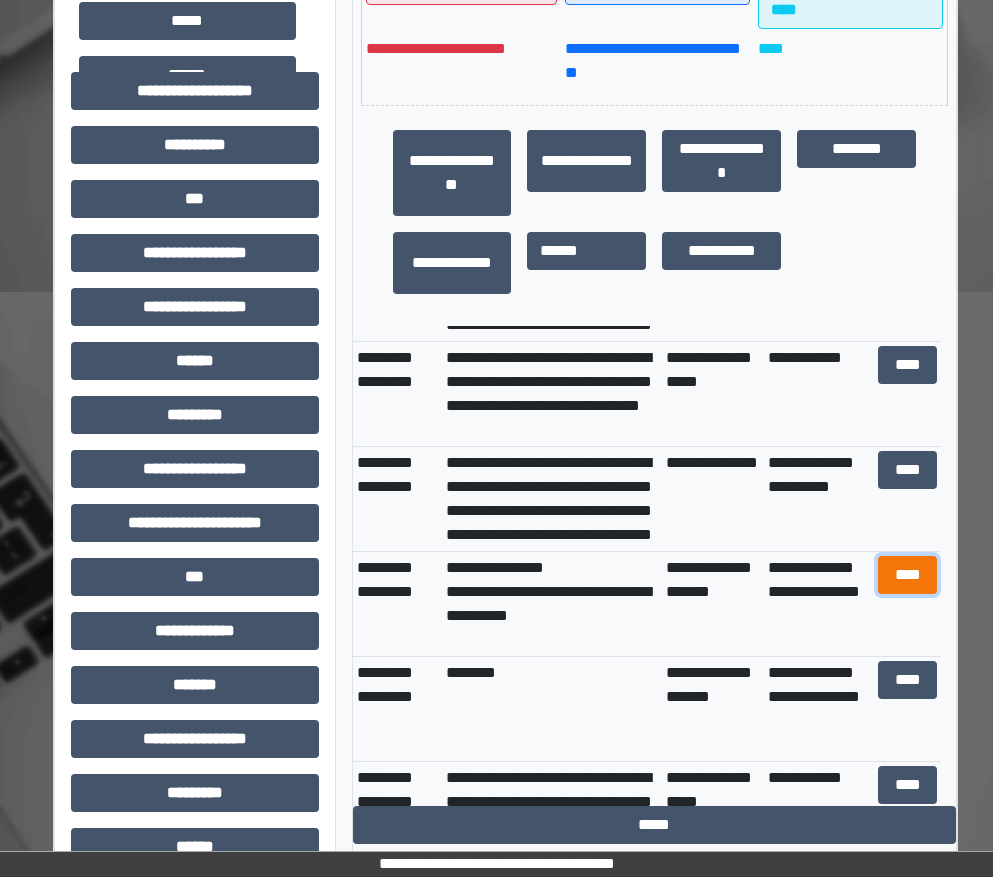 click on "****" at bounding box center [908, 575] 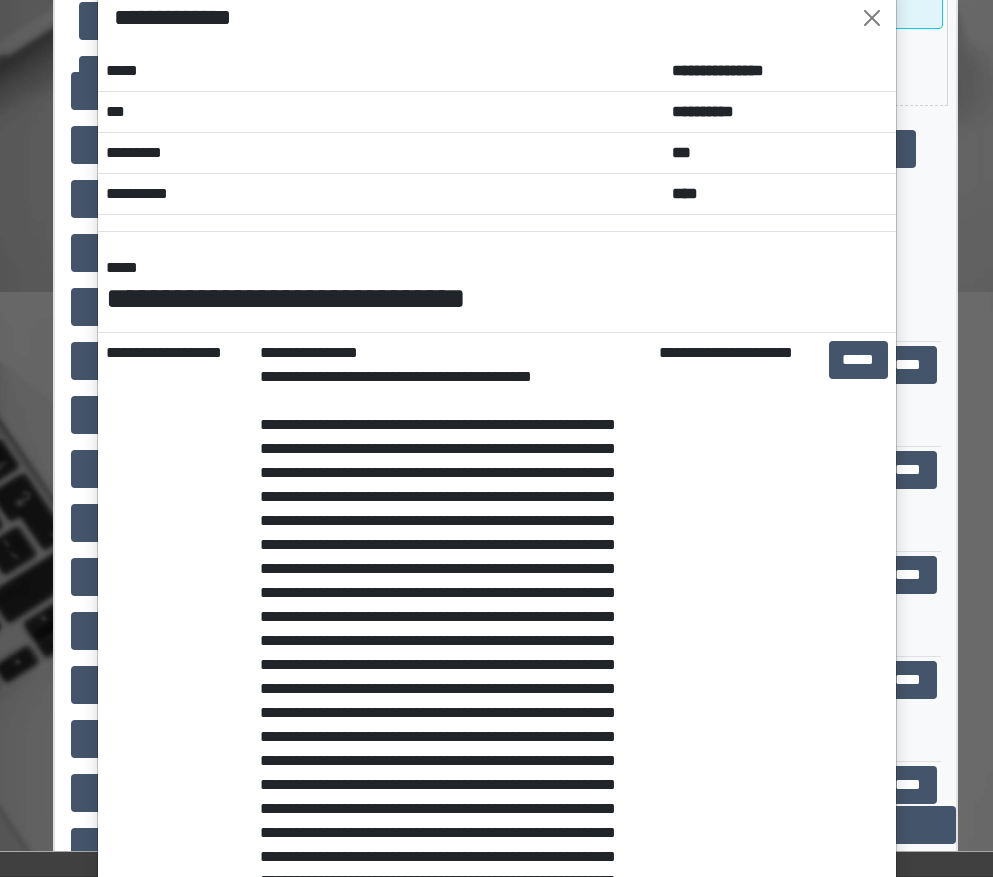 scroll, scrollTop: 0, scrollLeft: 0, axis: both 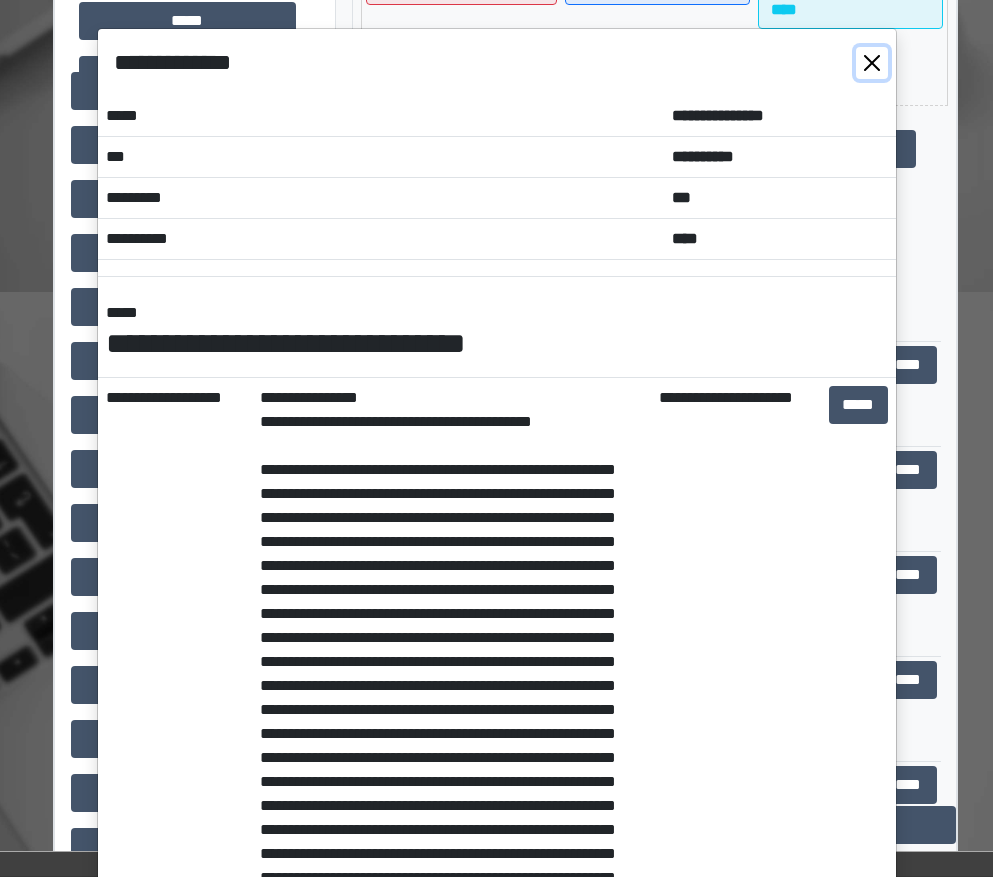 click at bounding box center [872, 63] 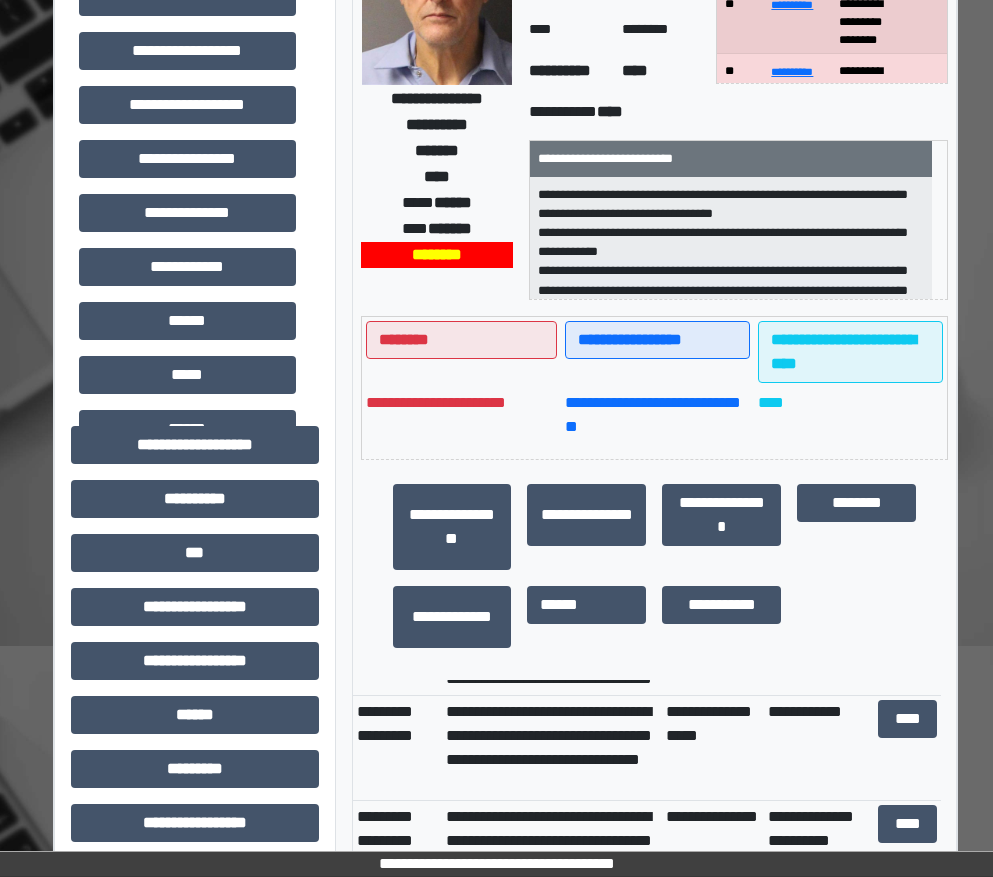 scroll, scrollTop: 0, scrollLeft: 0, axis: both 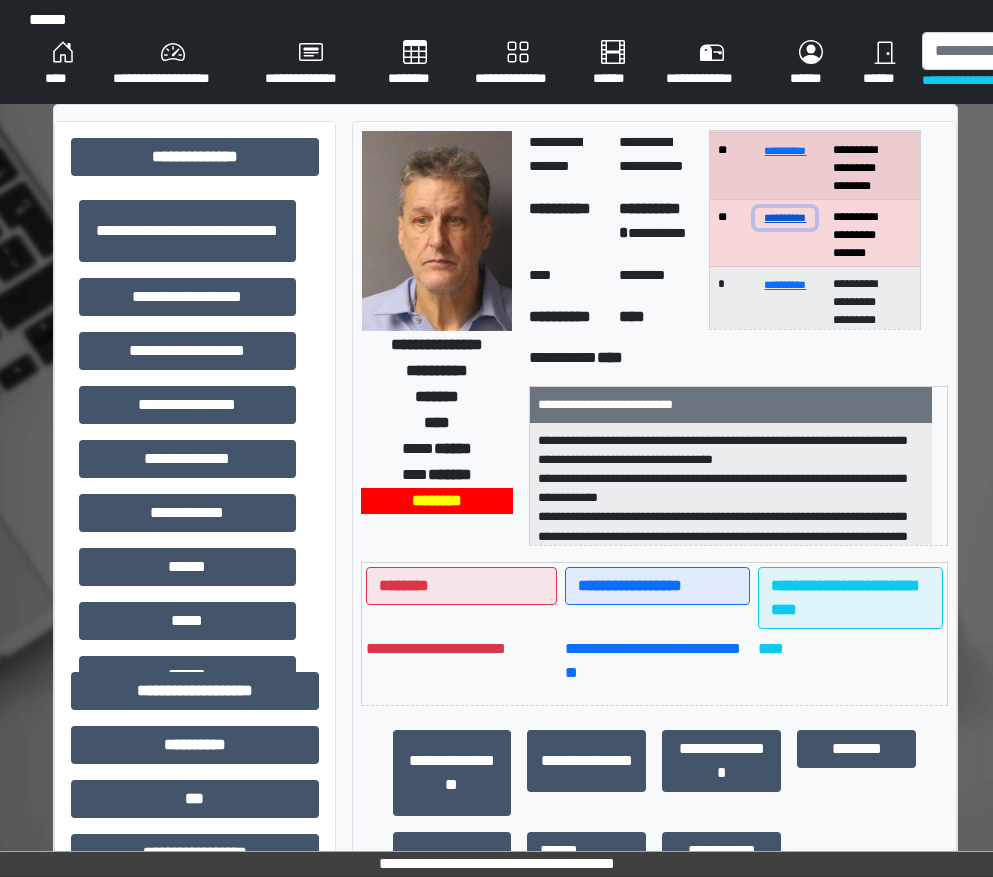 click on "**********" at bounding box center (785, 217) 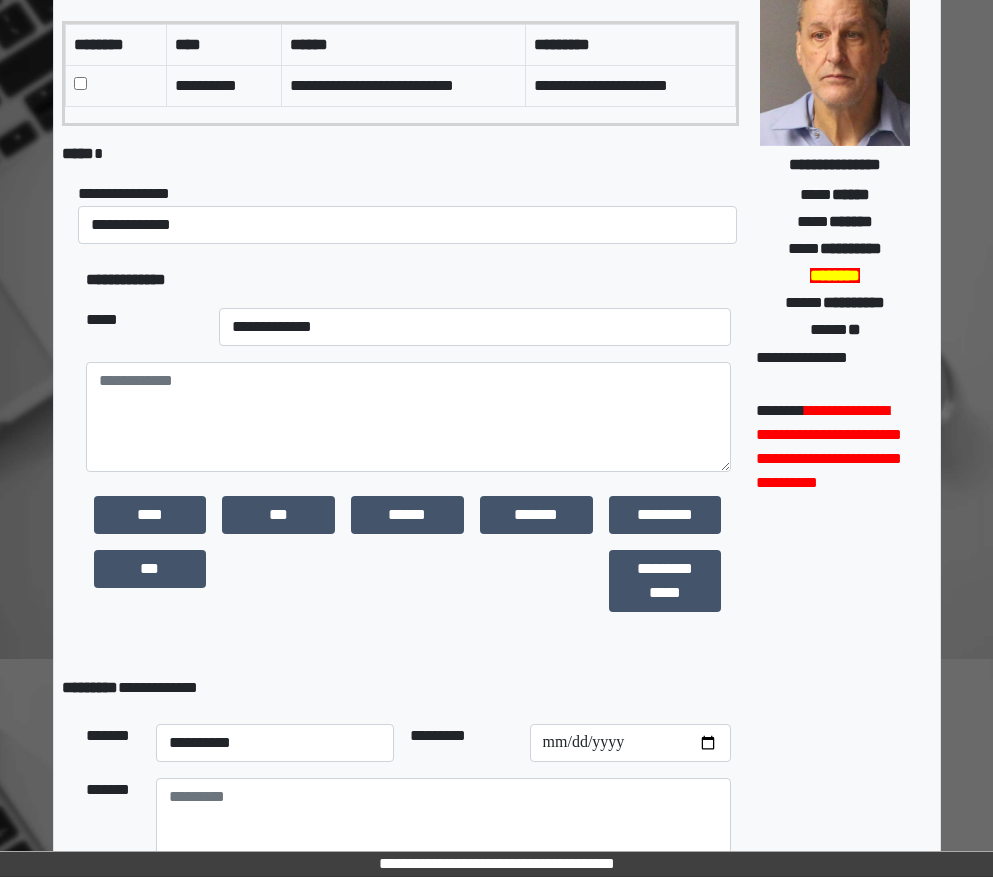 scroll, scrollTop: 379, scrollLeft: 0, axis: vertical 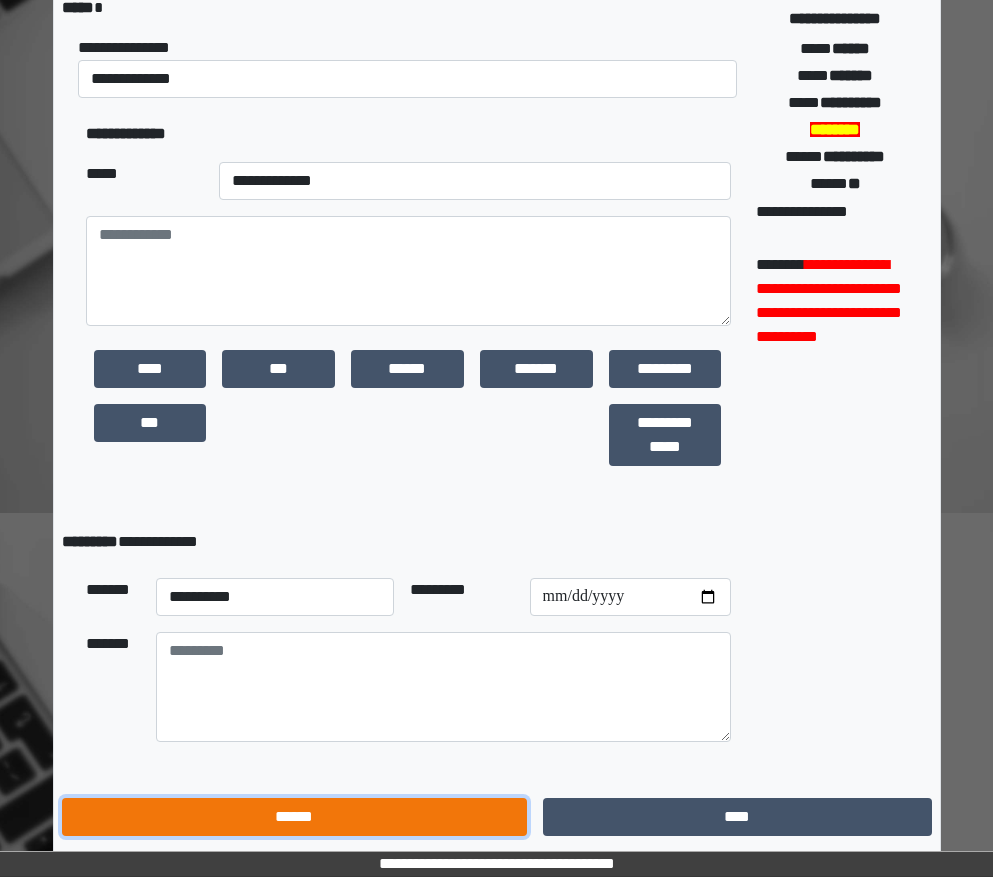 click on "******" at bounding box center (294, 817) 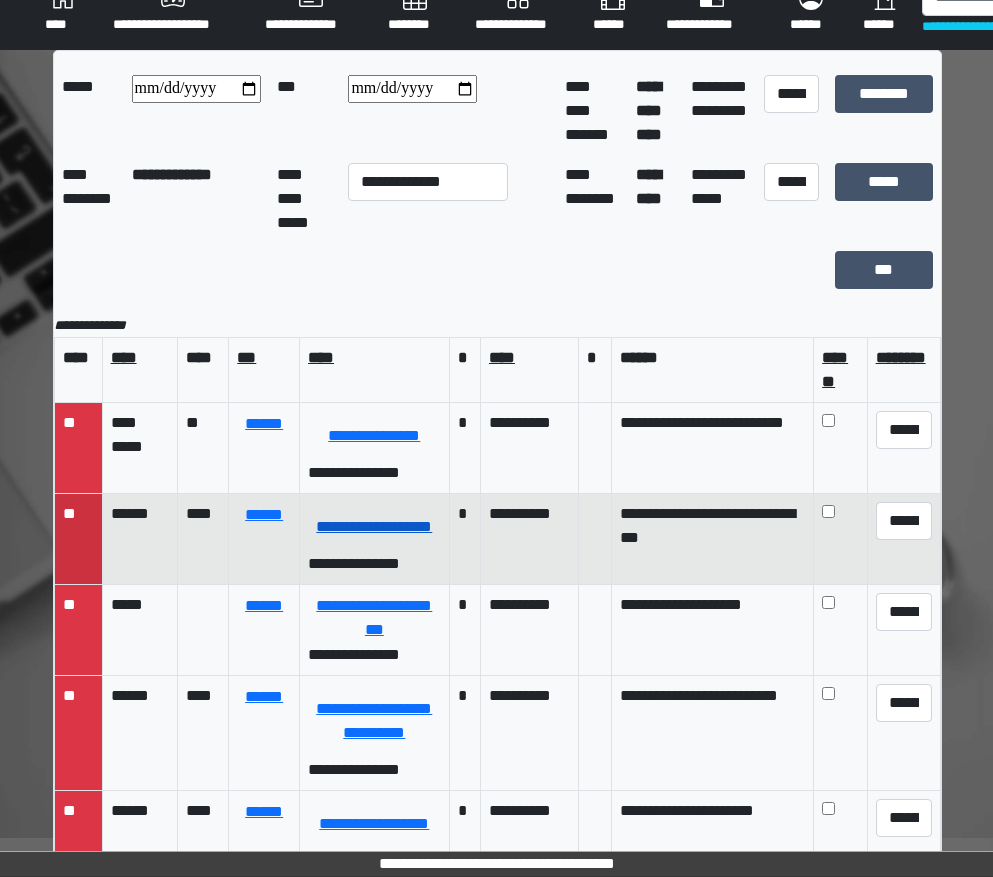 scroll, scrollTop: 83, scrollLeft: 0, axis: vertical 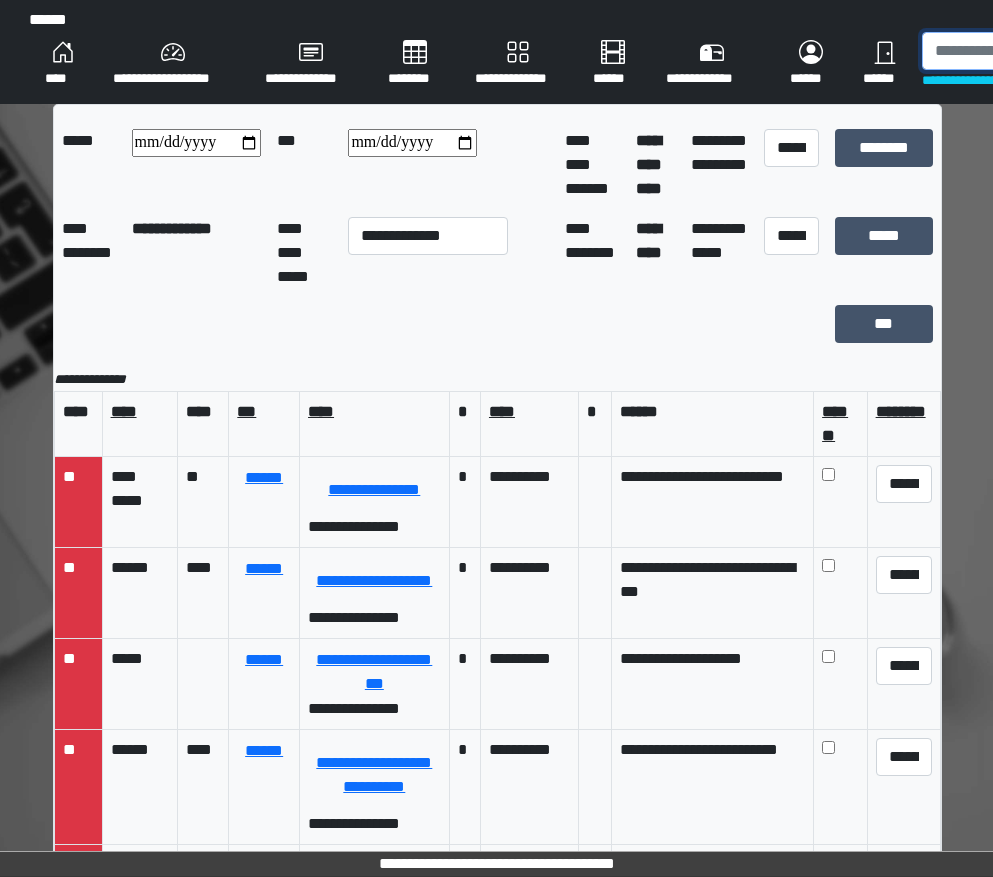 click at bounding box center (1025, 51) 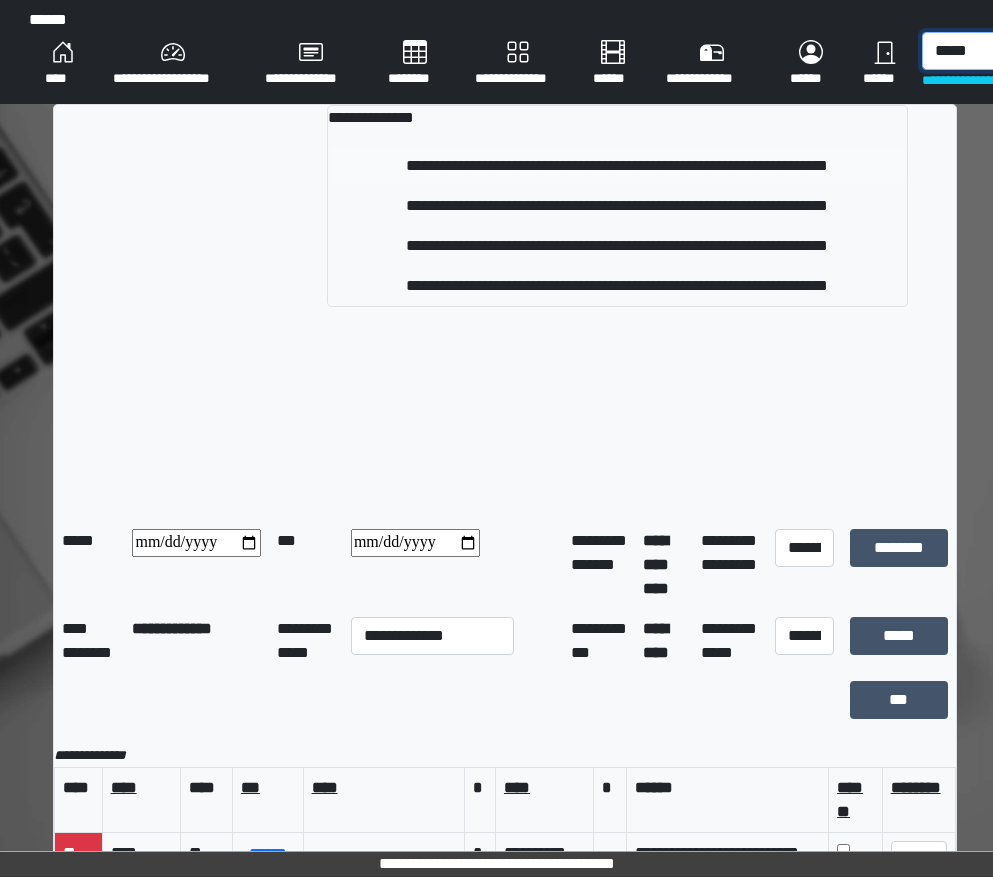 type on "*****" 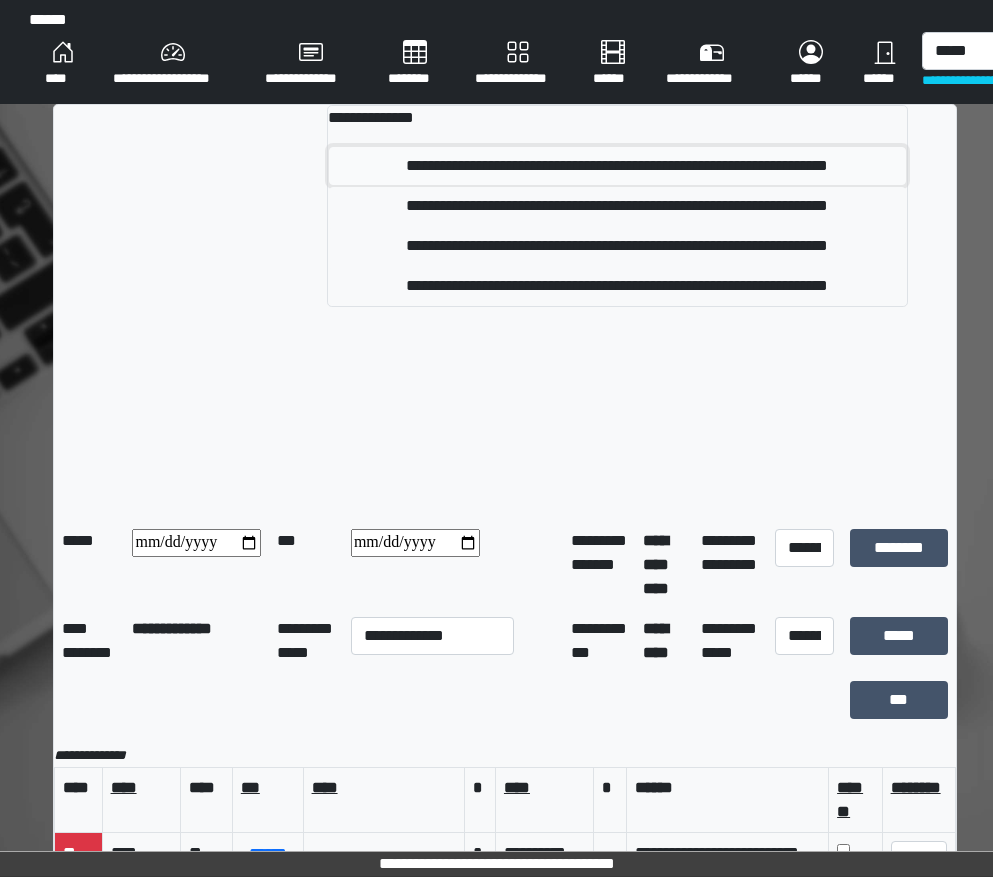 click on "**********" at bounding box center [617, 166] 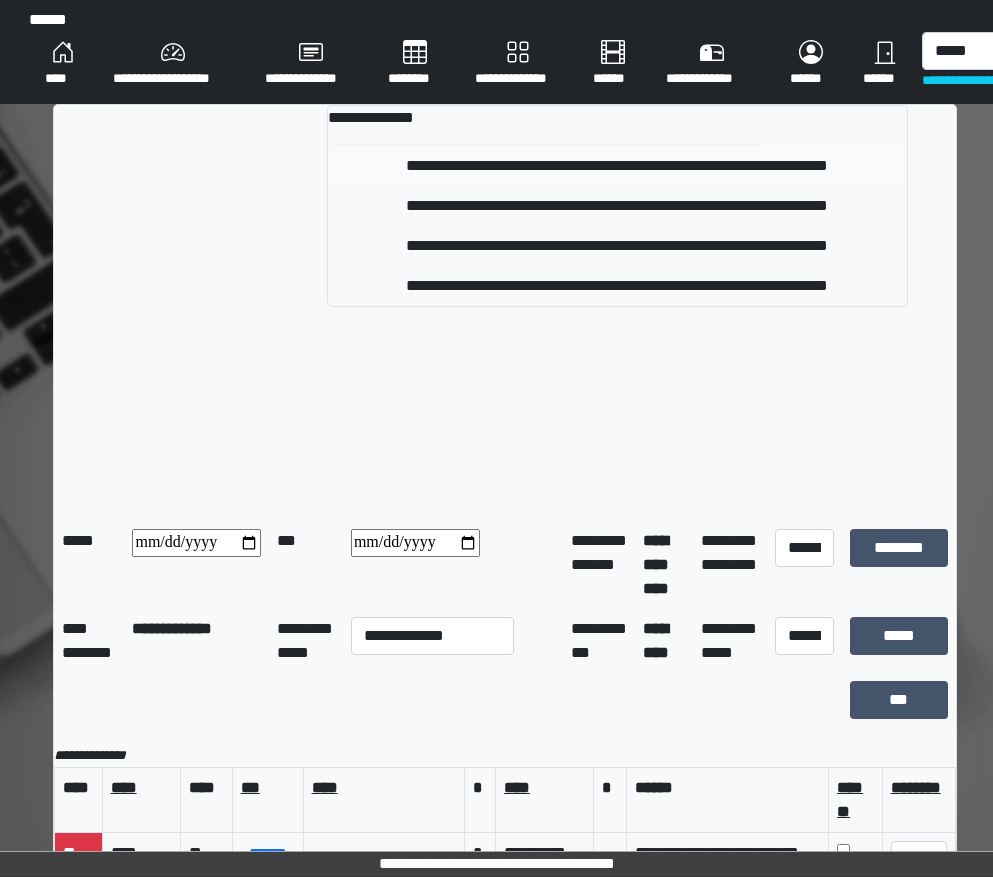 type 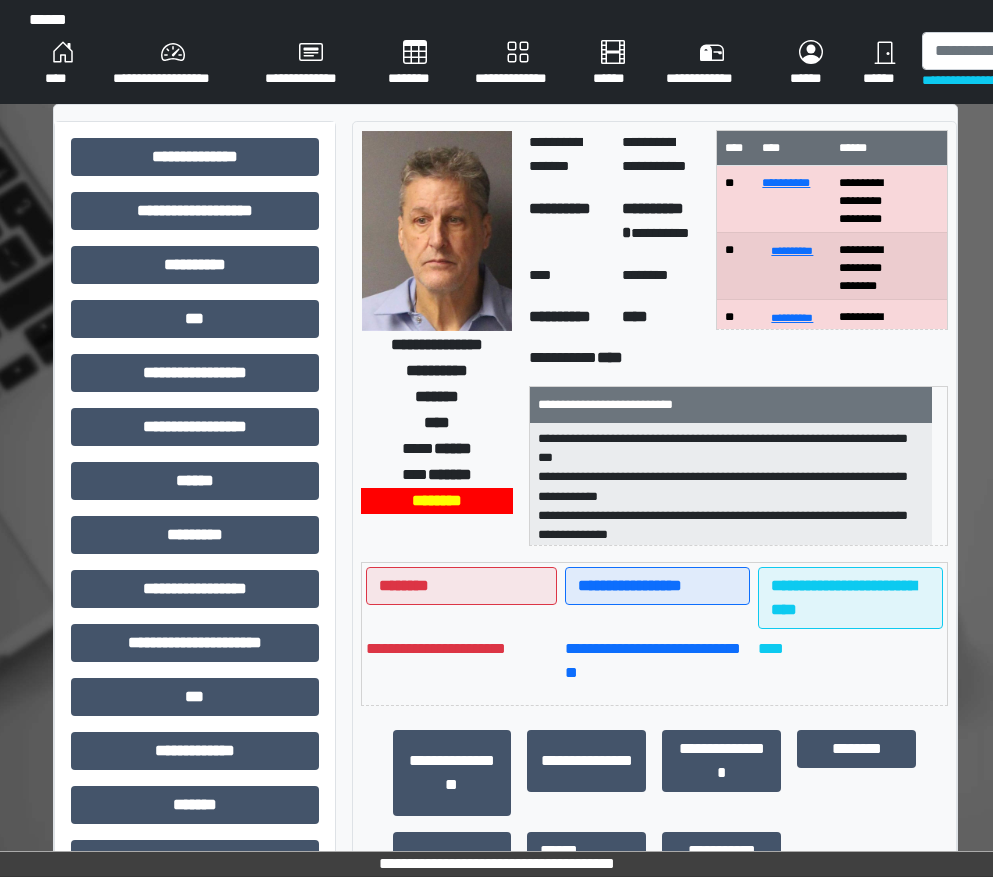 scroll, scrollTop: 255, scrollLeft: 0, axis: vertical 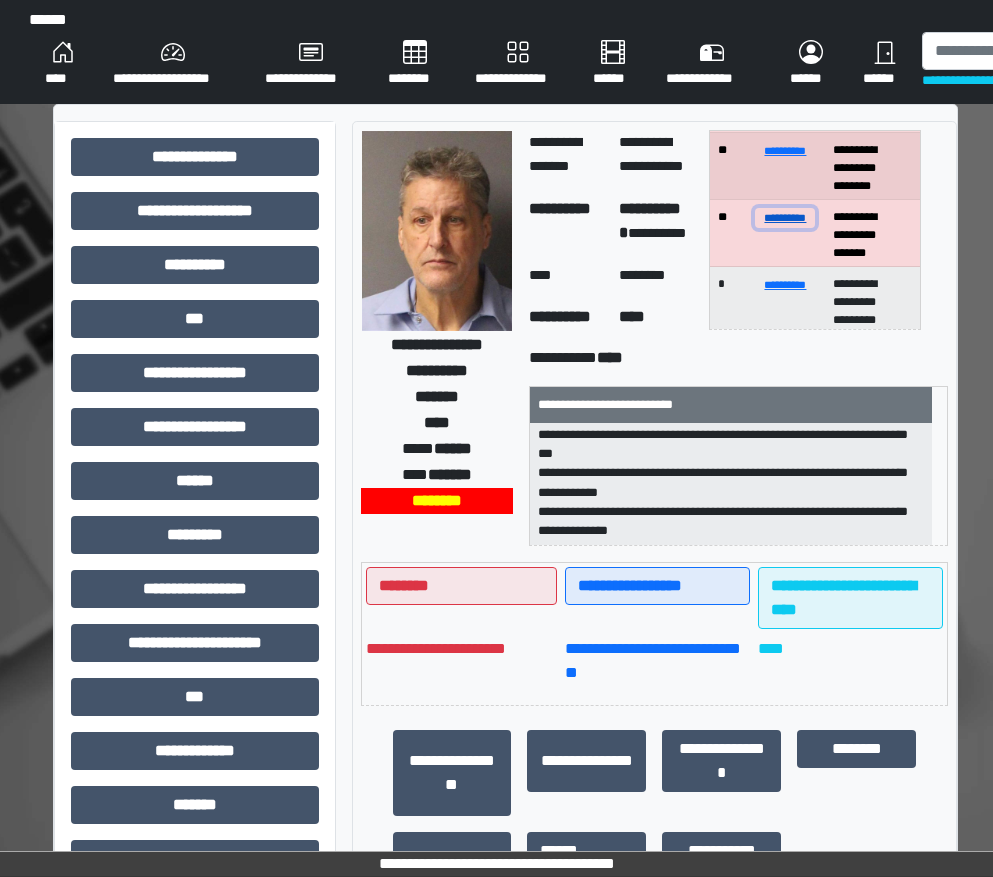 click on "**********" at bounding box center [785, 217] 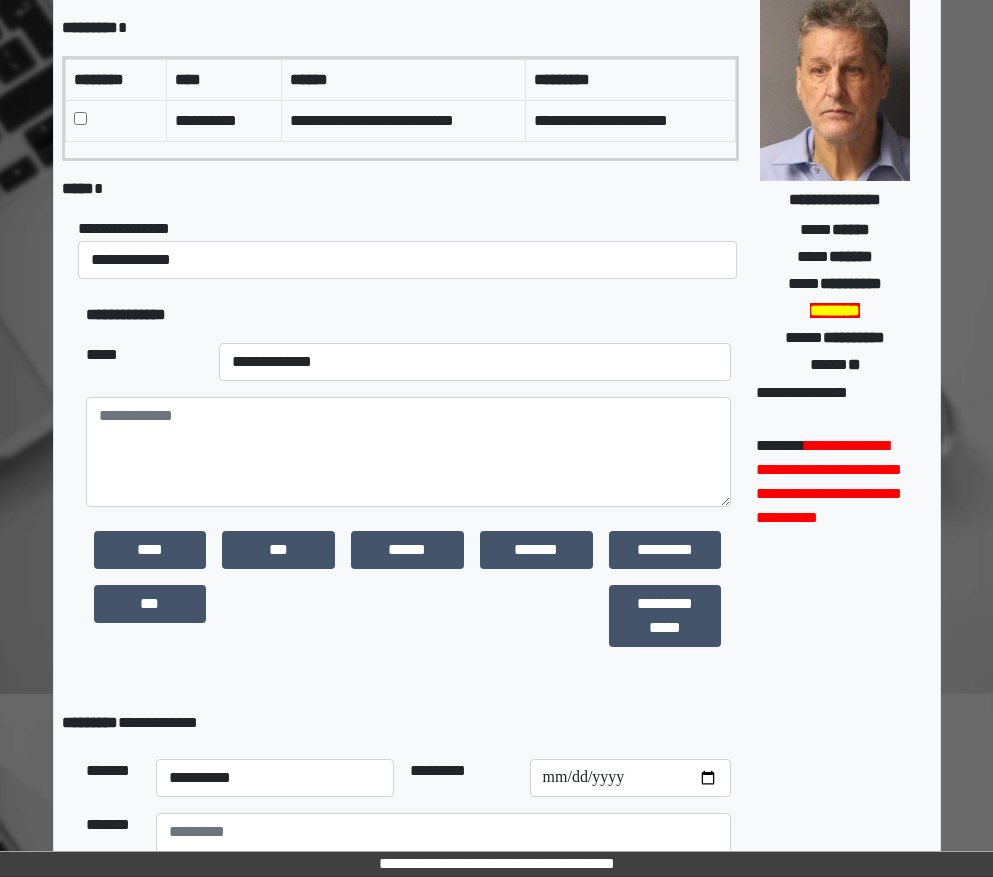 scroll, scrollTop: 200, scrollLeft: 0, axis: vertical 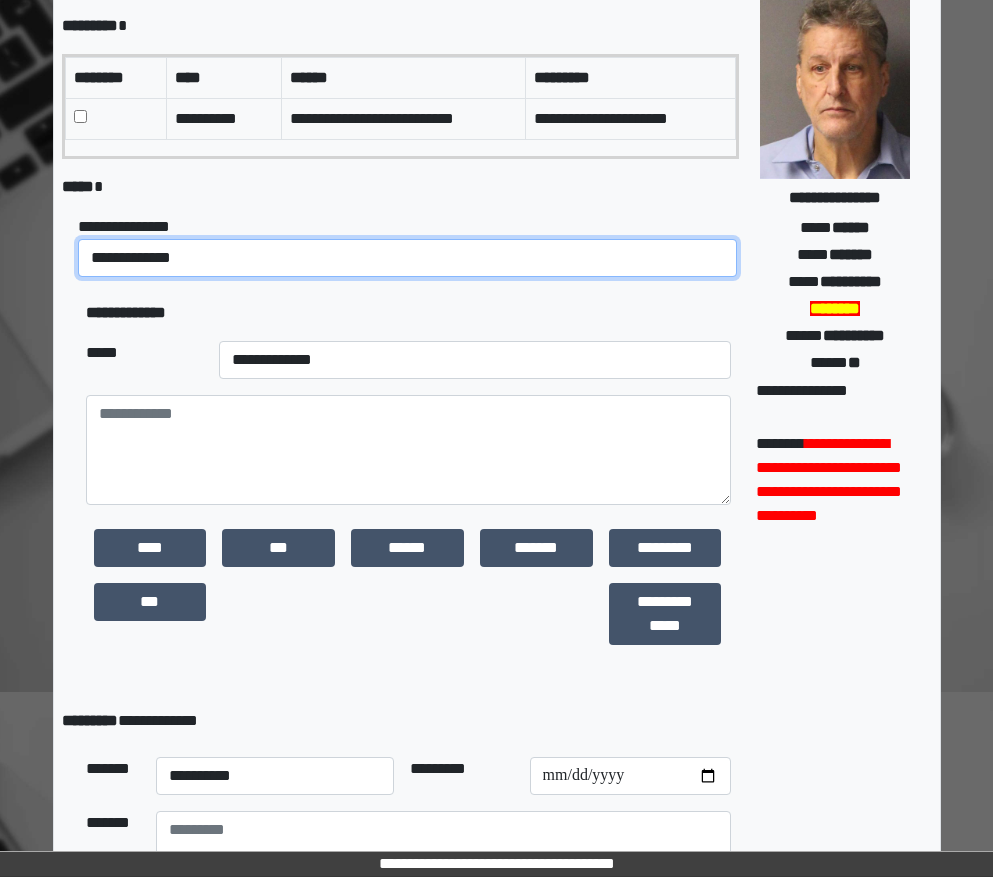 click on "**********" at bounding box center (408, 258) 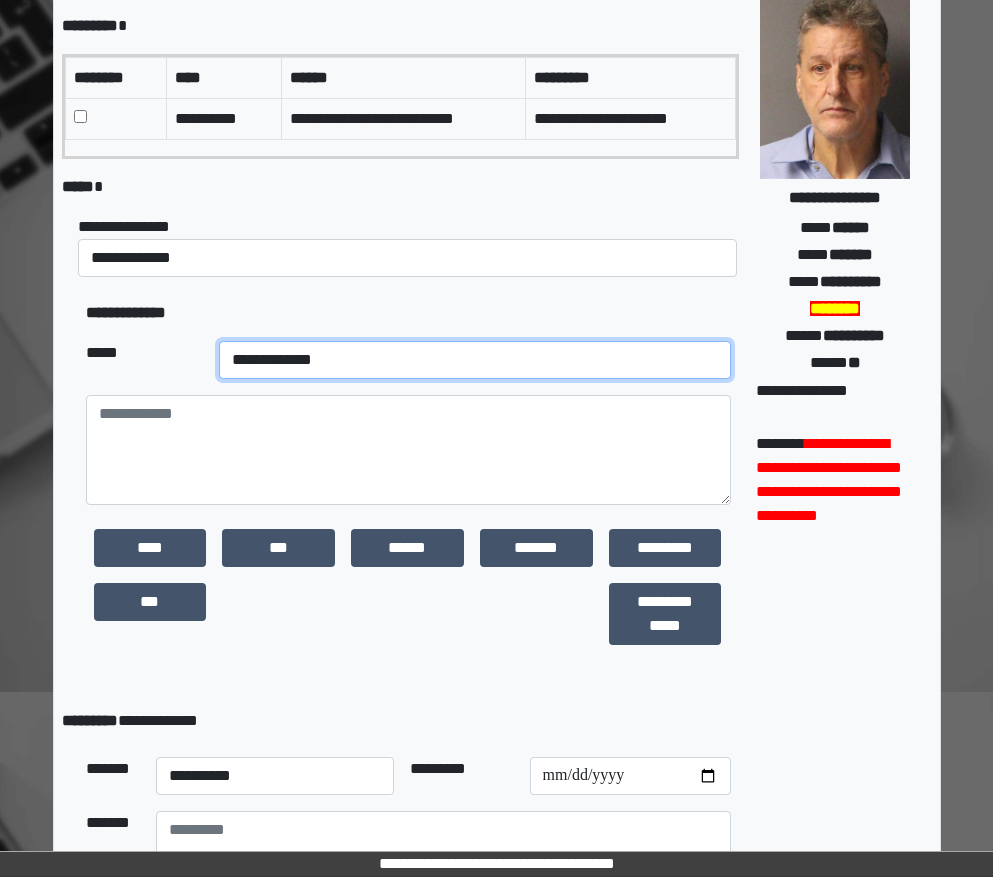 click on "**********" at bounding box center [475, 360] 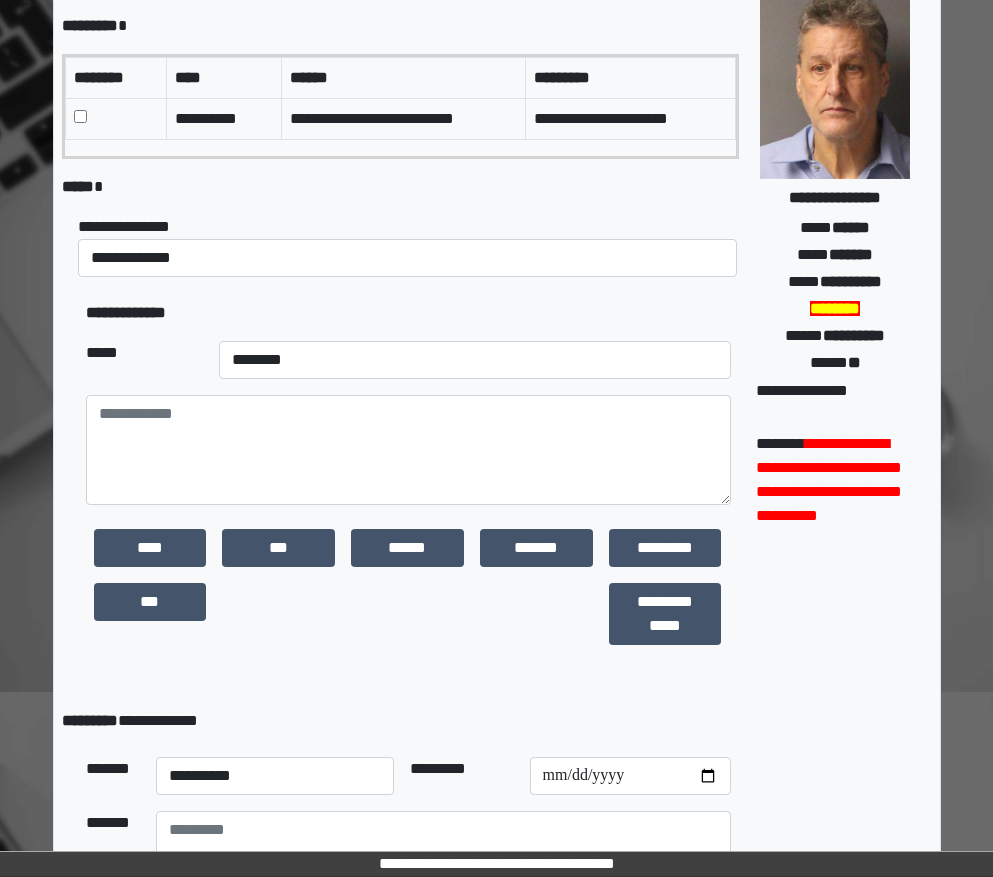 click on "***" at bounding box center (150, 614) 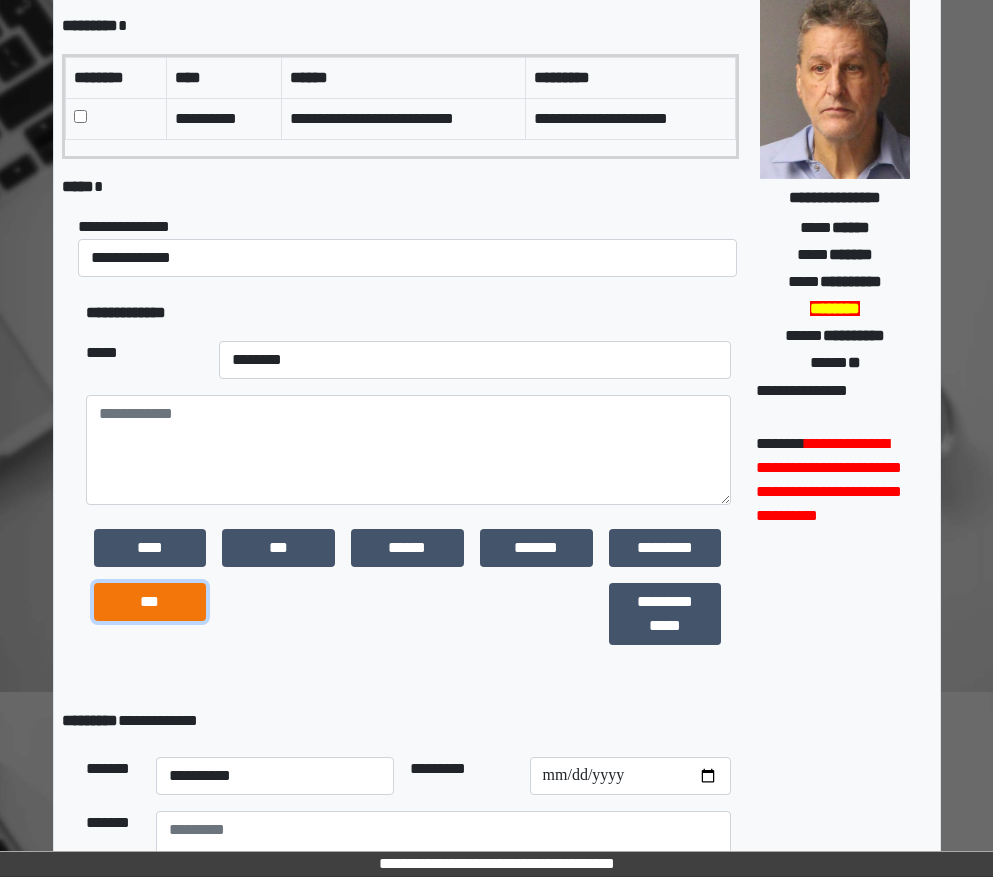 click on "***" at bounding box center (150, 602) 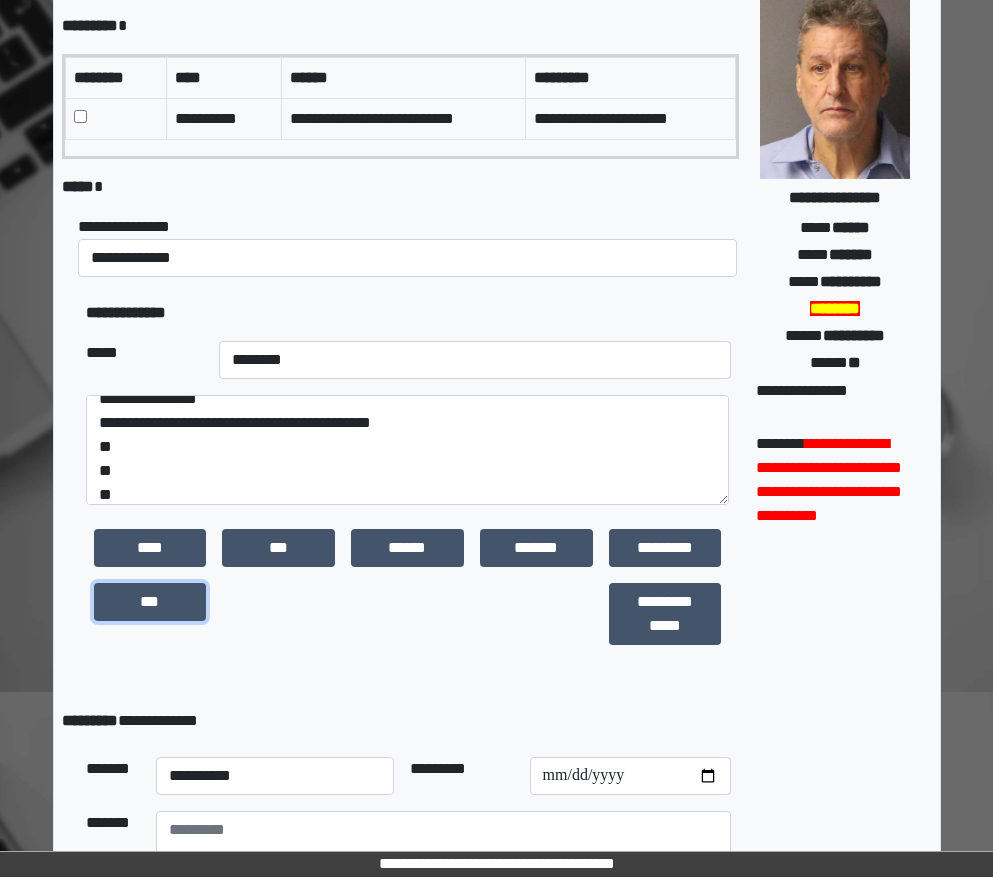 scroll, scrollTop: 24, scrollLeft: 0, axis: vertical 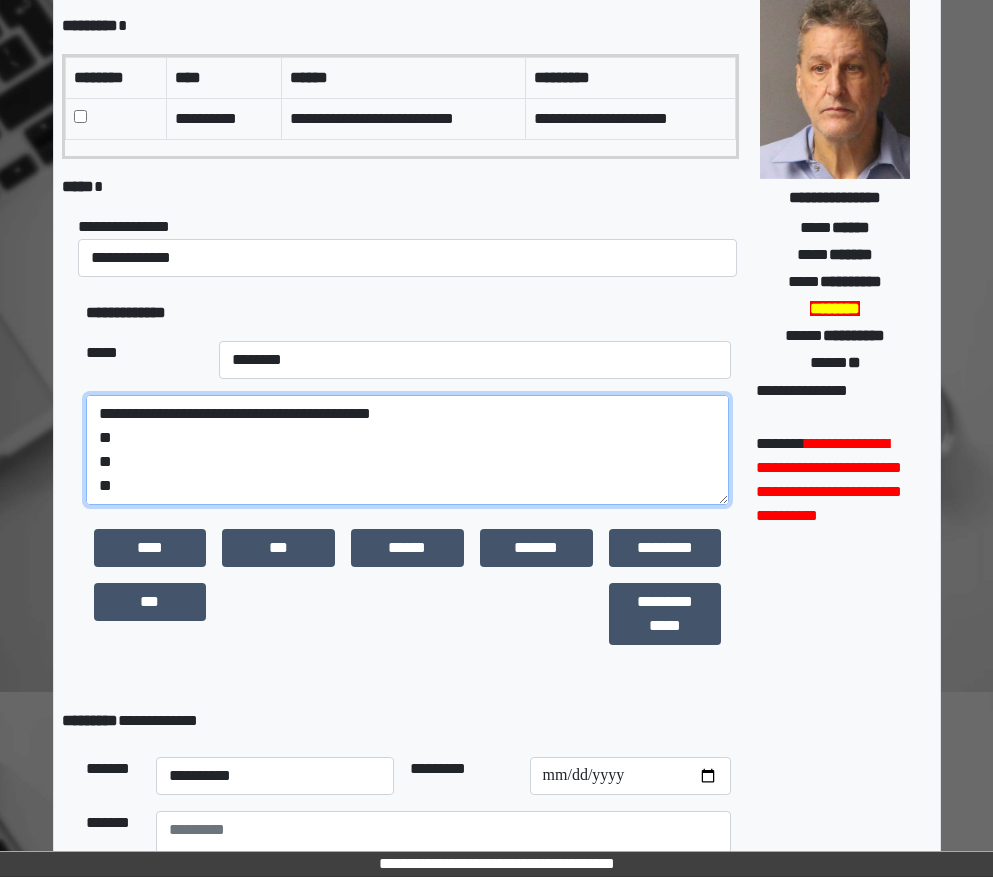 click on "**********" at bounding box center (408, 450) 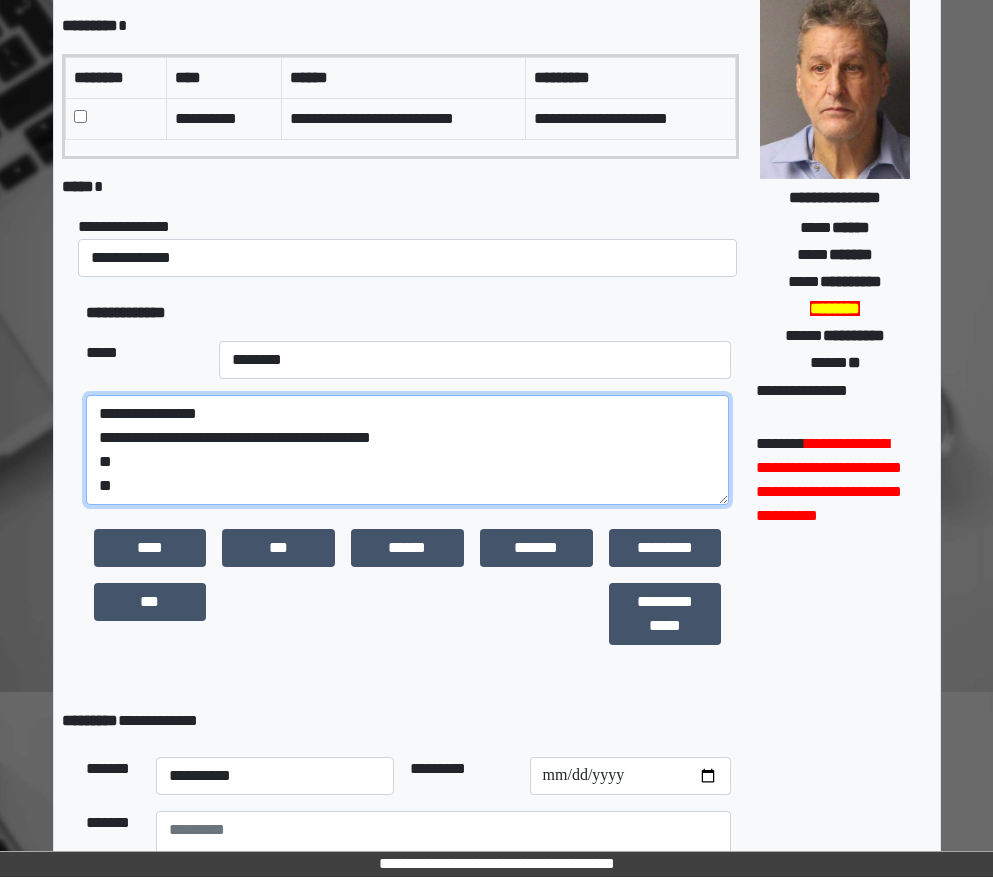 scroll, scrollTop: 0, scrollLeft: 0, axis: both 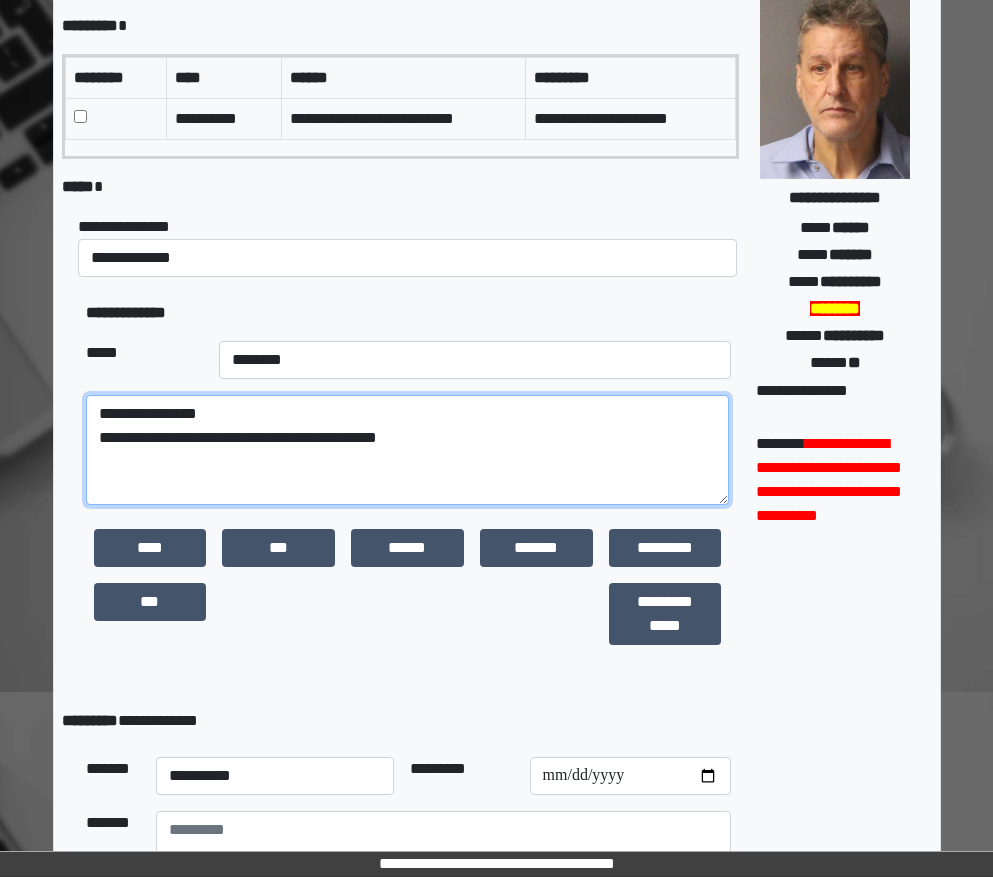 paste on "**********" 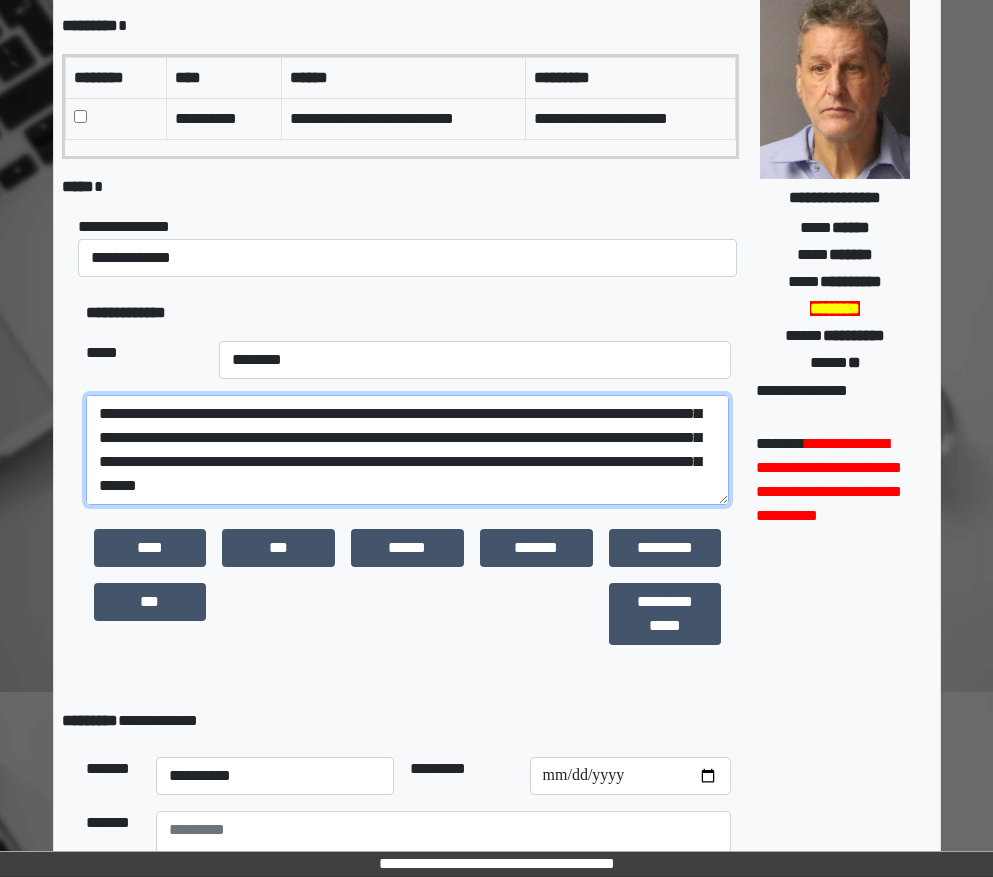 scroll, scrollTop: 1008, scrollLeft: 0, axis: vertical 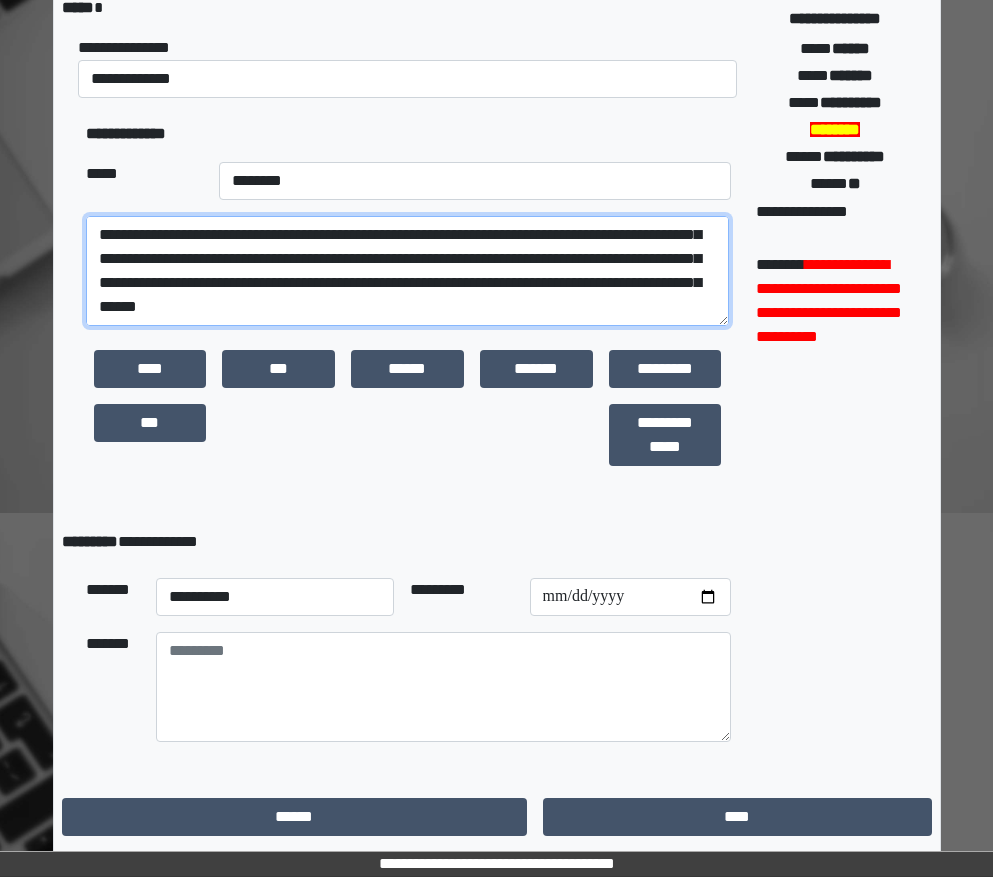 type on "**********" 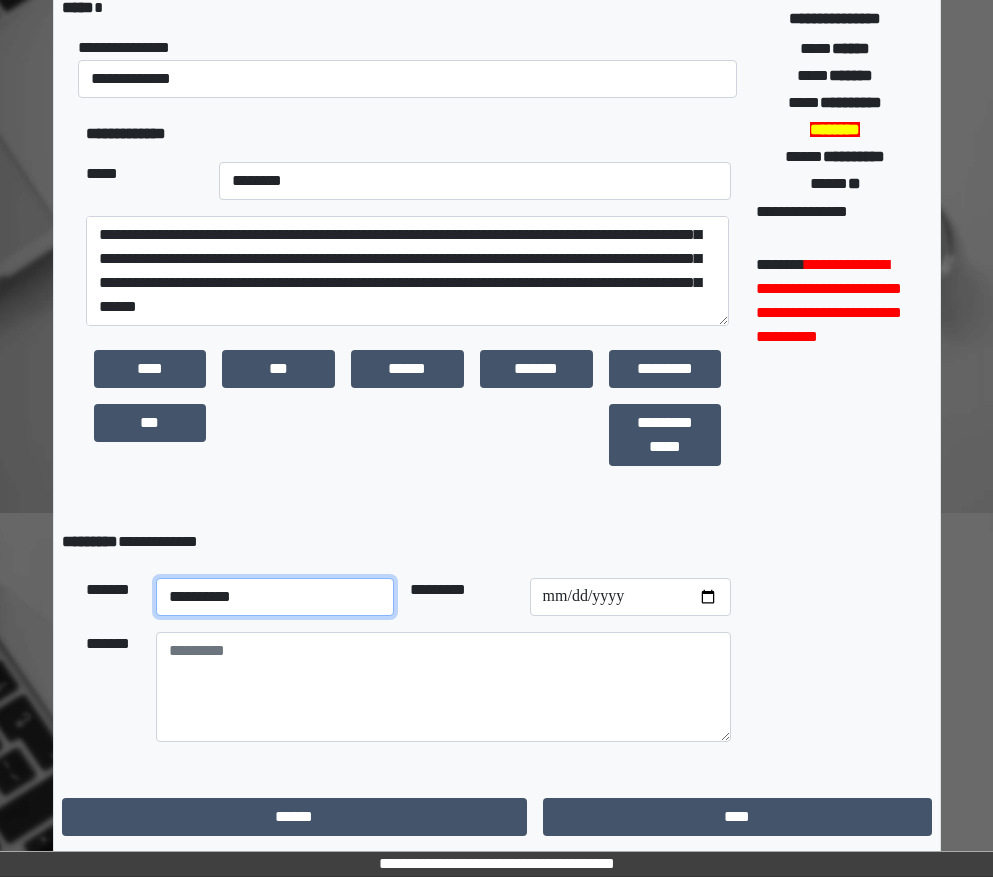 click on "**********" at bounding box center (275, 597) 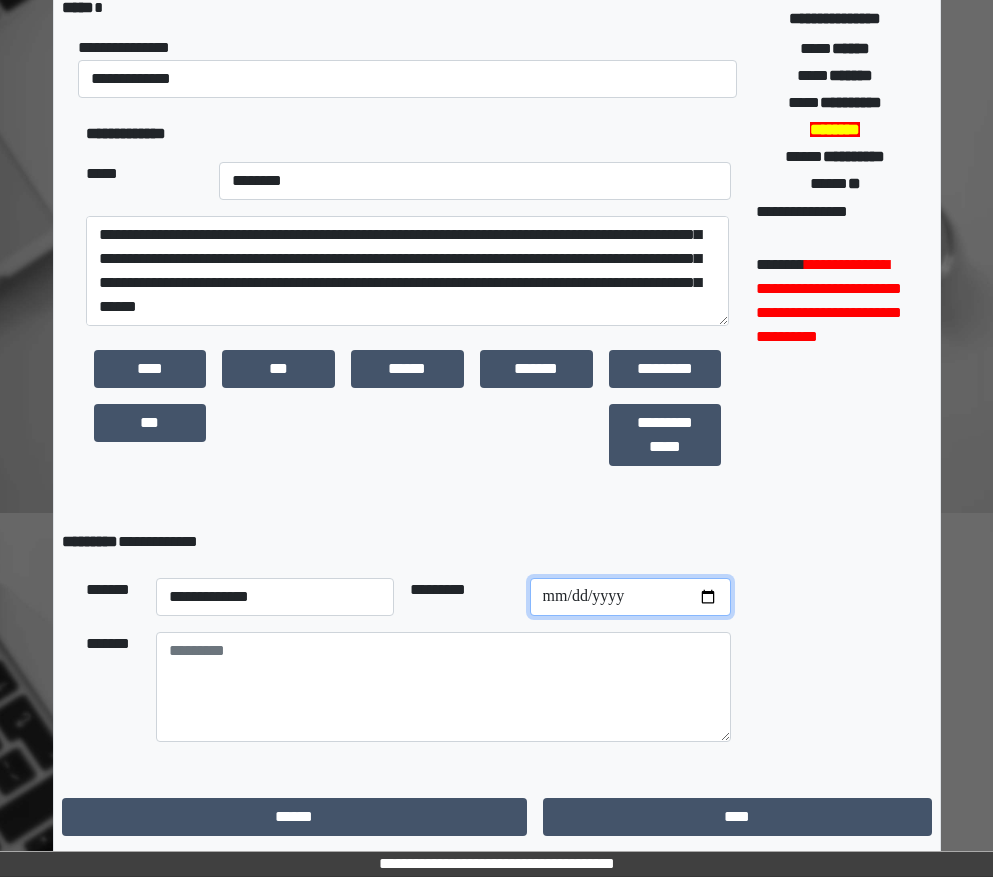 click at bounding box center (630, 597) 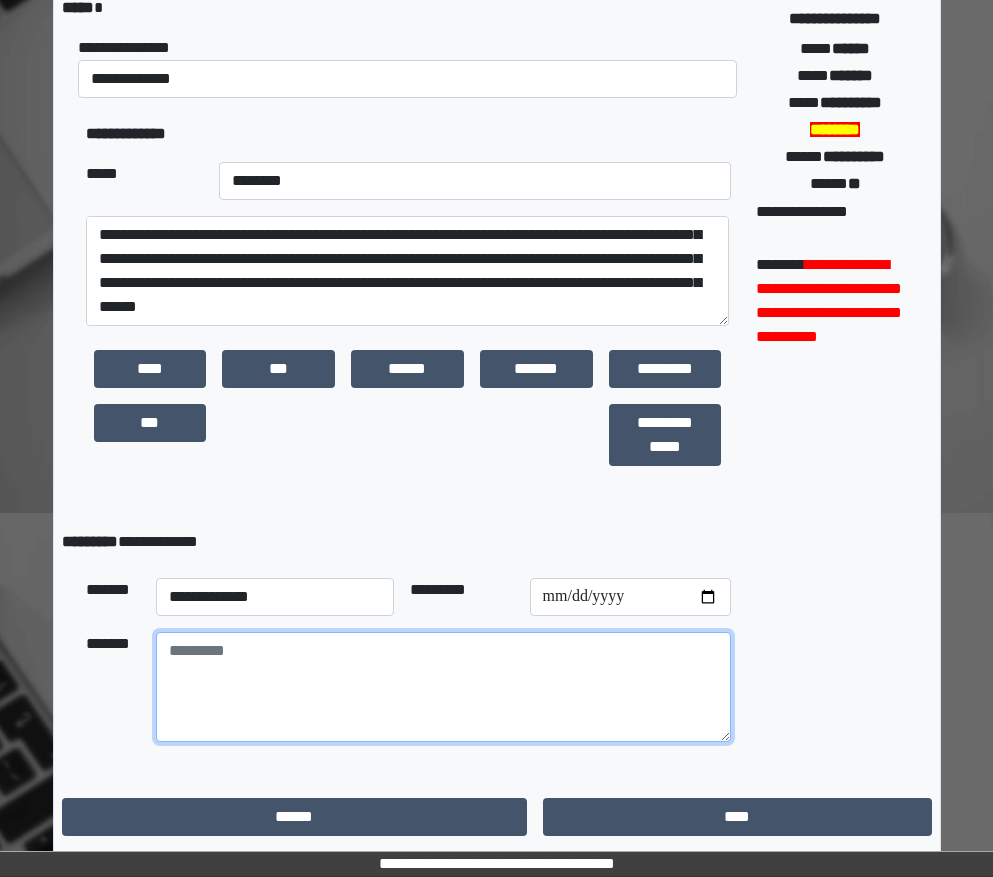 click at bounding box center [443, 687] 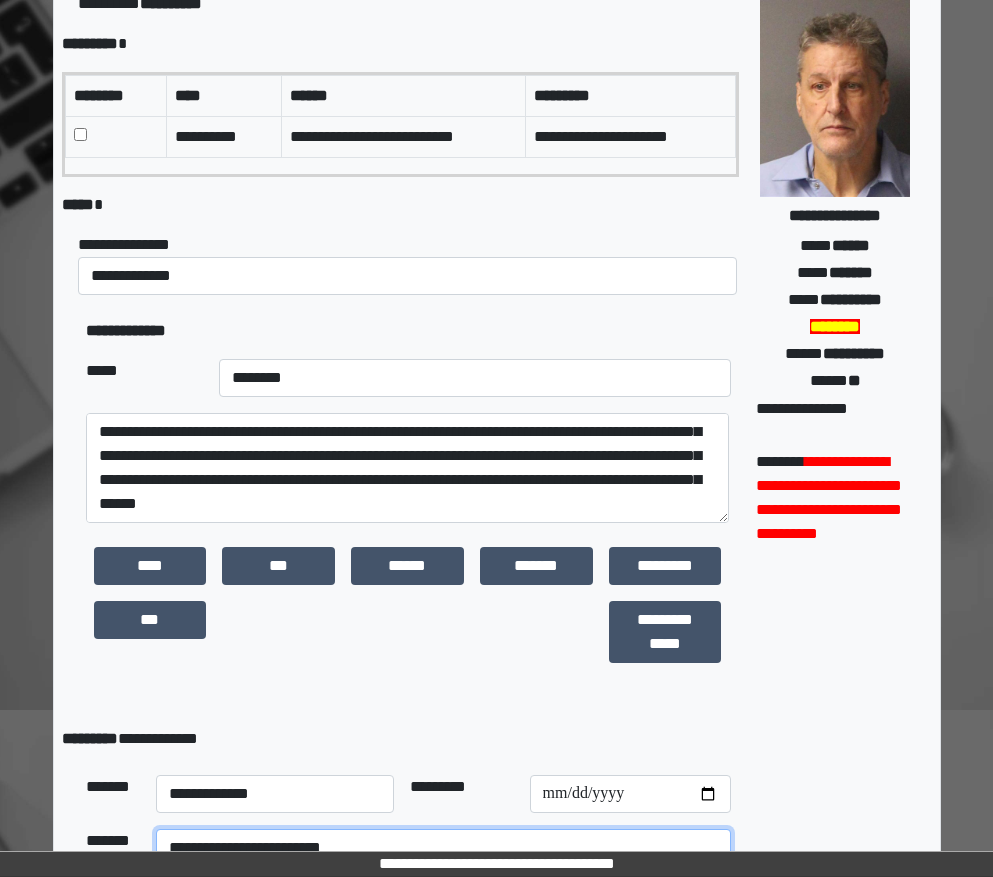 scroll, scrollTop: 379, scrollLeft: 0, axis: vertical 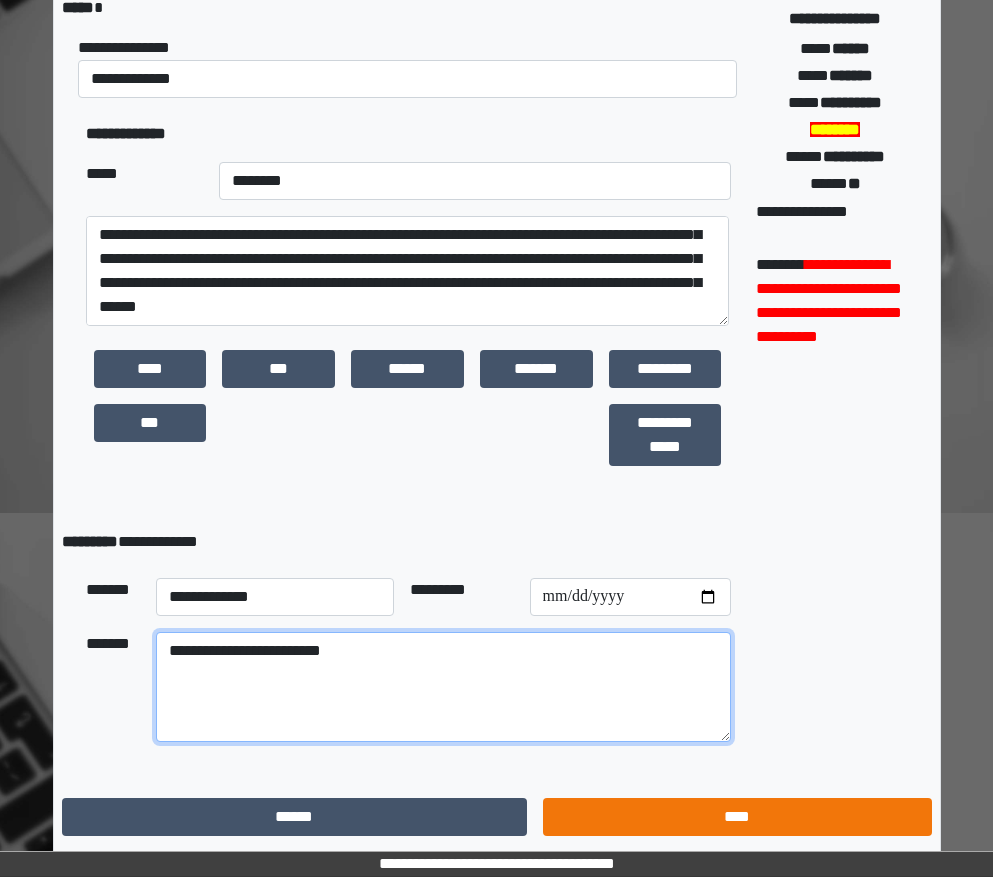type on "**********" 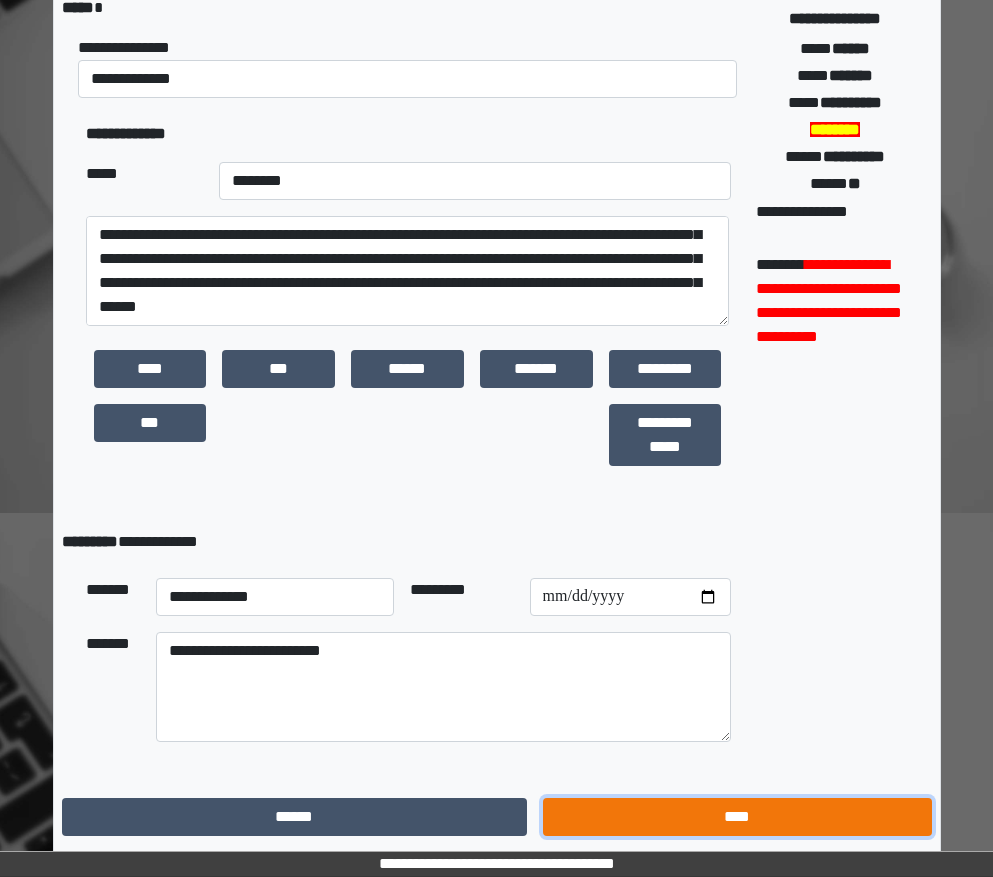 click on "****" at bounding box center [737, 817] 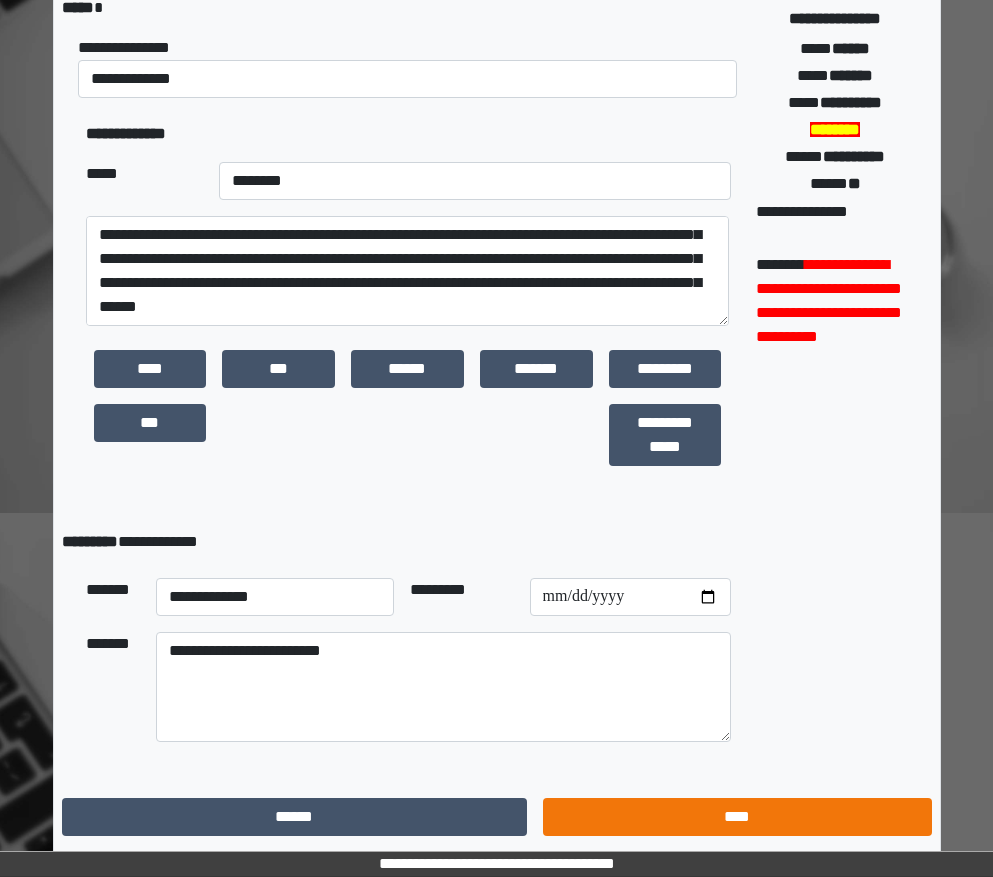 scroll, scrollTop: 15, scrollLeft: 0, axis: vertical 